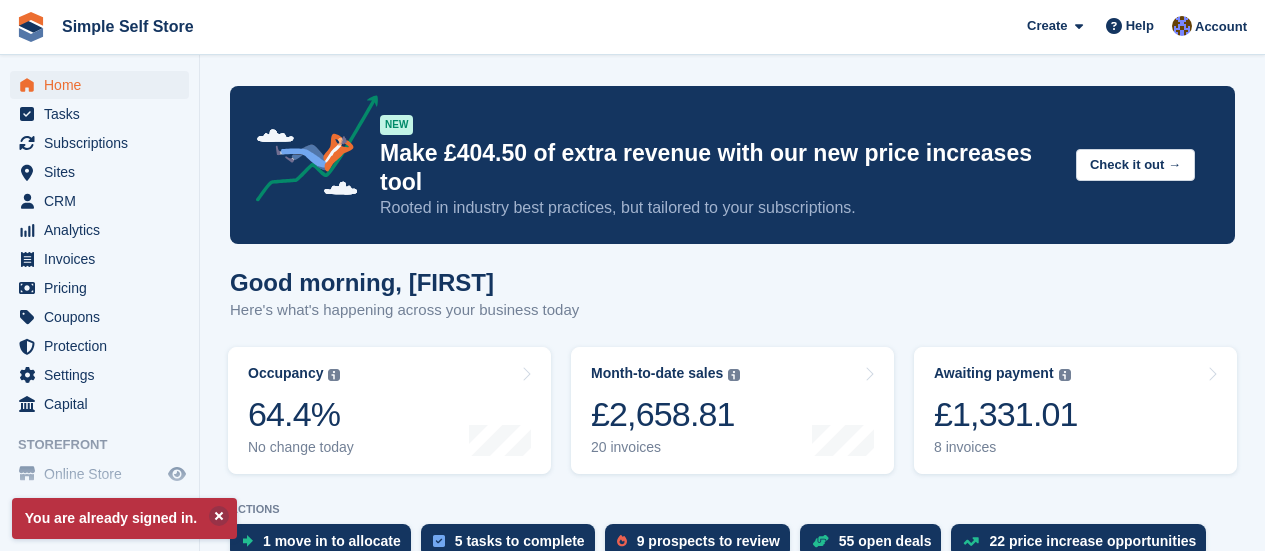 scroll, scrollTop: 0, scrollLeft: 0, axis: both 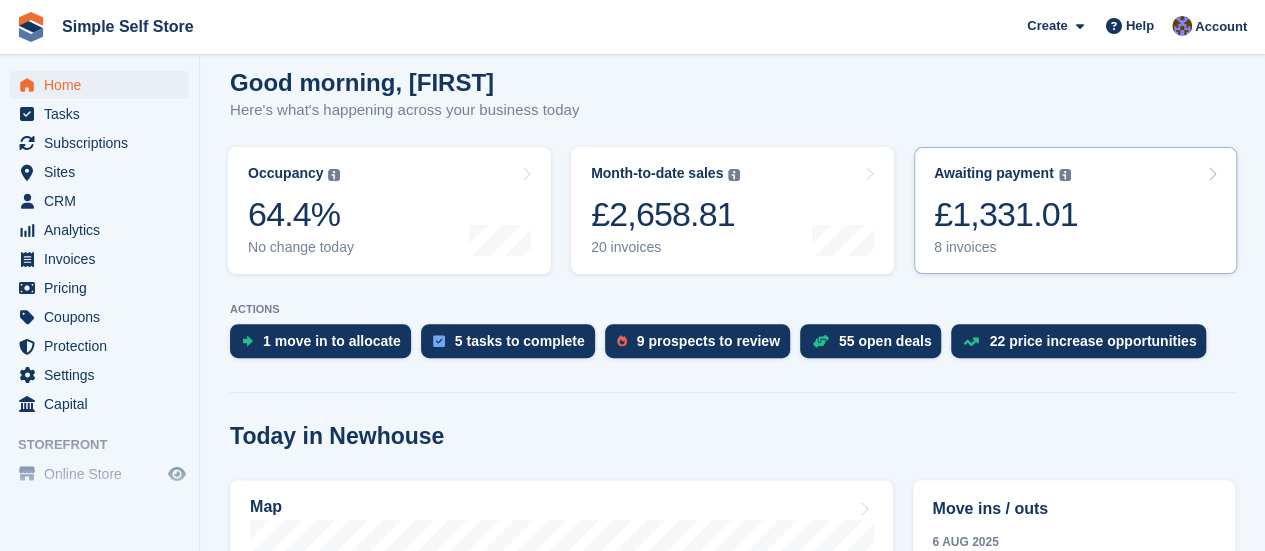 click on "Awaiting payment" at bounding box center (994, 173) 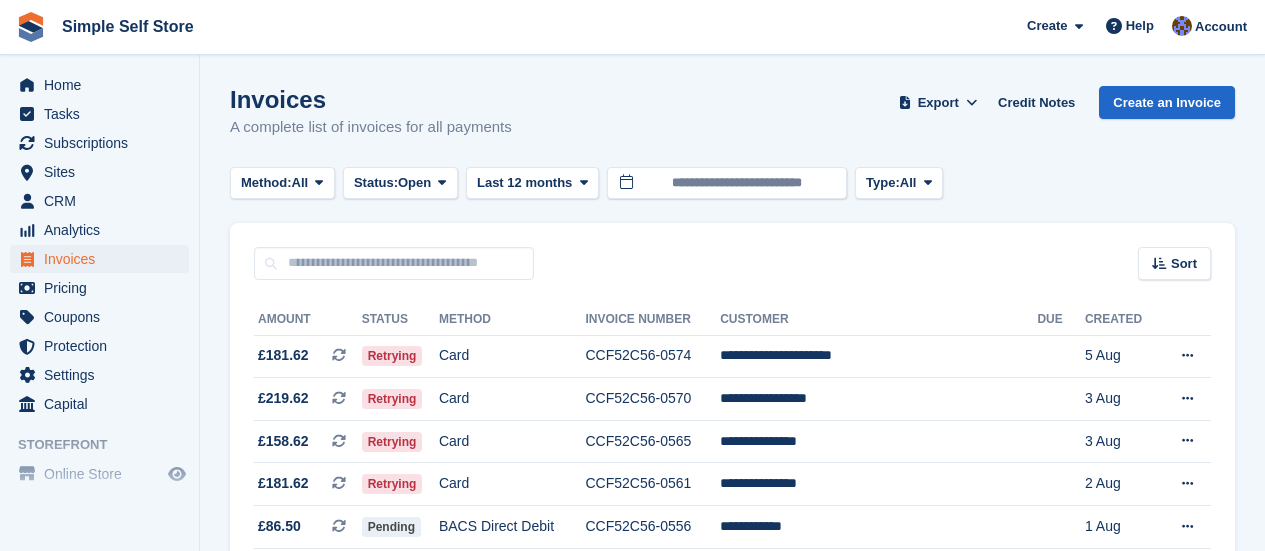 scroll, scrollTop: 0, scrollLeft: 0, axis: both 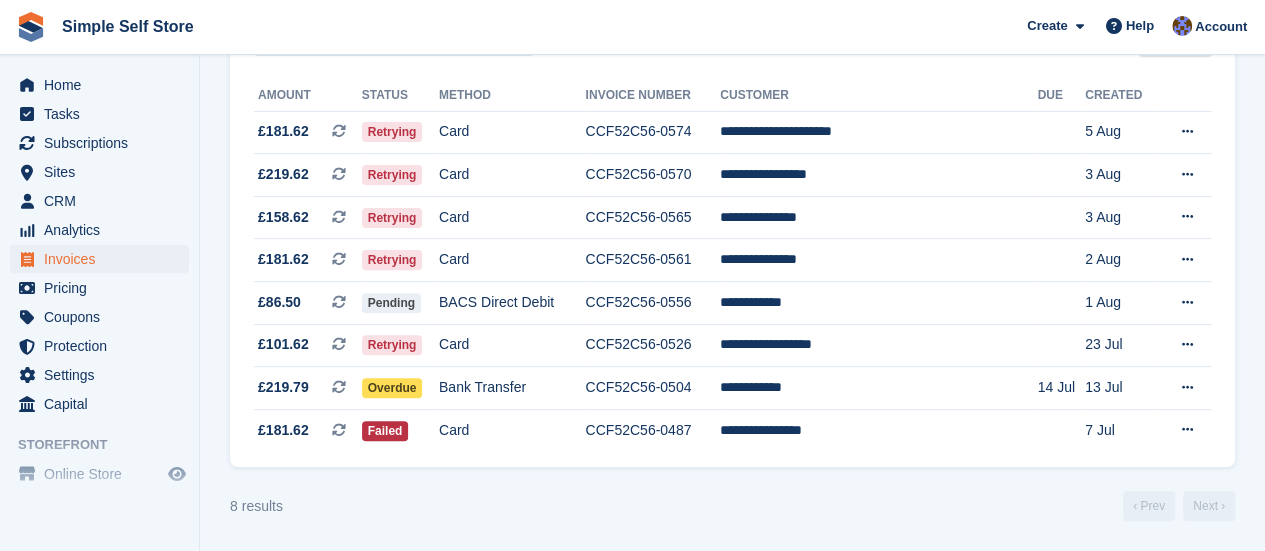 click on "Invoices
A complete list of invoices for all payments
Export
Export Invoices
Export a CSV of all Invoices which match the current filters.
Please allow time for large exports.
Export Formatted for Sage 50
Export Formatted for Xero
Start Export
Credit Notes
Create an Invoice
Method:
All
All
Bank Transfer
Cash
Cheque
Debit/Credit Card
Direct Debit
SEPA Direct Debit
Other
Status:
Open" at bounding box center (732, 163) 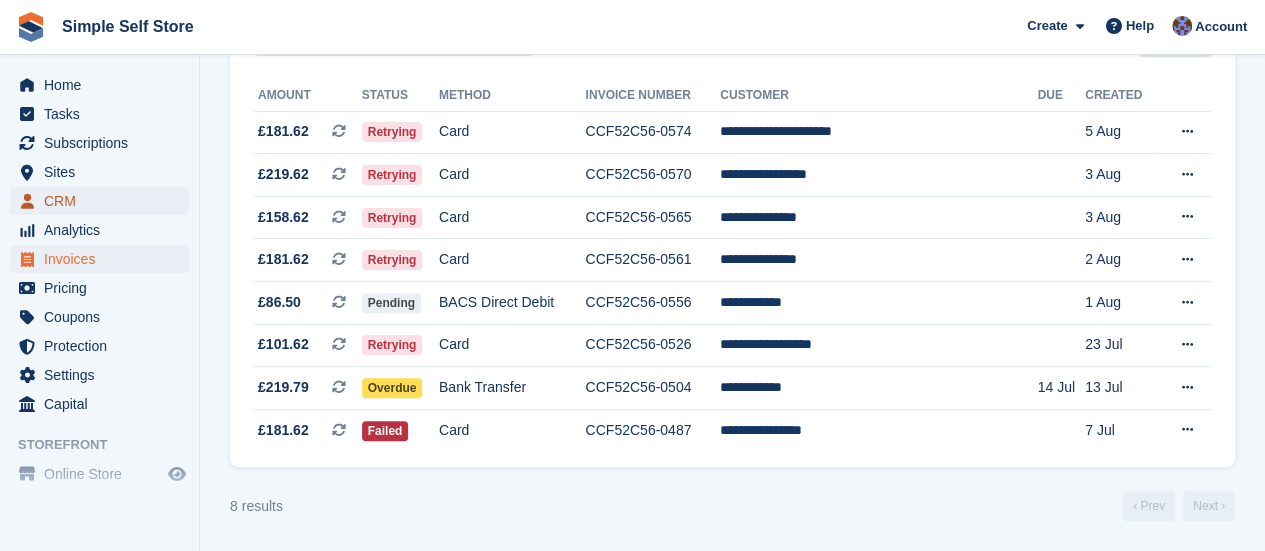 click on "CRM" at bounding box center [104, 201] 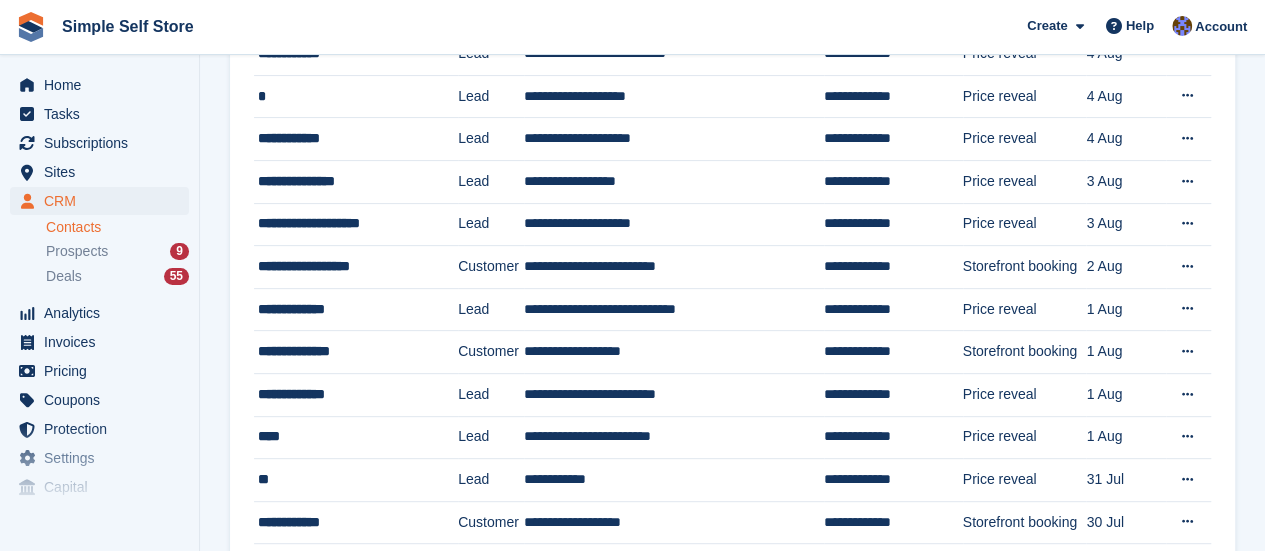 scroll, scrollTop: 0, scrollLeft: 0, axis: both 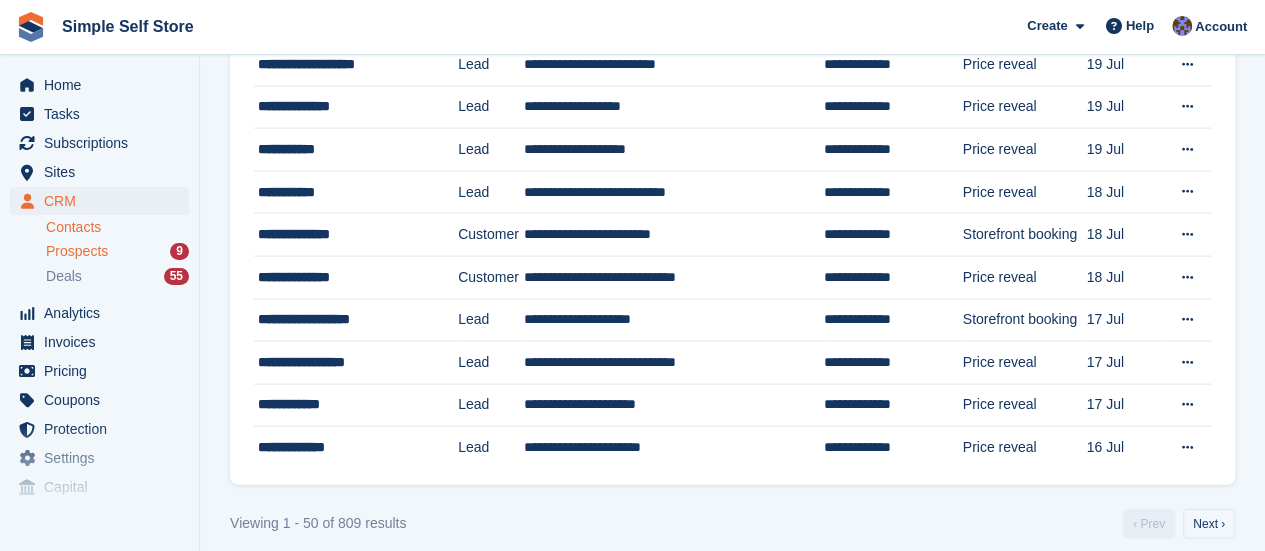 click on "Prospects" at bounding box center [77, 251] 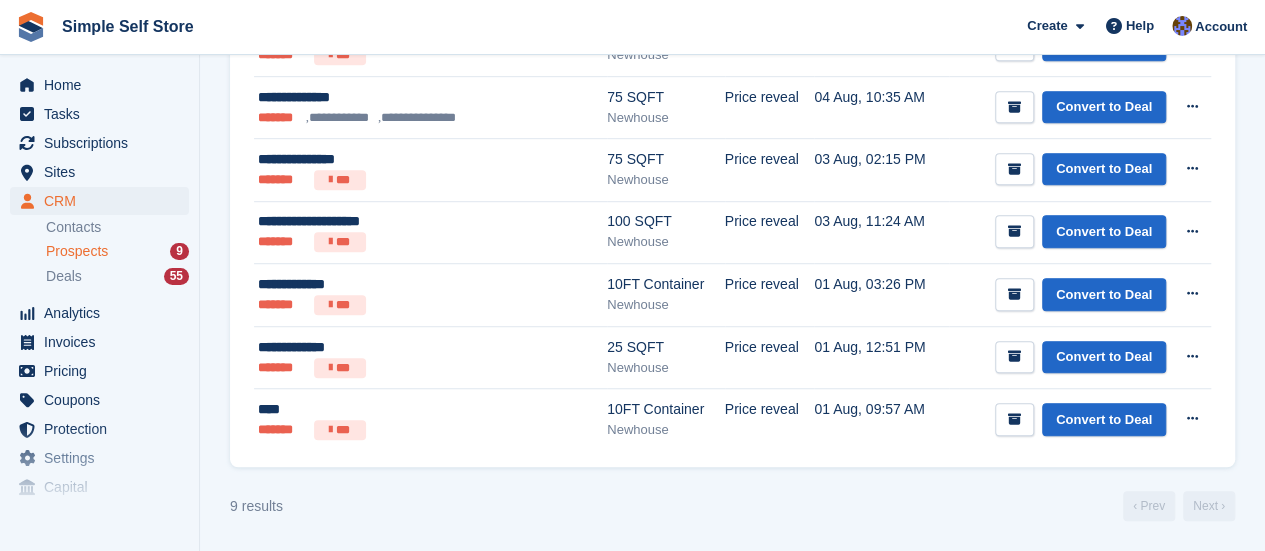 scroll, scrollTop: 0, scrollLeft: 0, axis: both 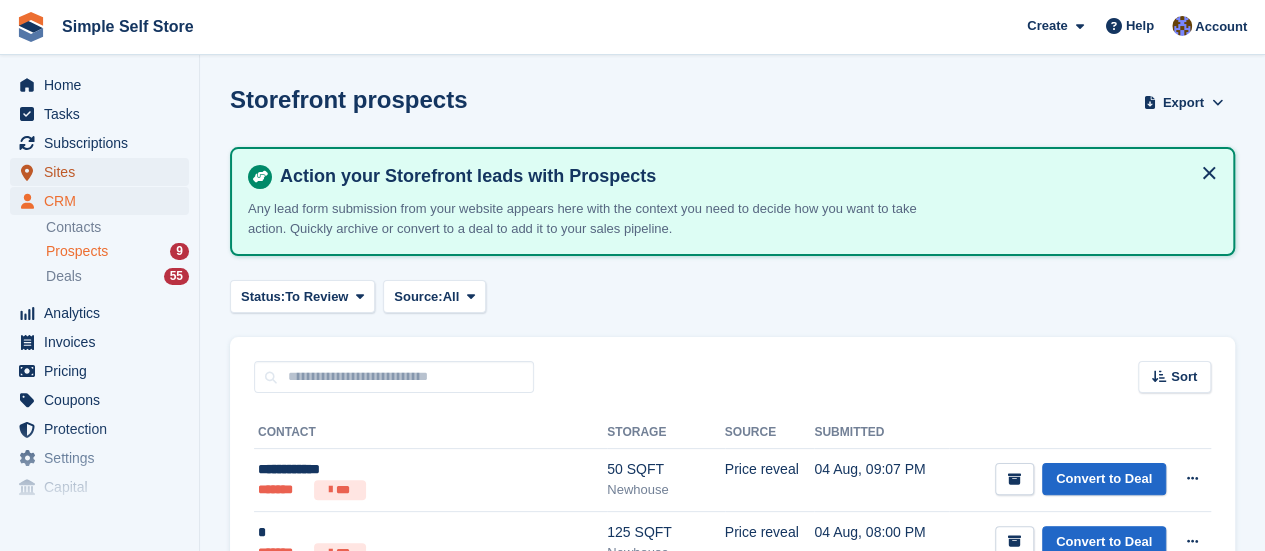 click on "Sites" at bounding box center [104, 172] 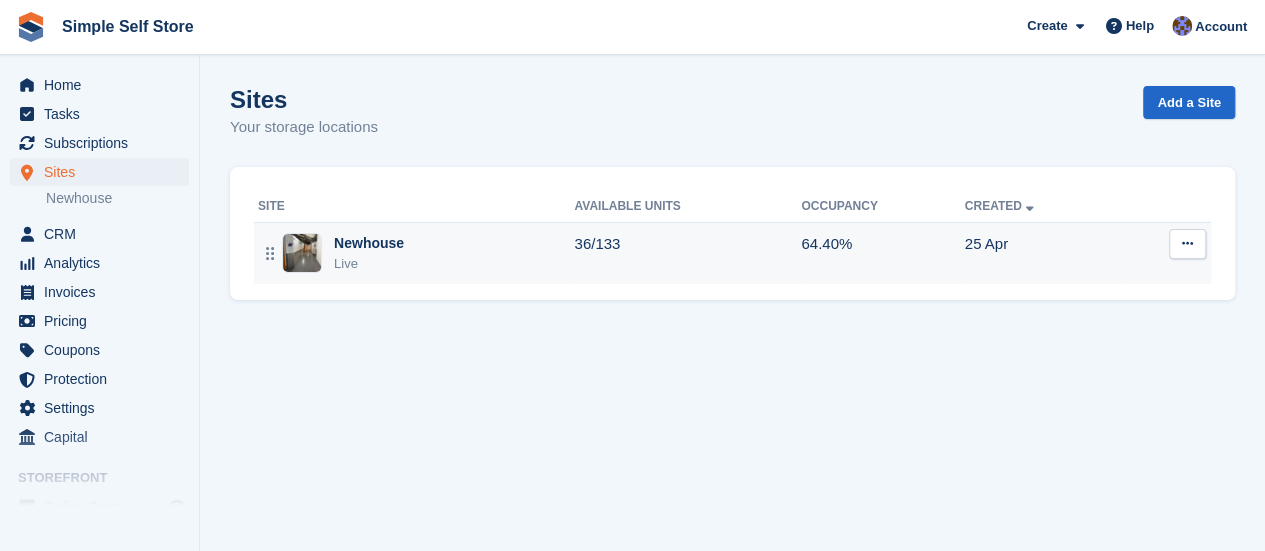 click on "Newhouse" at bounding box center [369, 243] 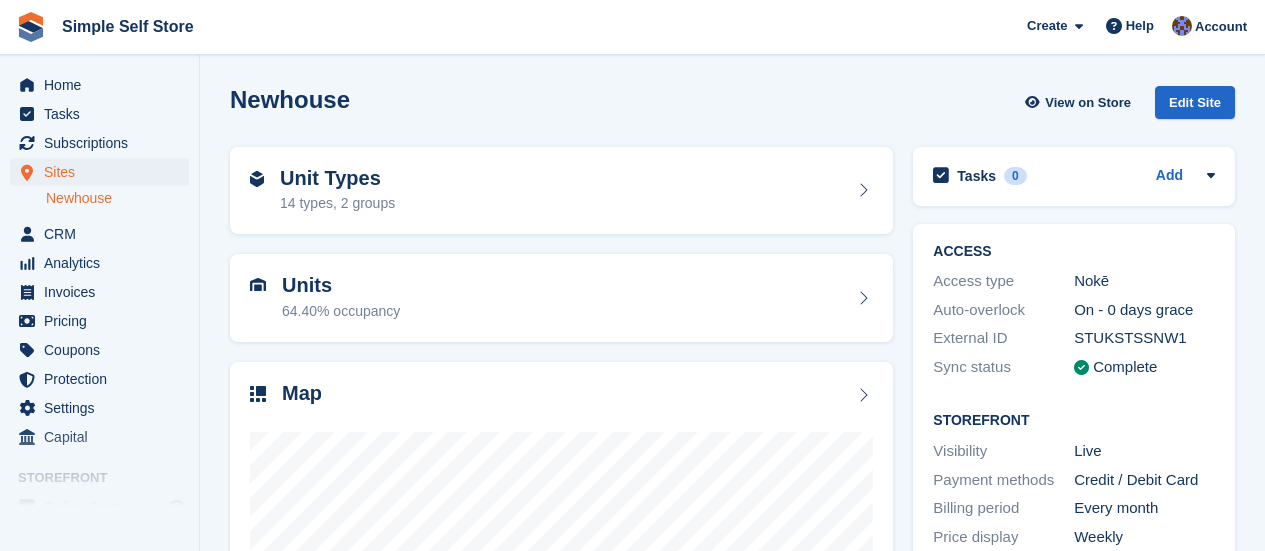 scroll, scrollTop: 0, scrollLeft: 0, axis: both 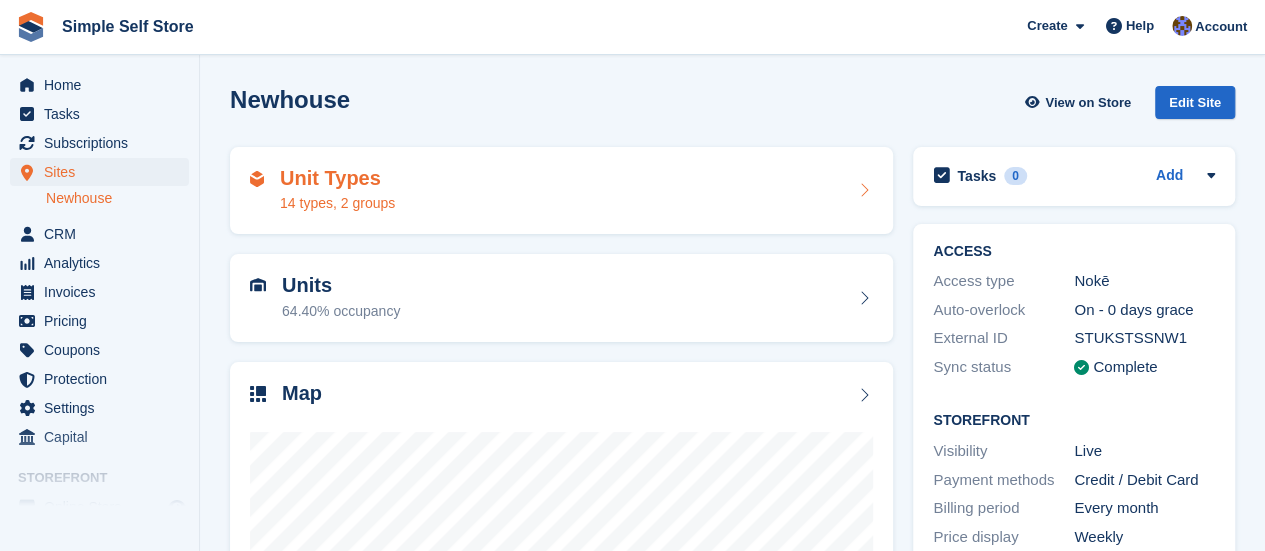 click on "14 types, 2 groups" at bounding box center (337, 203) 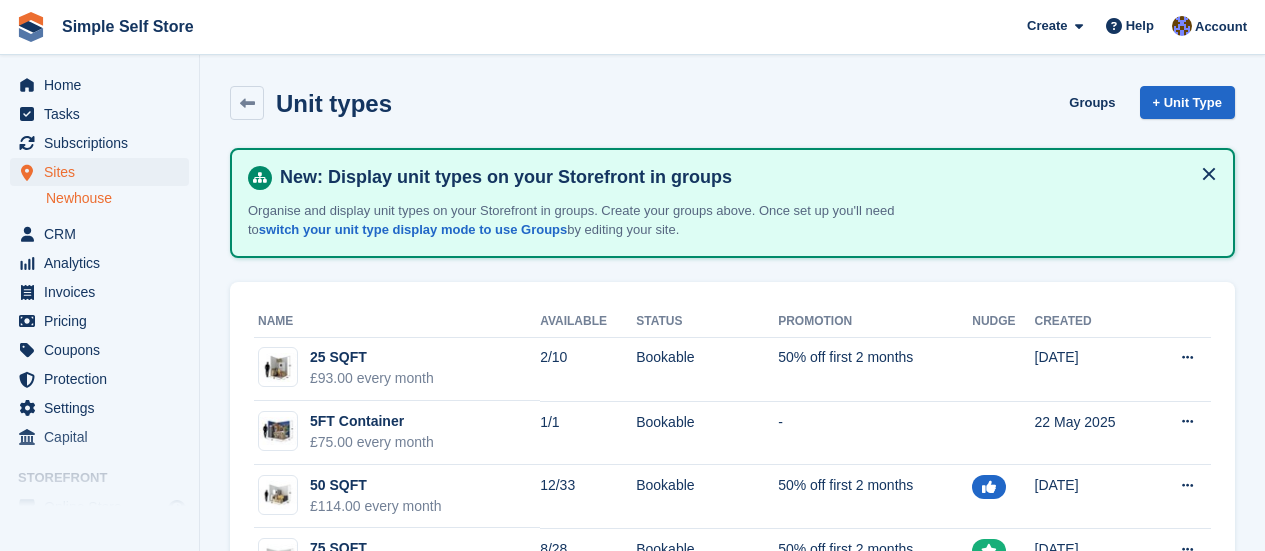 scroll, scrollTop: 0, scrollLeft: 0, axis: both 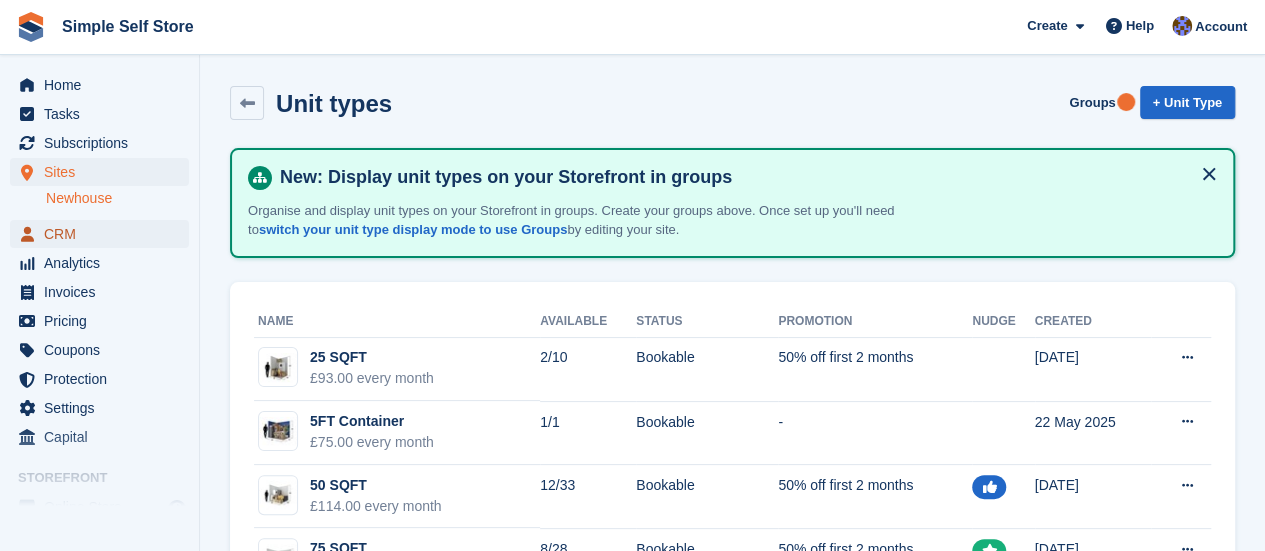 click on "CRM" at bounding box center [104, 234] 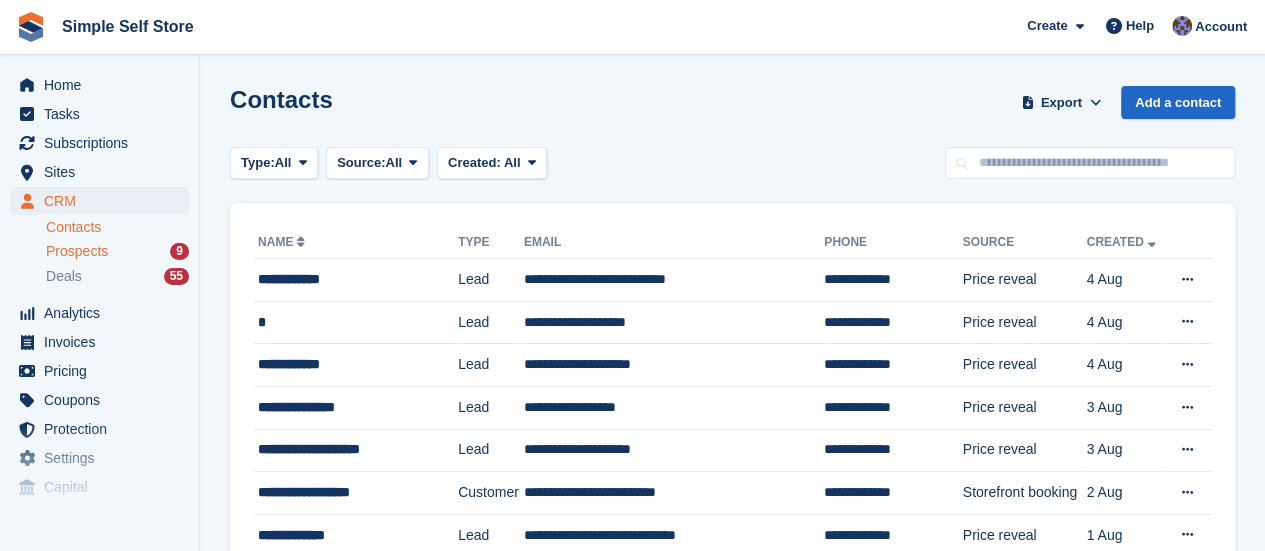 click on "Prospects" at bounding box center (77, 251) 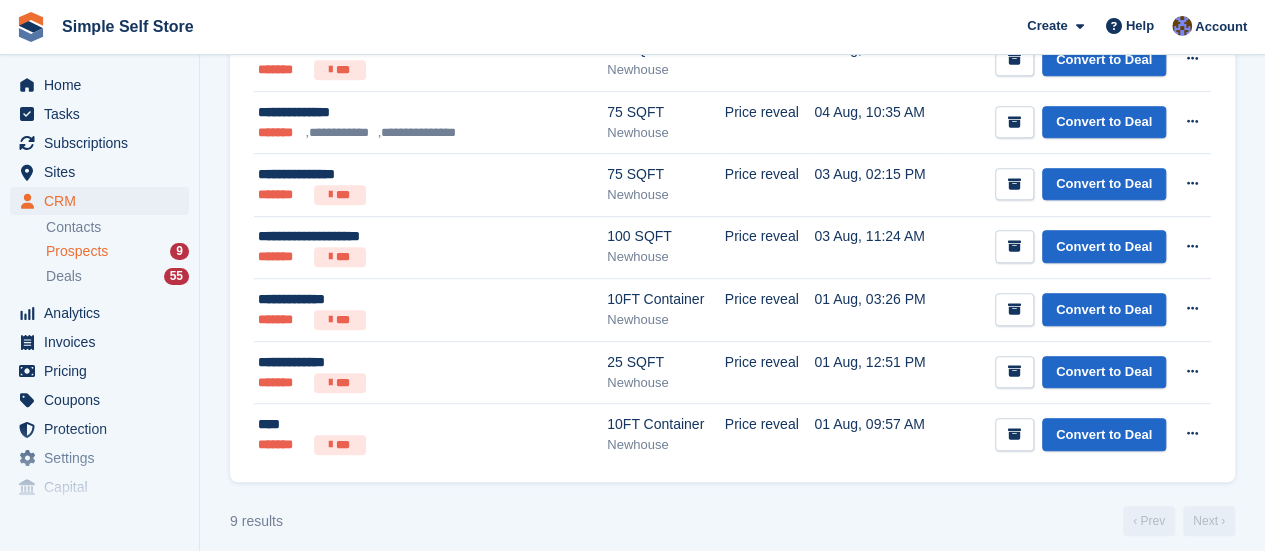scroll, scrollTop: 556, scrollLeft: 0, axis: vertical 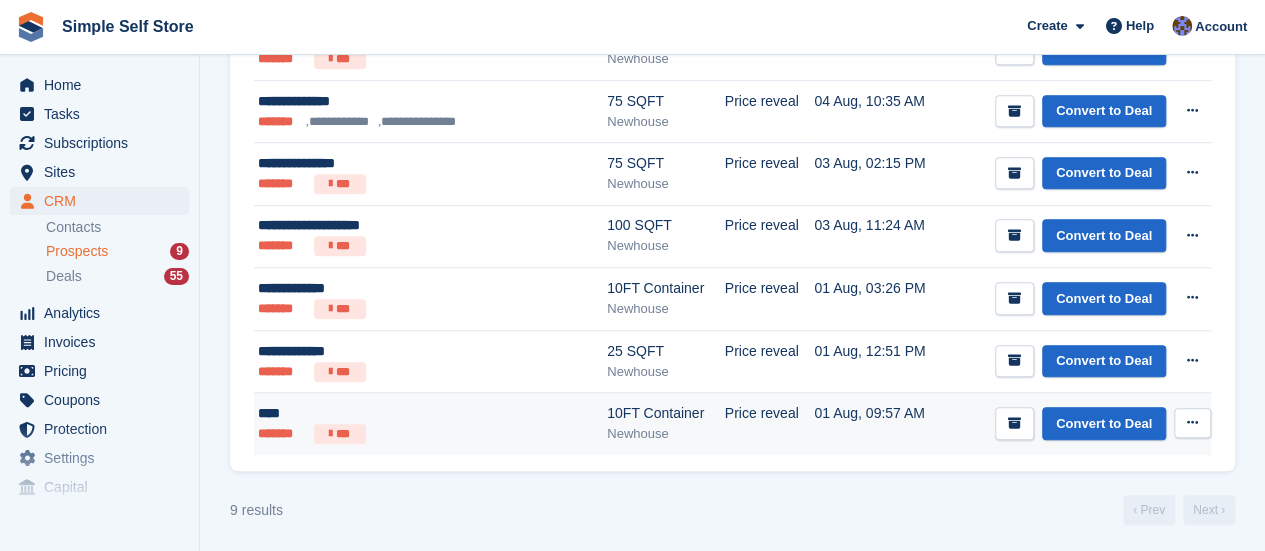 click on "****" at bounding box center (401, 413) 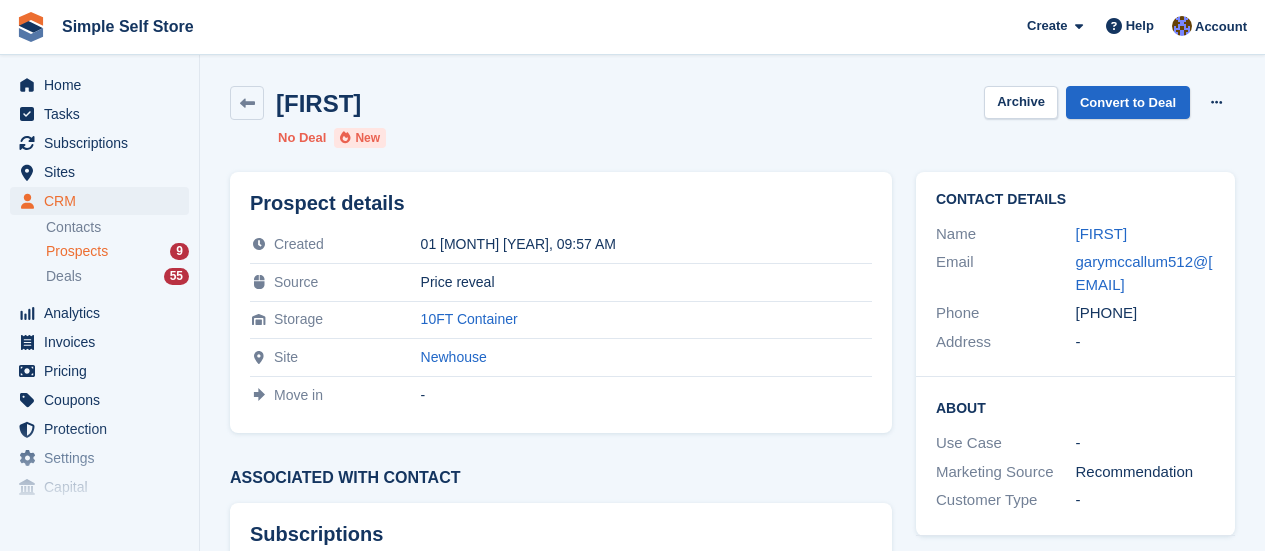 scroll, scrollTop: 0, scrollLeft: 0, axis: both 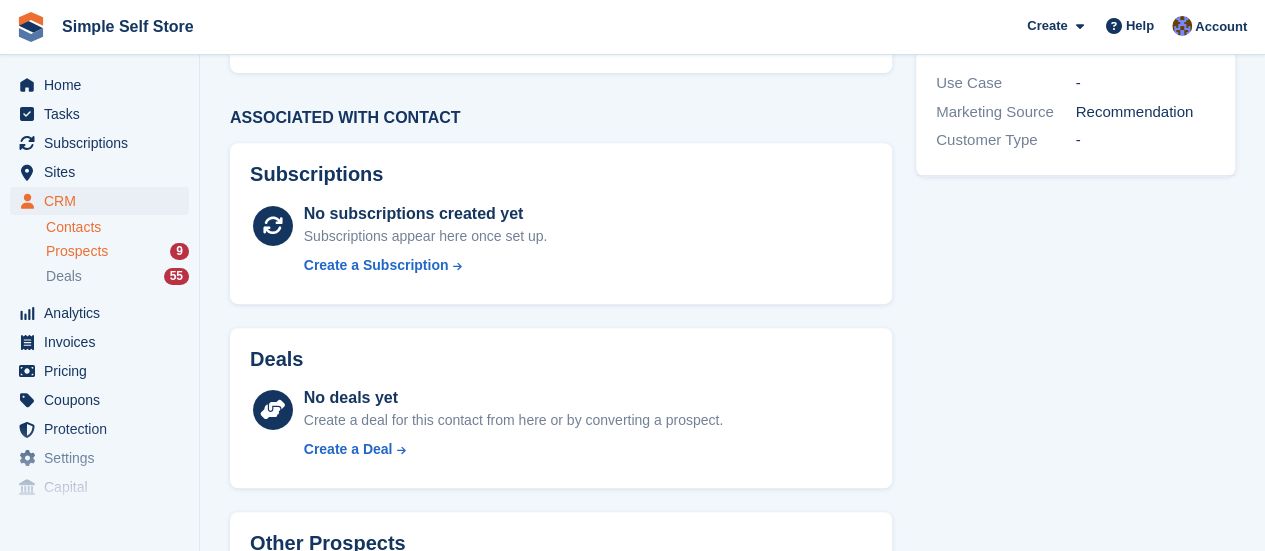 click on "Contacts" at bounding box center [117, 227] 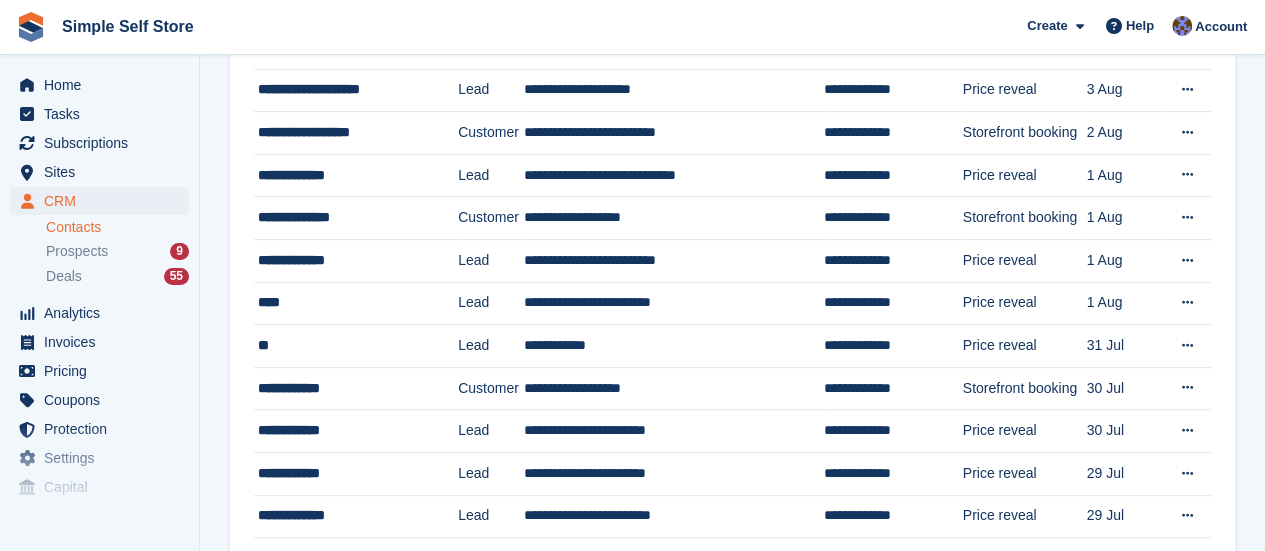 scroll, scrollTop: 0, scrollLeft: 0, axis: both 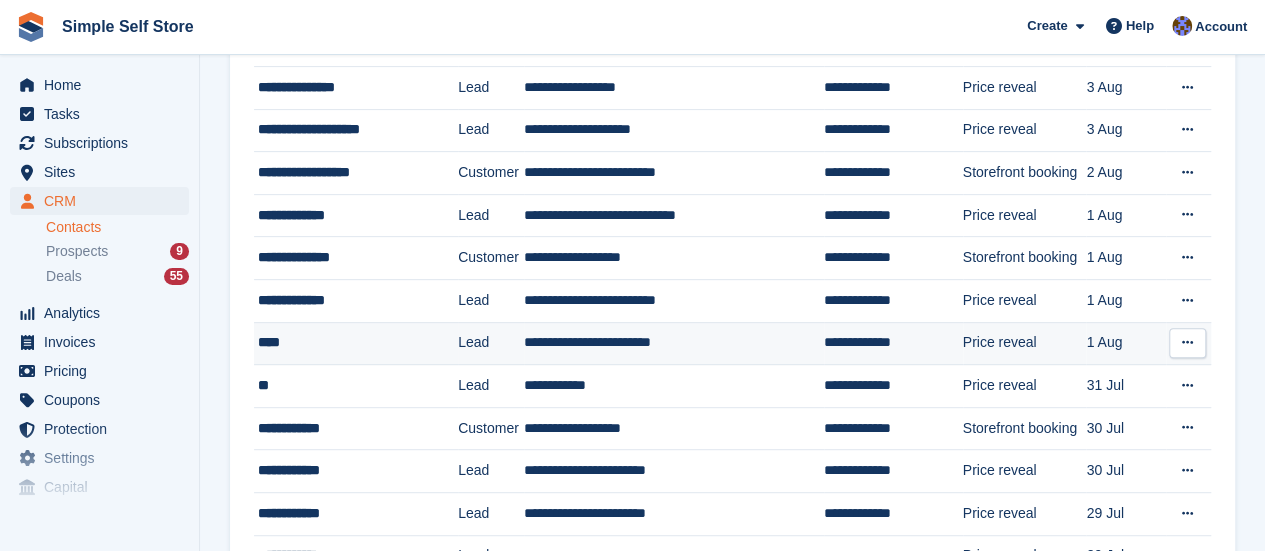 click on "**********" at bounding box center (674, 343) 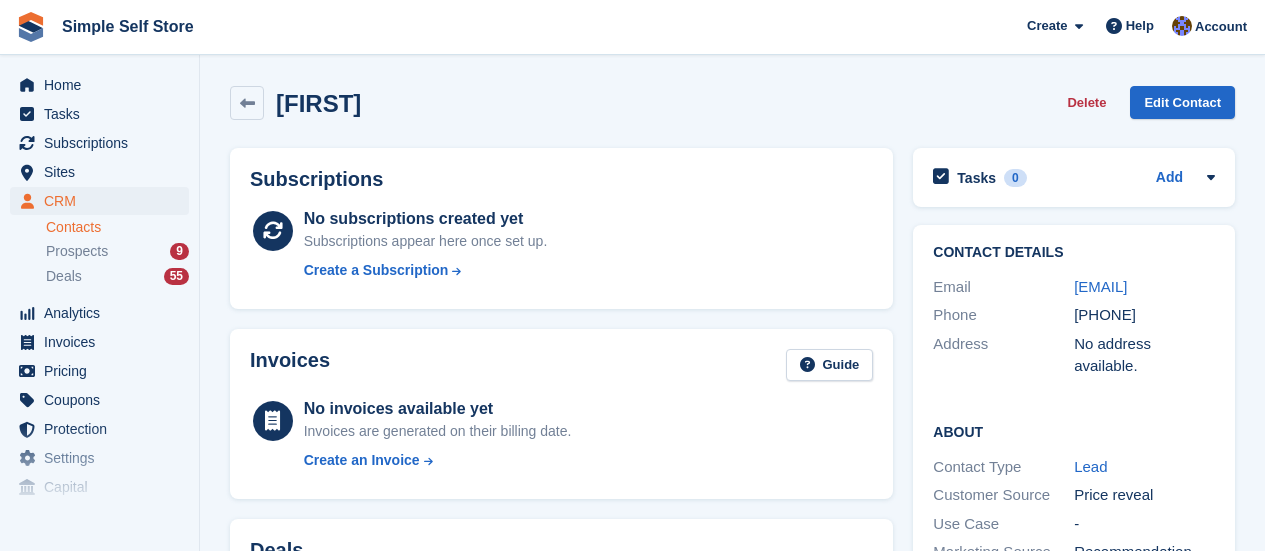 scroll, scrollTop: 0, scrollLeft: 0, axis: both 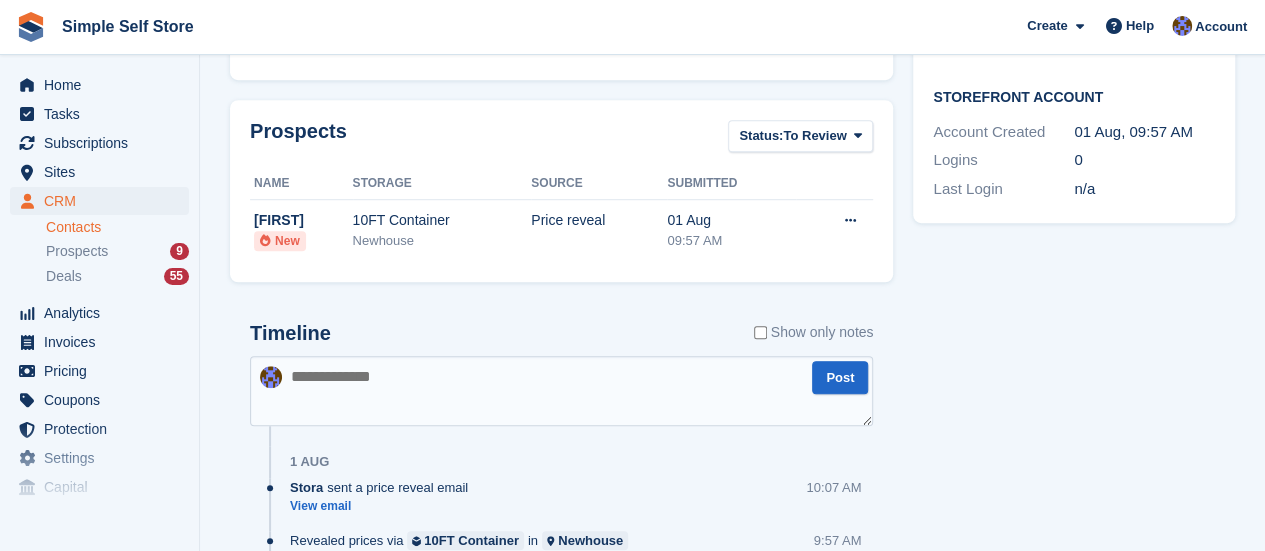 click at bounding box center (561, 391) 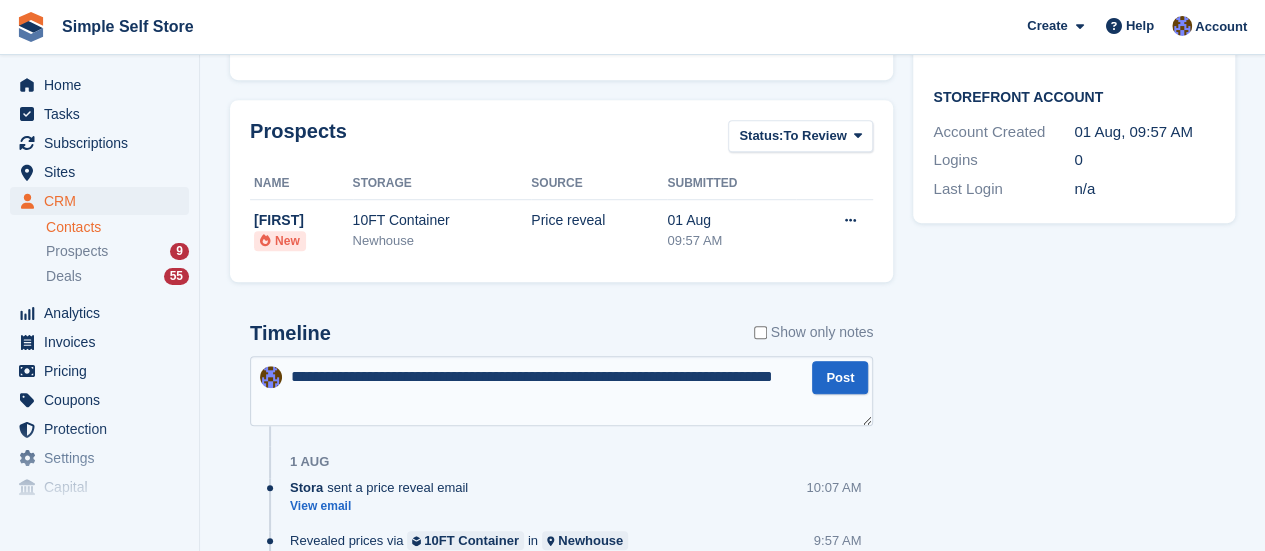 type on "**********" 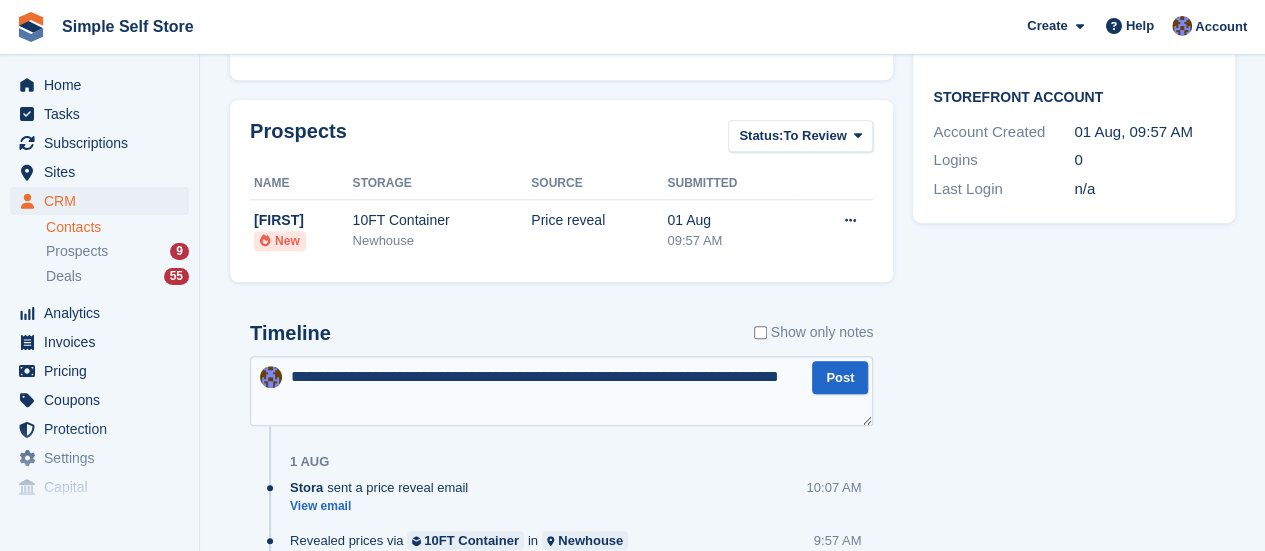 type 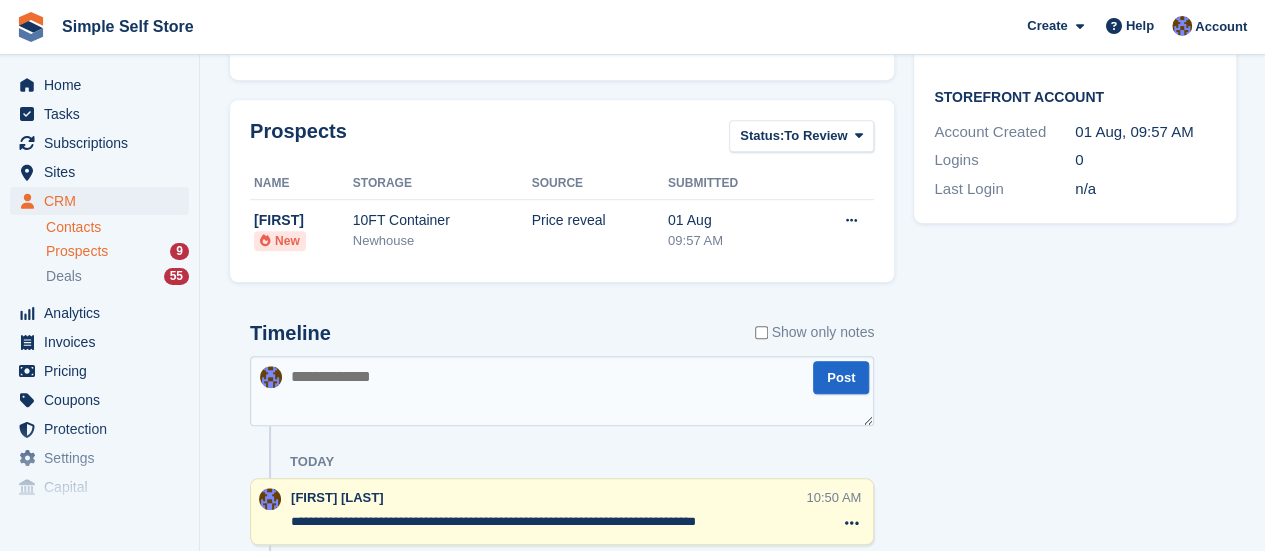 click on "Prospects" at bounding box center [77, 251] 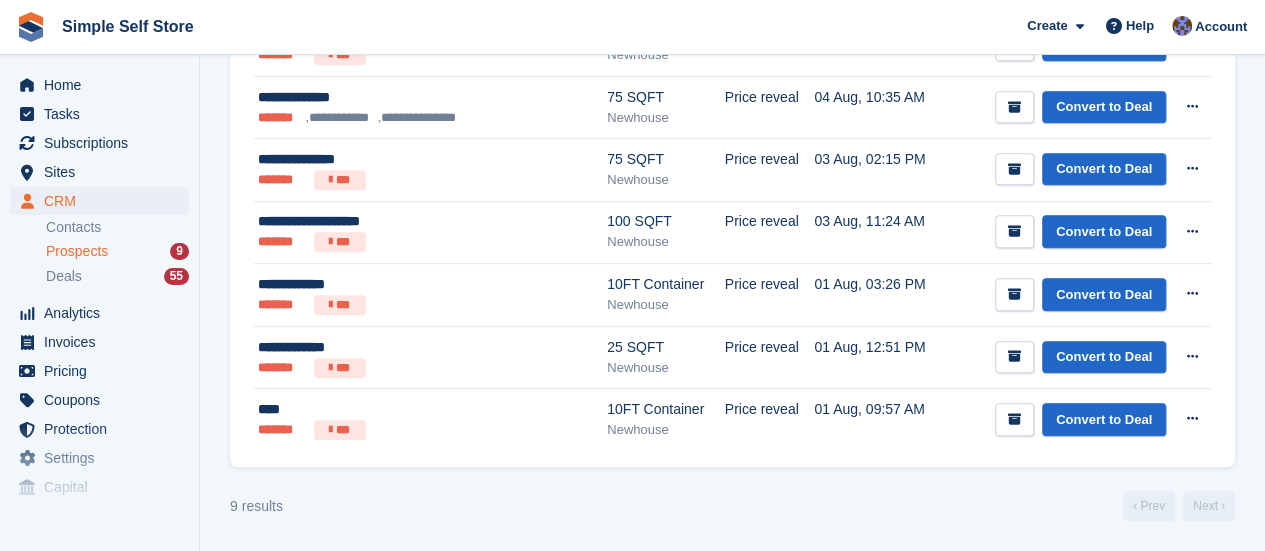 scroll, scrollTop: 0, scrollLeft: 0, axis: both 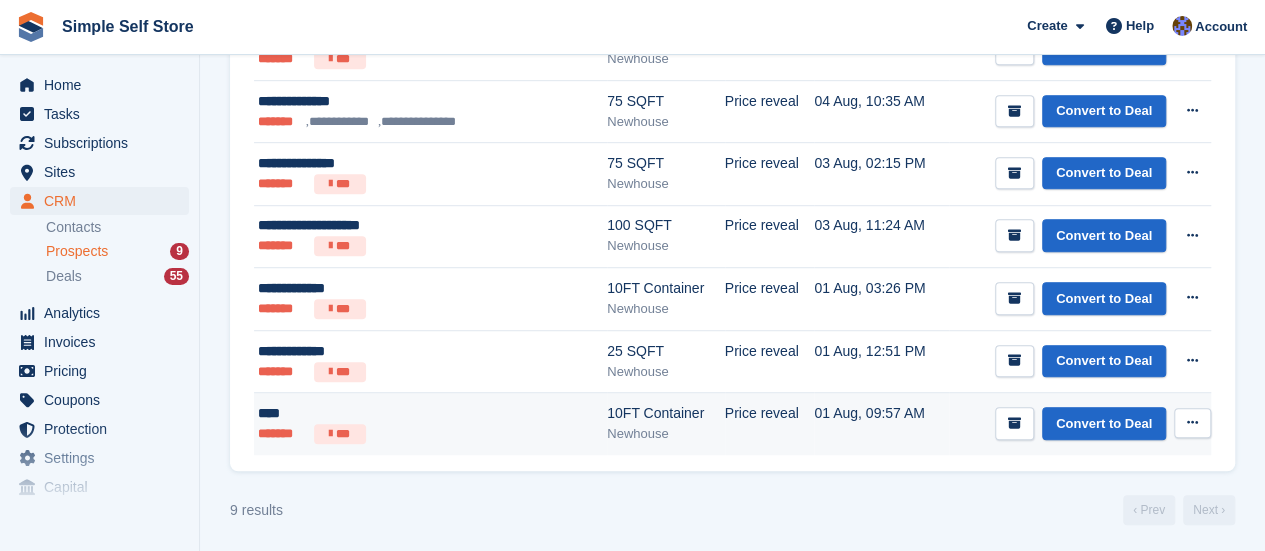 click at bounding box center [1192, 423] 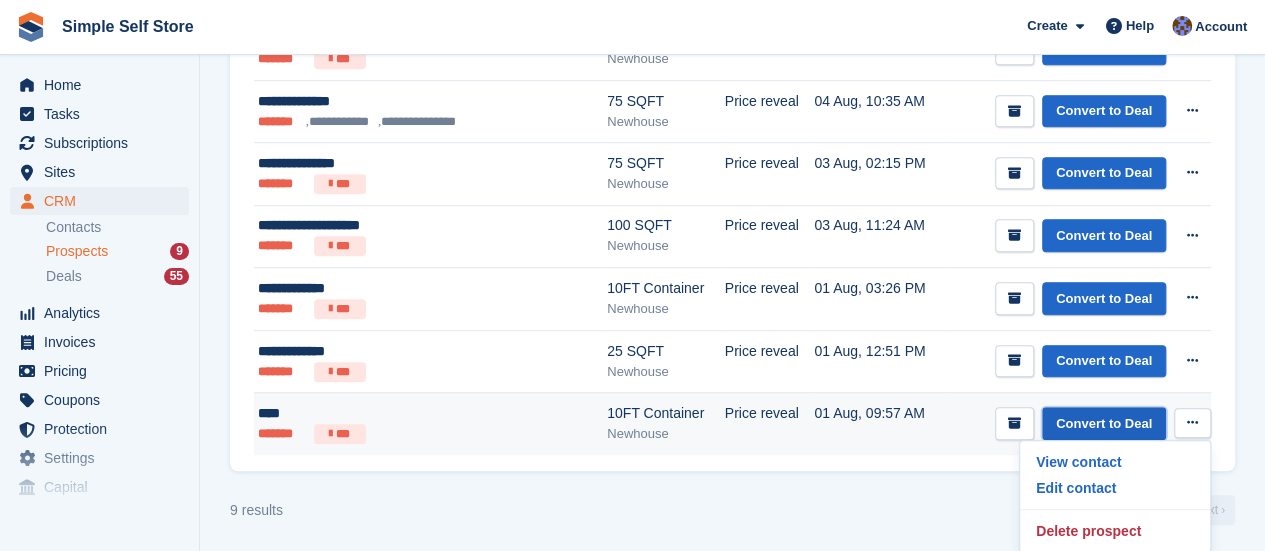 click on "Convert to Deal" at bounding box center (1104, 423) 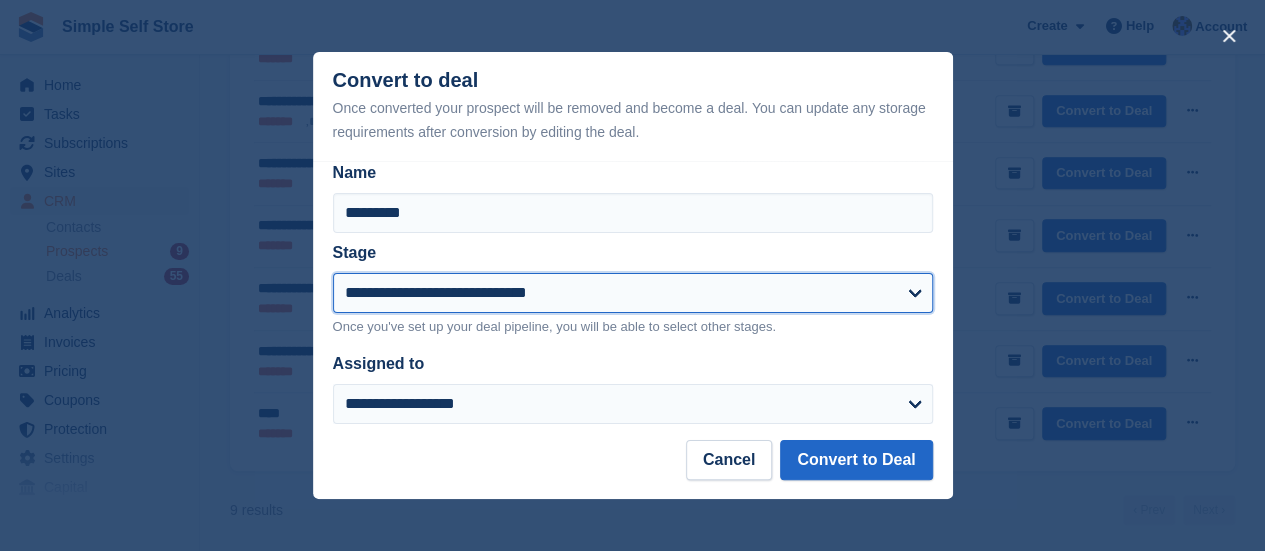 click on "**********" at bounding box center (633, 293) 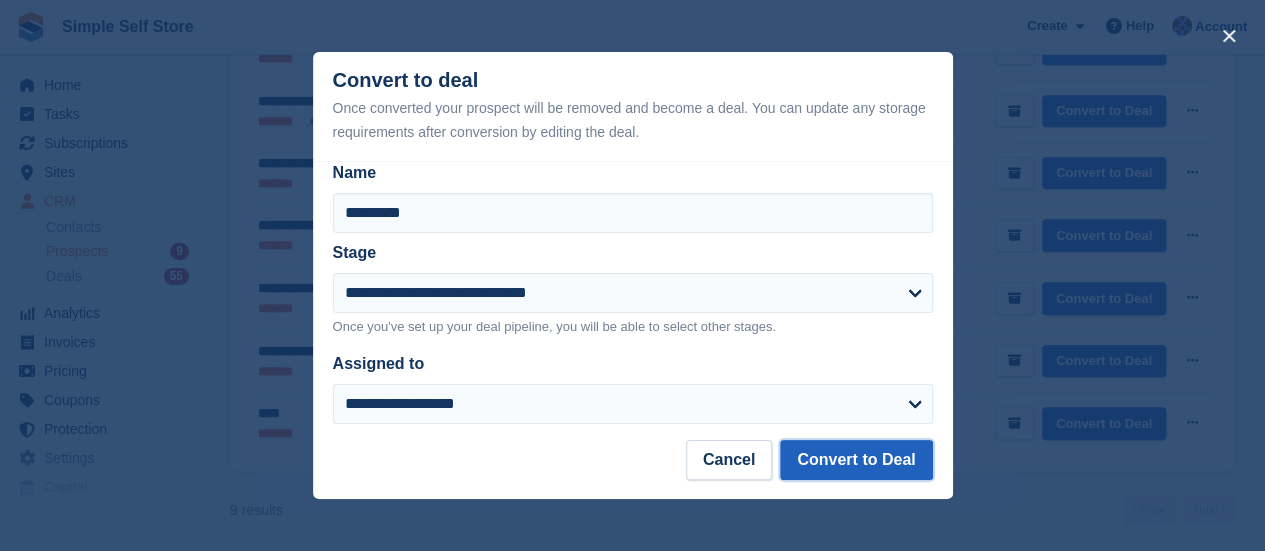 click on "Convert to Deal" at bounding box center (856, 460) 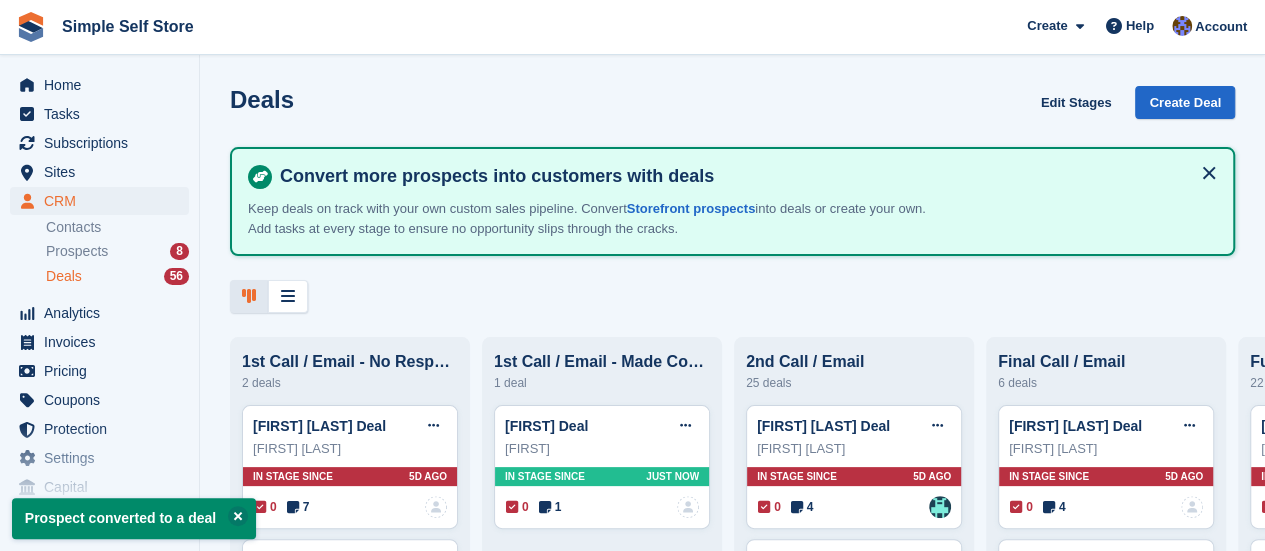 scroll, scrollTop: 0, scrollLeft: 0, axis: both 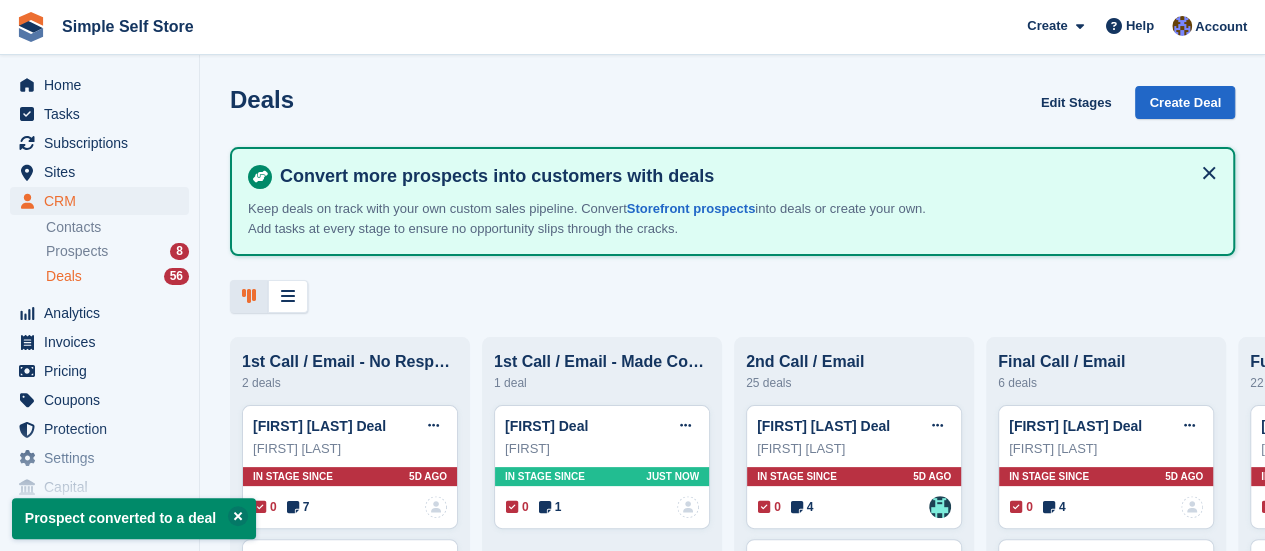 click on "Deals" at bounding box center (64, 276) 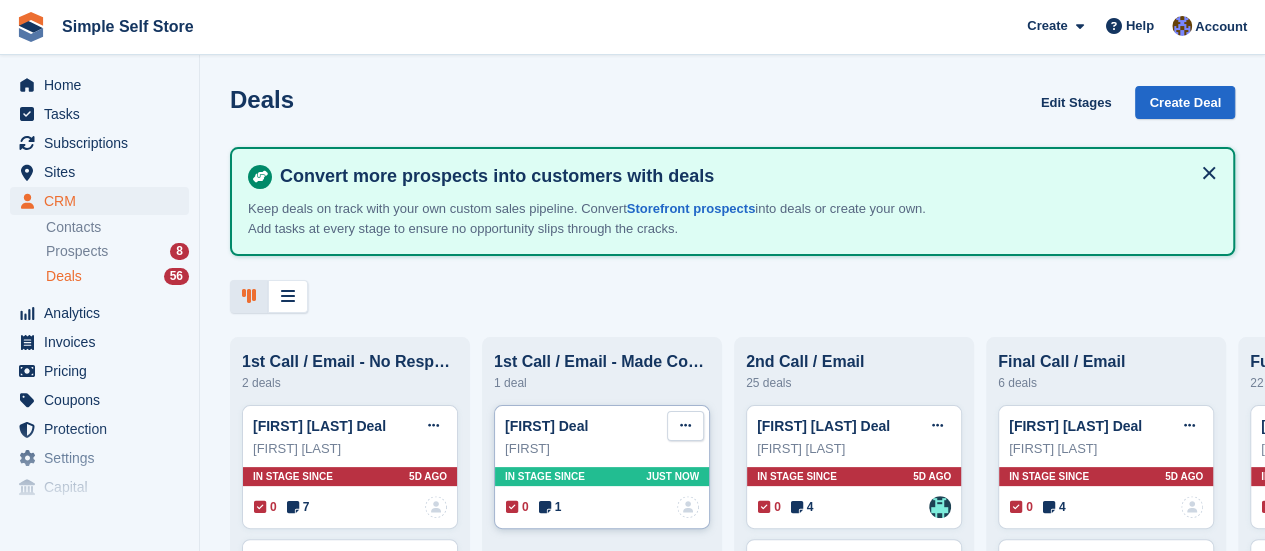 click at bounding box center (685, 425) 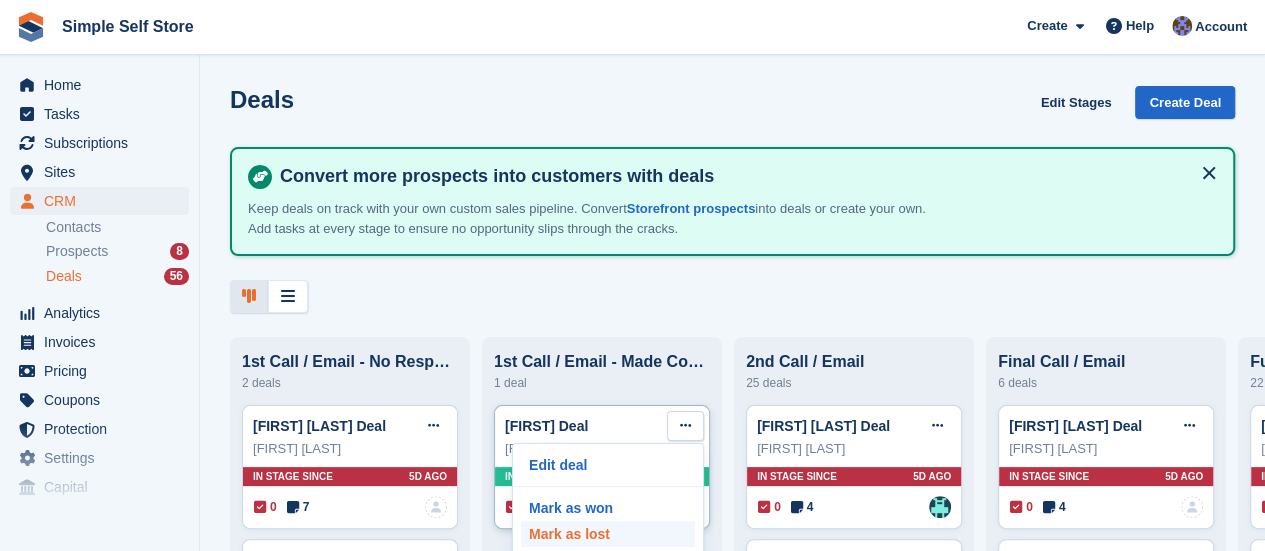 click on "Mark as lost" at bounding box center [608, 534] 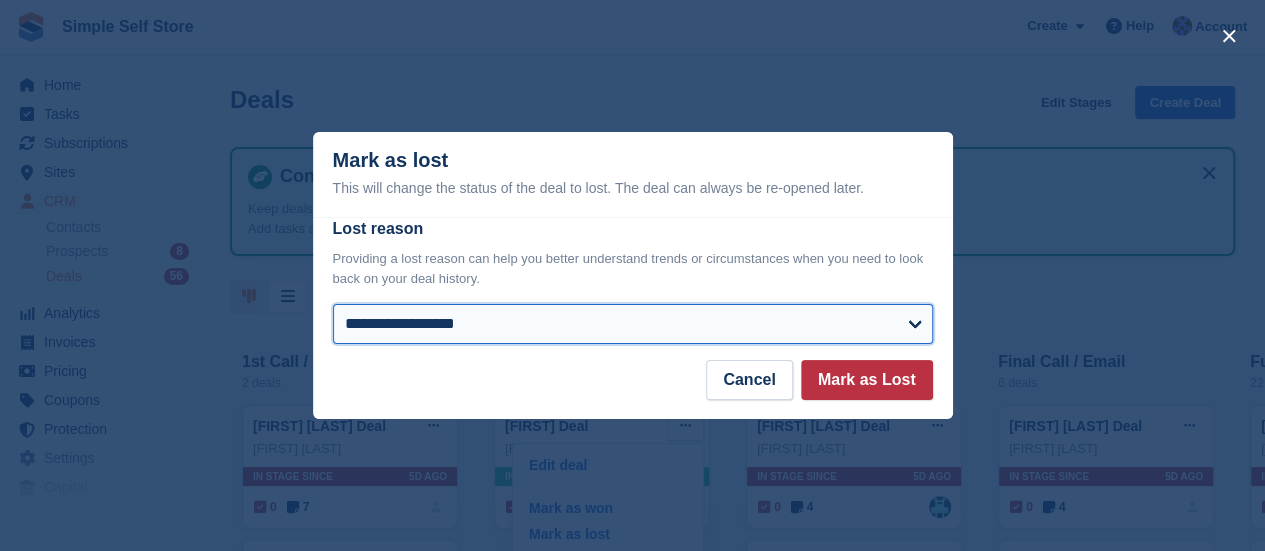 click on "**********" at bounding box center (633, 324) 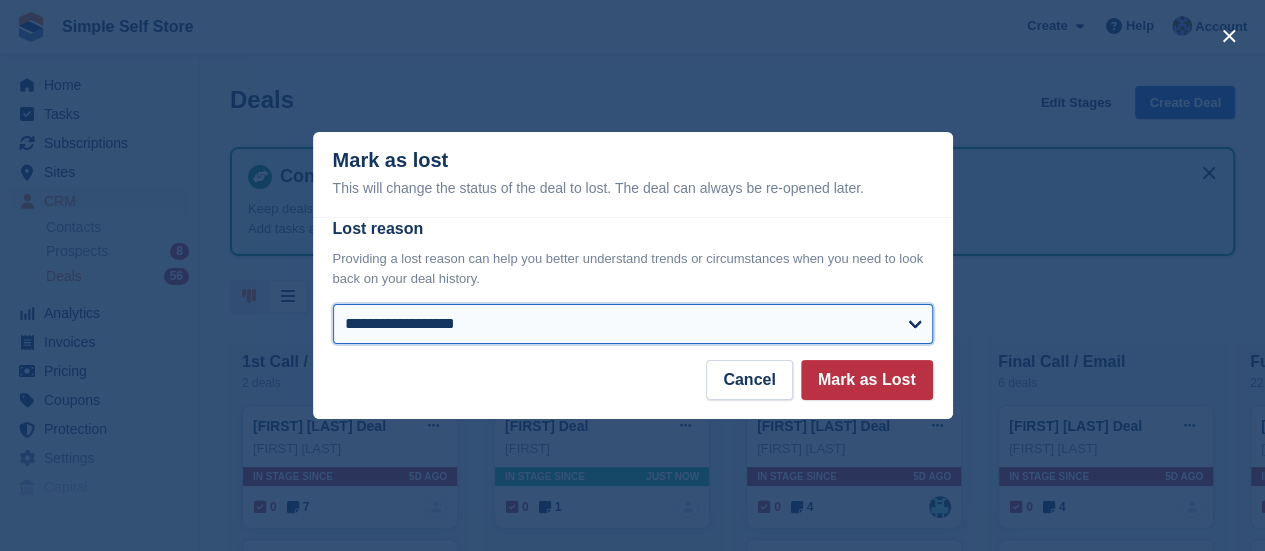 select on "**********" 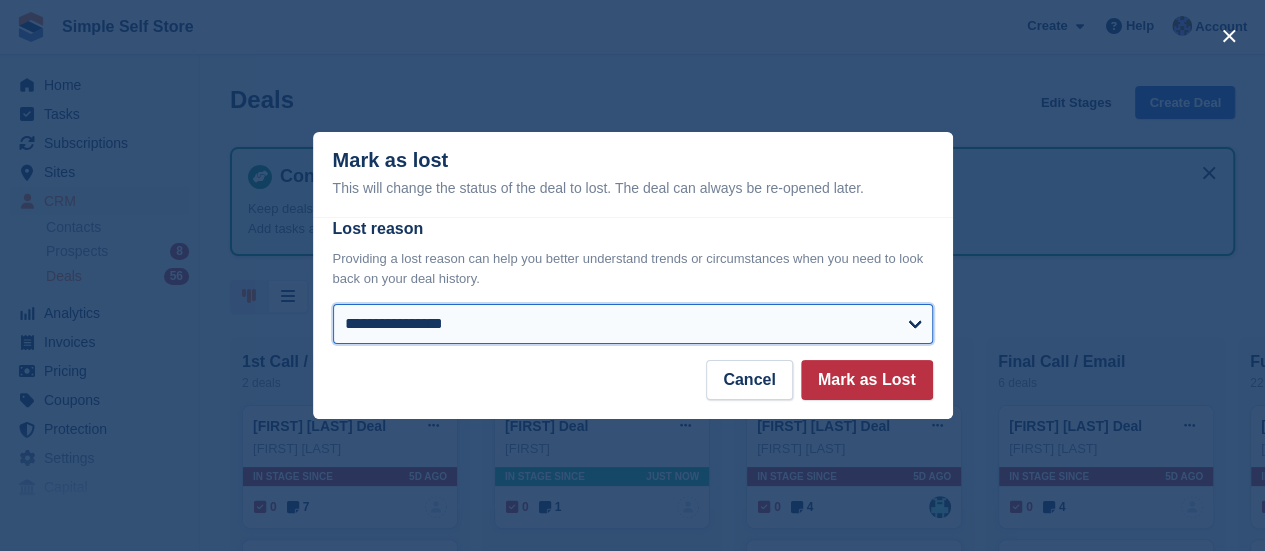 click on "**********" at bounding box center (633, 324) 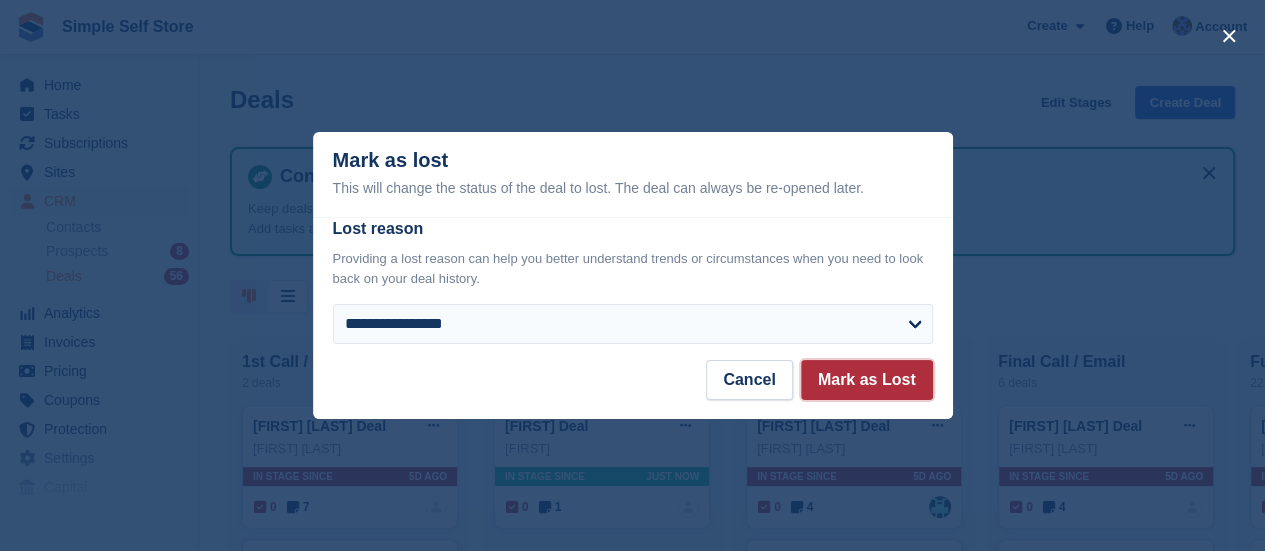 click on "Mark as Lost" at bounding box center [867, 380] 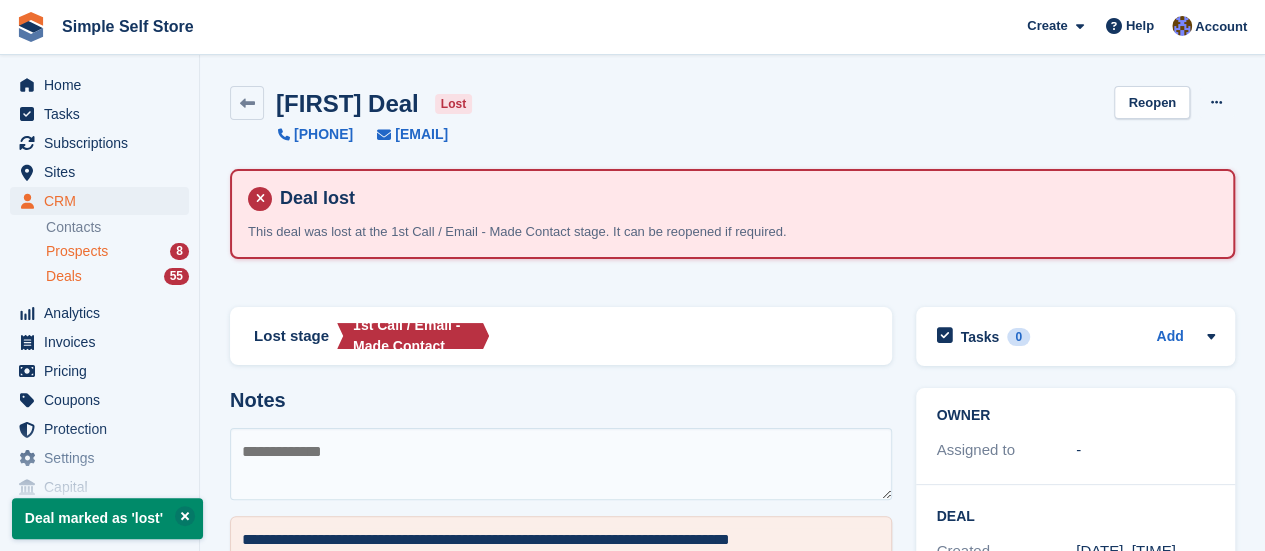 click on "Prospects" at bounding box center (77, 251) 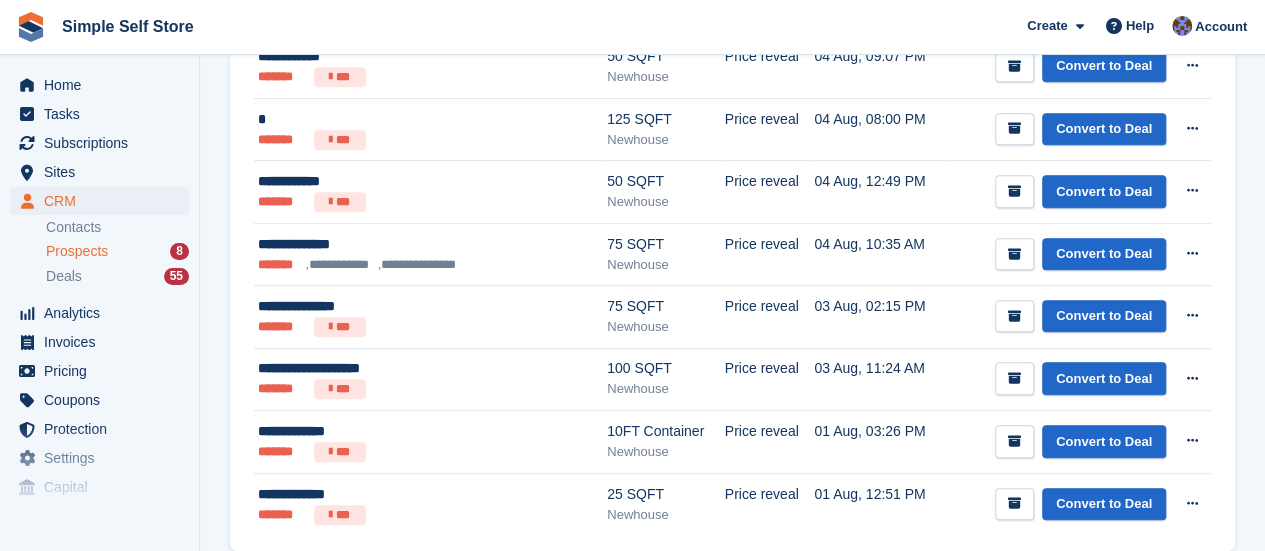 scroll, scrollTop: 466, scrollLeft: 0, axis: vertical 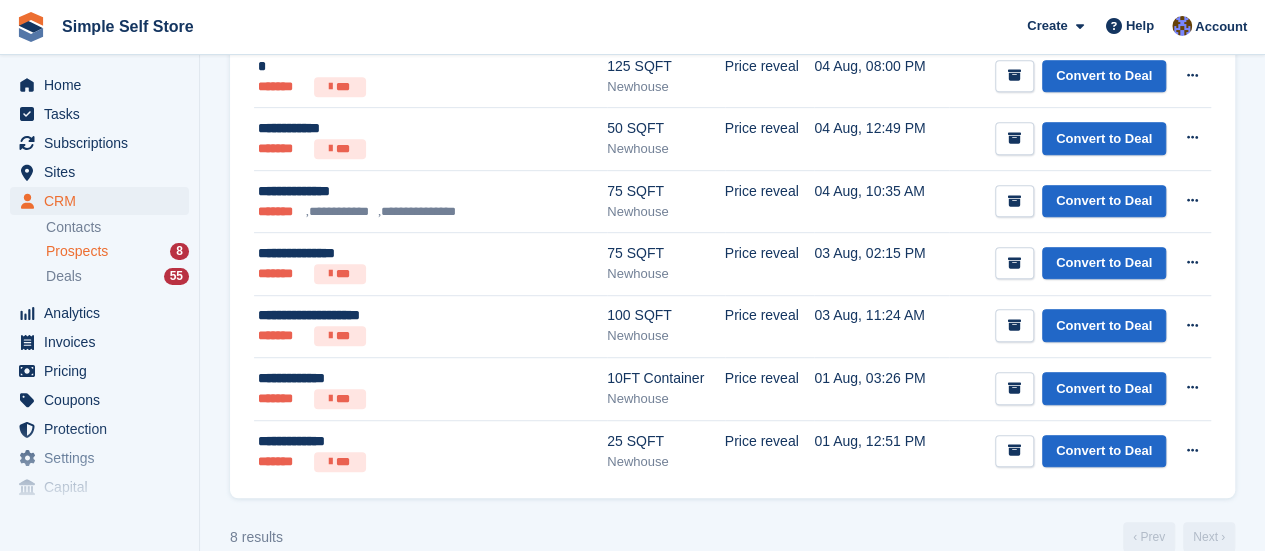click on "Prospects" at bounding box center [77, 251] 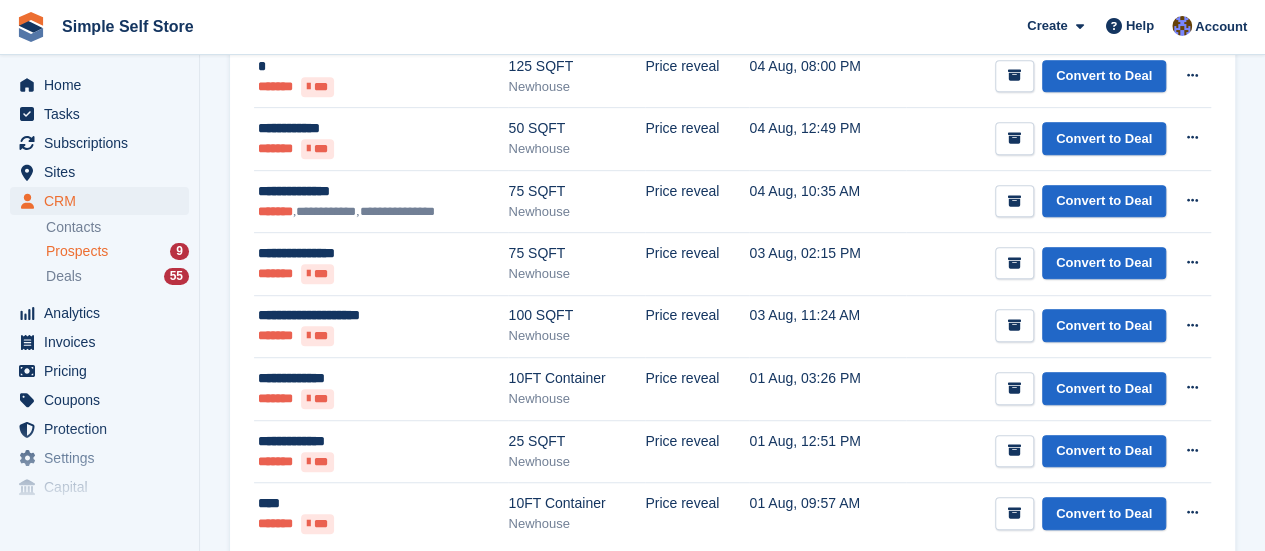 scroll, scrollTop: 0, scrollLeft: 0, axis: both 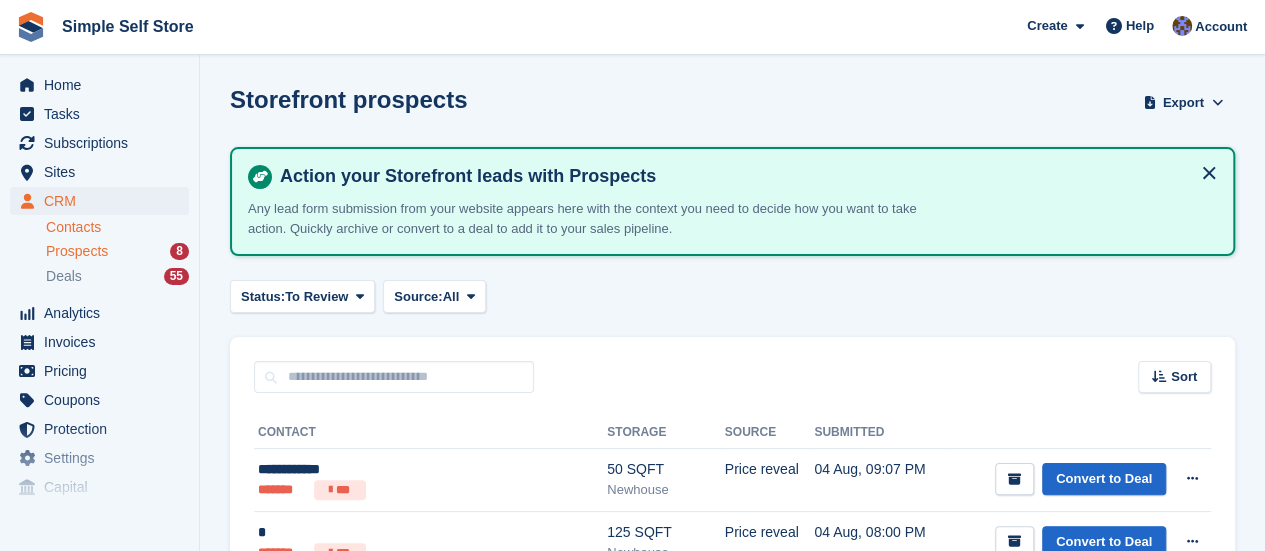 click on "Contacts" at bounding box center [117, 227] 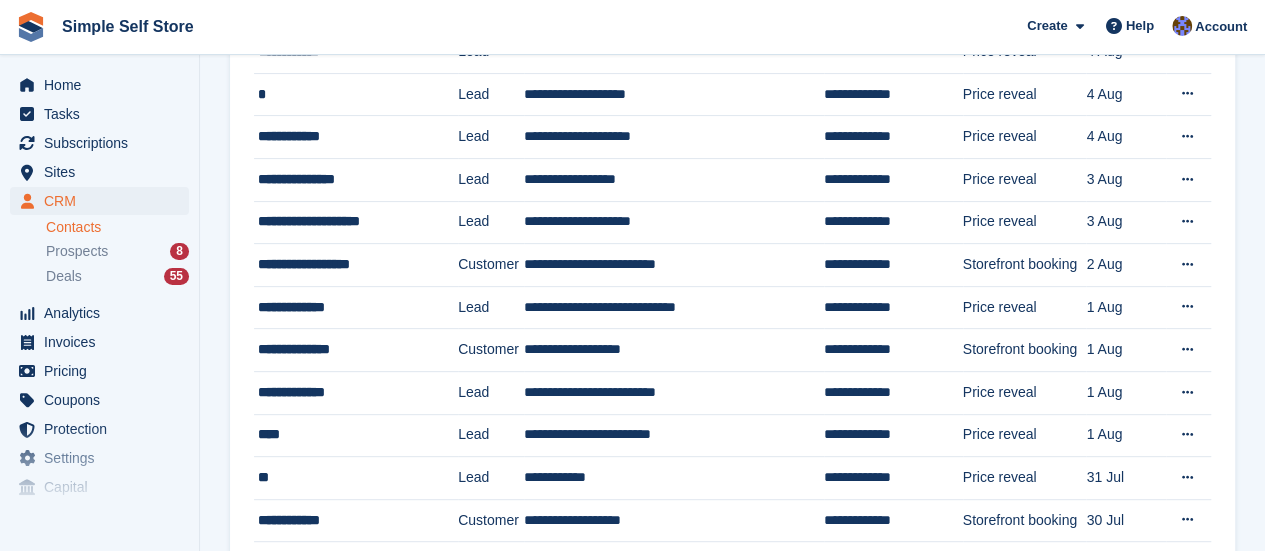 scroll, scrollTop: 333, scrollLeft: 0, axis: vertical 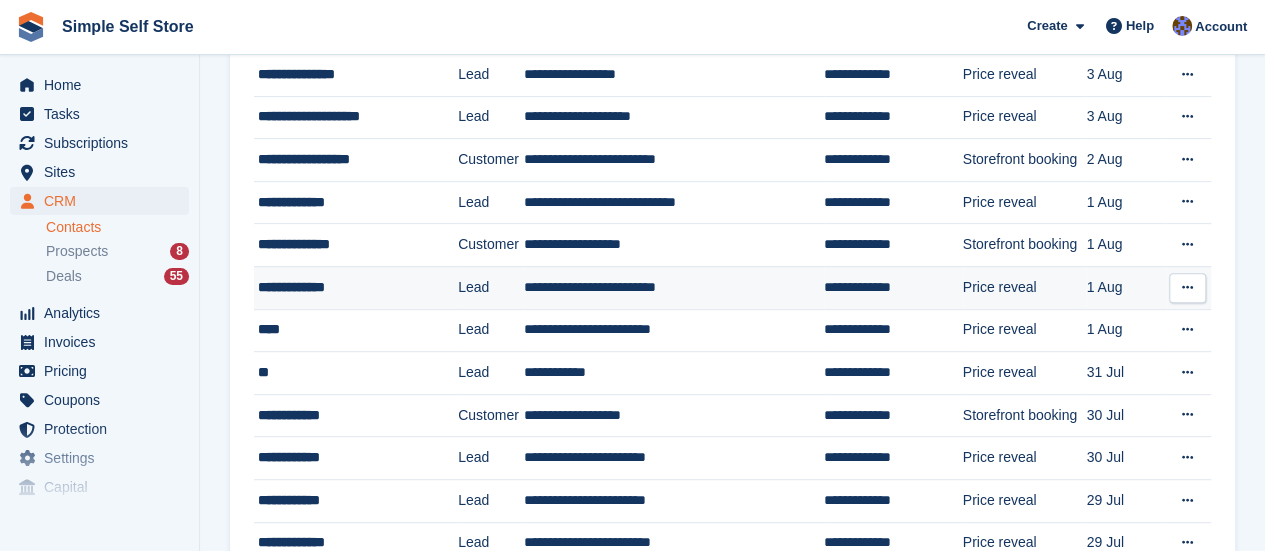 click on "**********" at bounding box center (674, 287) 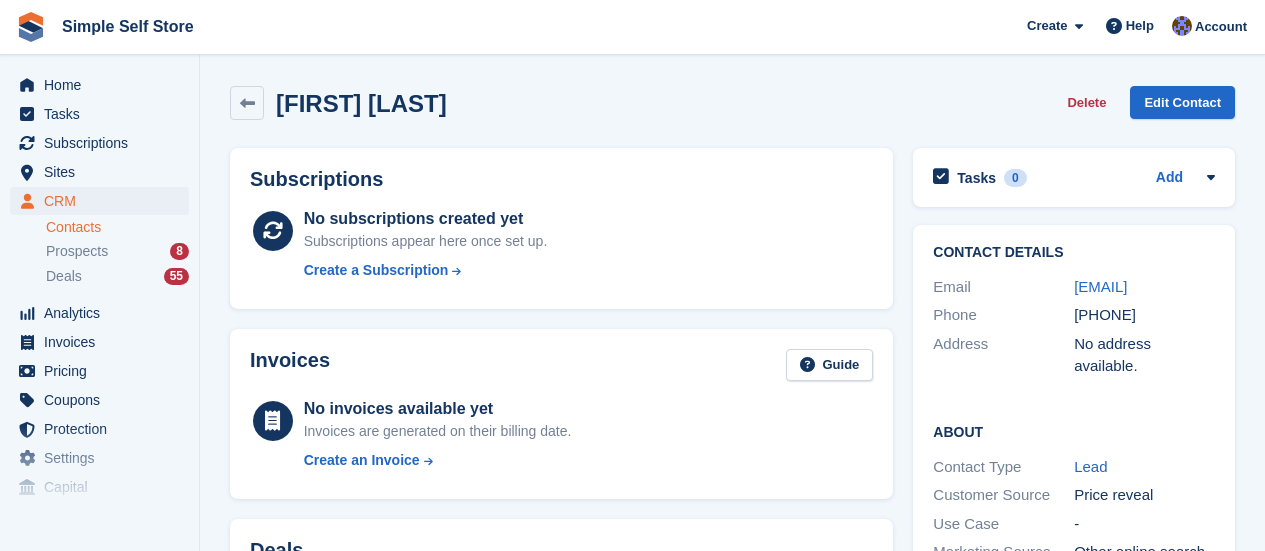 scroll, scrollTop: 0, scrollLeft: 0, axis: both 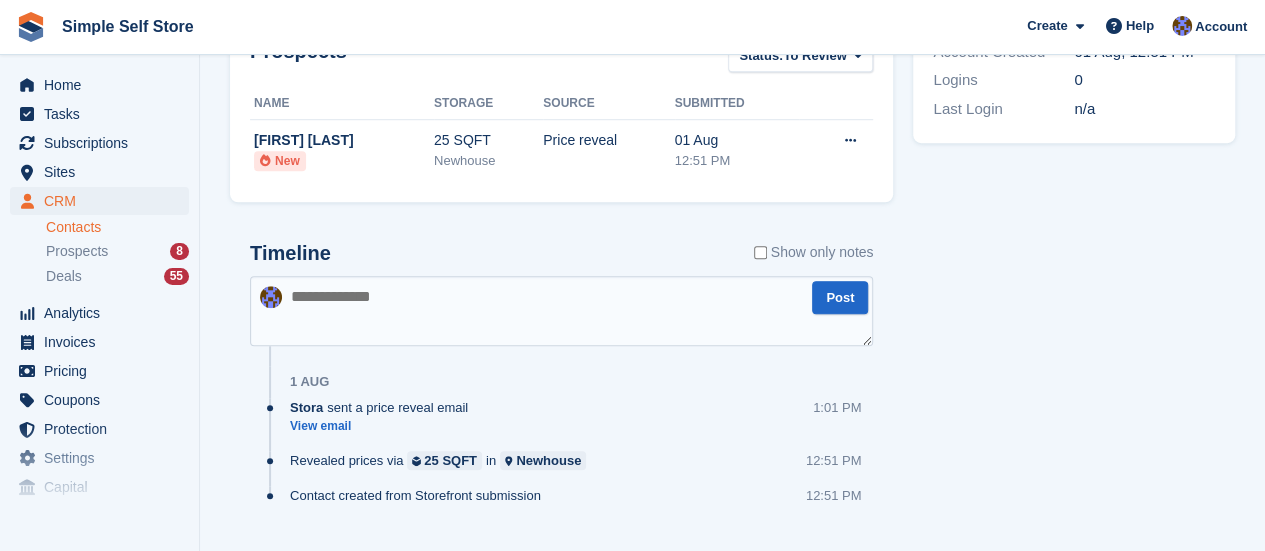 click at bounding box center [561, 311] 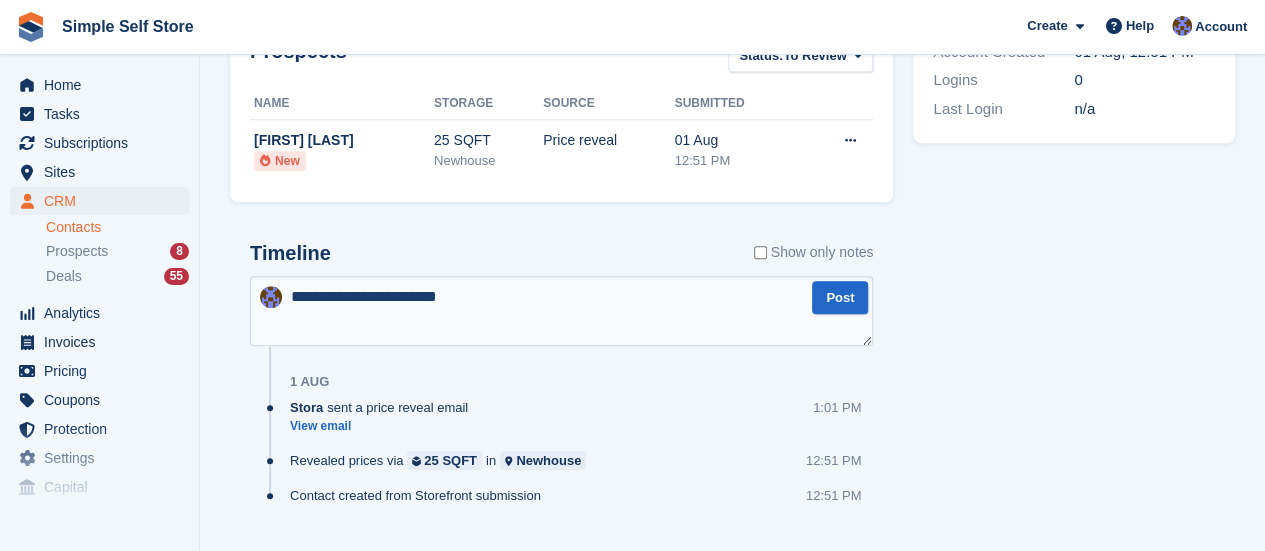 type on "**********" 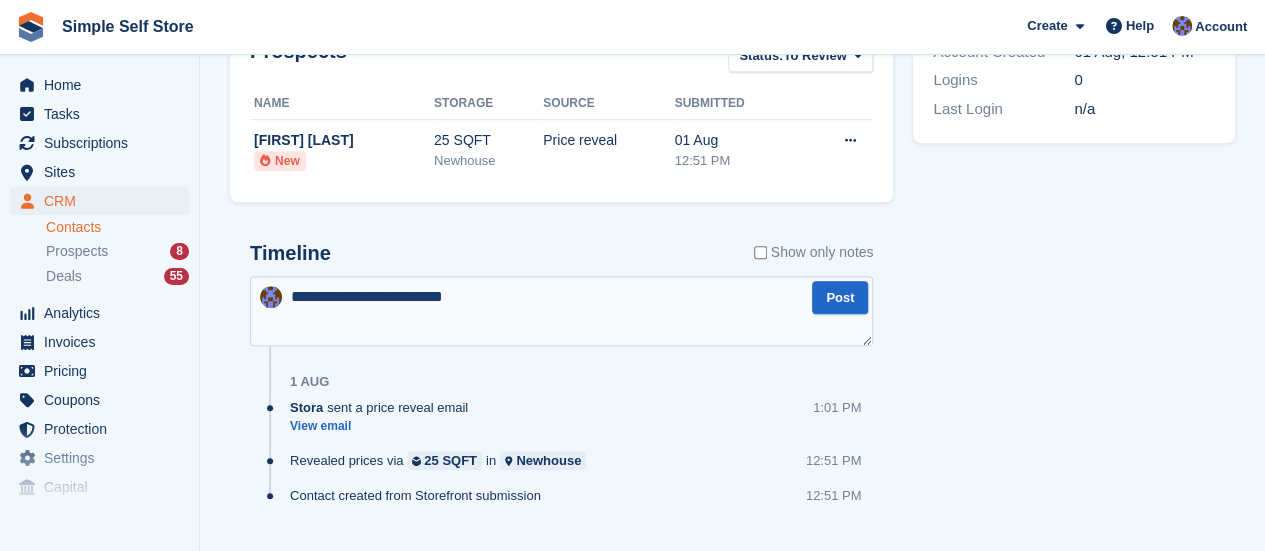 type 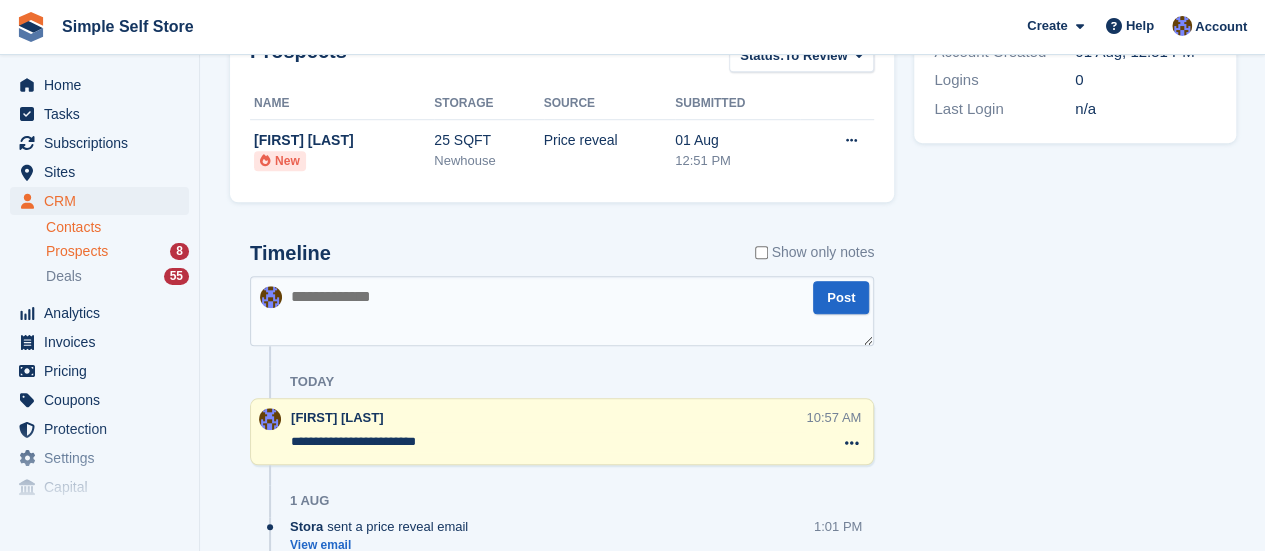 click on "Prospects" at bounding box center (77, 251) 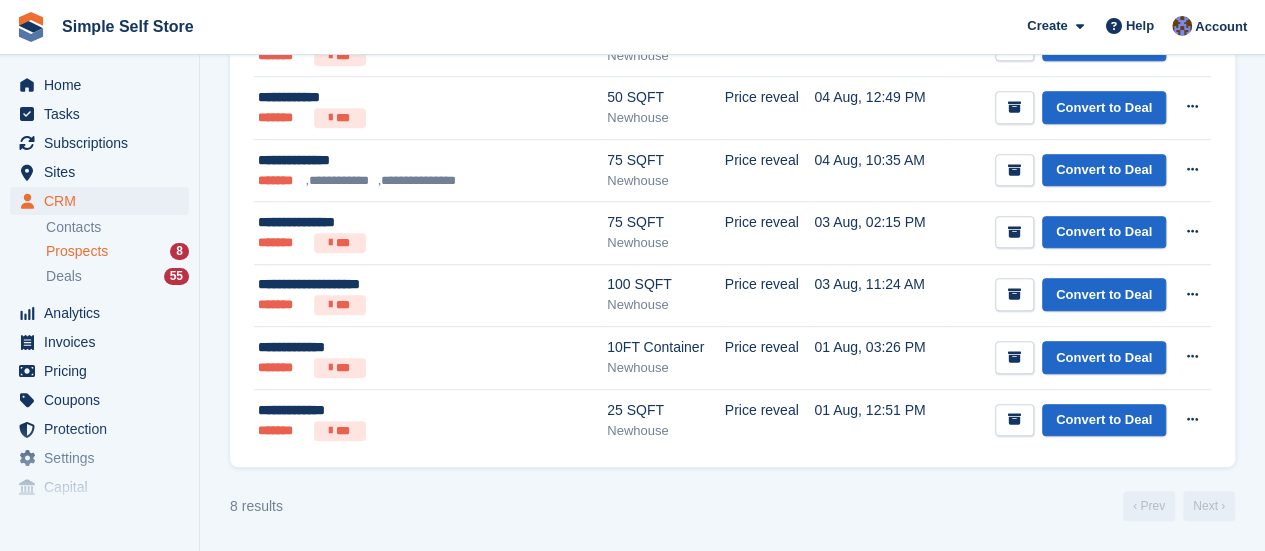 scroll, scrollTop: 0, scrollLeft: 0, axis: both 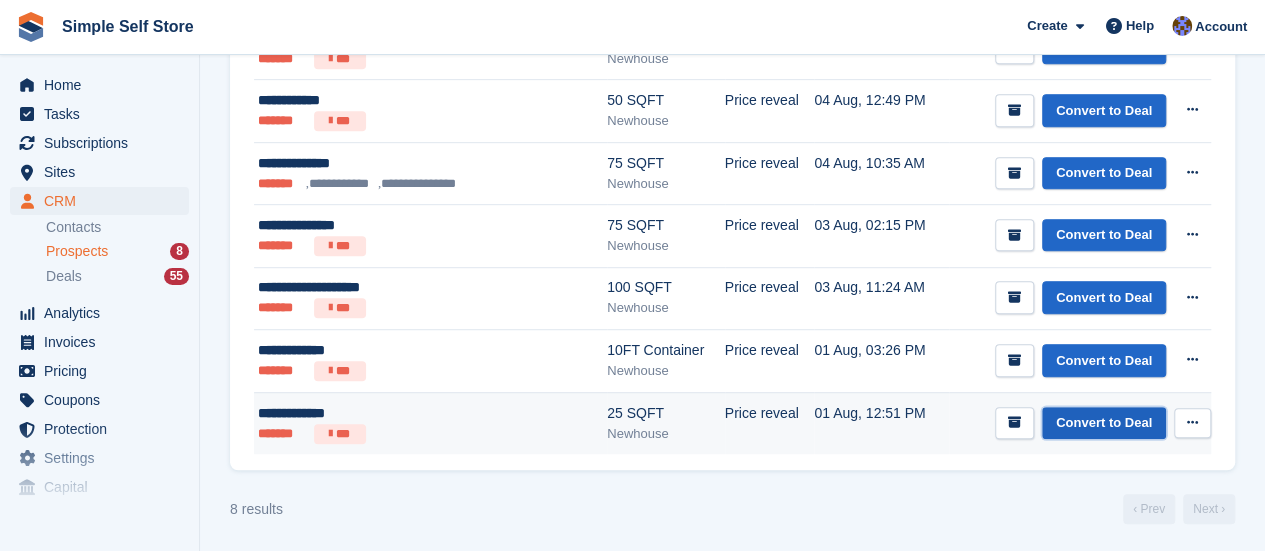 click on "Convert to Deal" at bounding box center [1104, 423] 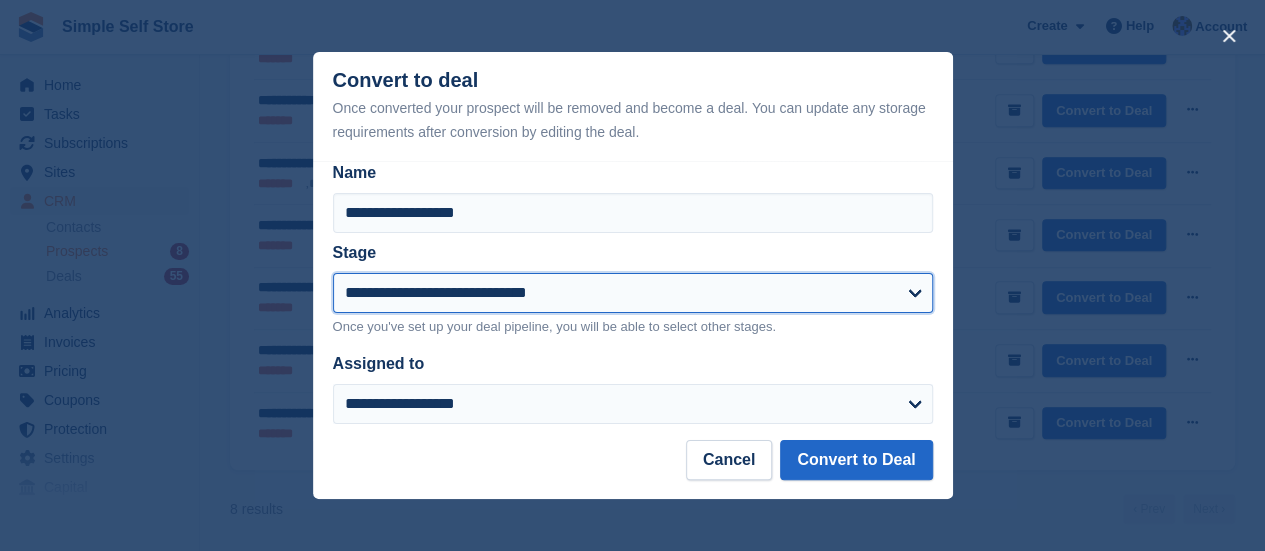 click on "**********" at bounding box center [633, 293] 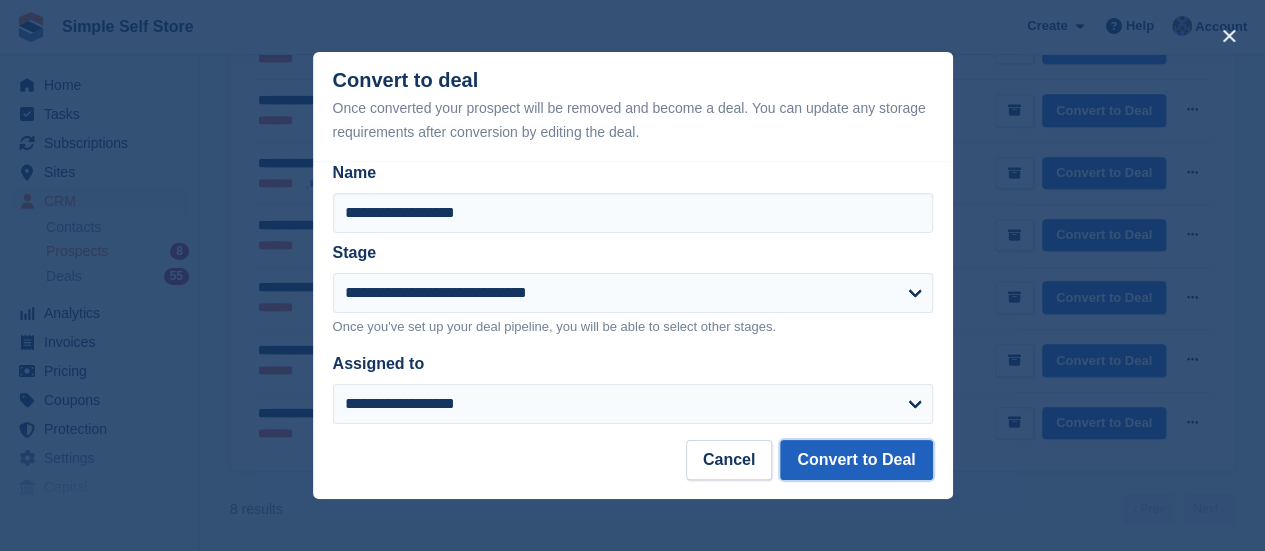 click on "Convert to Deal" at bounding box center (856, 460) 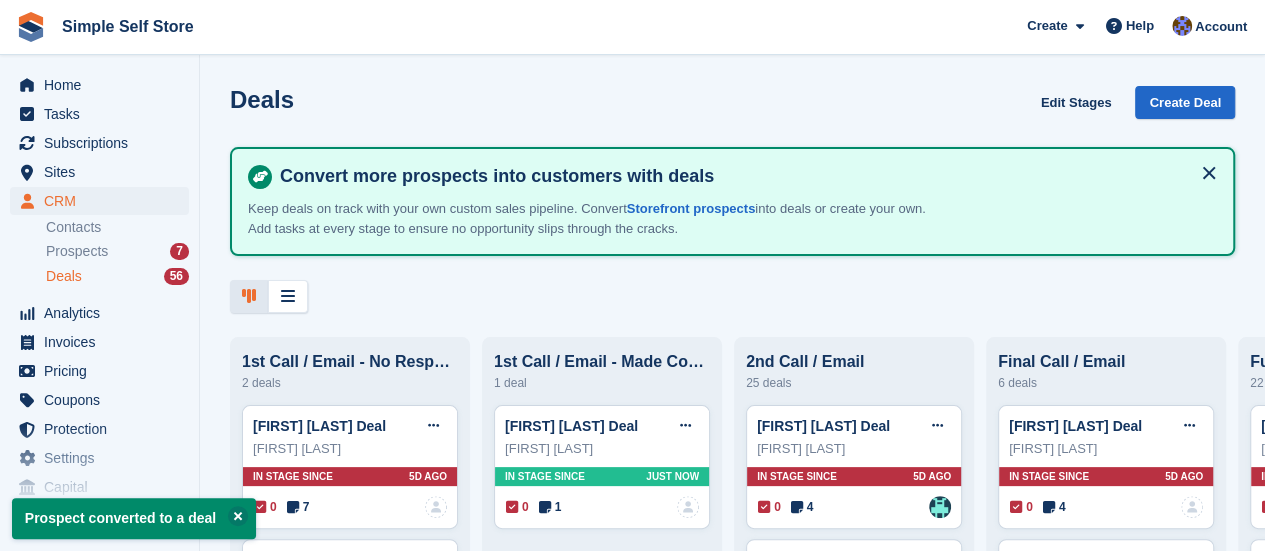scroll, scrollTop: 0, scrollLeft: 0, axis: both 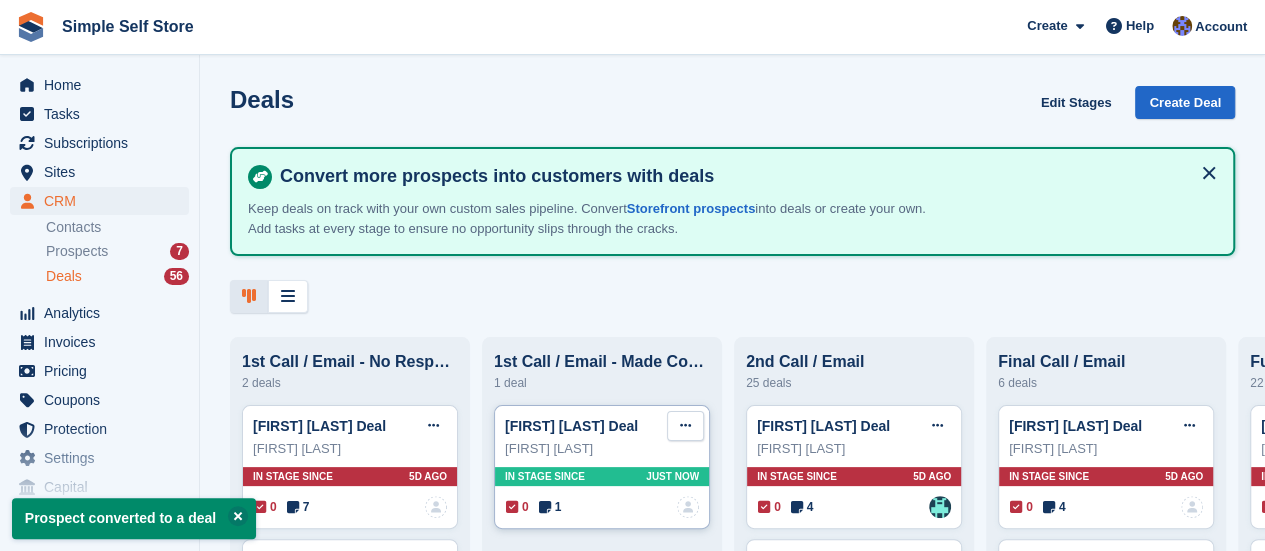 click at bounding box center [685, 425] 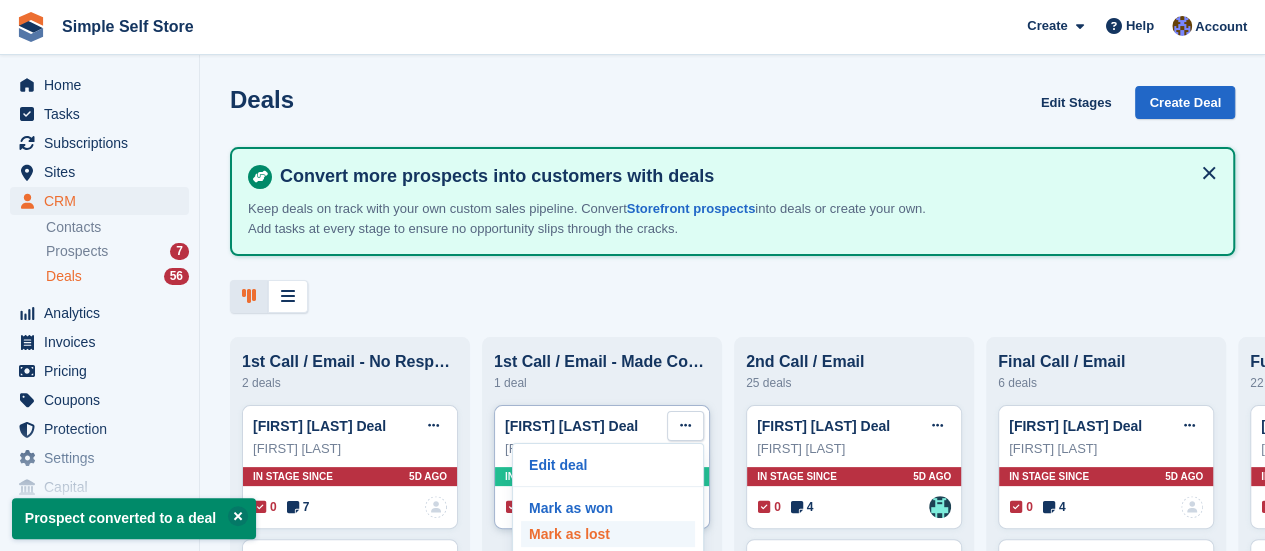 click on "Mark as lost" at bounding box center [608, 534] 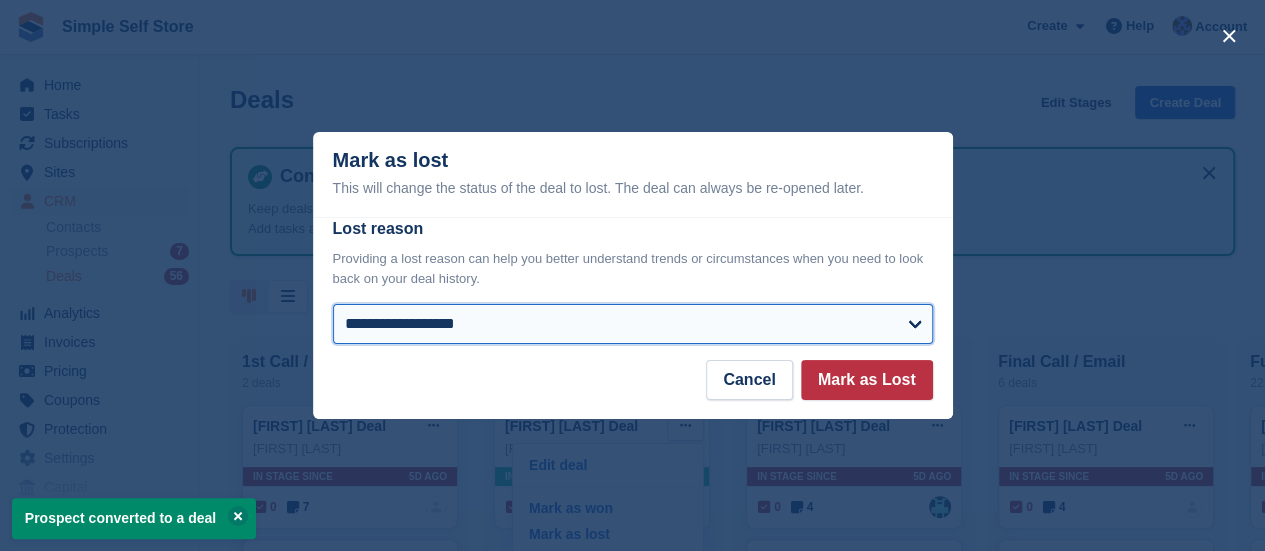 click on "**********" at bounding box center (633, 324) 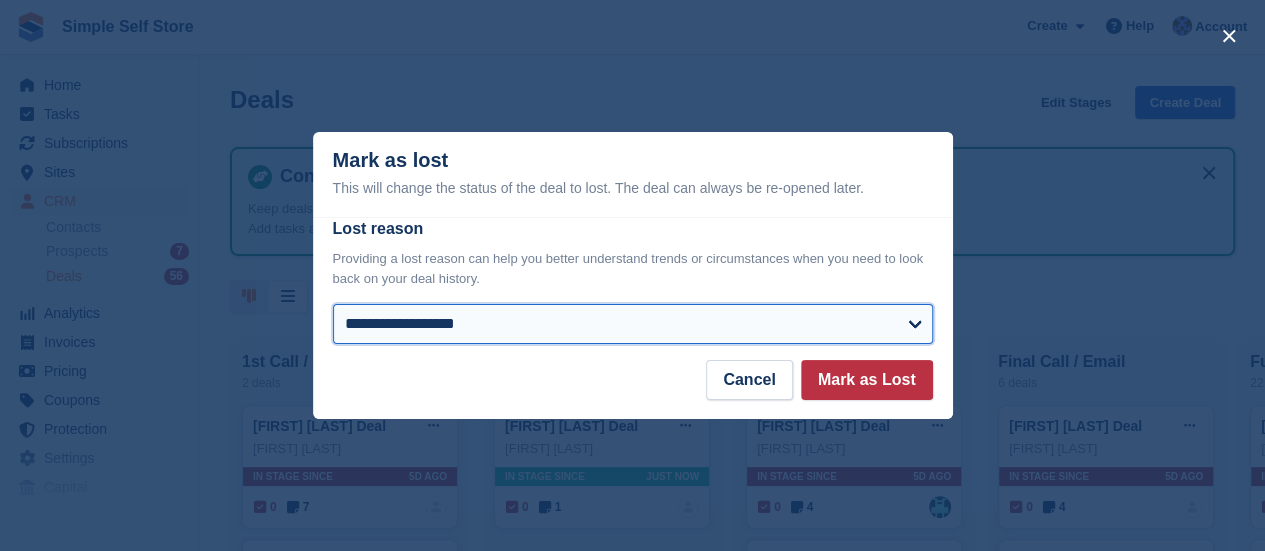 click on "**********" at bounding box center [633, 324] 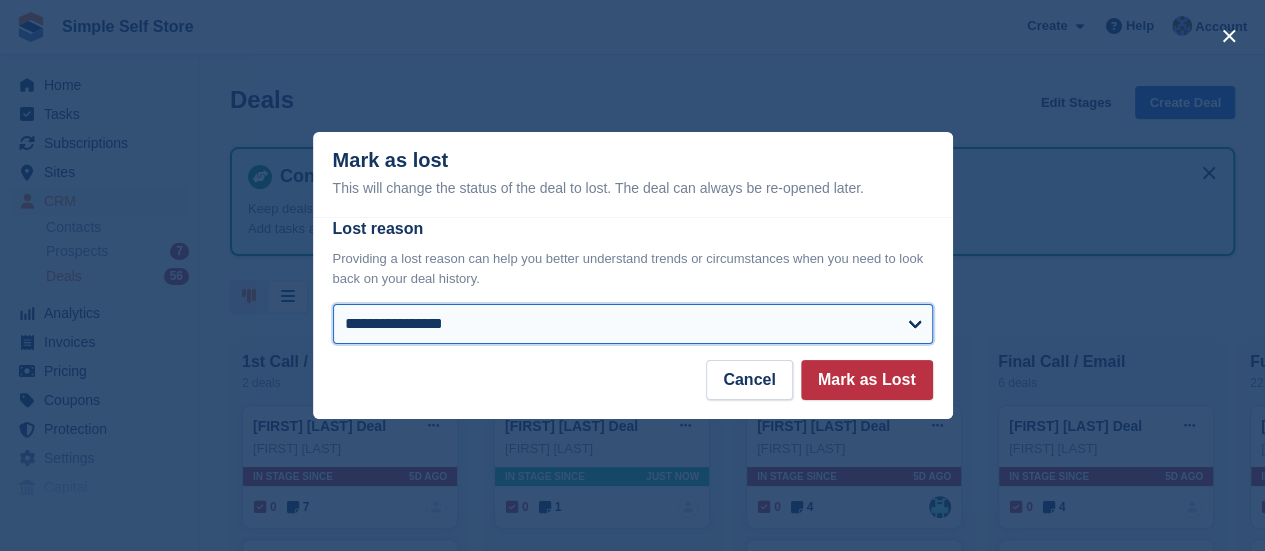 click on "**********" at bounding box center [633, 324] 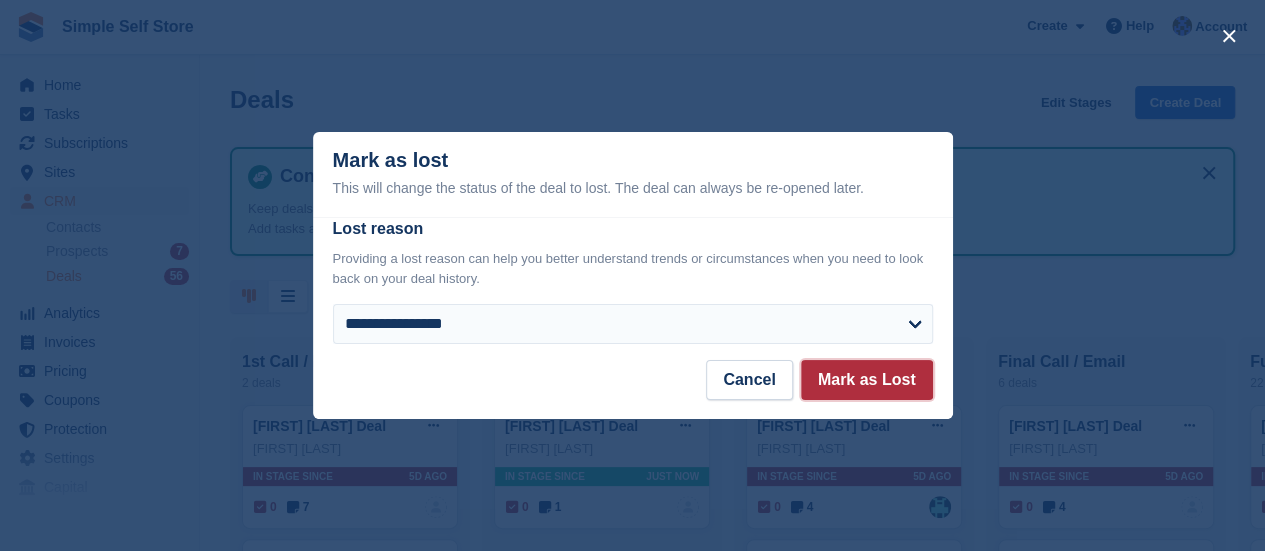 click on "Mark as Lost" at bounding box center (867, 380) 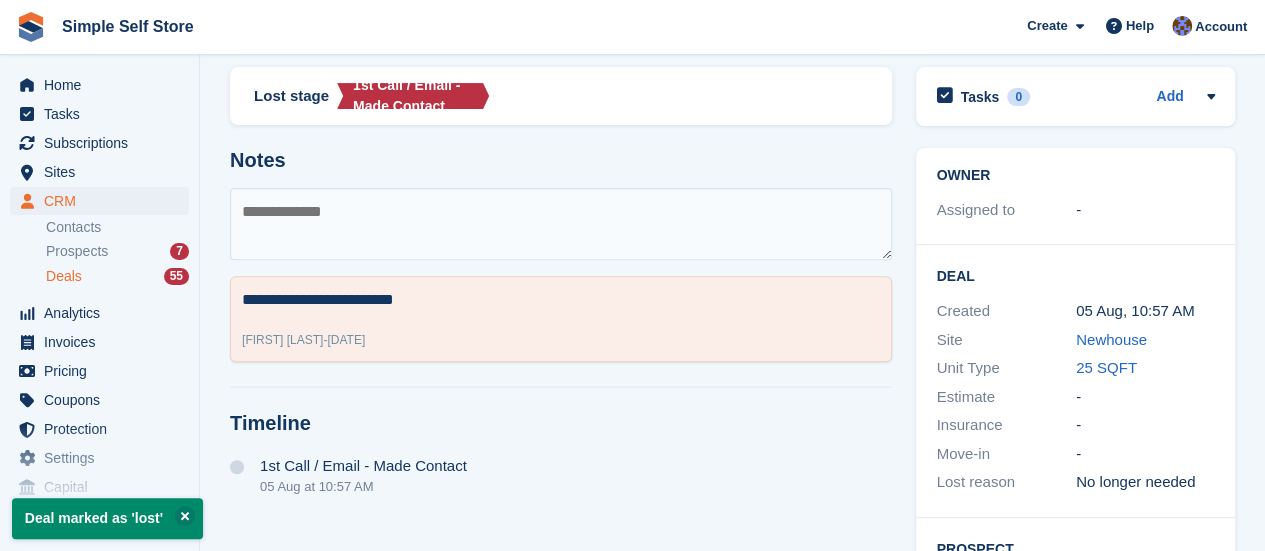 scroll, scrollTop: 280, scrollLeft: 0, axis: vertical 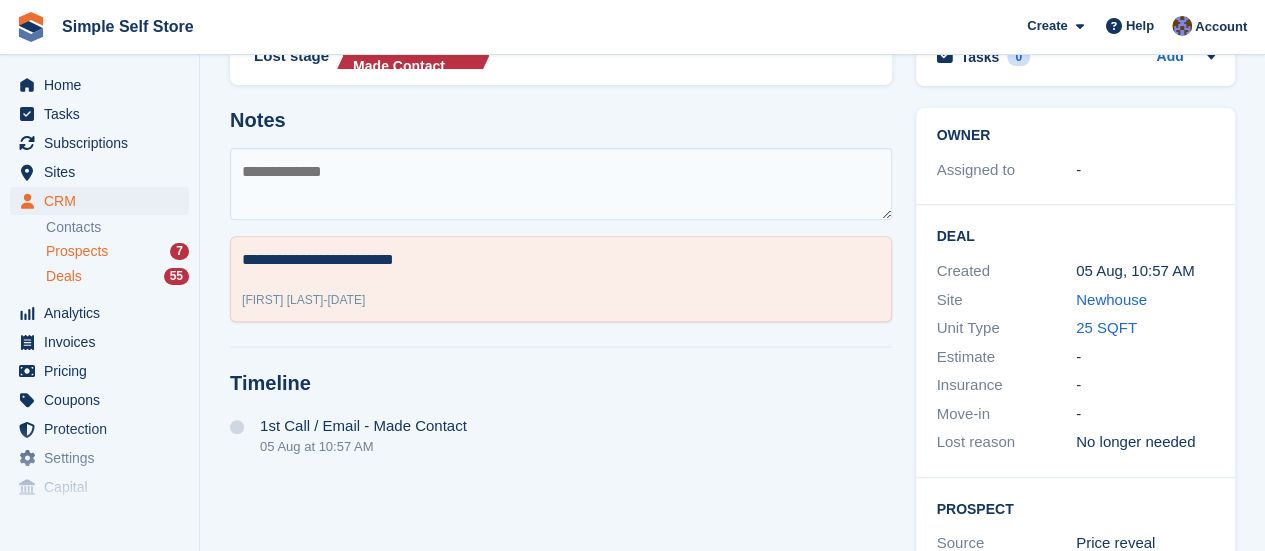 click on "Prospects" at bounding box center [77, 251] 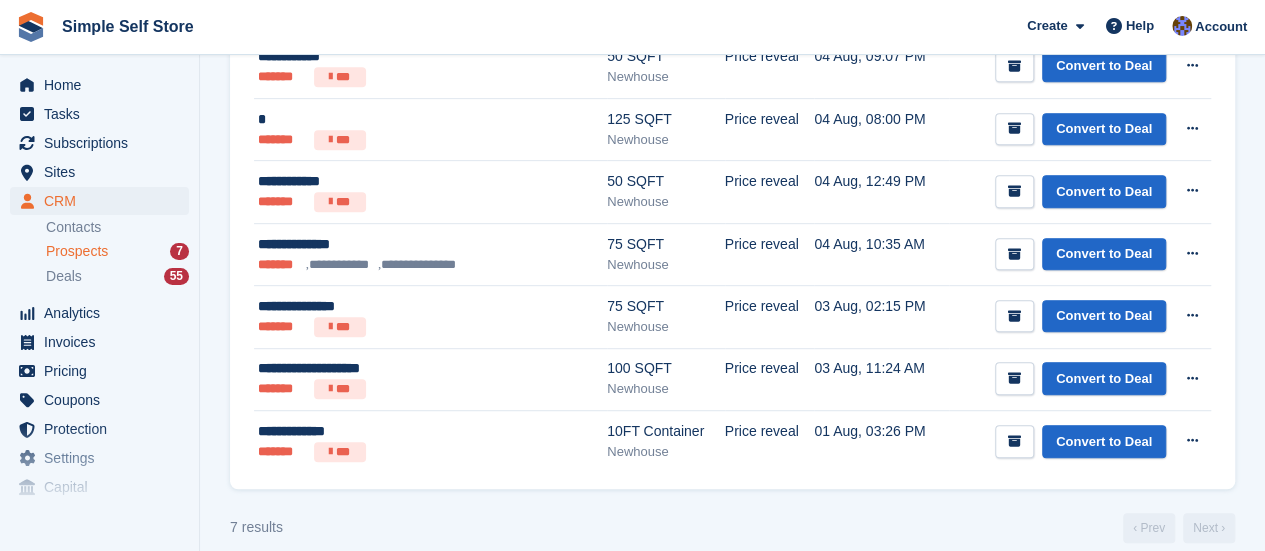 scroll, scrollTop: 432, scrollLeft: 0, axis: vertical 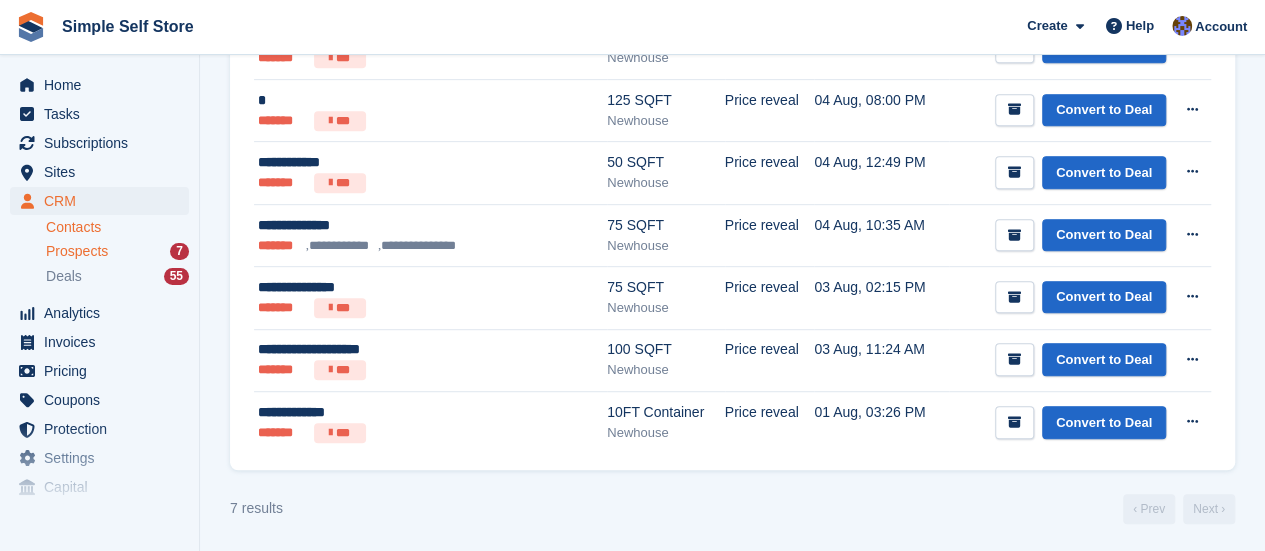 click on "Contacts" at bounding box center [117, 227] 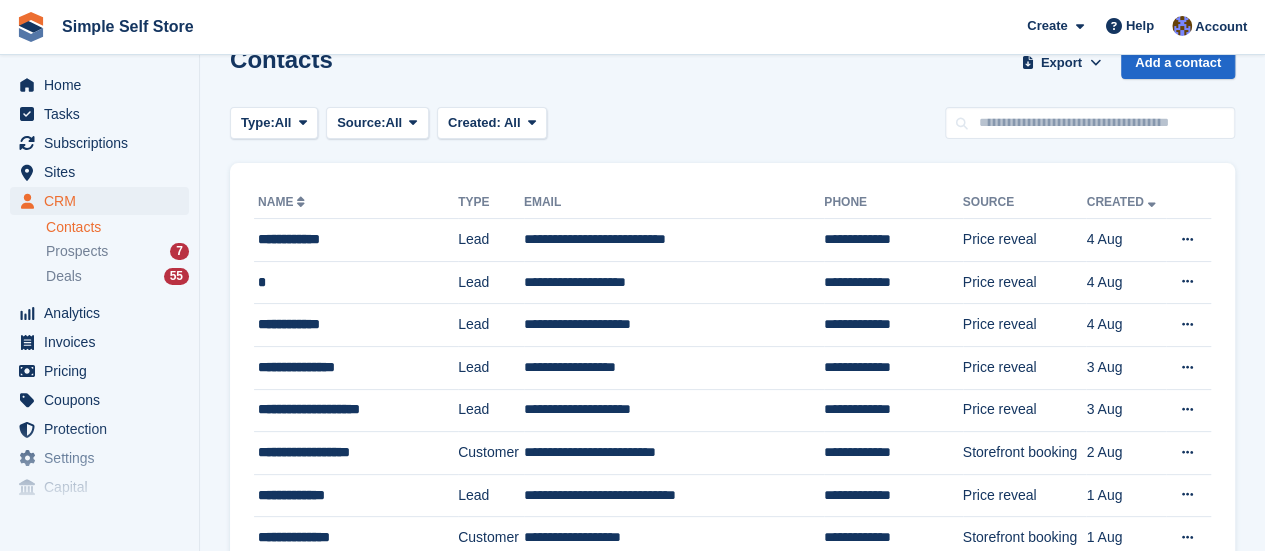 scroll, scrollTop: 80, scrollLeft: 0, axis: vertical 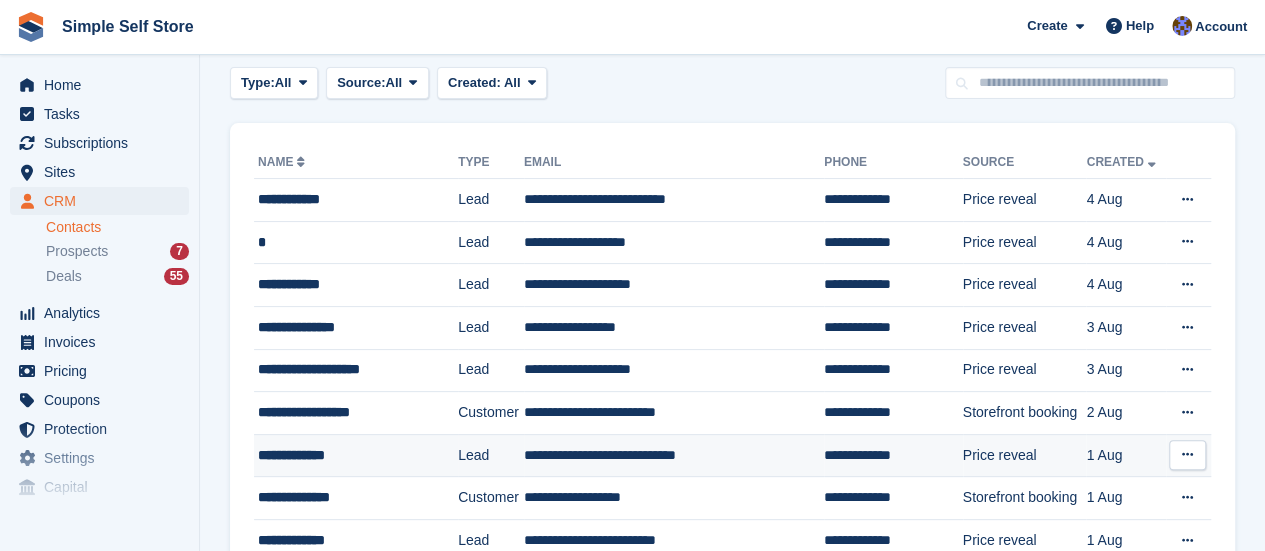 click on "**********" at bounding box center (674, 455) 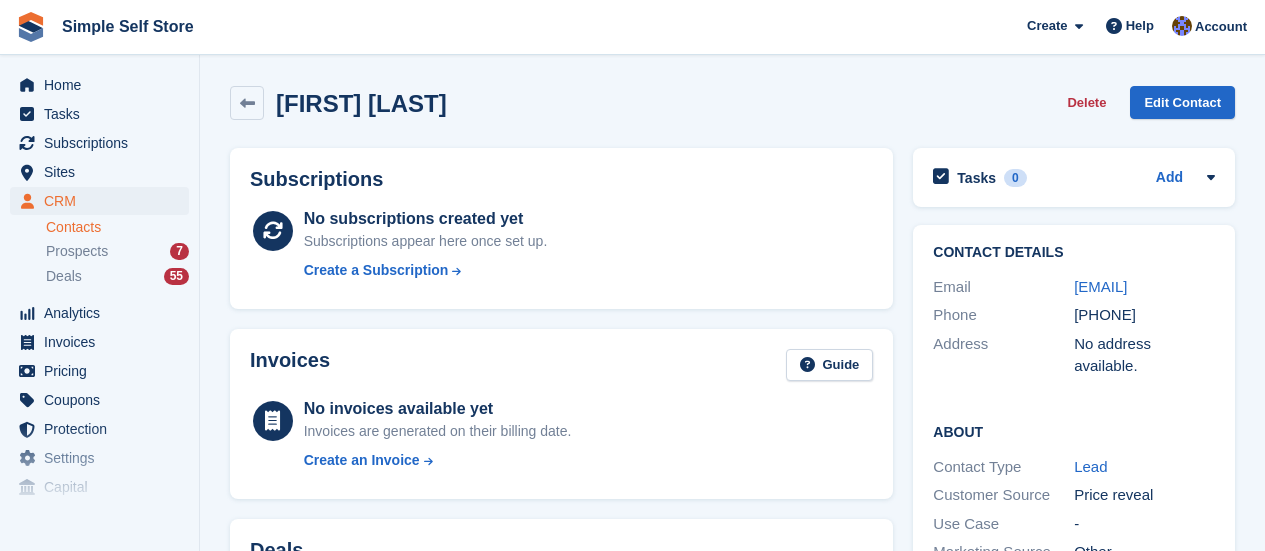 scroll, scrollTop: 0, scrollLeft: 0, axis: both 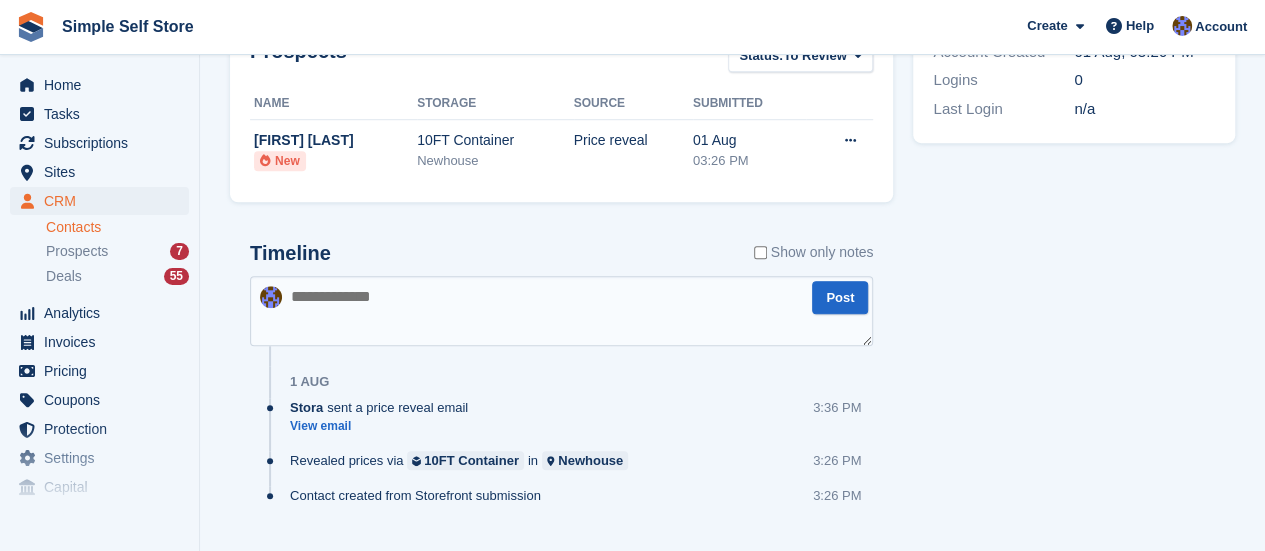 click at bounding box center (561, 311) 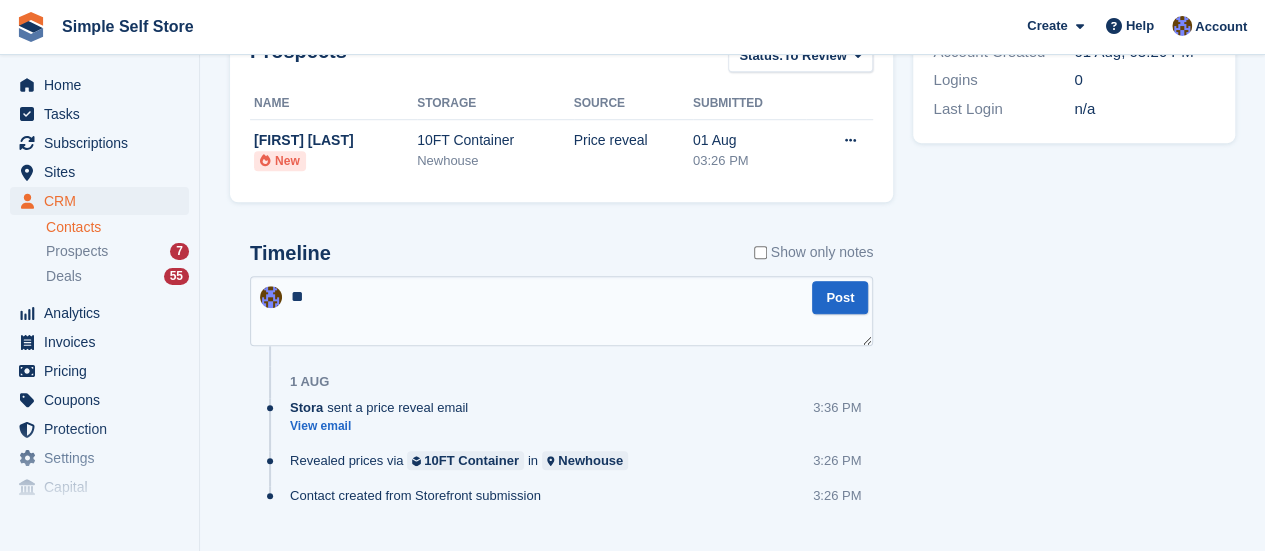 type on "***" 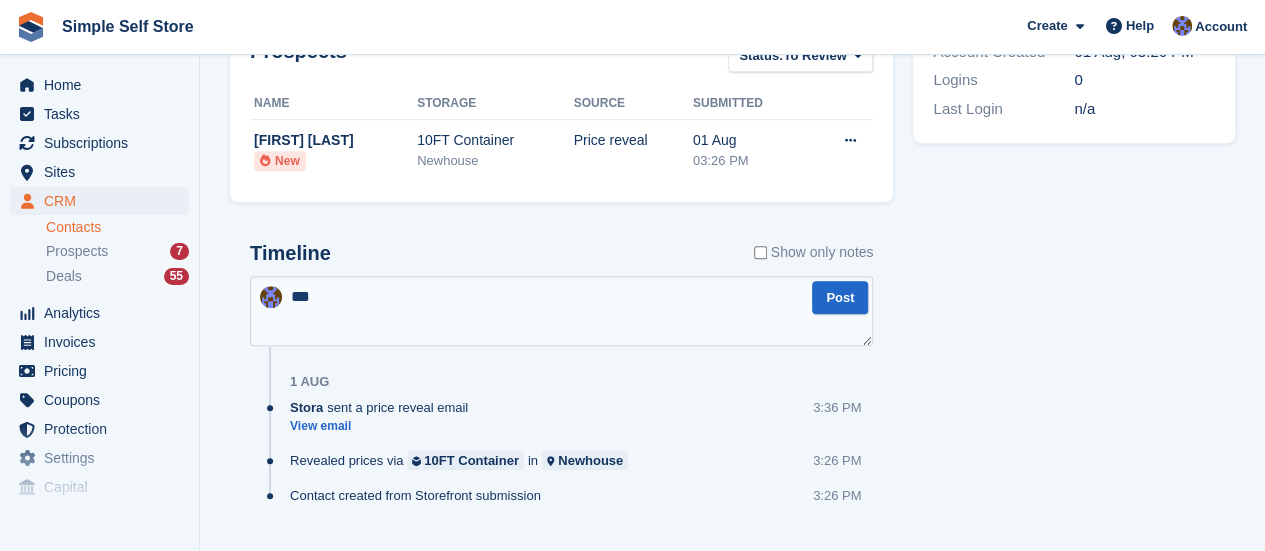 type 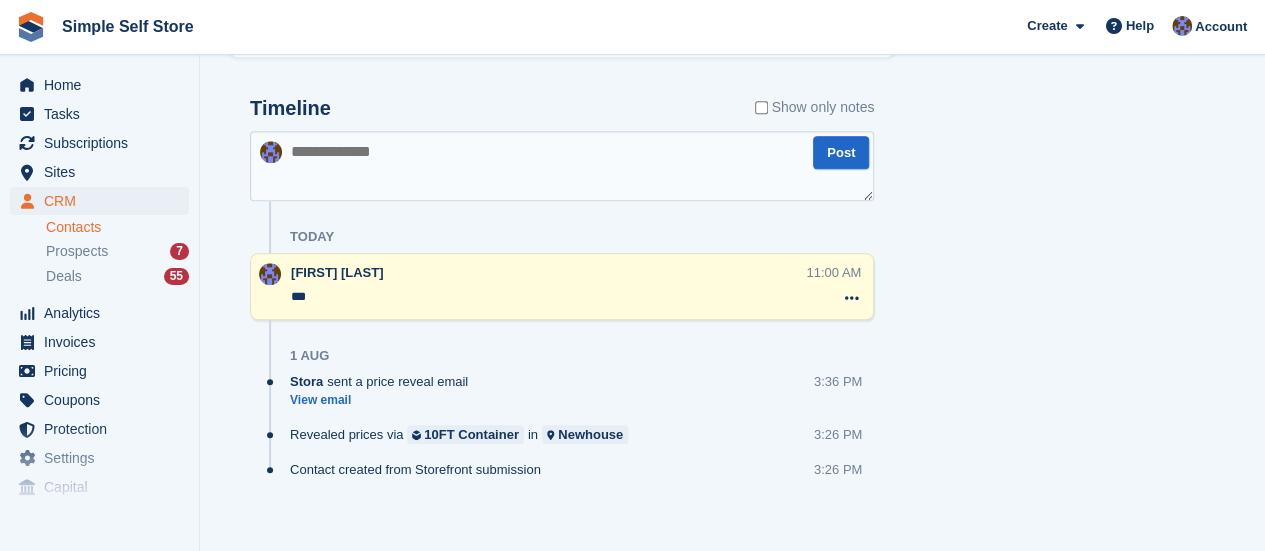 scroll, scrollTop: 839, scrollLeft: 0, axis: vertical 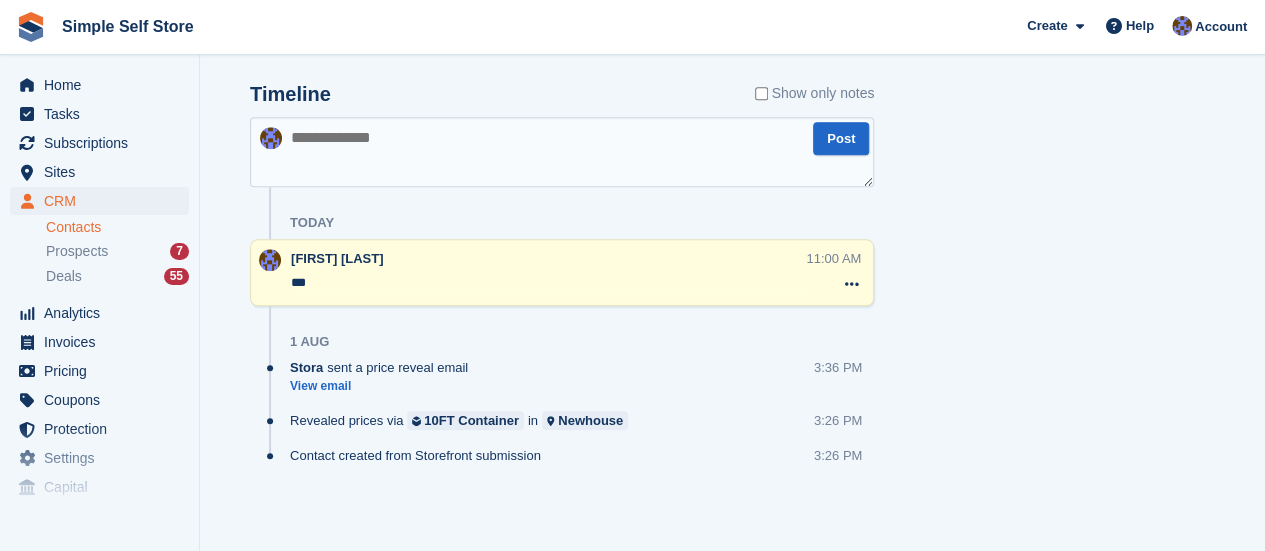 click on "***" at bounding box center (548, 283) 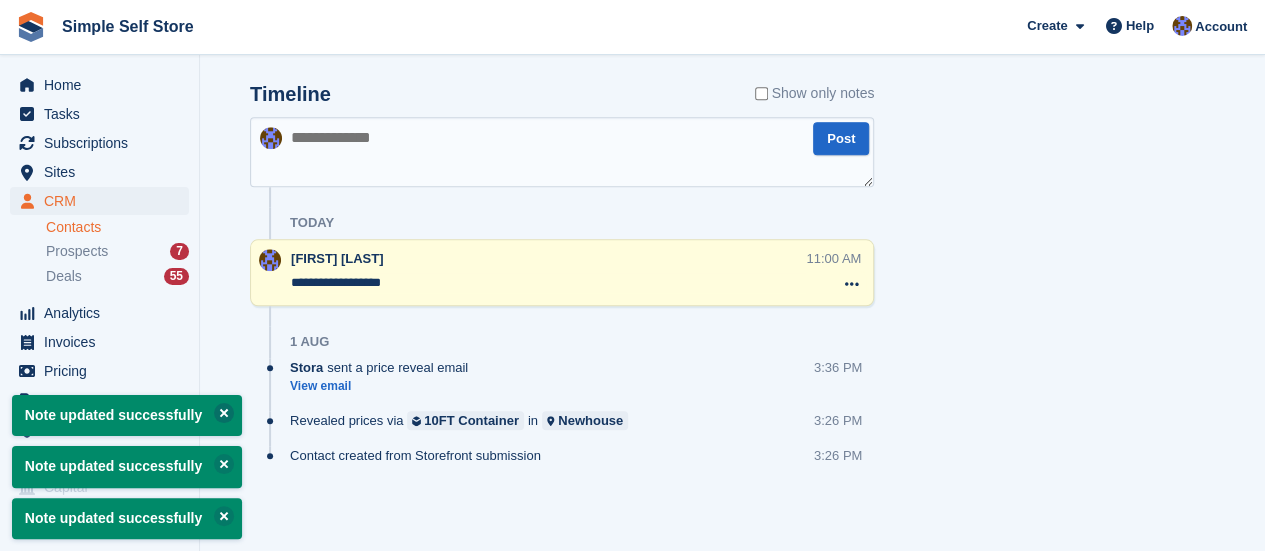 click at bounding box center [224, 413] 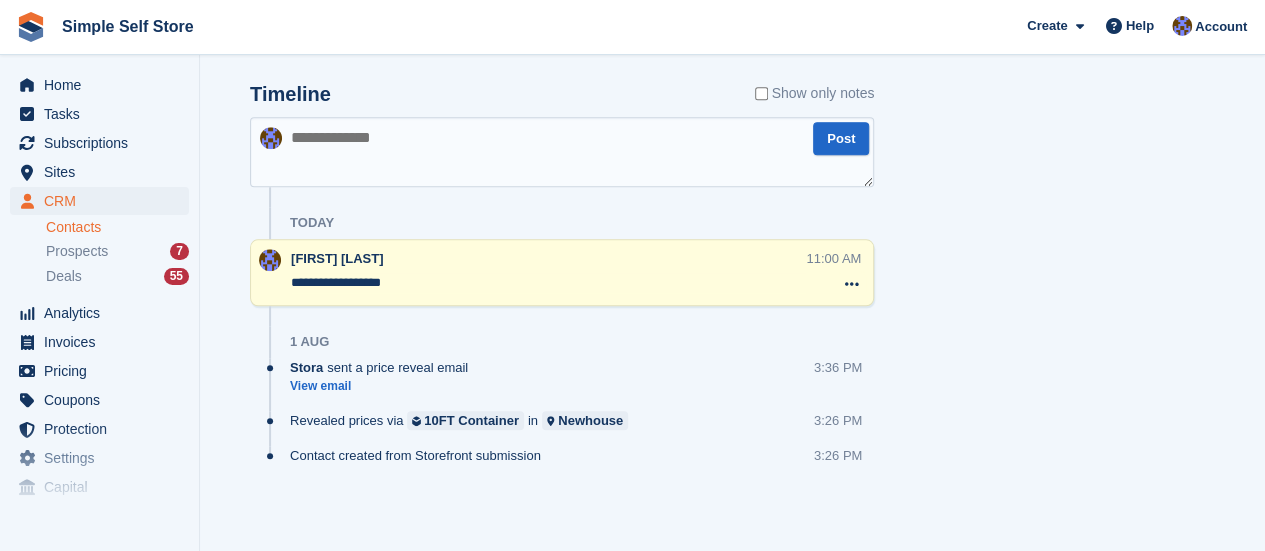 click on "***" at bounding box center [548, 283] 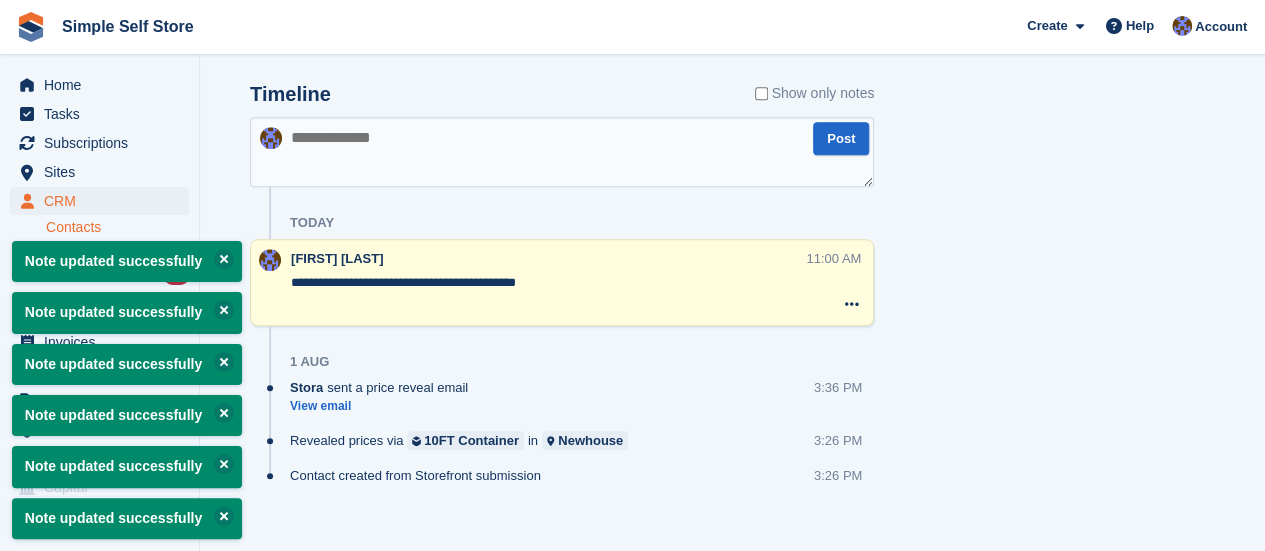 click on "***" at bounding box center [548, 293] 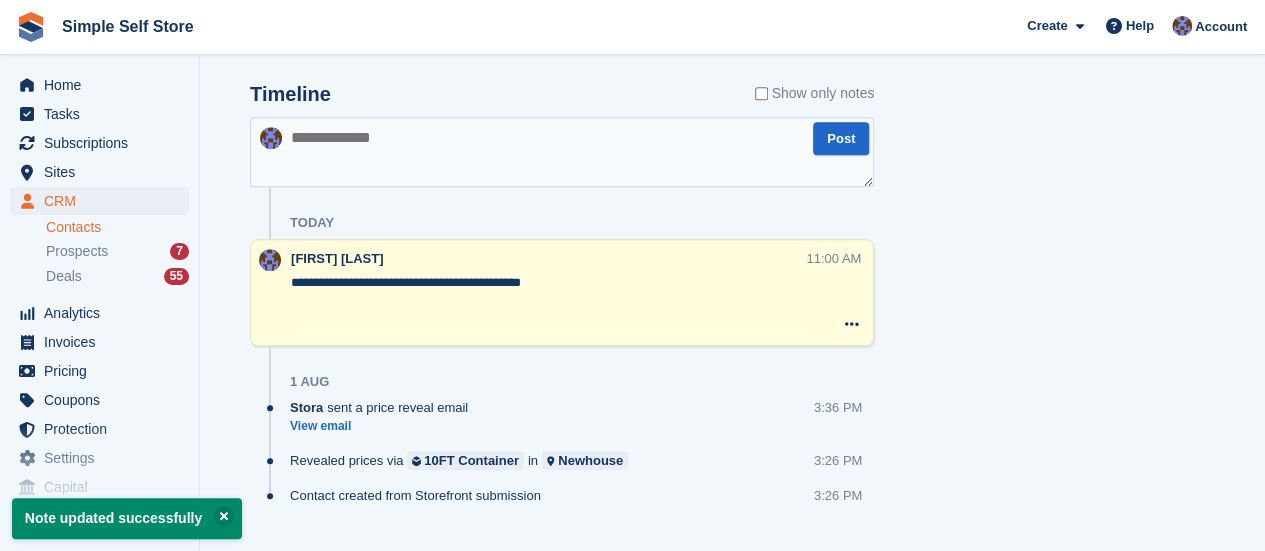 type on "**********" 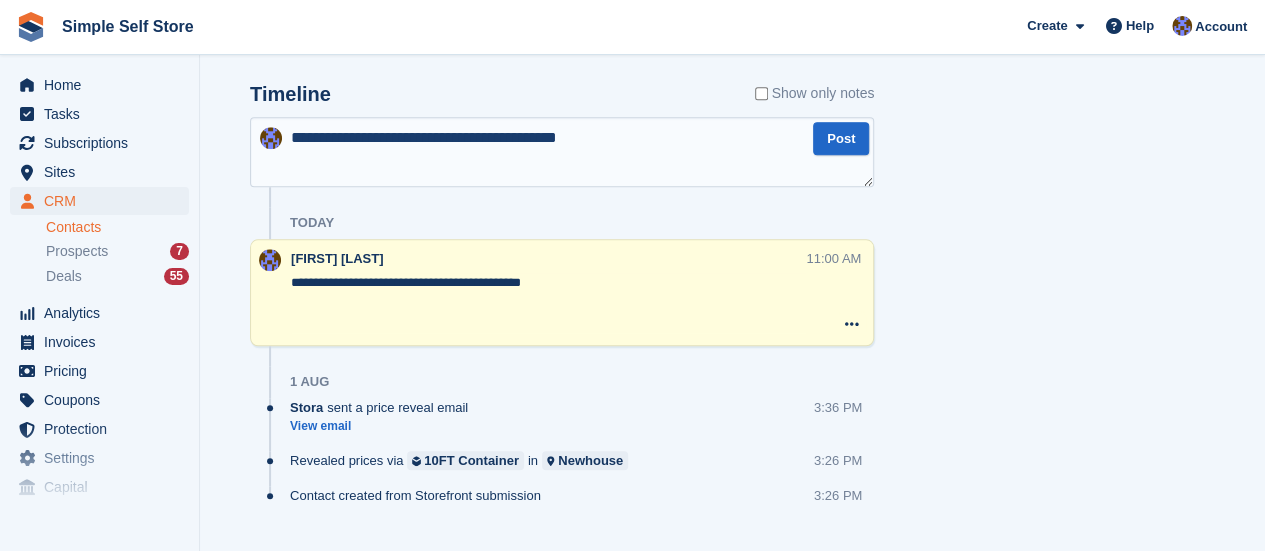 type on "**********" 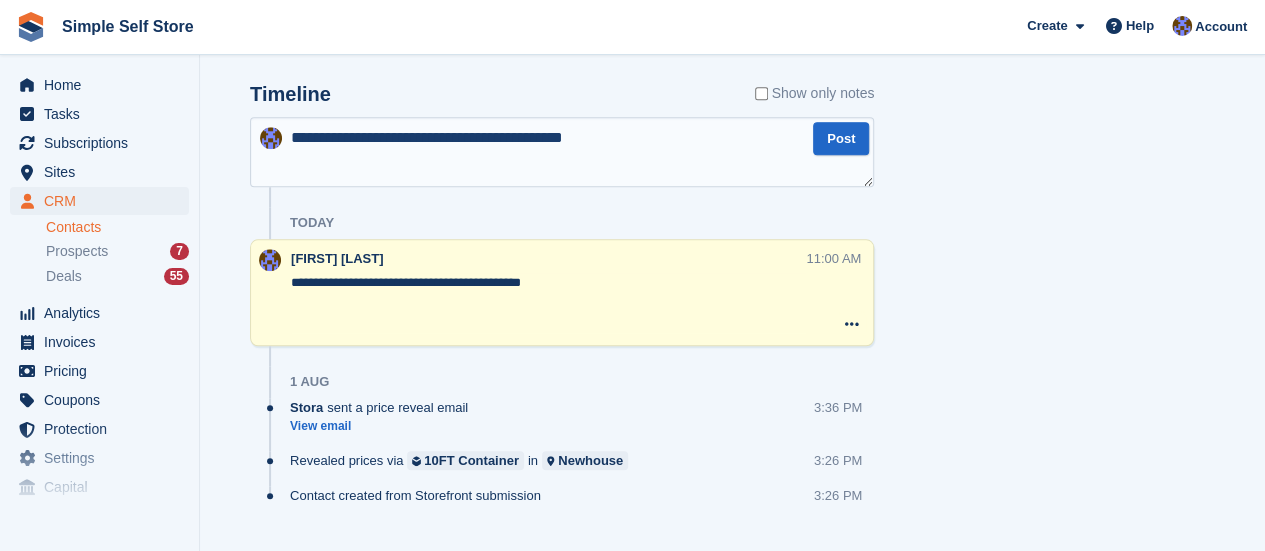 type 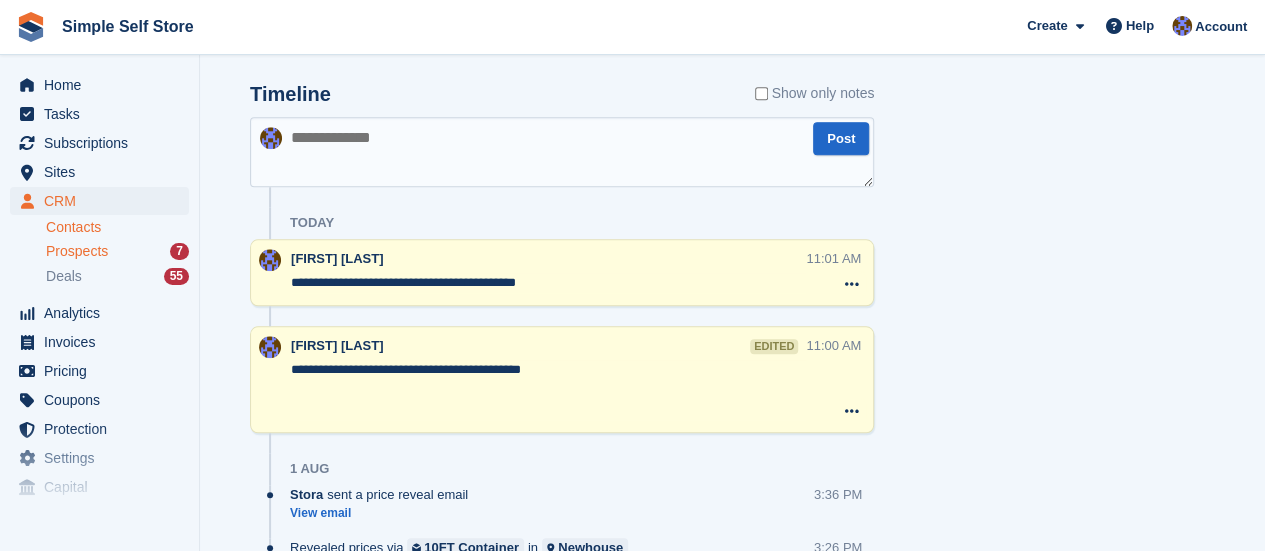 click on "Prospects" at bounding box center [77, 251] 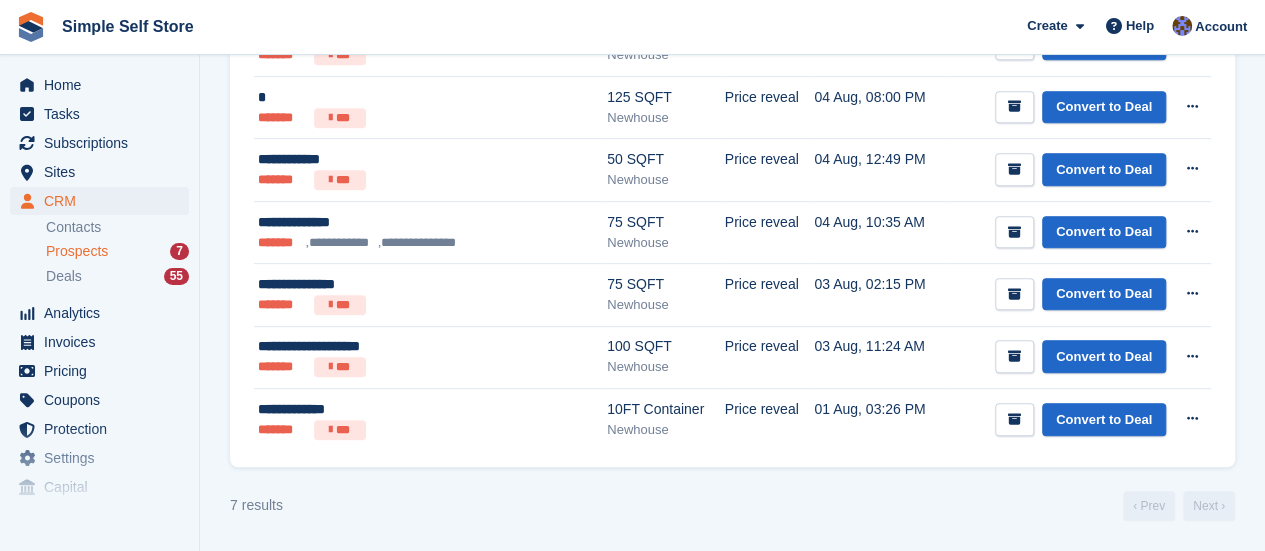 scroll, scrollTop: 0, scrollLeft: 0, axis: both 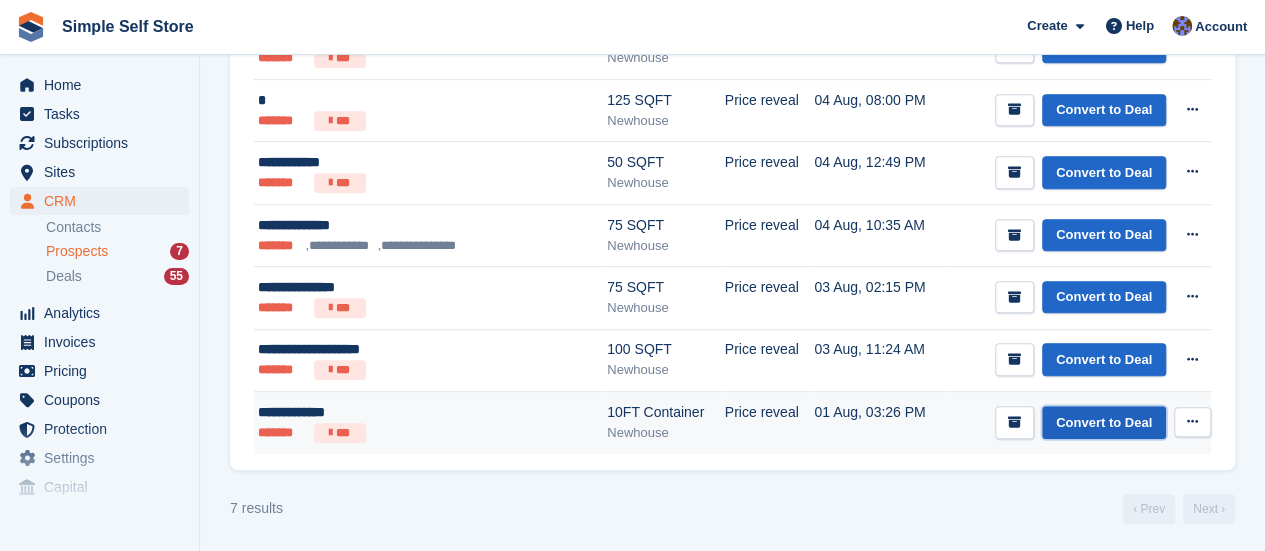 click on "Convert to Deal" at bounding box center (1104, 422) 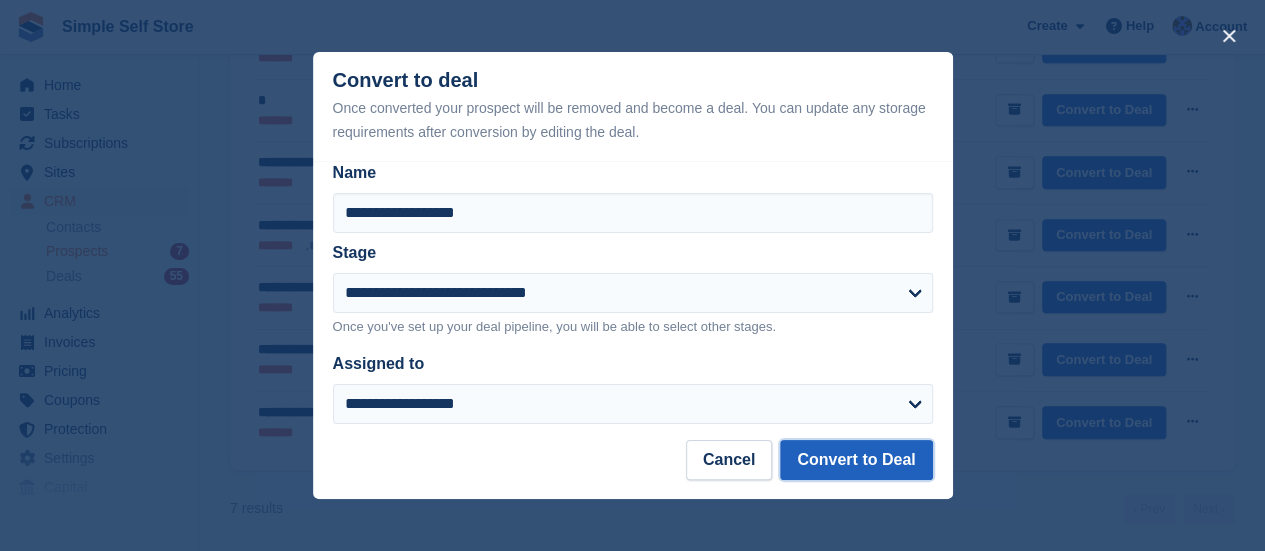 click on "Convert to Deal" at bounding box center [856, 460] 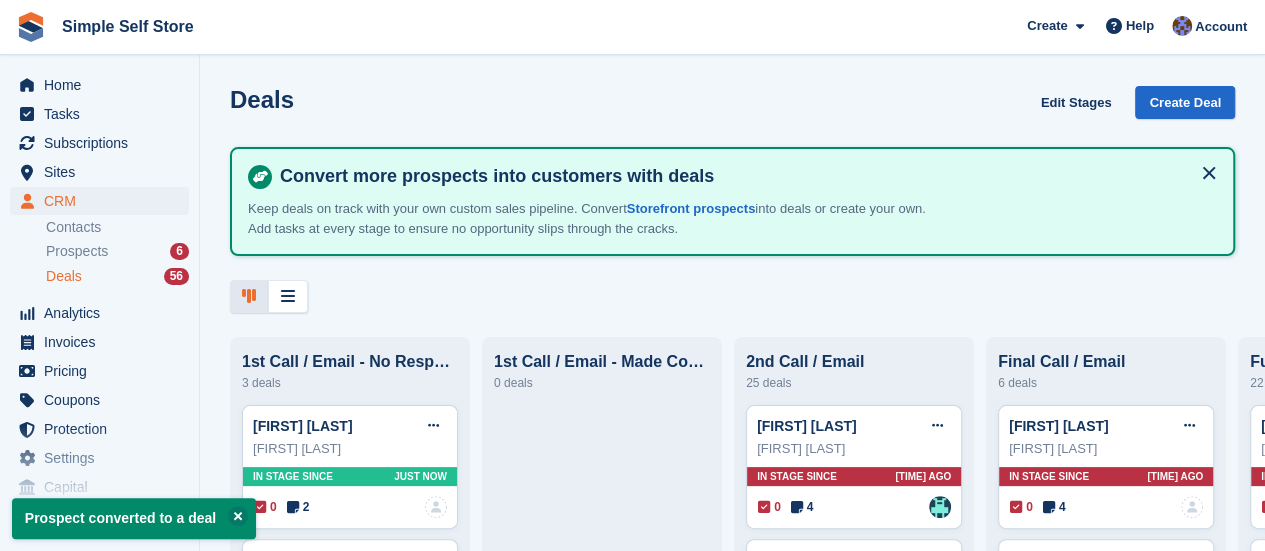 scroll, scrollTop: 0, scrollLeft: 0, axis: both 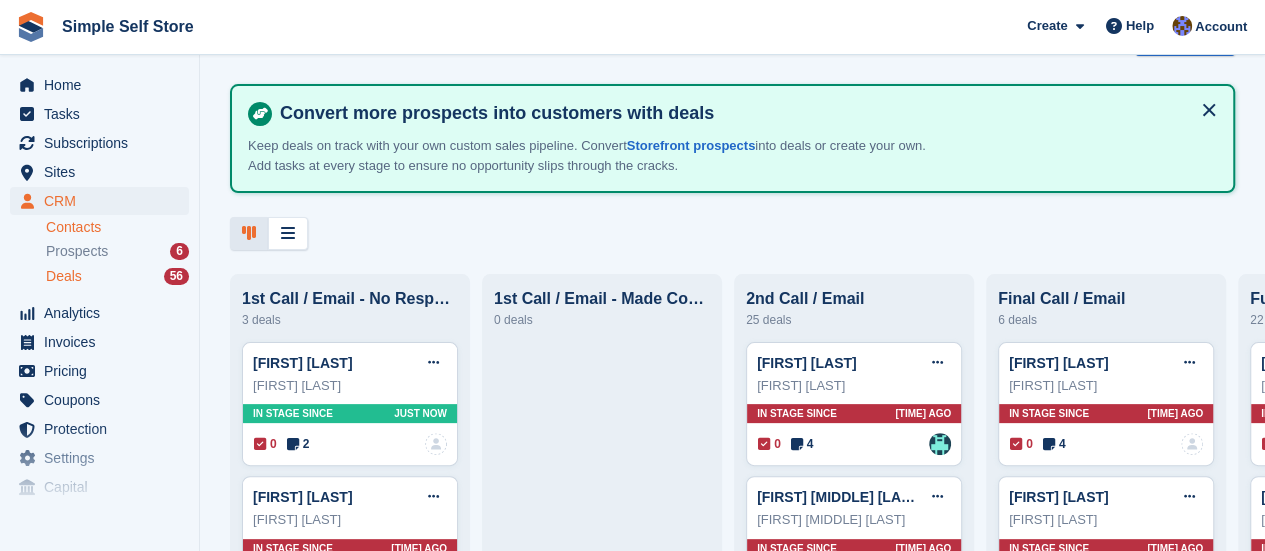 click on "Contacts" at bounding box center (117, 227) 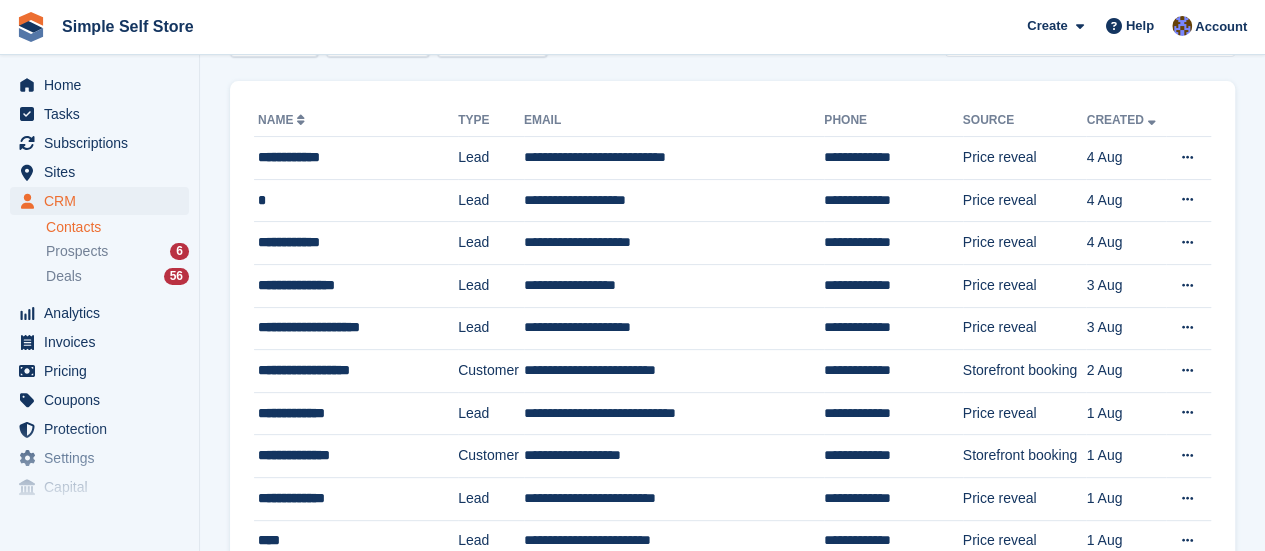 scroll, scrollTop: 160, scrollLeft: 0, axis: vertical 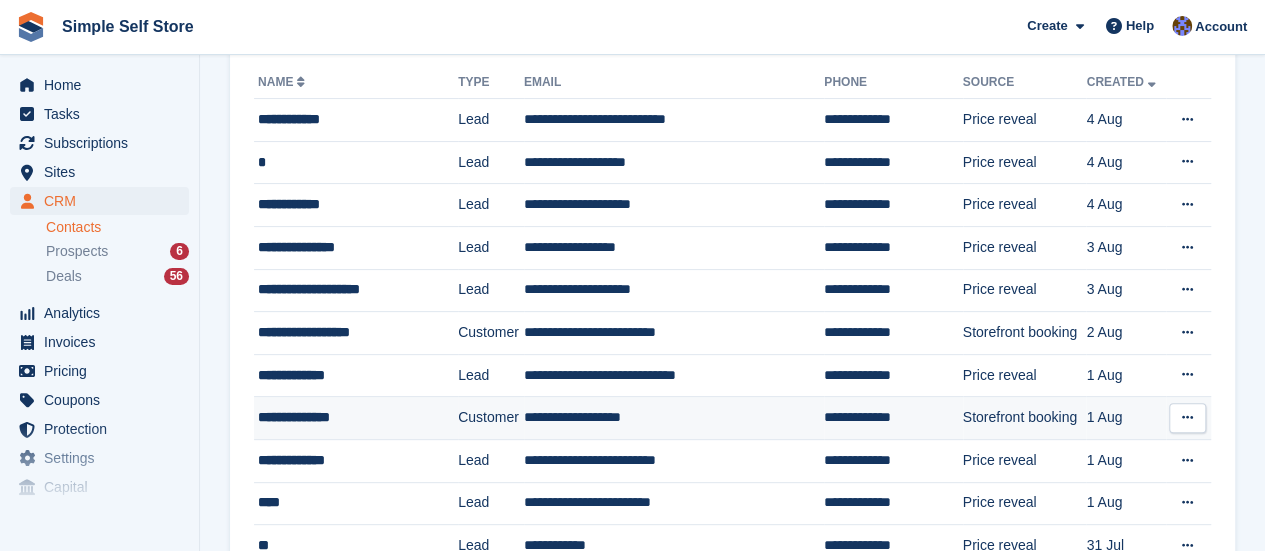 click on "**********" at bounding box center (674, 418) 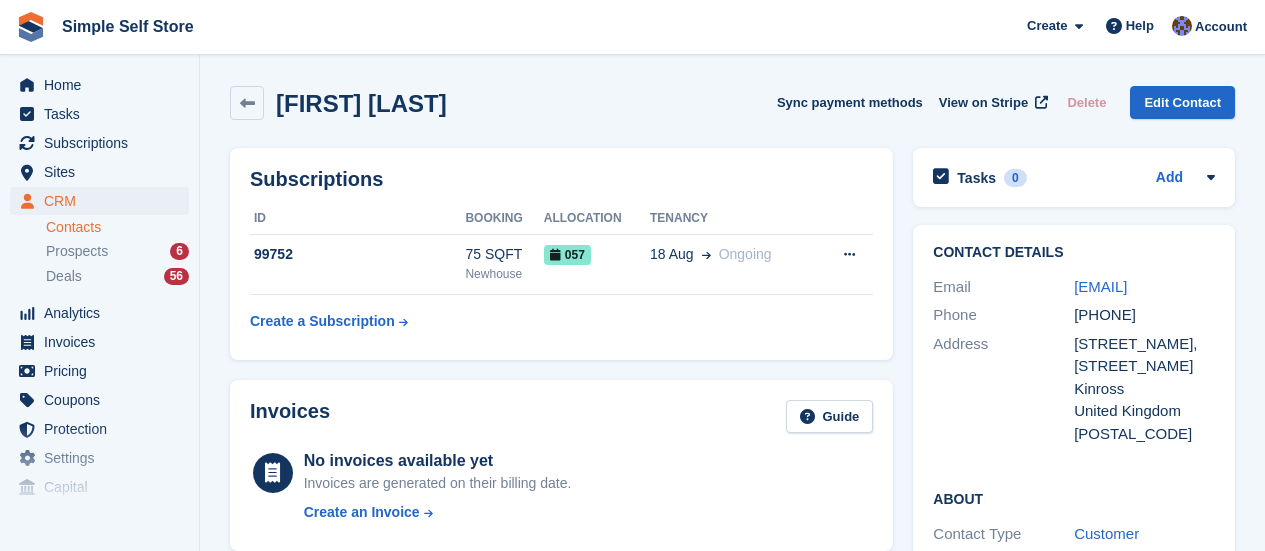 scroll, scrollTop: 0, scrollLeft: 0, axis: both 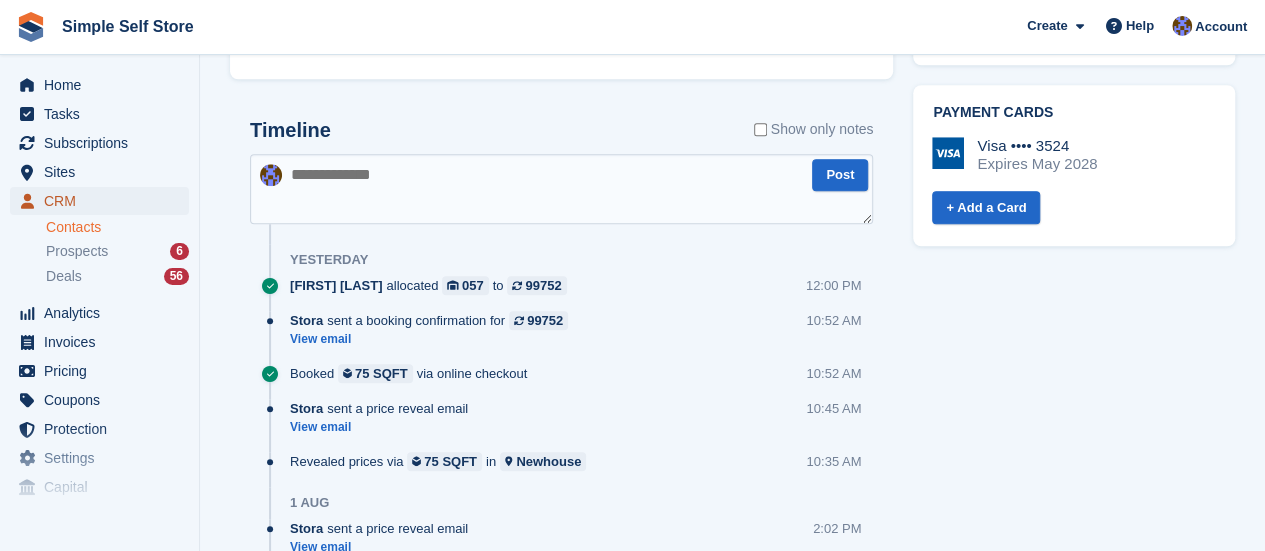click on "CRM" at bounding box center (104, 201) 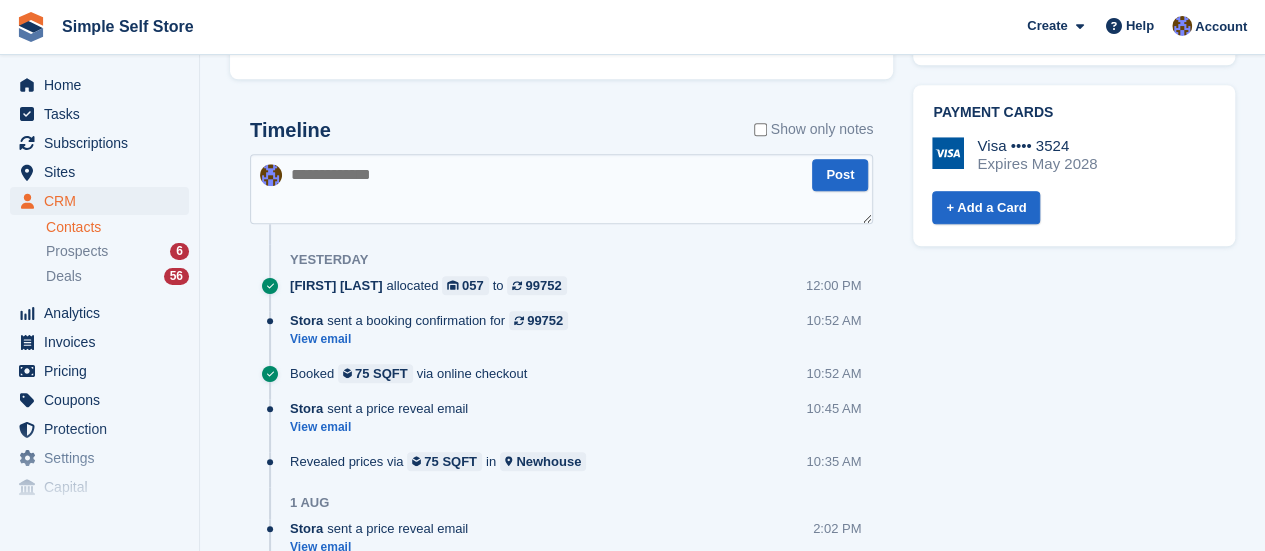 scroll, scrollTop: 0, scrollLeft: 0, axis: both 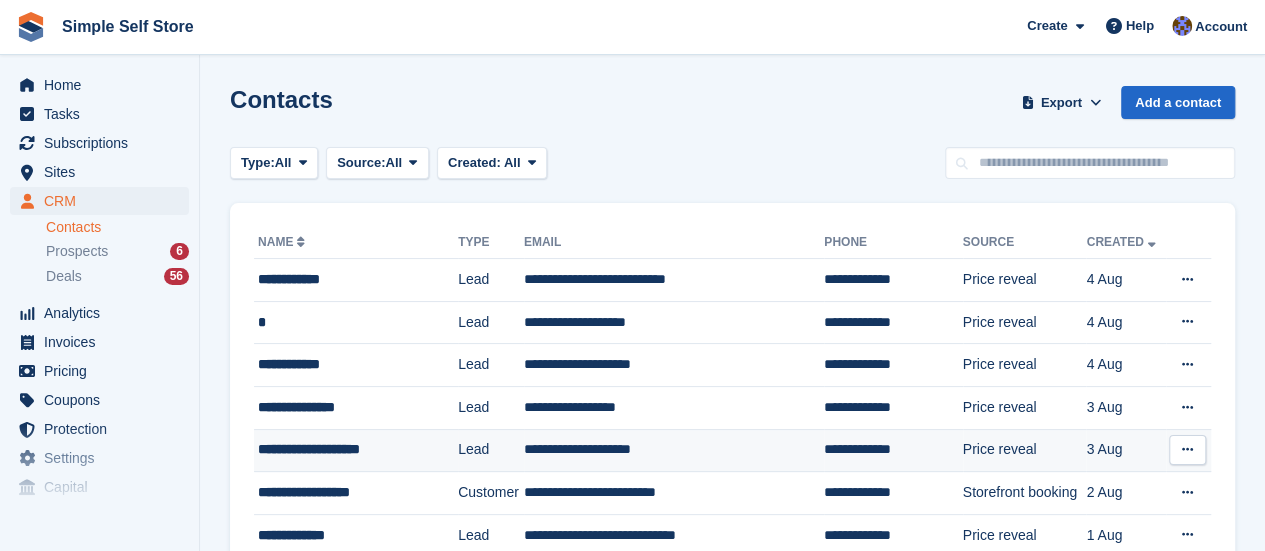 click on "**********" at bounding box center [674, 450] 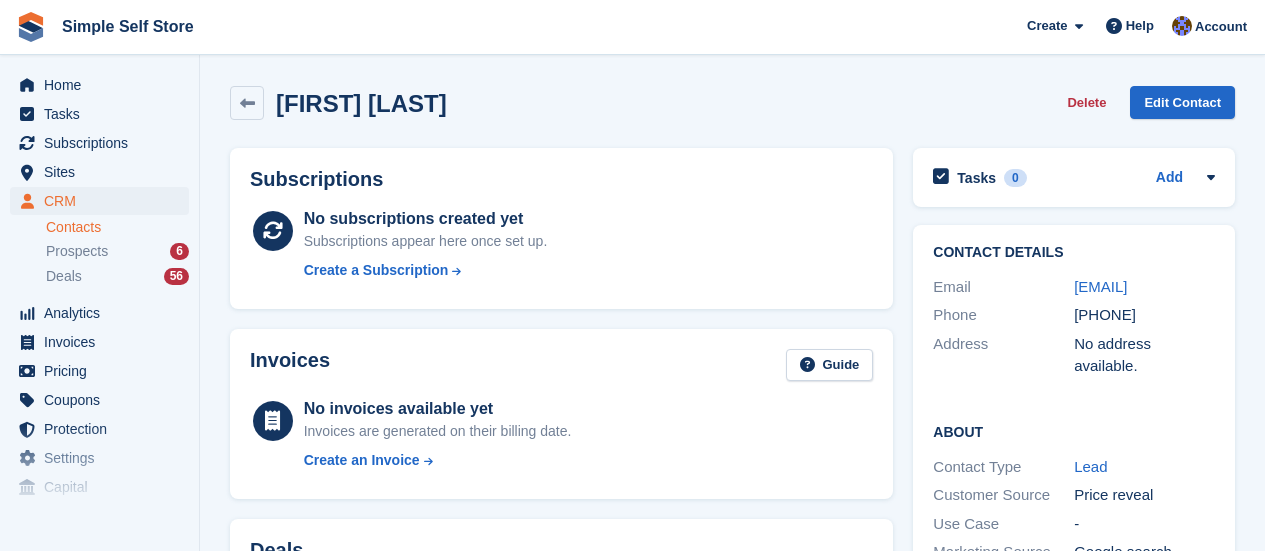 scroll, scrollTop: 0, scrollLeft: 0, axis: both 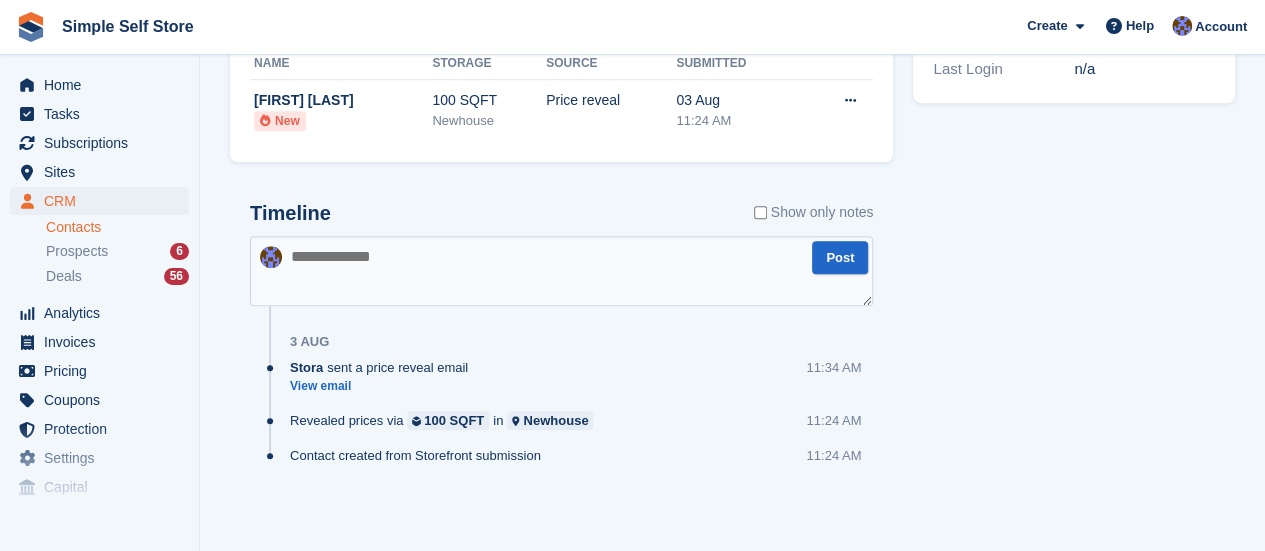 click at bounding box center (561, 271) 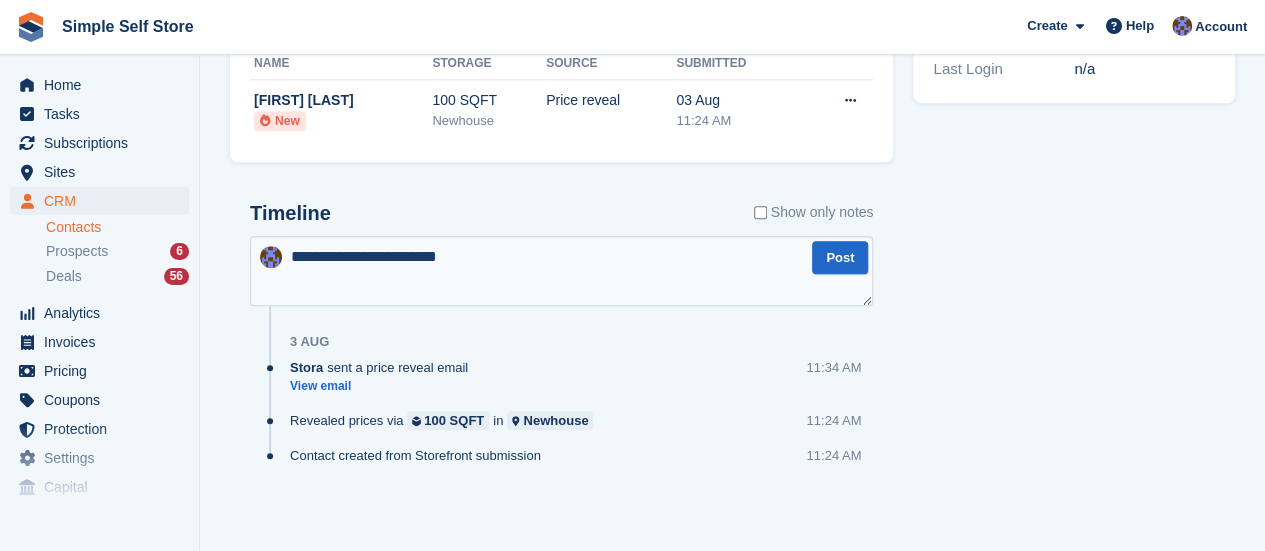 type on "**********" 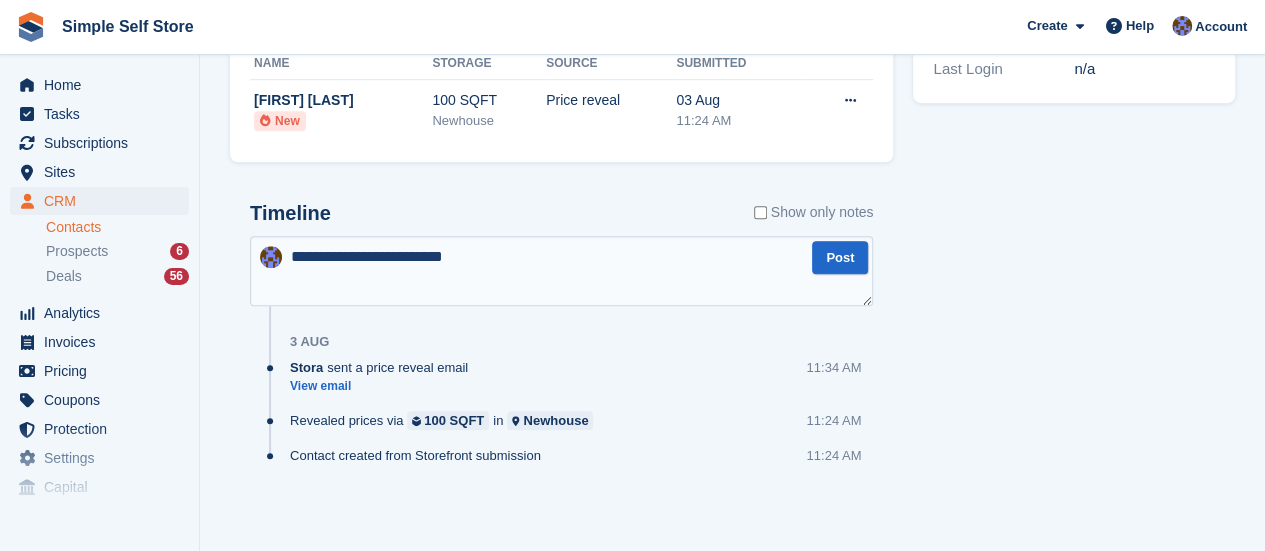 type 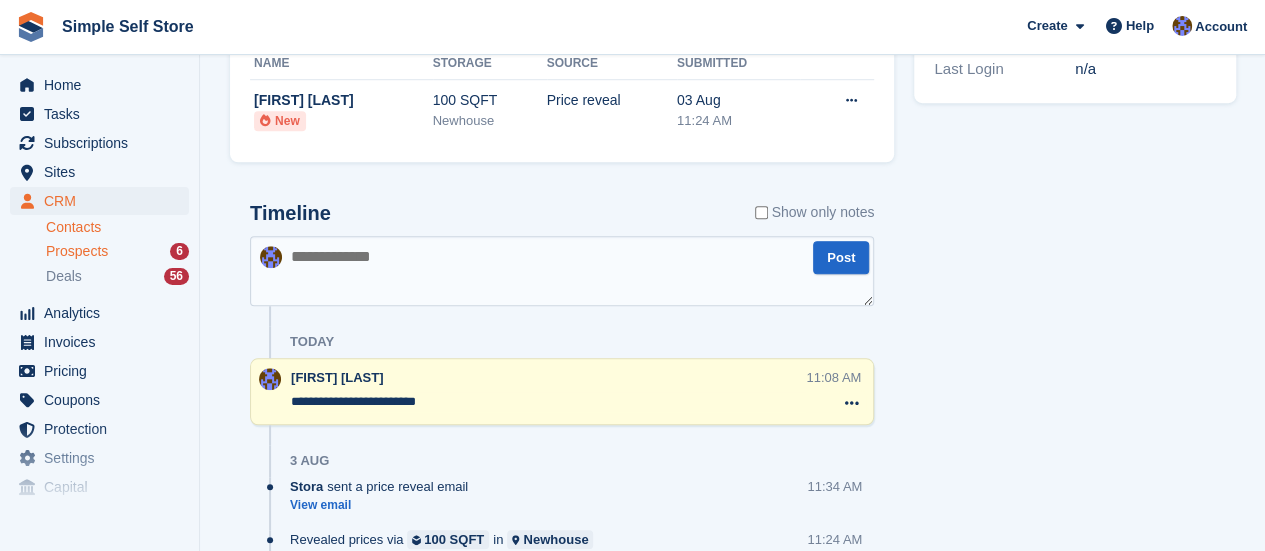 click on "Prospects" at bounding box center [77, 251] 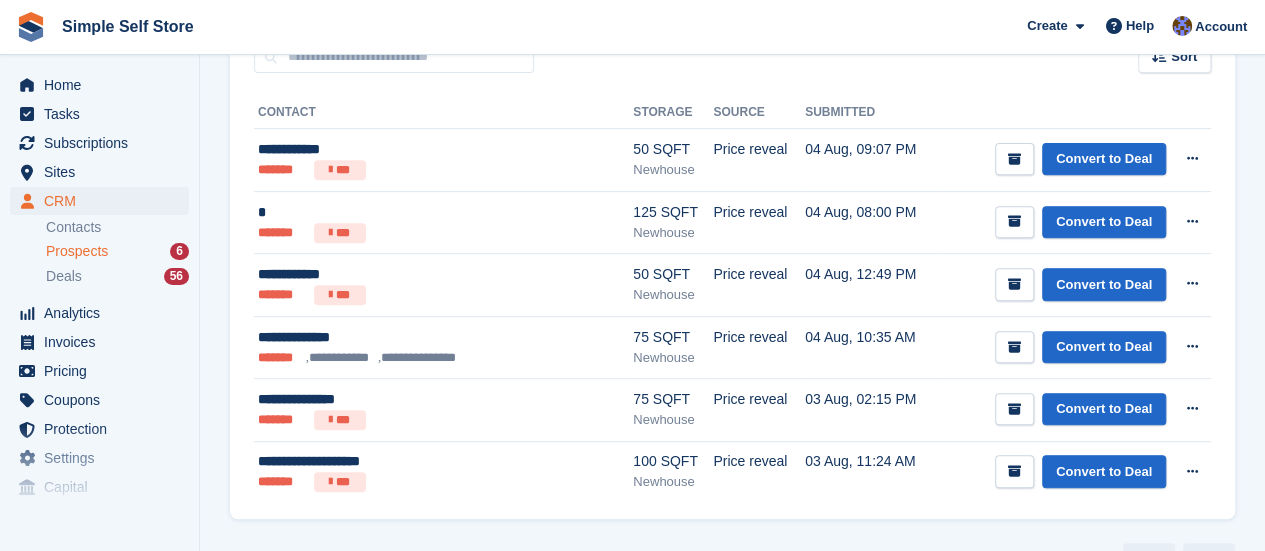 scroll, scrollTop: 360, scrollLeft: 0, axis: vertical 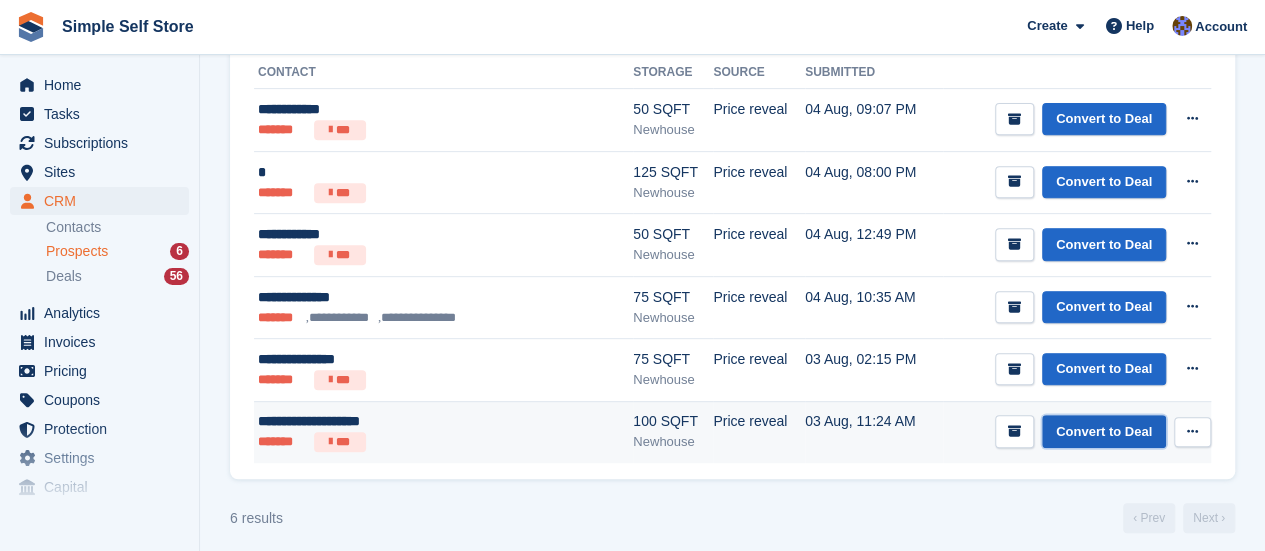 click on "Convert to Deal" at bounding box center [1104, 431] 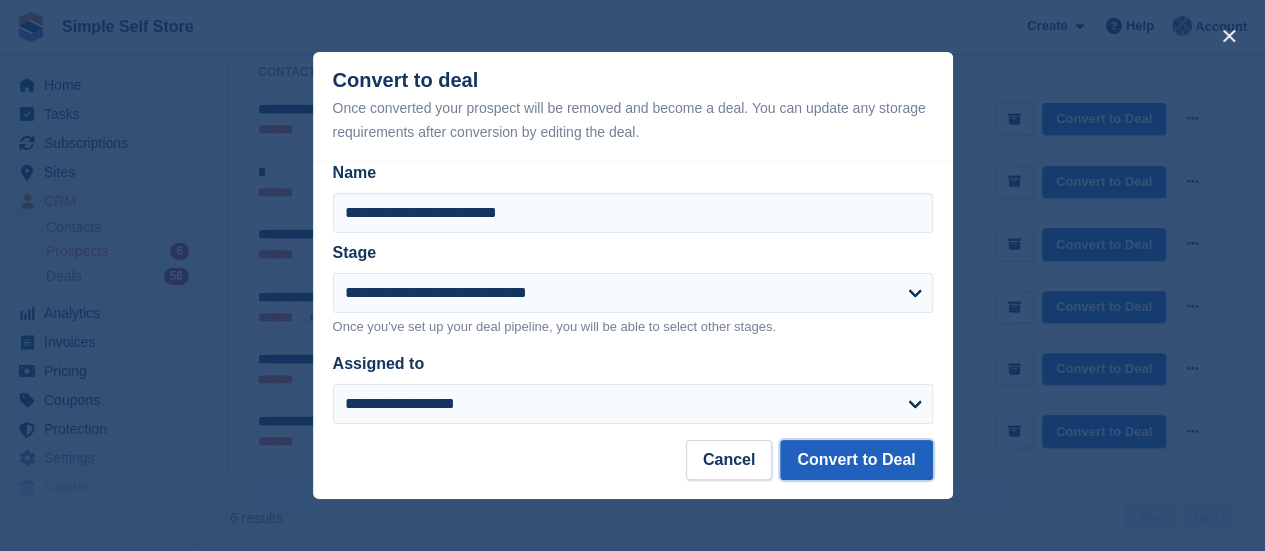 click on "Convert to Deal" at bounding box center [856, 460] 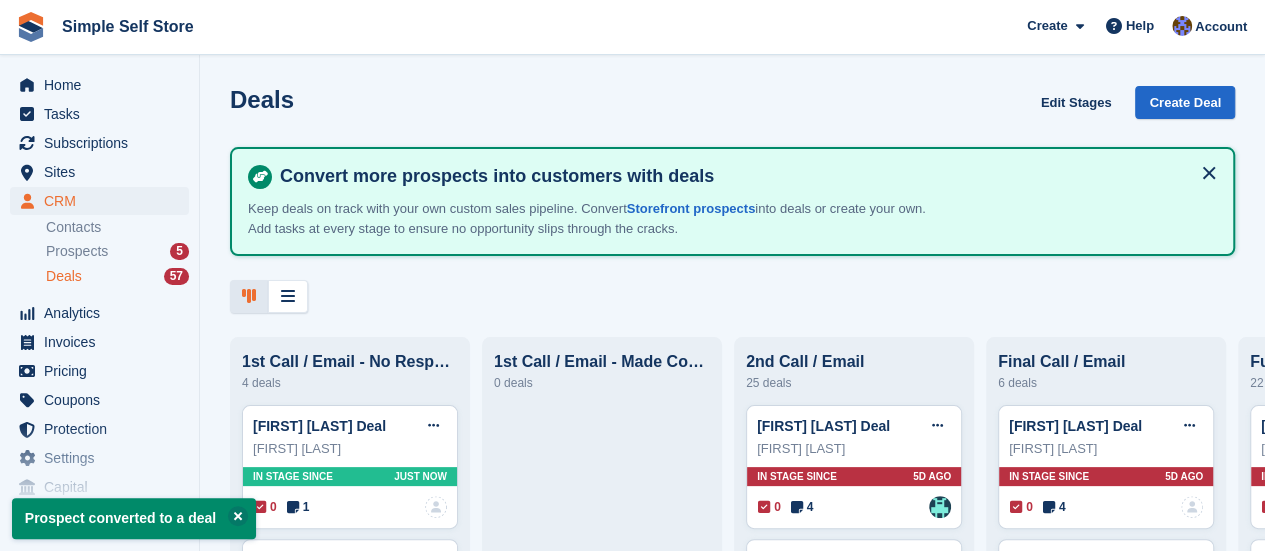 scroll, scrollTop: 0, scrollLeft: 0, axis: both 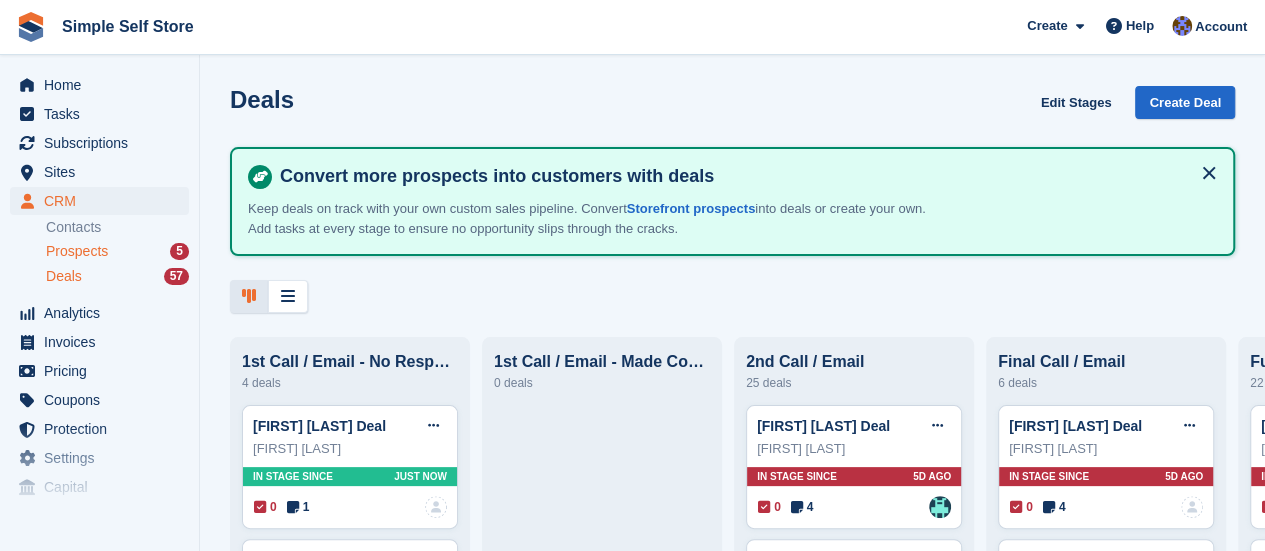 click on "Prospects" at bounding box center (77, 251) 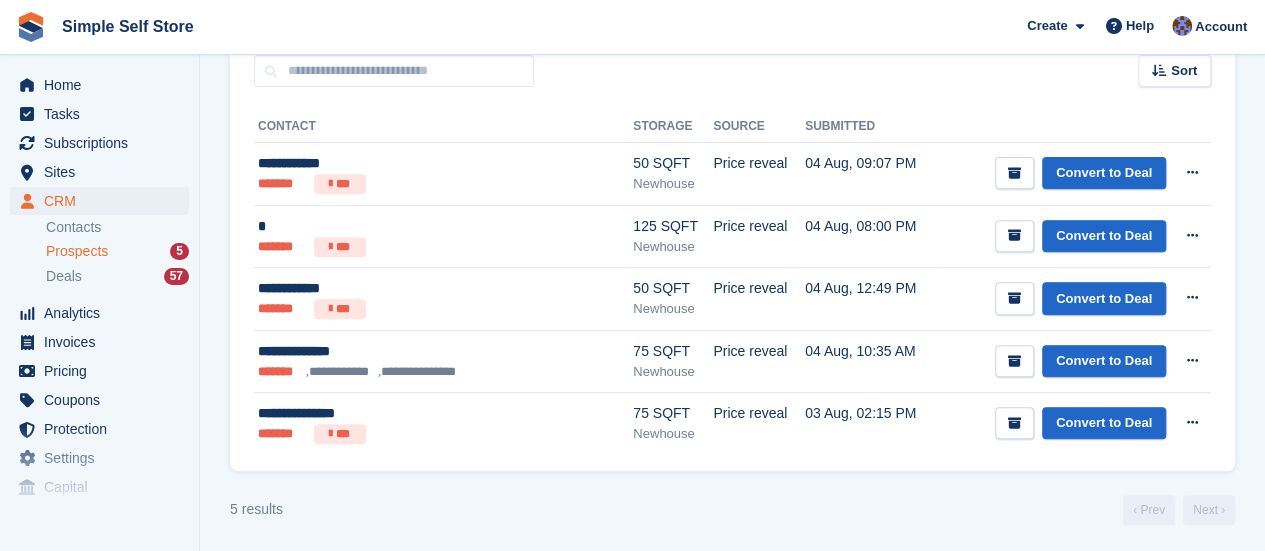 scroll, scrollTop: 307, scrollLeft: 0, axis: vertical 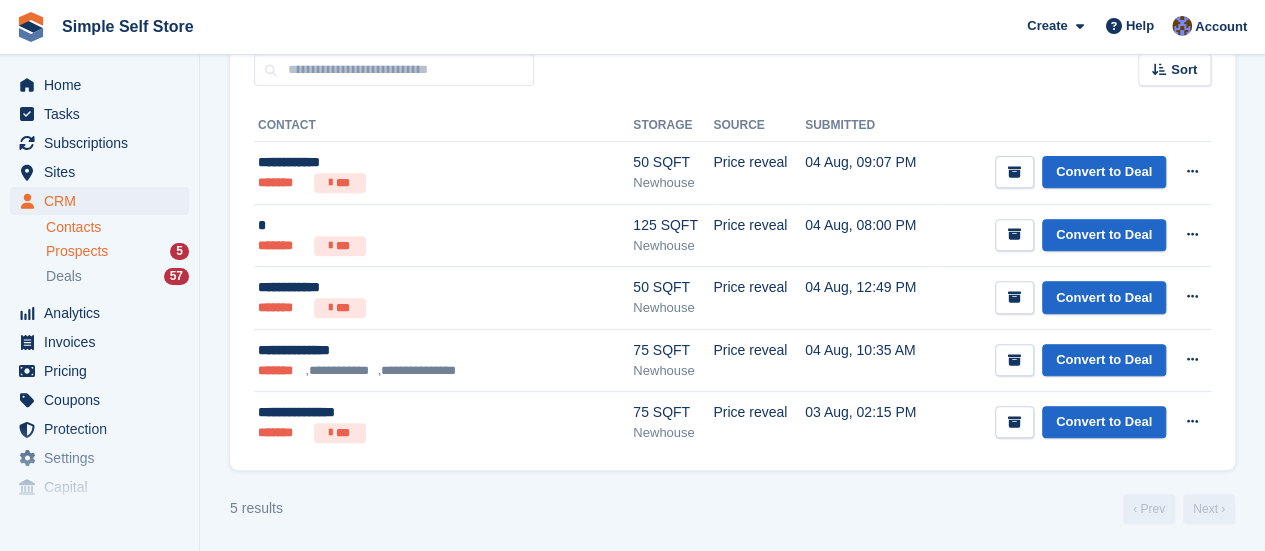 click on "Contacts" at bounding box center [117, 227] 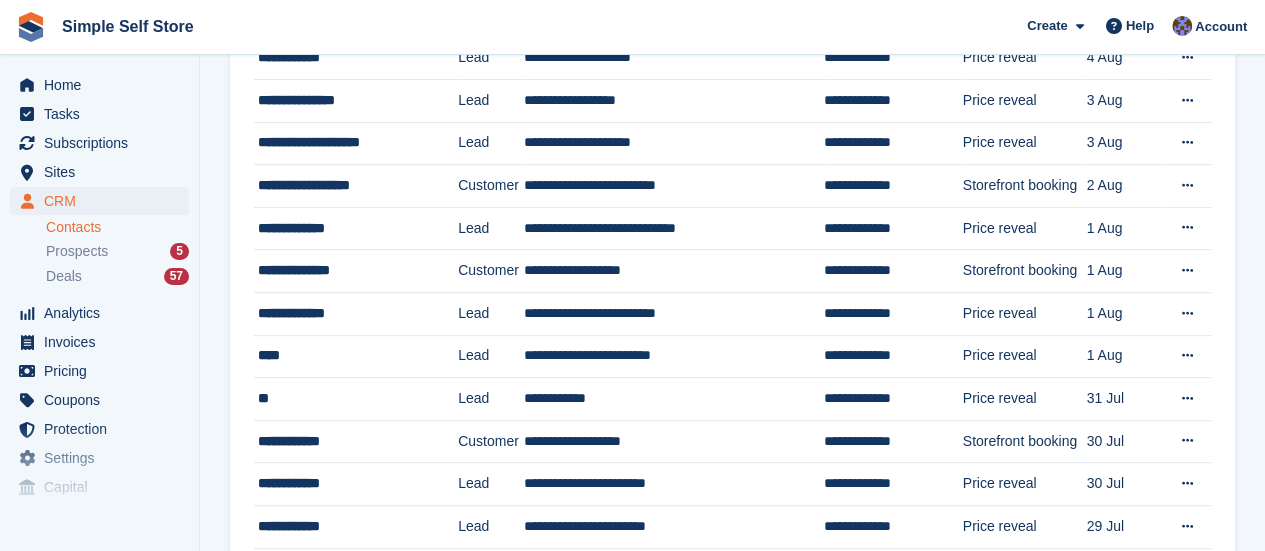 scroll, scrollTop: 0, scrollLeft: 0, axis: both 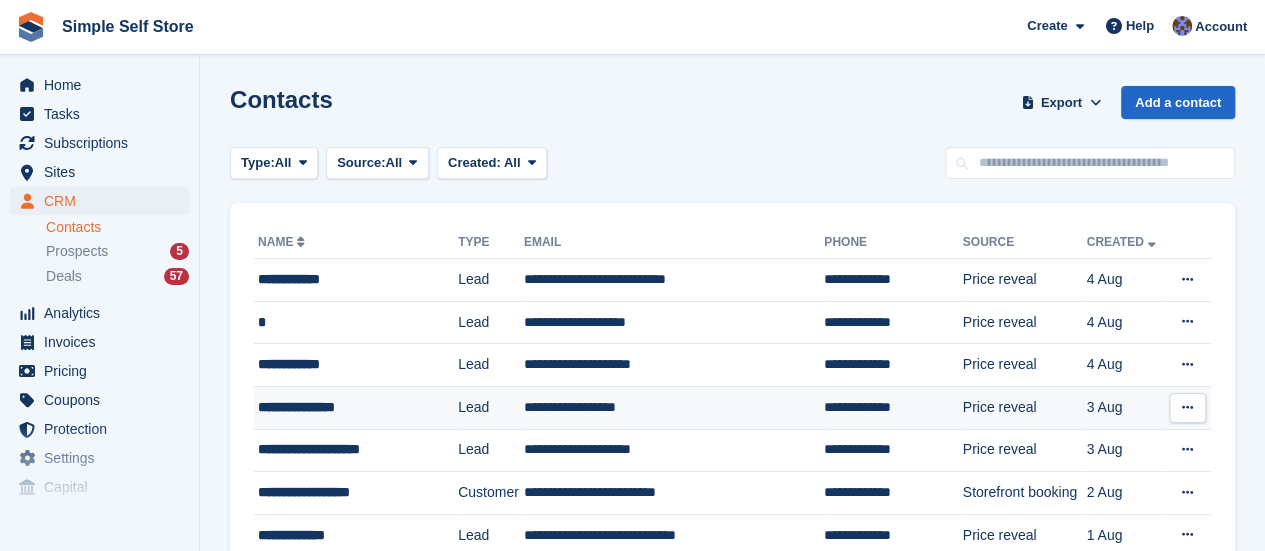 click on "**********" at bounding box center [674, 407] 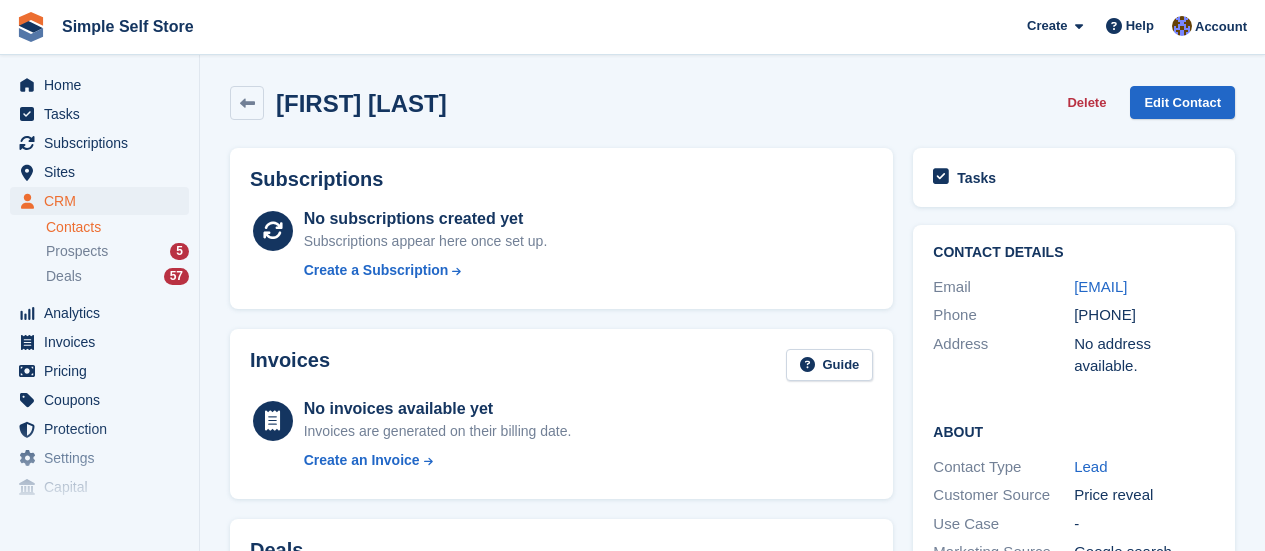 scroll, scrollTop: 0, scrollLeft: 0, axis: both 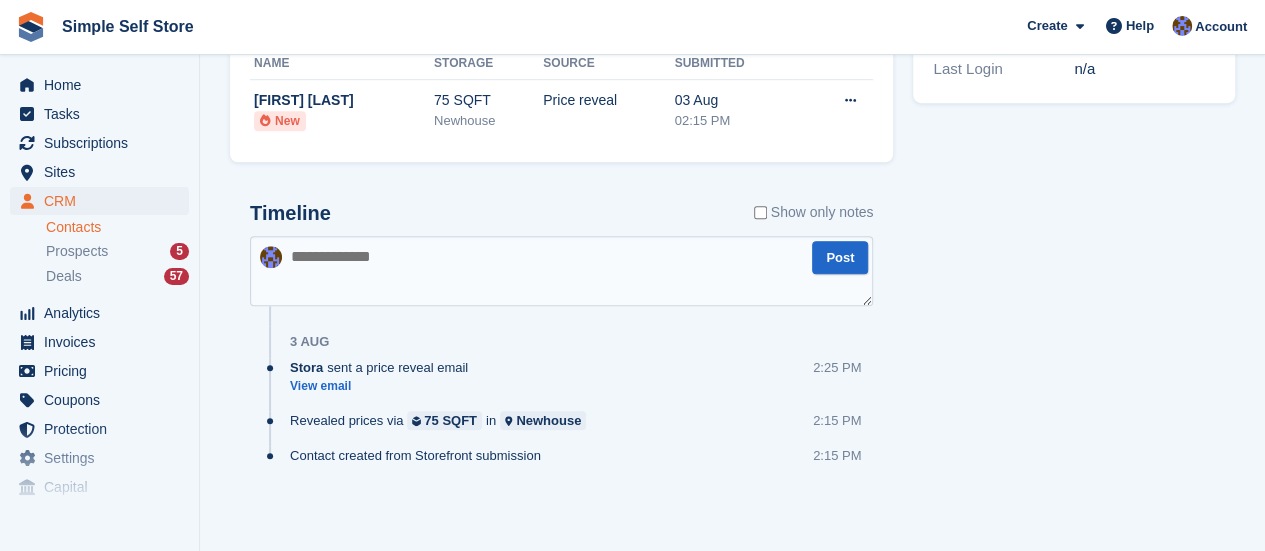 click at bounding box center (561, 271) 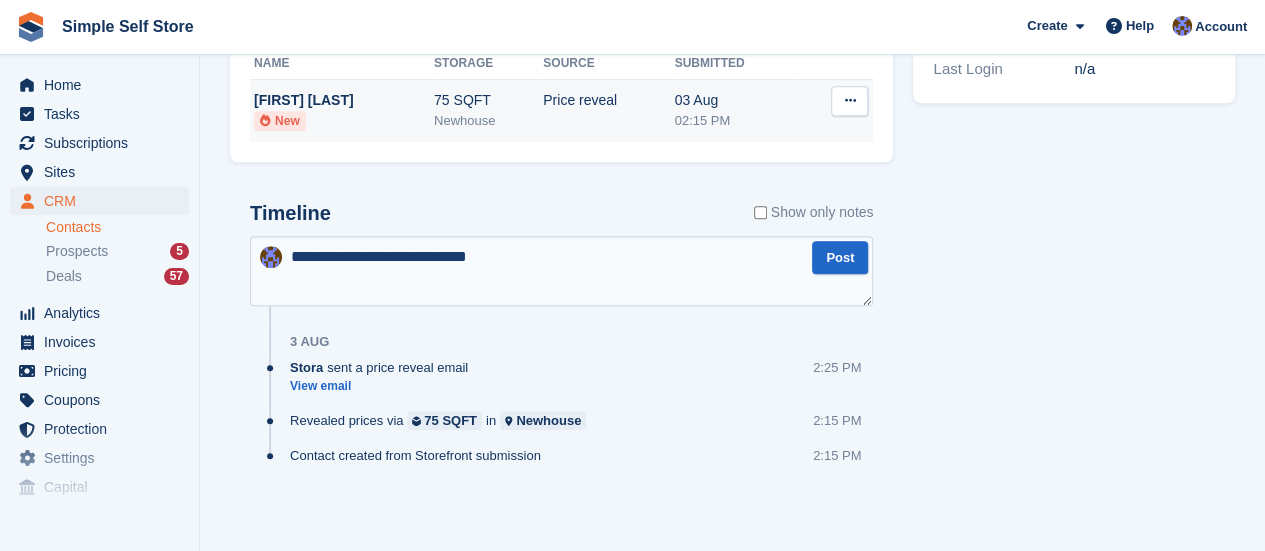 type on "**********" 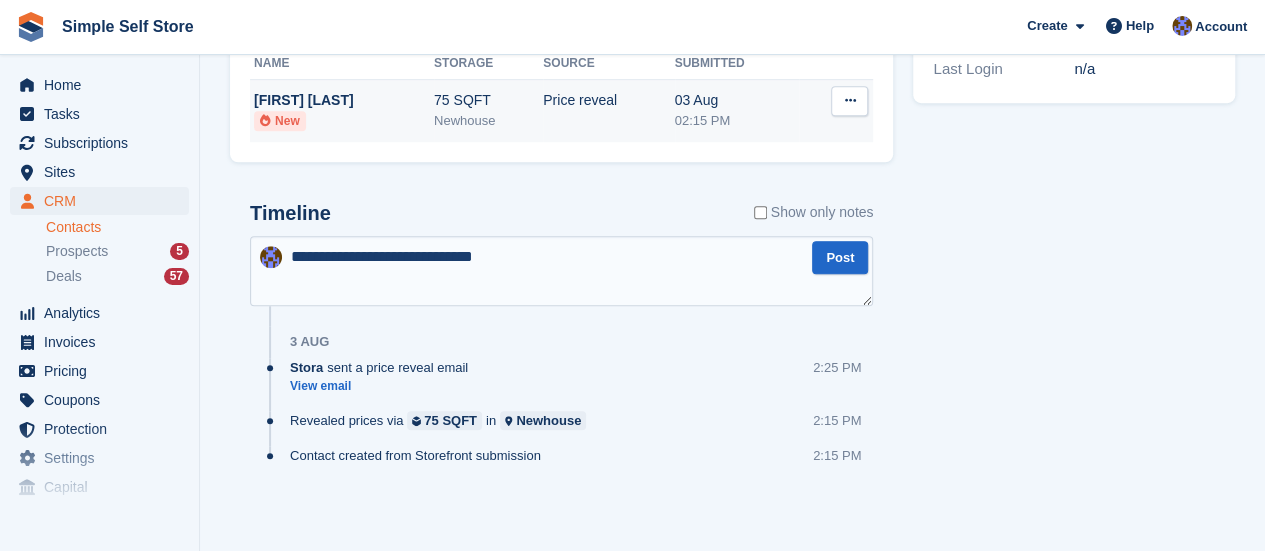 type 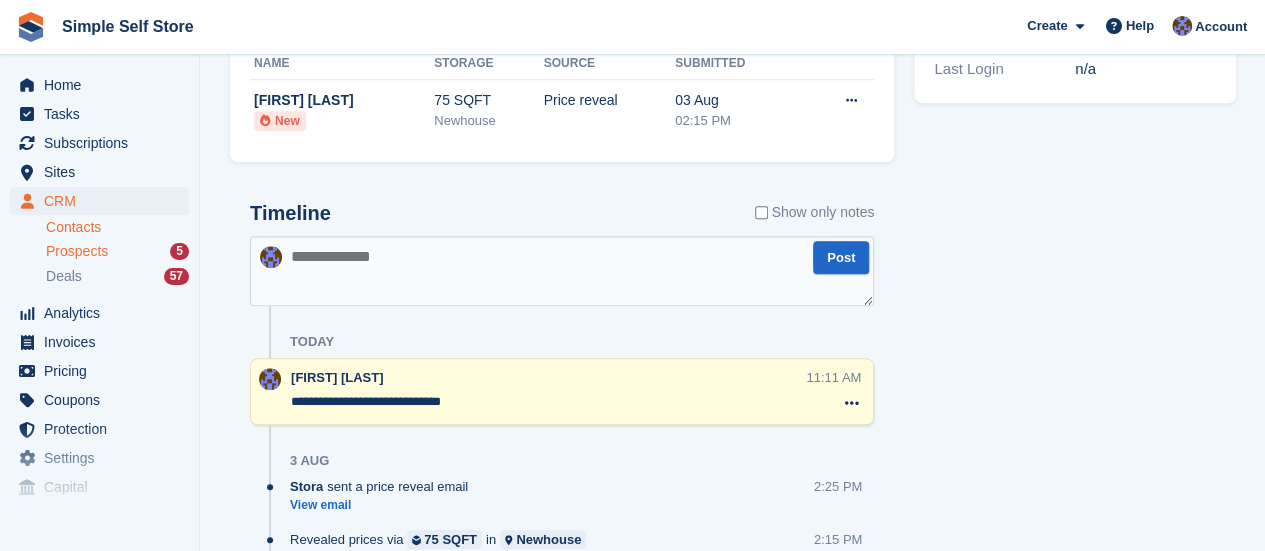click on "Prospects" at bounding box center [77, 251] 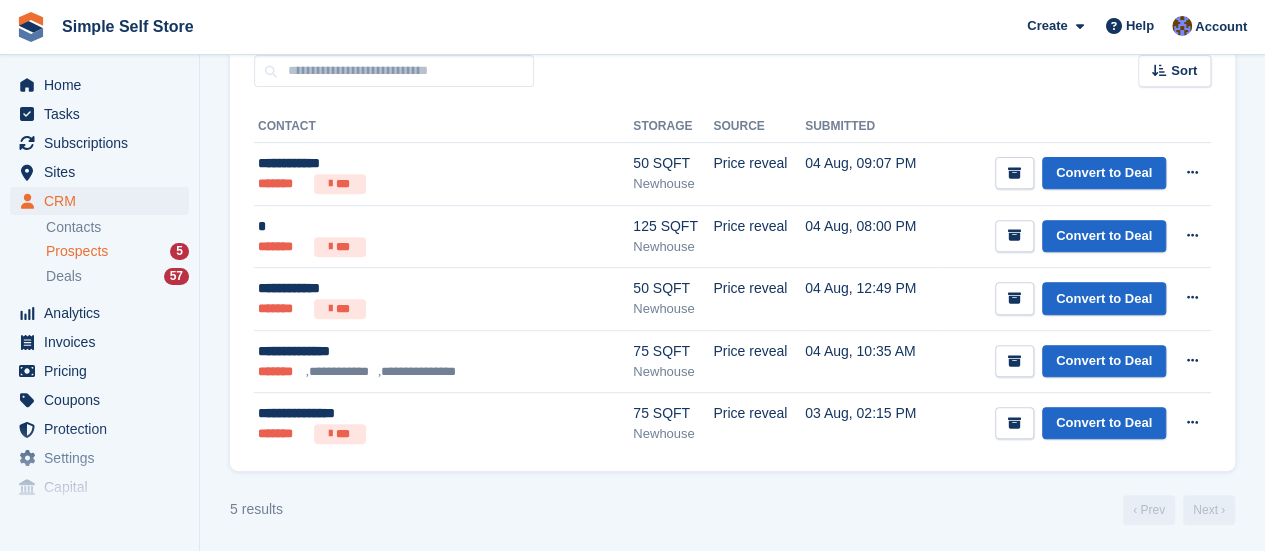 scroll, scrollTop: 307, scrollLeft: 0, axis: vertical 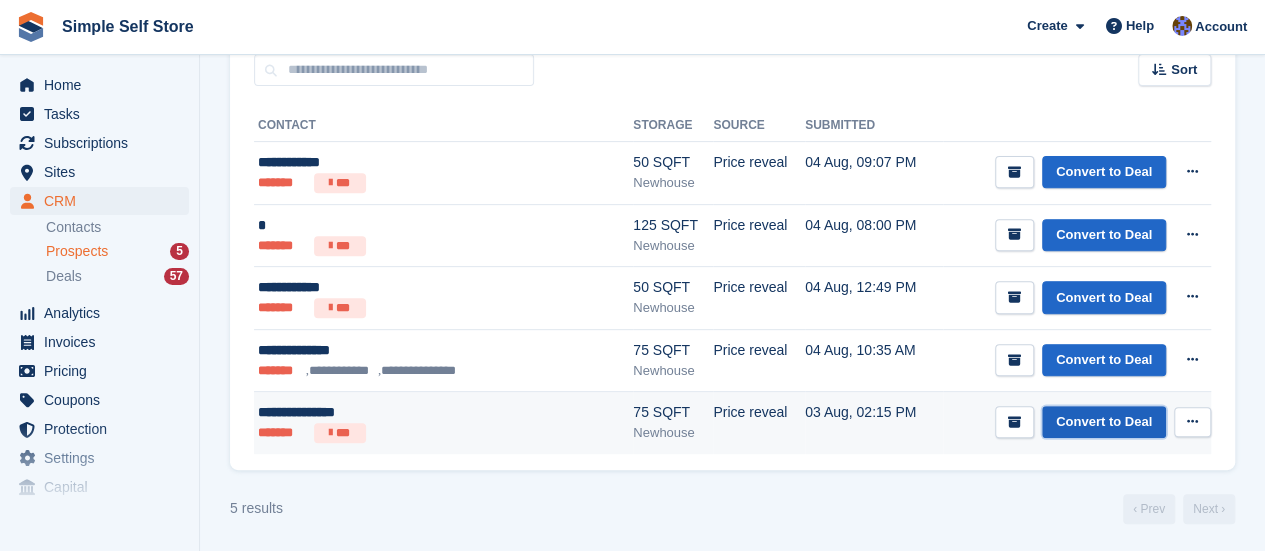 click on "Convert to Deal" at bounding box center (1104, 422) 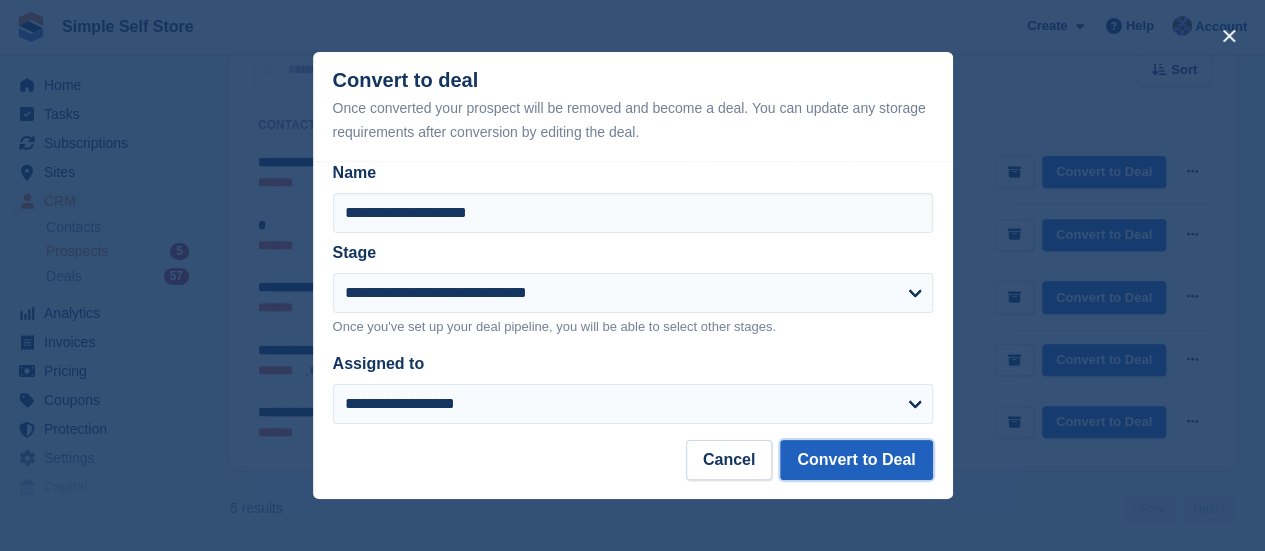 click on "Convert to Deal" at bounding box center (856, 460) 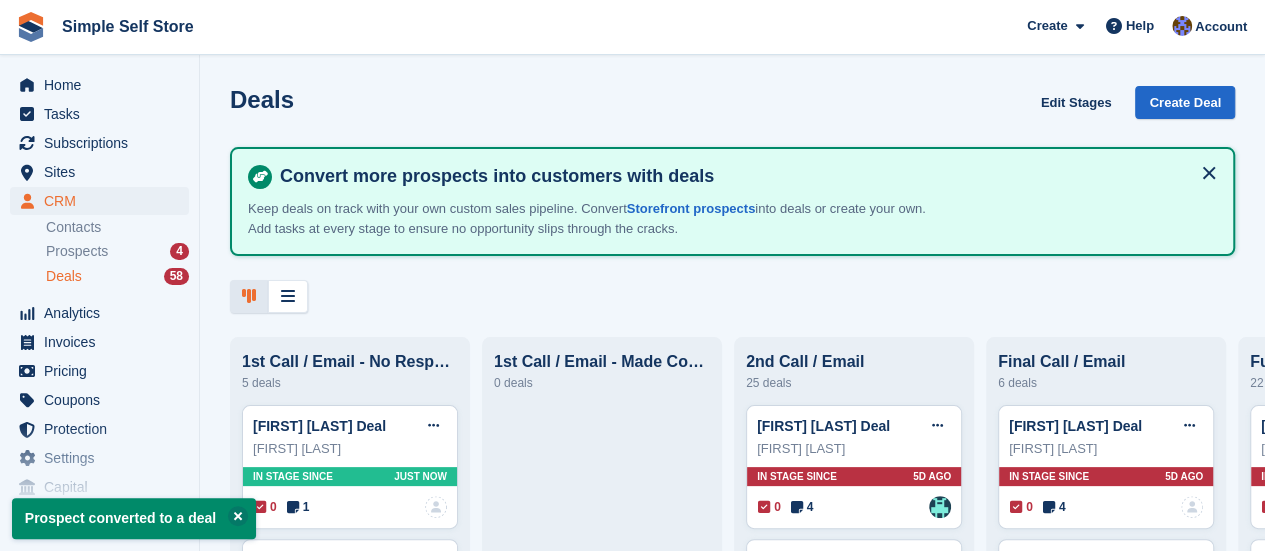 scroll, scrollTop: 0, scrollLeft: 0, axis: both 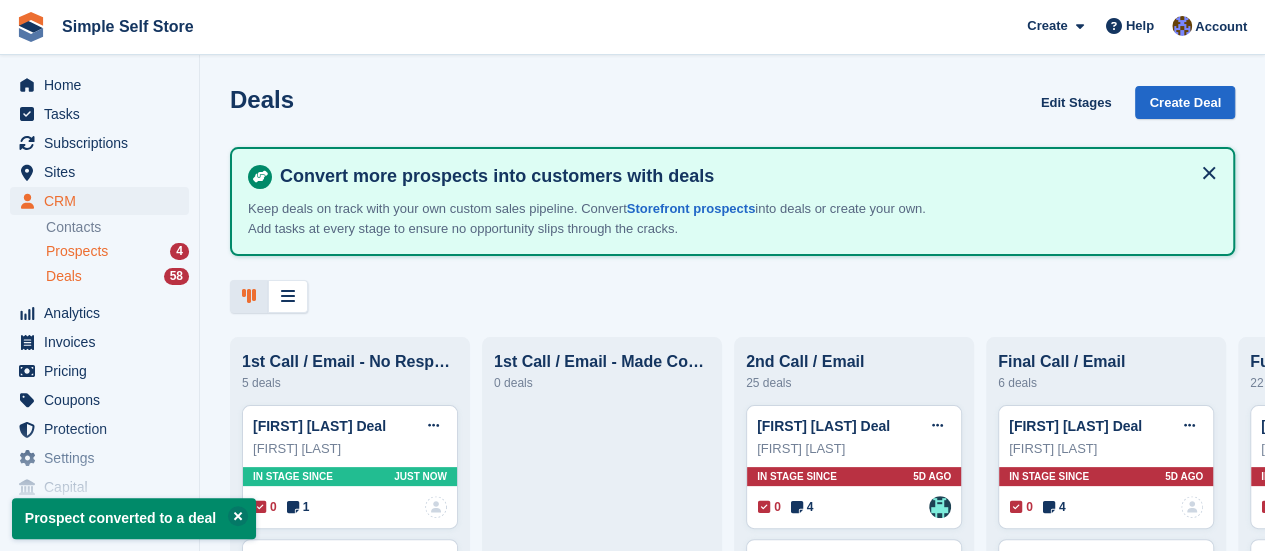 click on "Prospects" at bounding box center (77, 251) 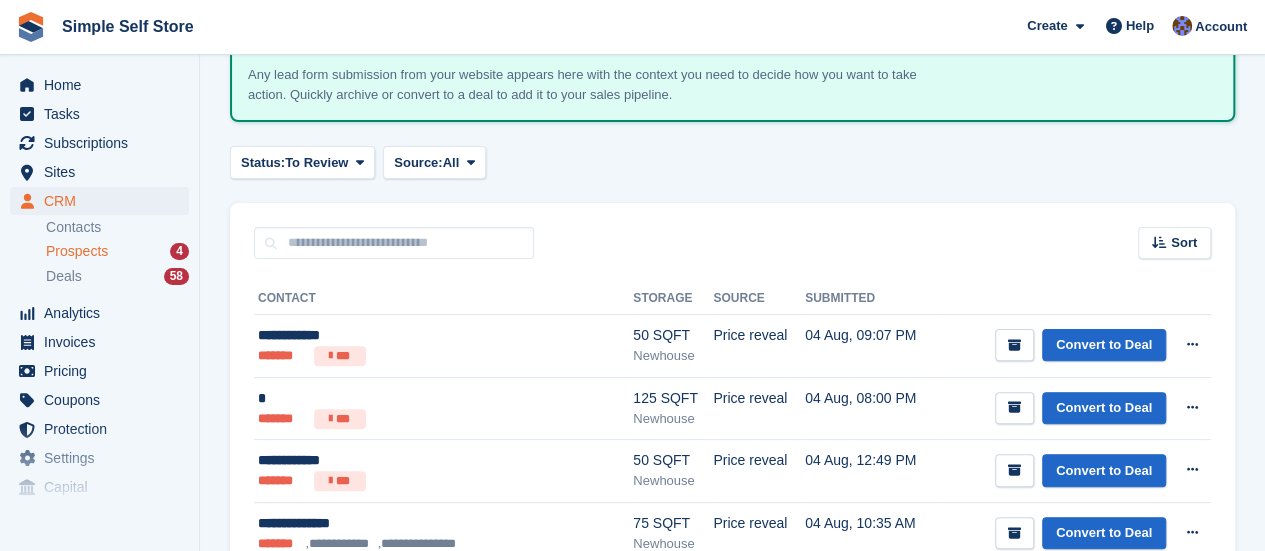 scroll, scrollTop: 245, scrollLeft: 0, axis: vertical 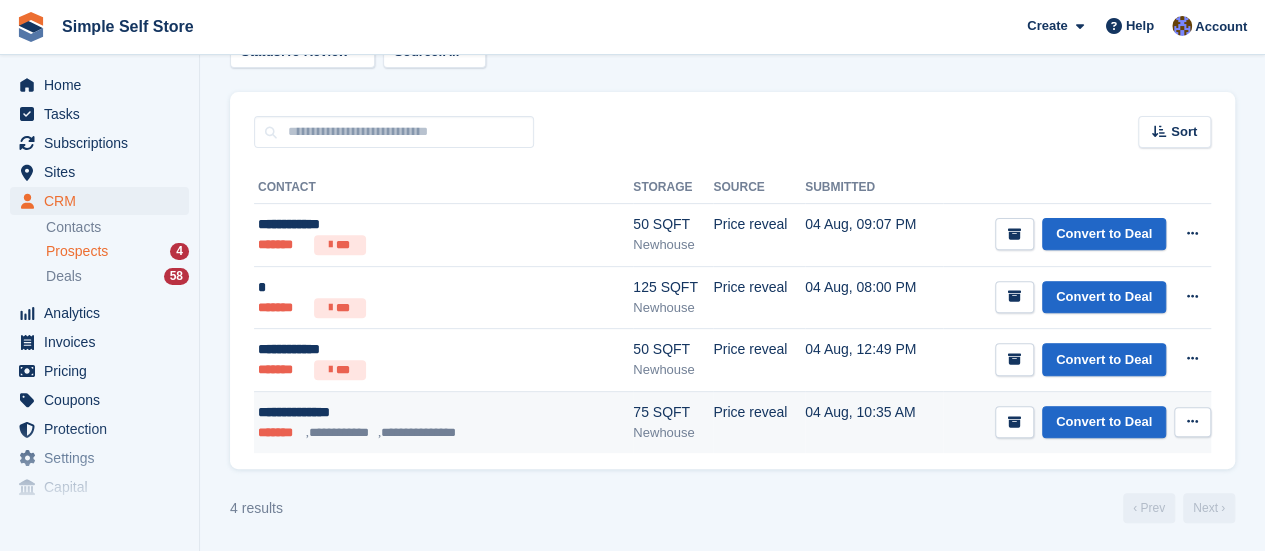 click at bounding box center (1192, 422) 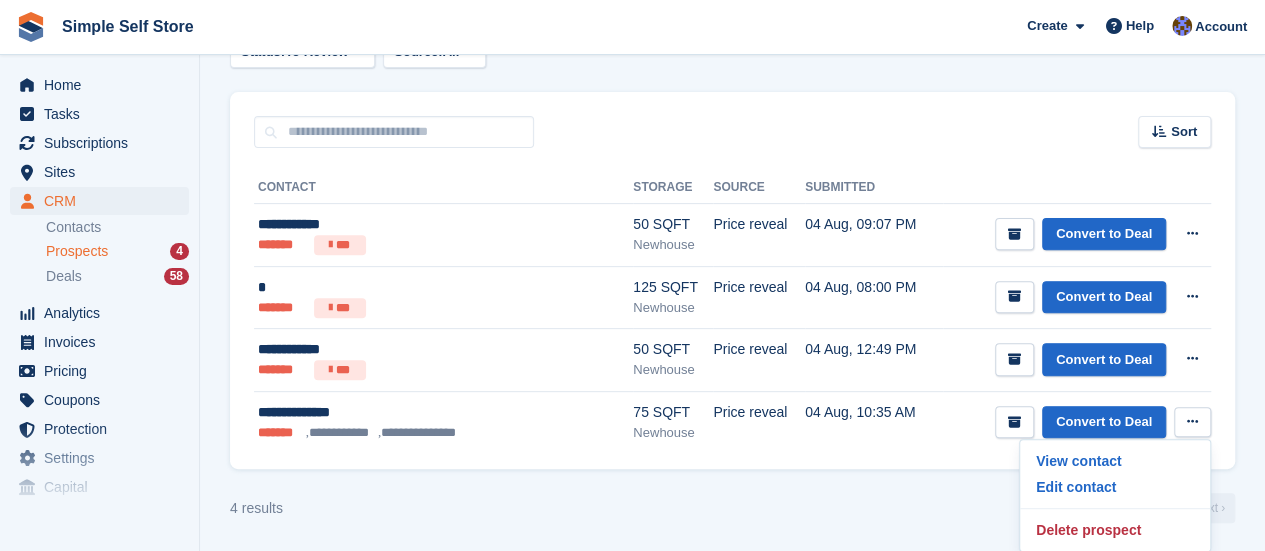 click on "Sort
Sort by
Date submitted
Submitted (oldest first)
Submitted (newest first)" at bounding box center [732, 120] 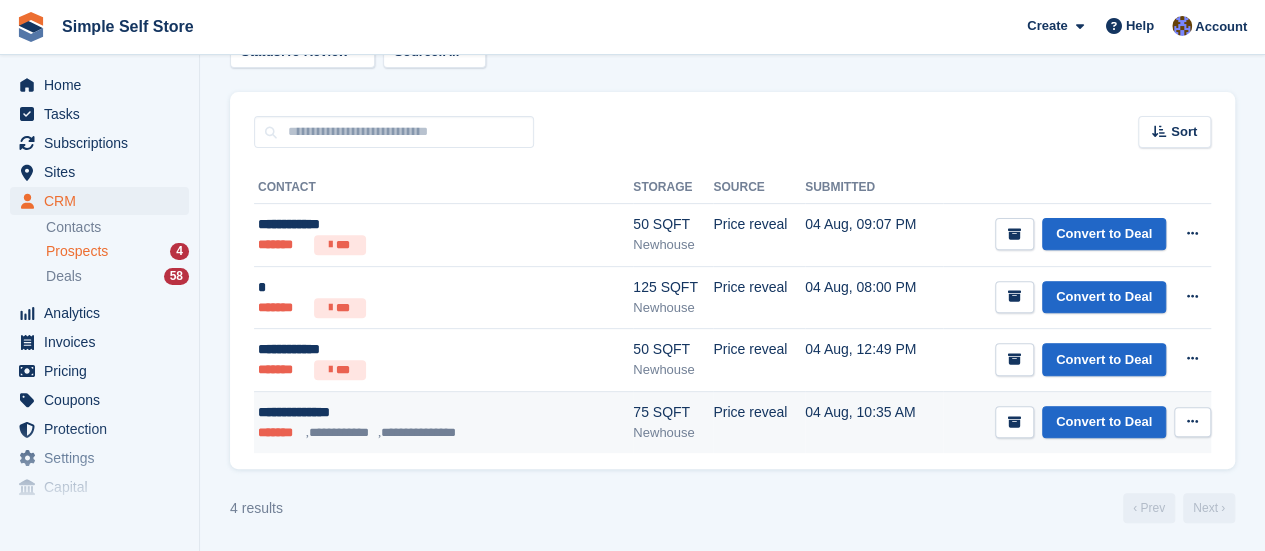 click at bounding box center (1192, 421) 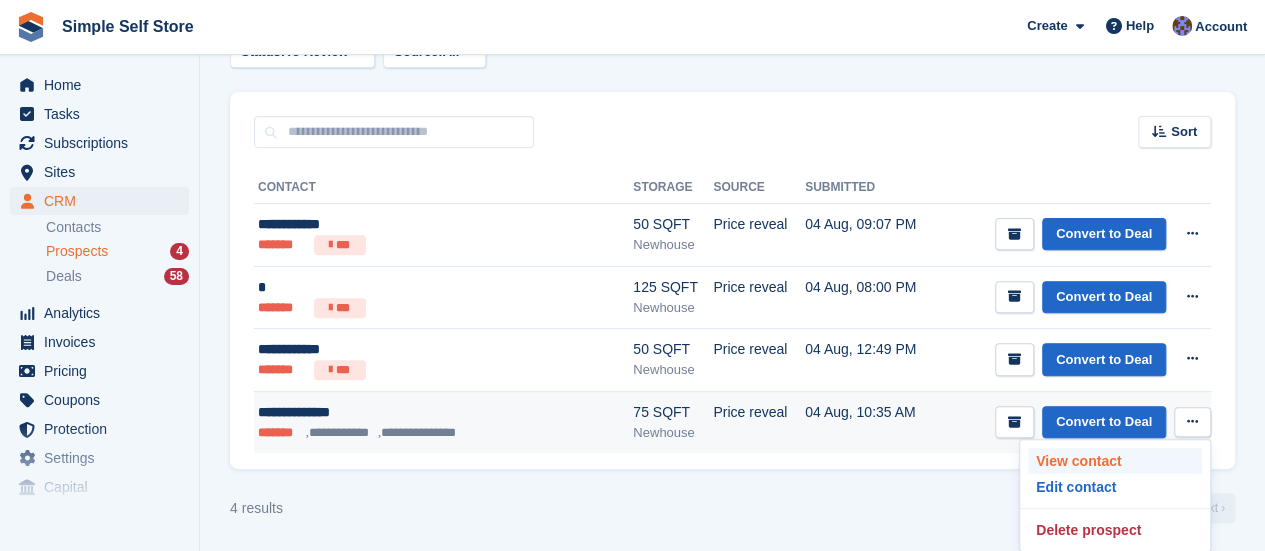 click on "View contact" at bounding box center (1115, 461) 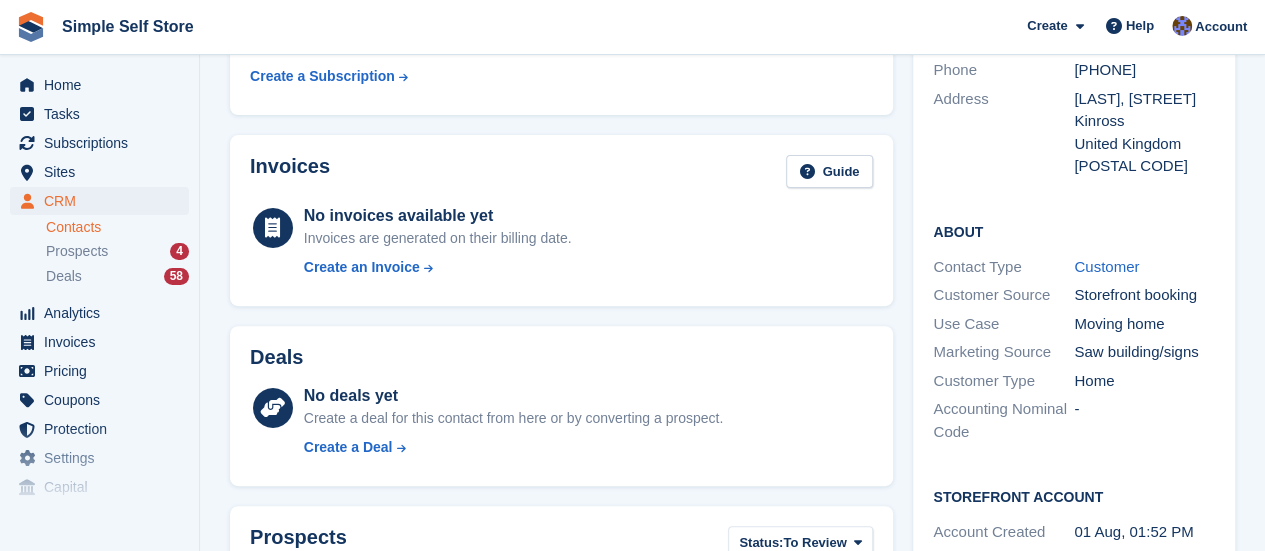 scroll, scrollTop: 0, scrollLeft: 0, axis: both 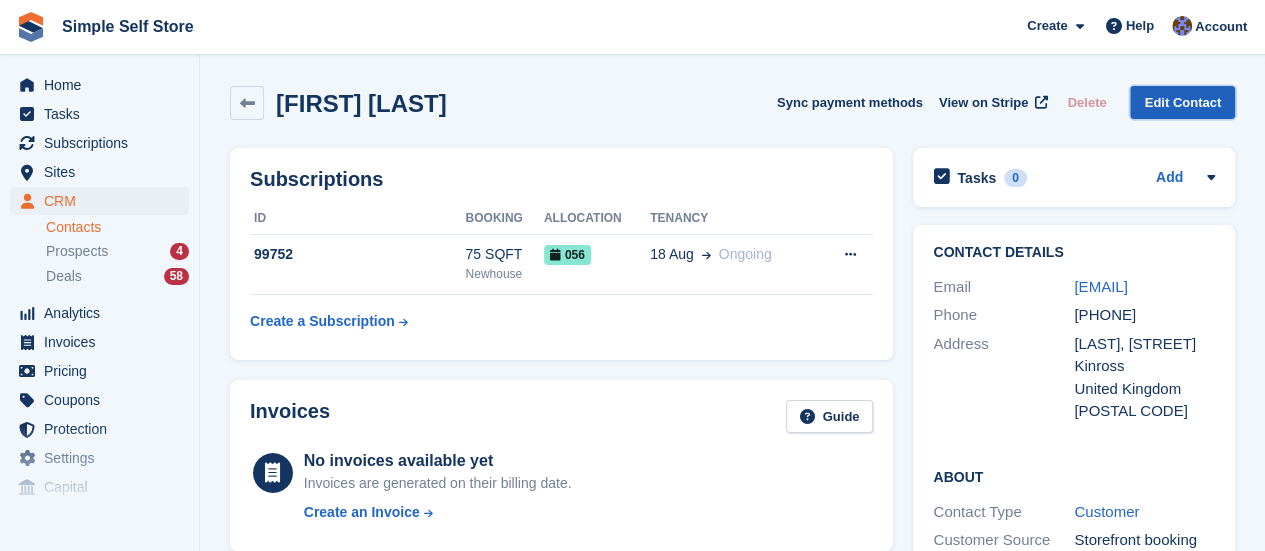 click on "Edit Contact" at bounding box center (1182, 102) 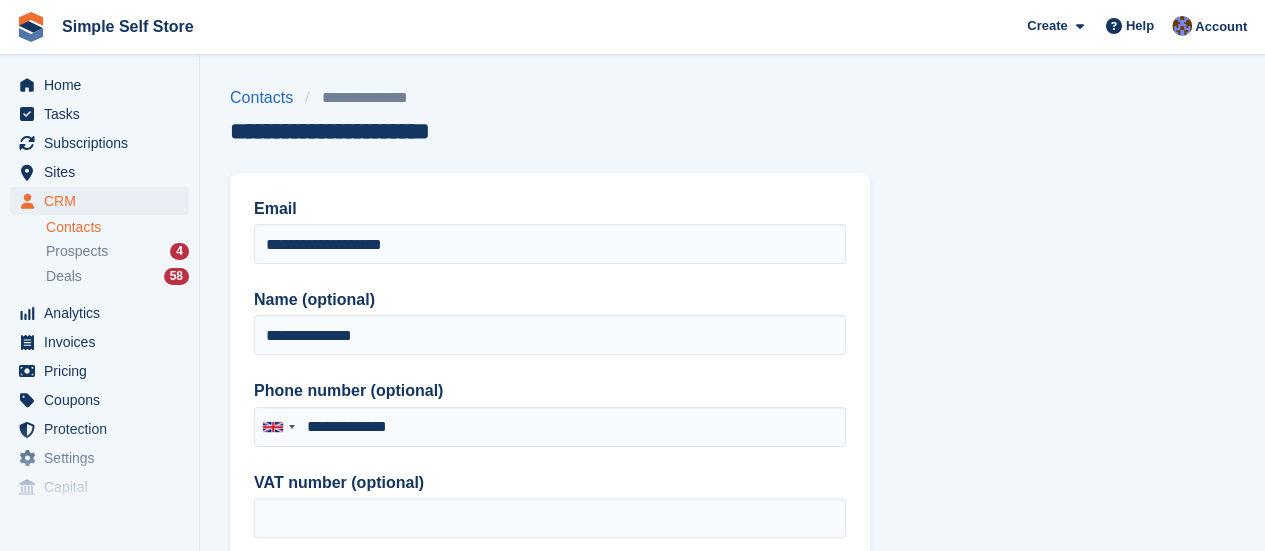 type on "**********" 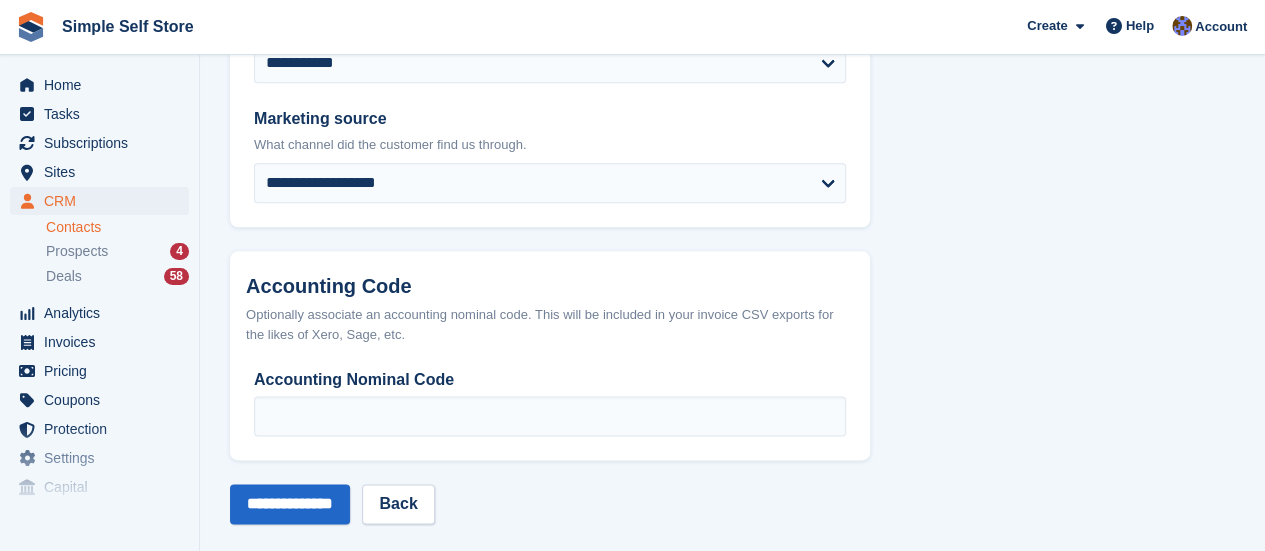 scroll, scrollTop: 1152, scrollLeft: 0, axis: vertical 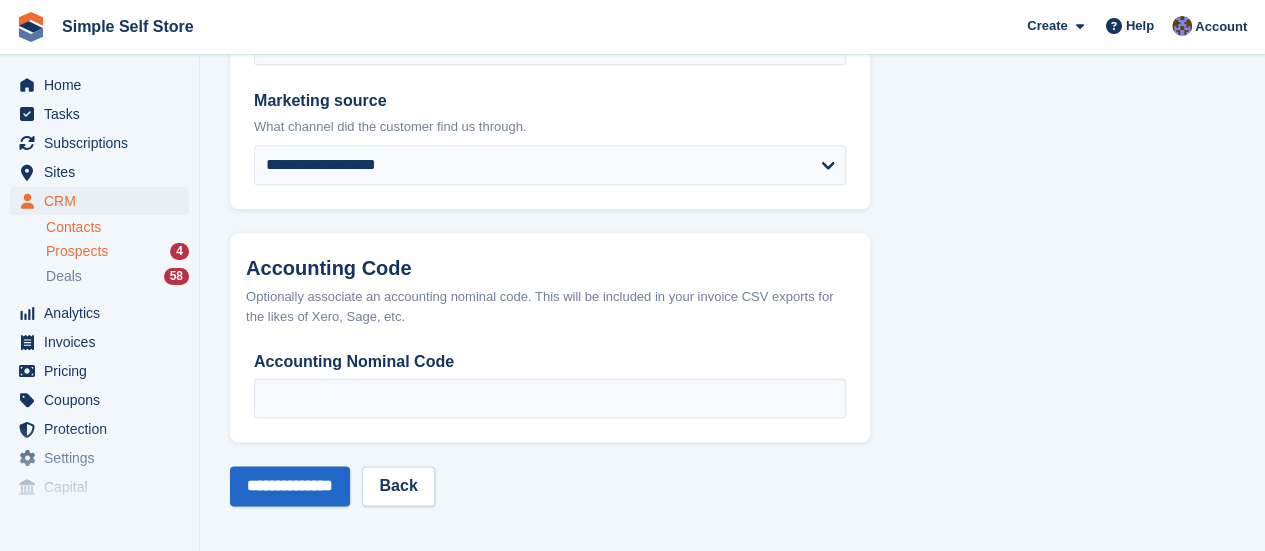 click on "Prospects" at bounding box center [77, 251] 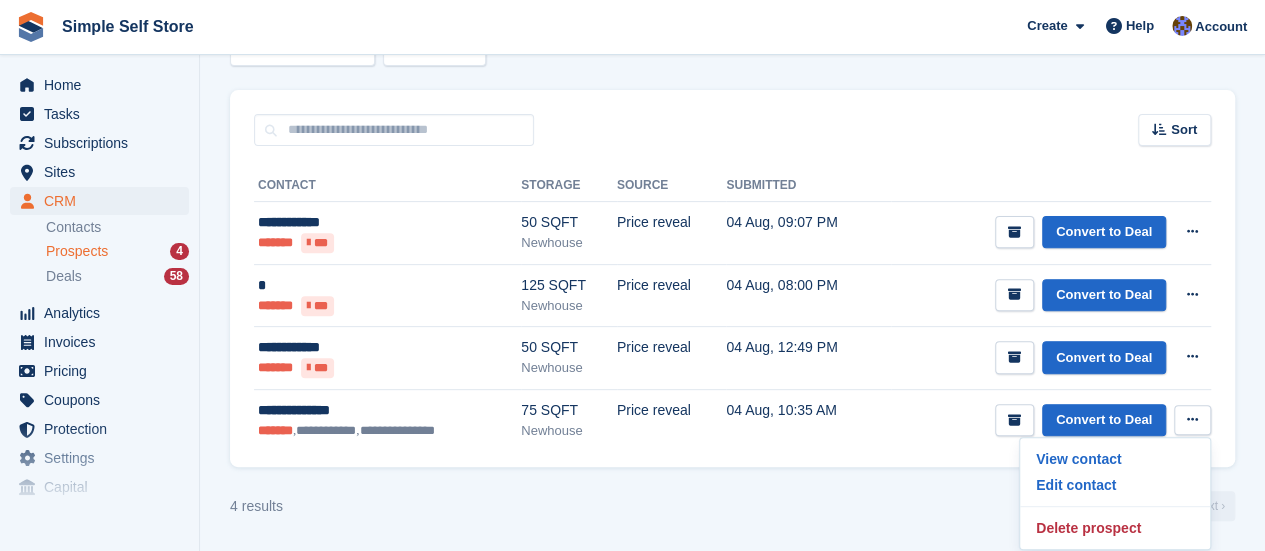 scroll, scrollTop: 0, scrollLeft: 0, axis: both 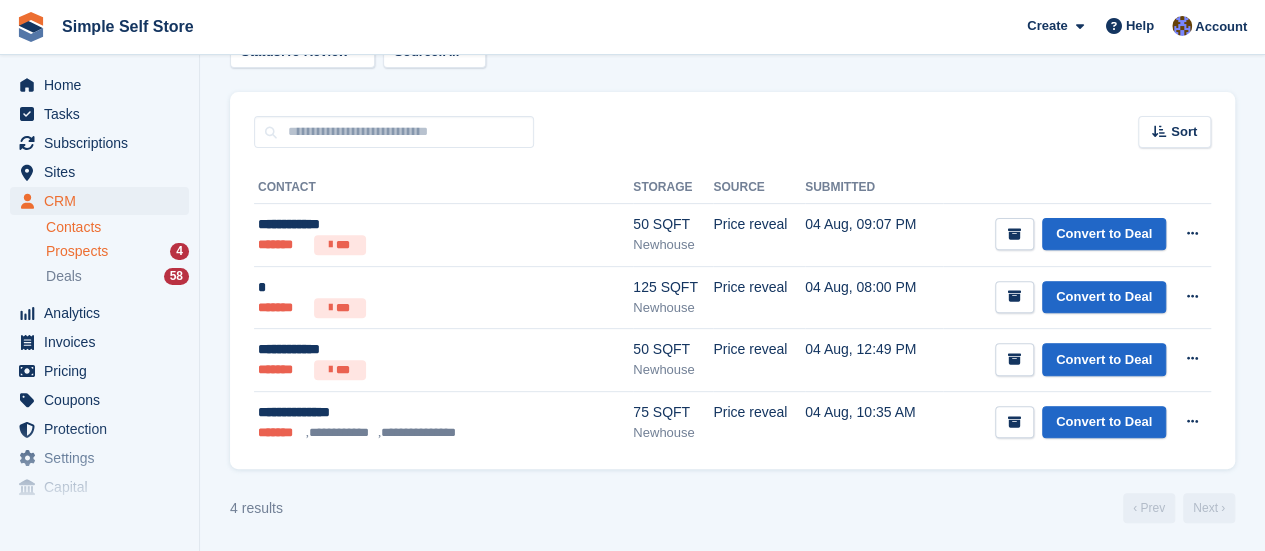 click on "Contacts" at bounding box center [117, 227] 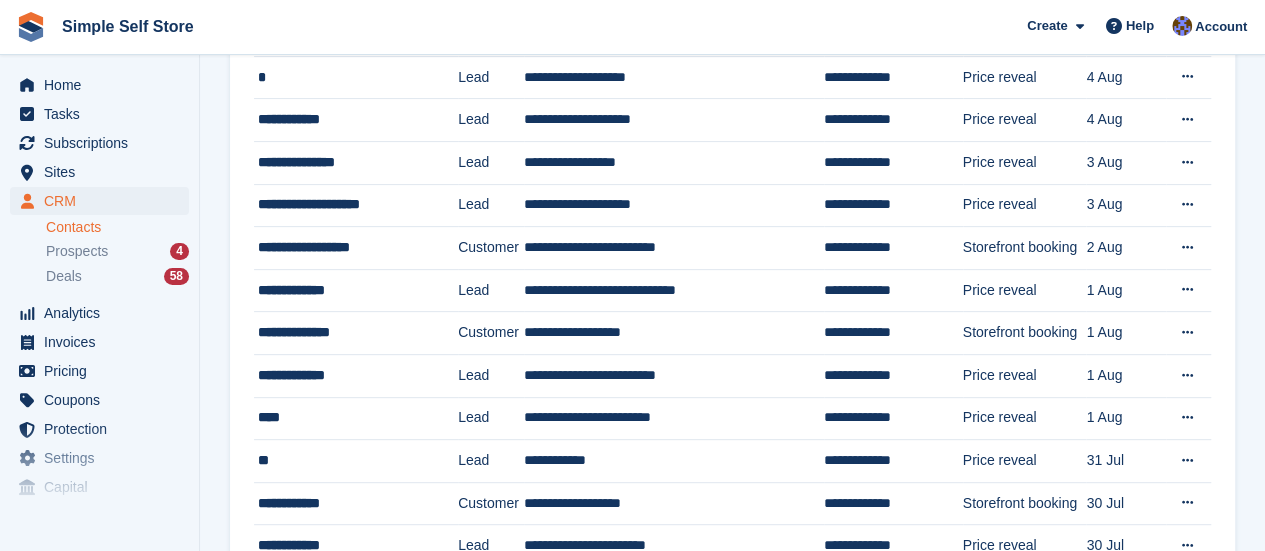 scroll, scrollTop: 0, scrollLeft: 0, axis: both 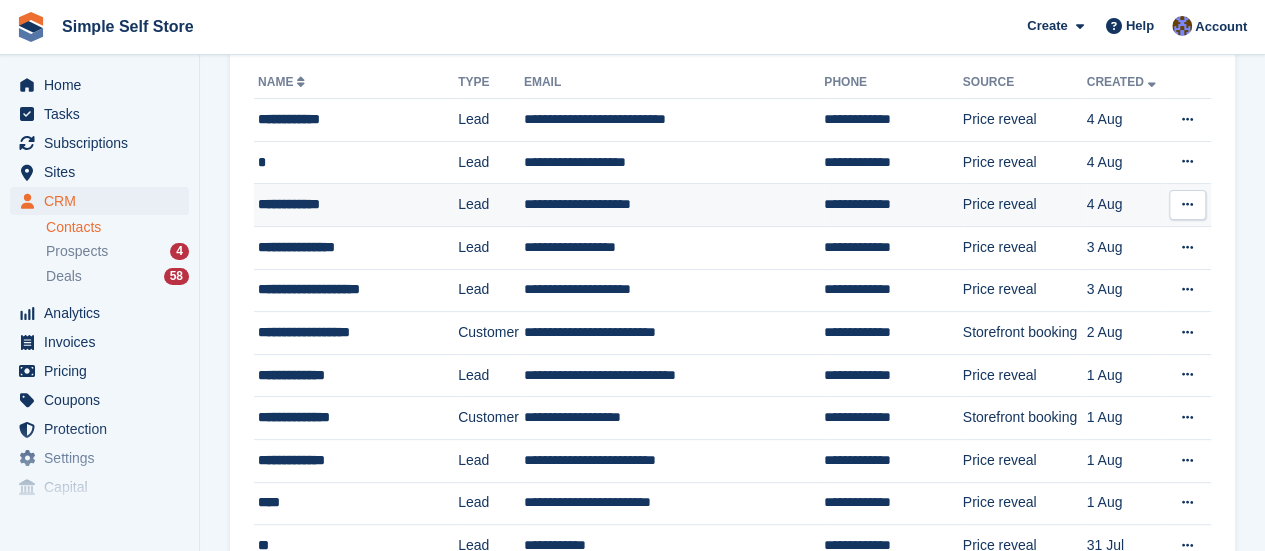 click on "**********" at bounding box center [674, 205] 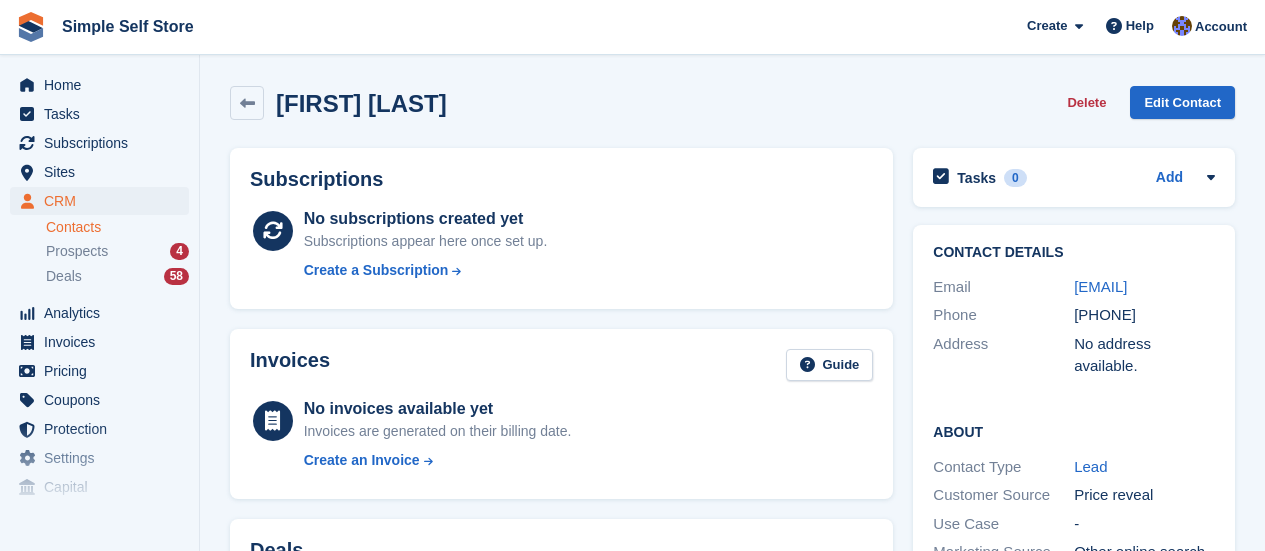 scroll, scrollTop: 0, scrollLeft: 0, axis: both 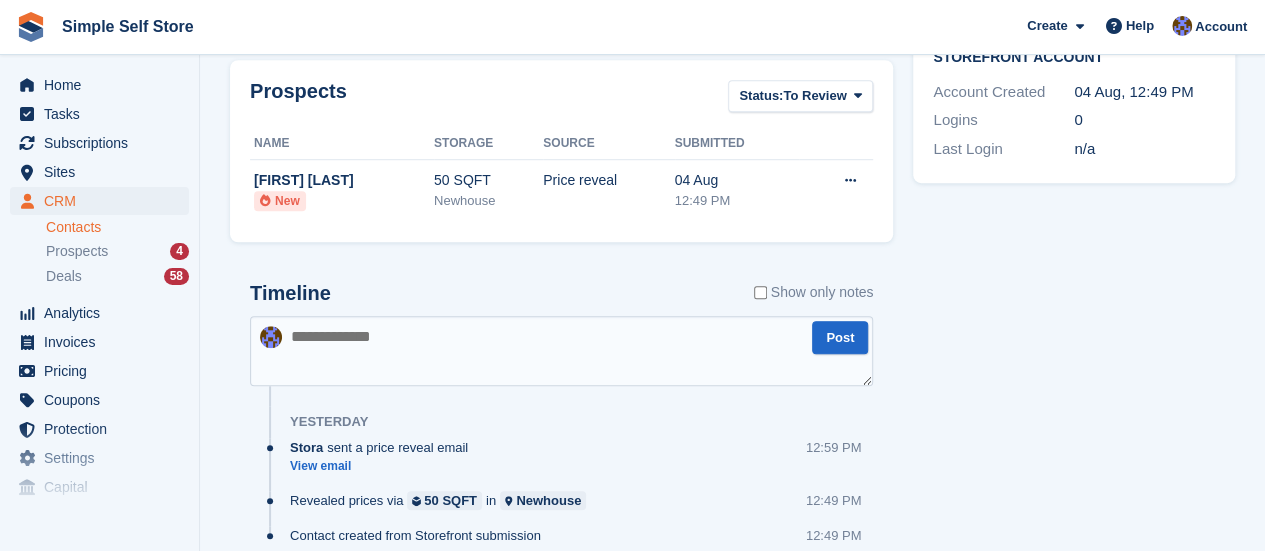 click at bounding box center (561, 351) 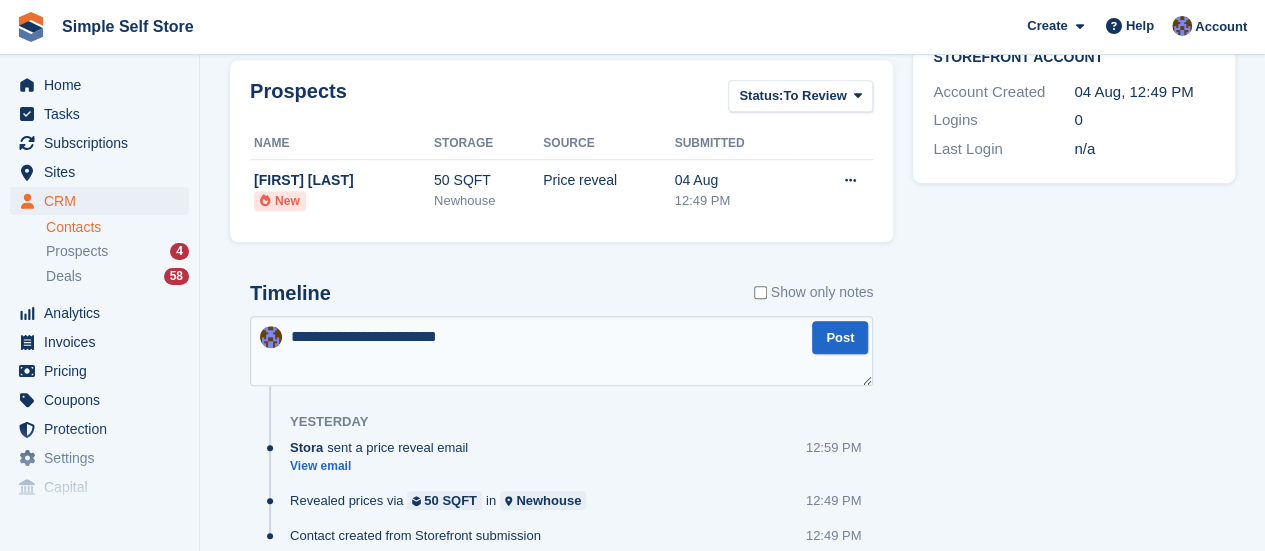 type on "**********" 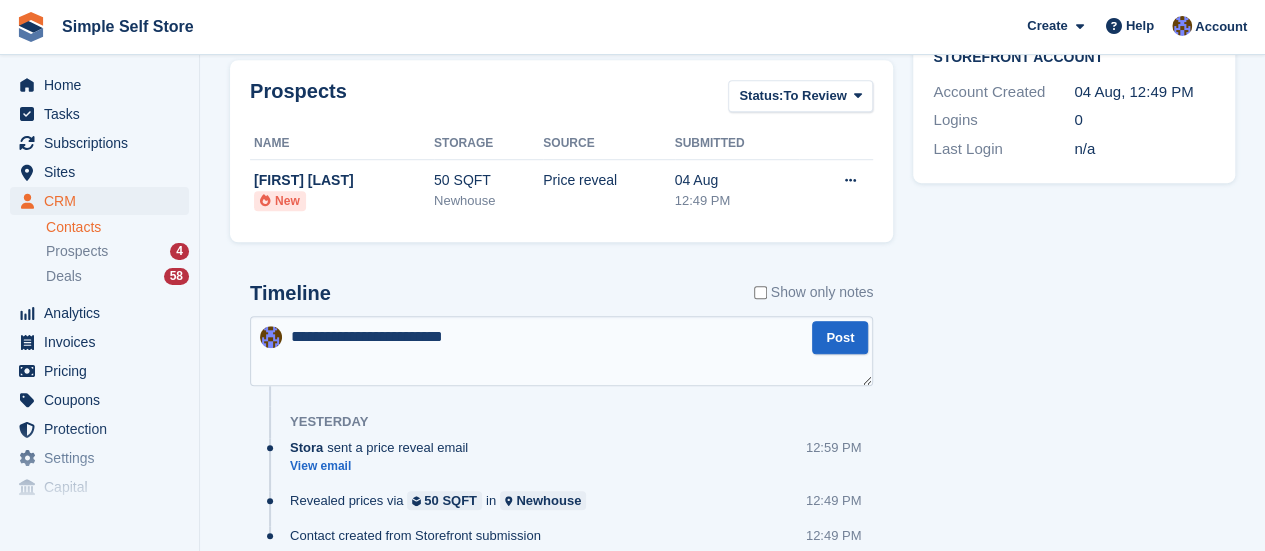 type 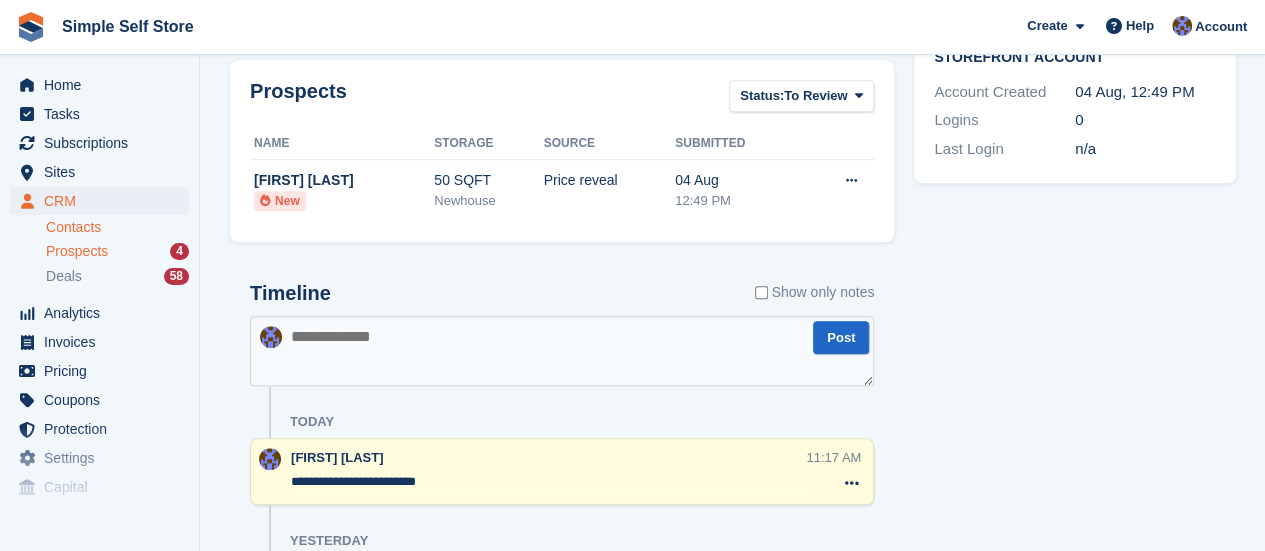 click on "Prospects" at bounding box center [77, 251] 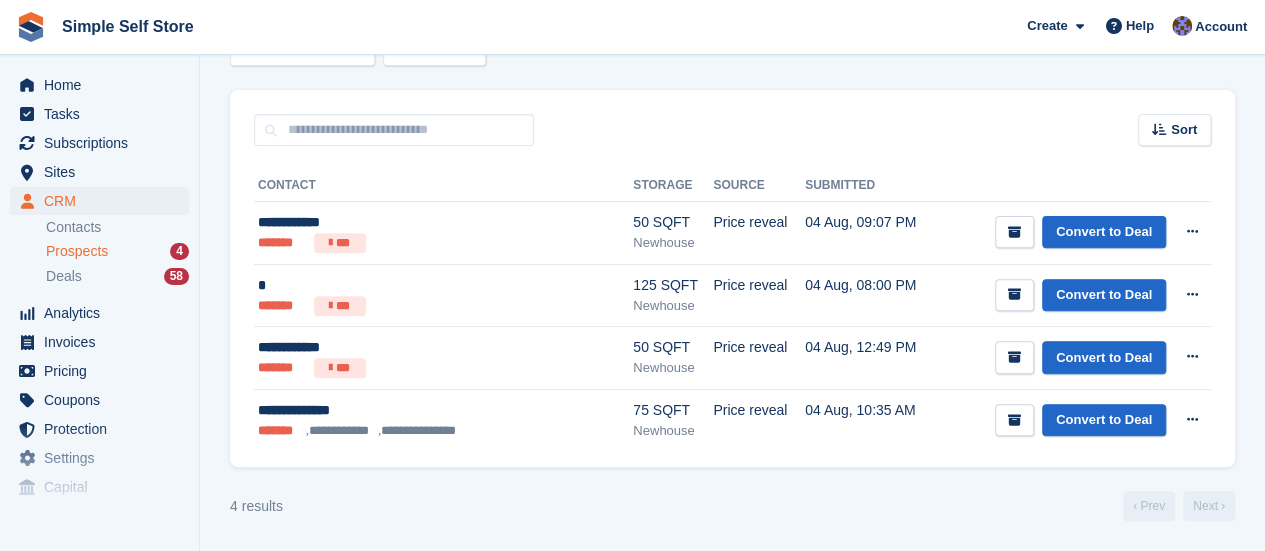 scroll, scrollTop: 0, scrollLeft: 0, axis: both 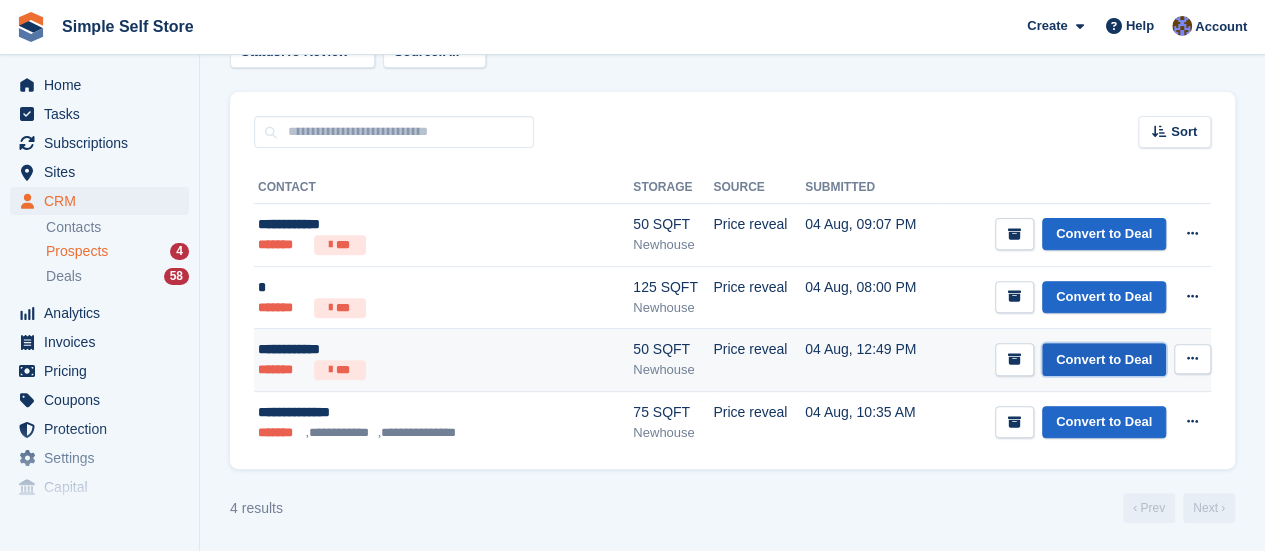 click on "Convert to Deal" at bounding box center [1104, 359] 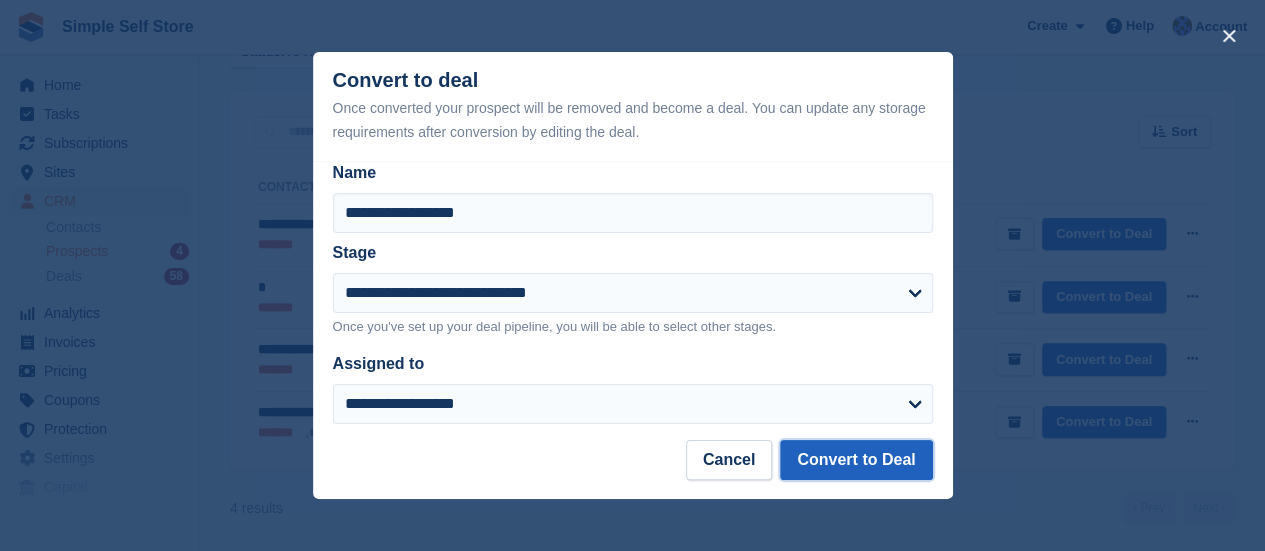 click on "Convert to Deal" at bounding box center [856, 460] 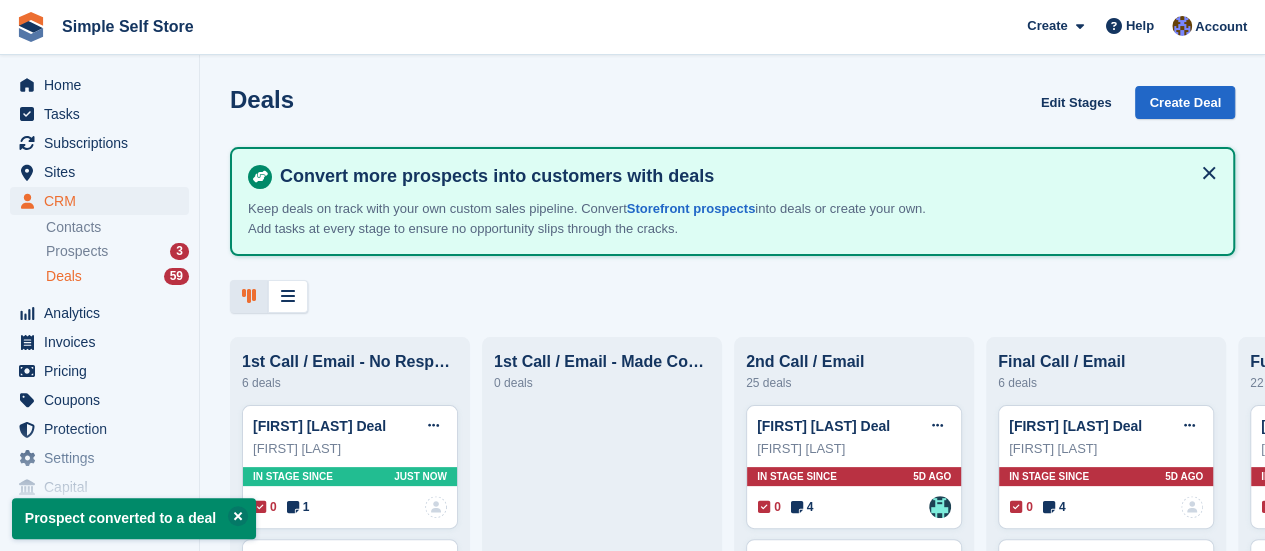 scroll, scrollTop: 0, scrollLeft: 0, axis: both 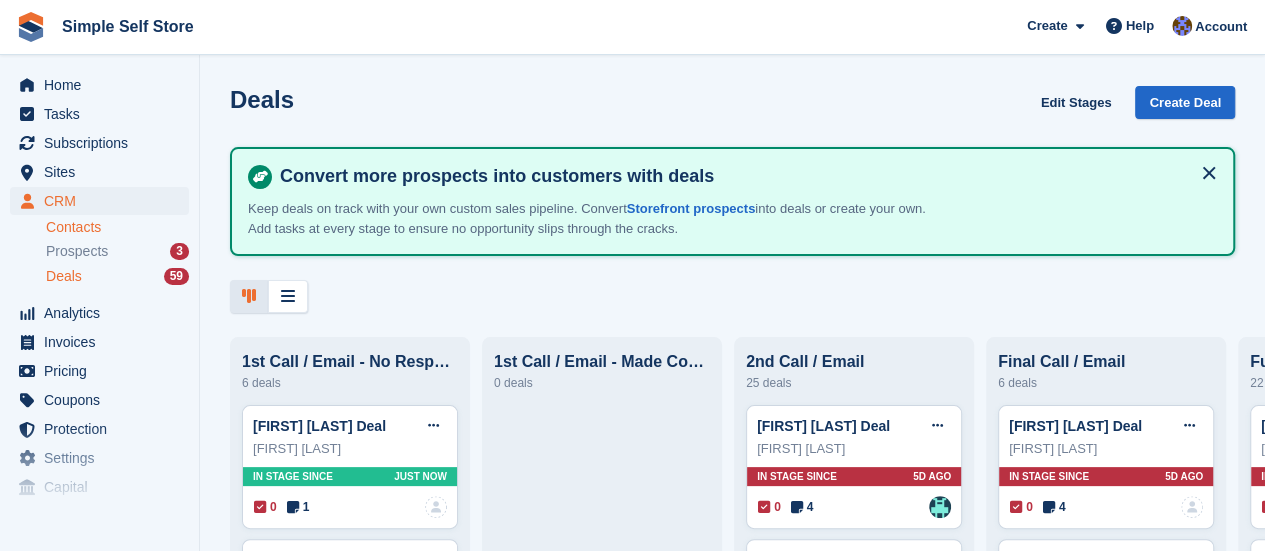 click on "Contacts" at bounding box center (117, 227) 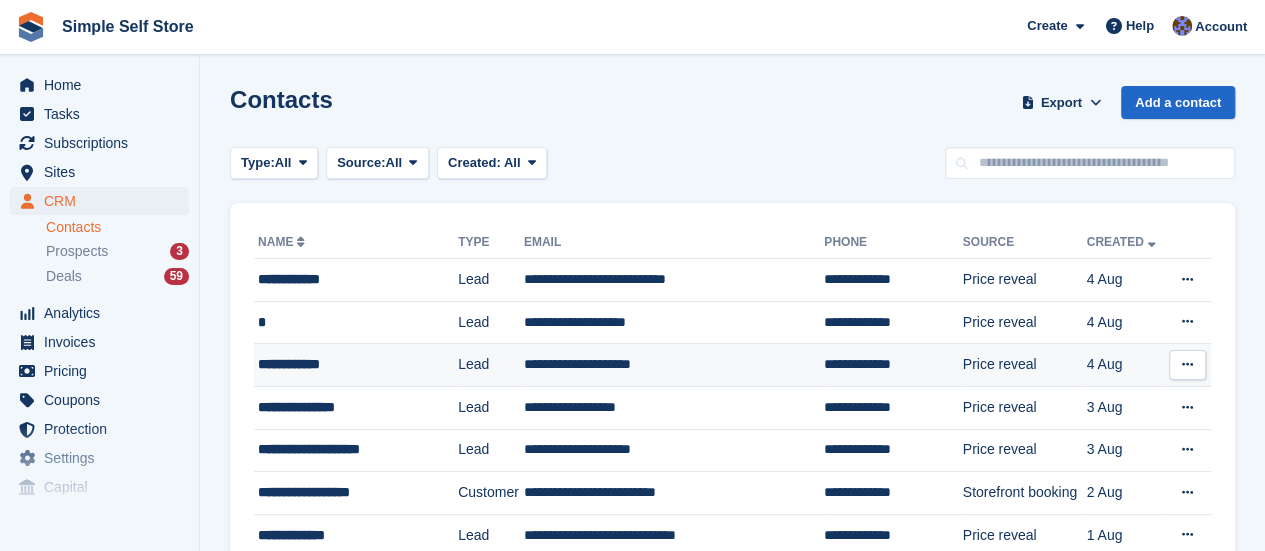 click on "**********" at bounding box center [674, 365] 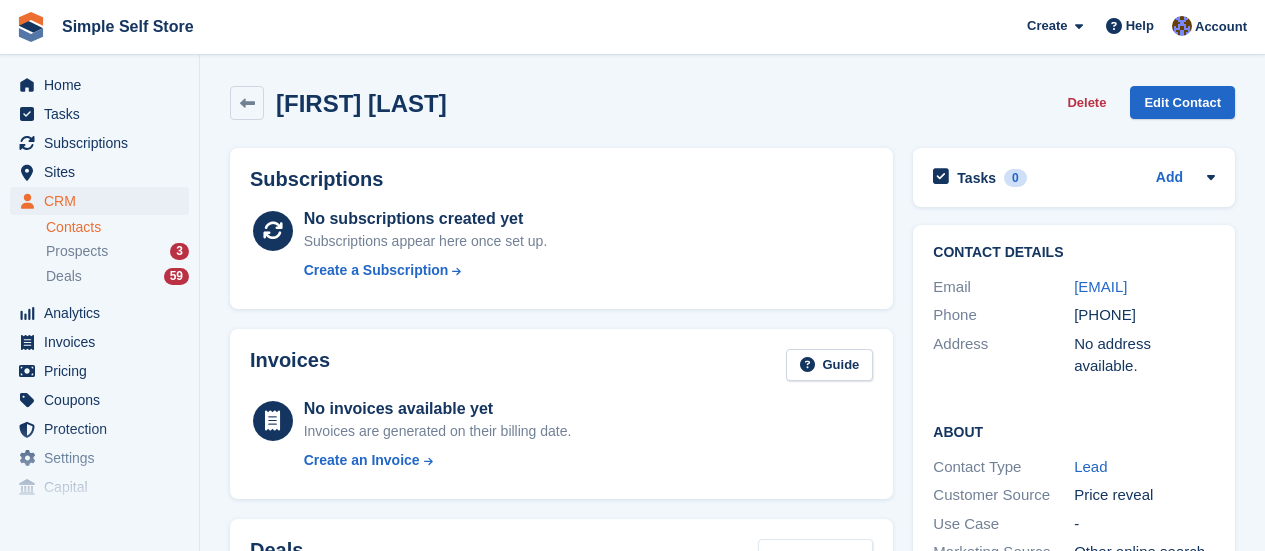 scroll, scrollTop: 0, scrollLeft: 0, axis: both 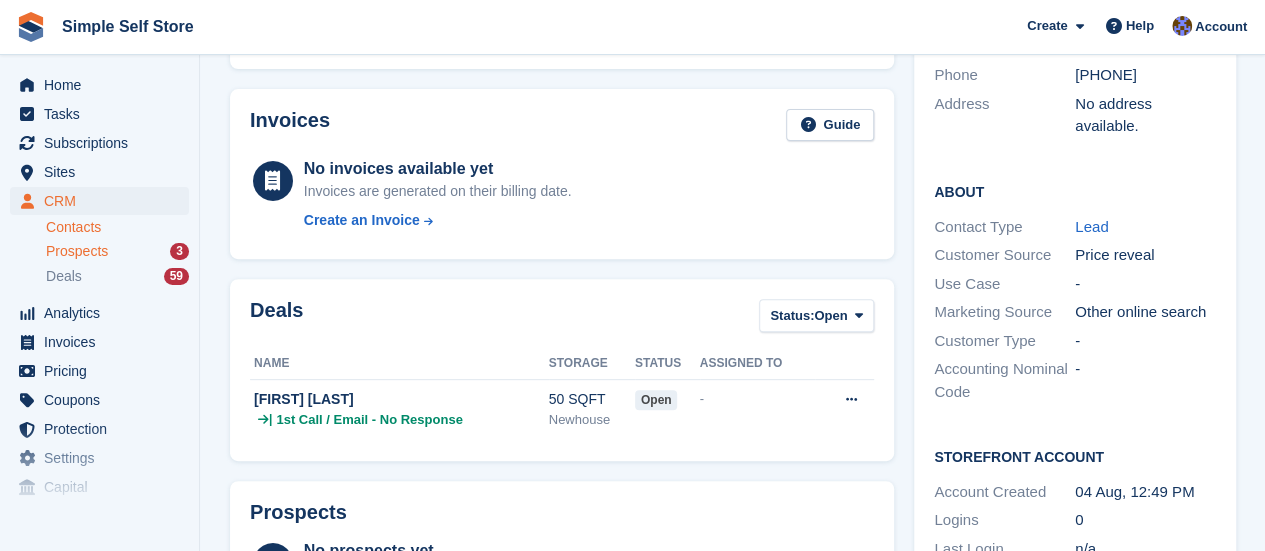 click on "Prospects" at bounding box center (77, 251) 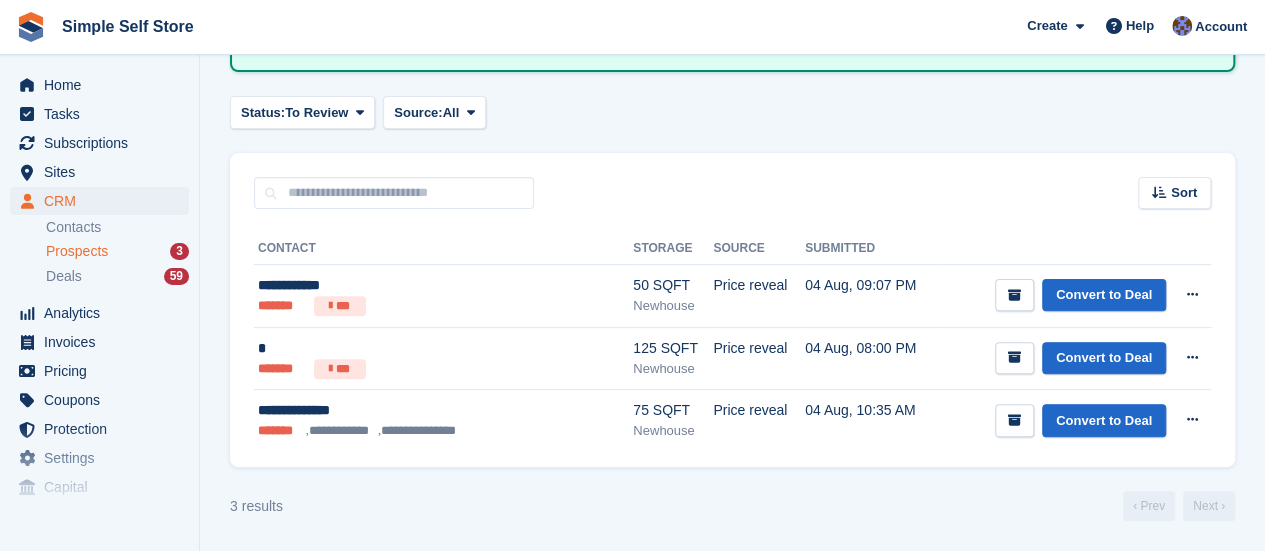 scroll, scrollTop: 0, scrollLeft: 0, axis: both 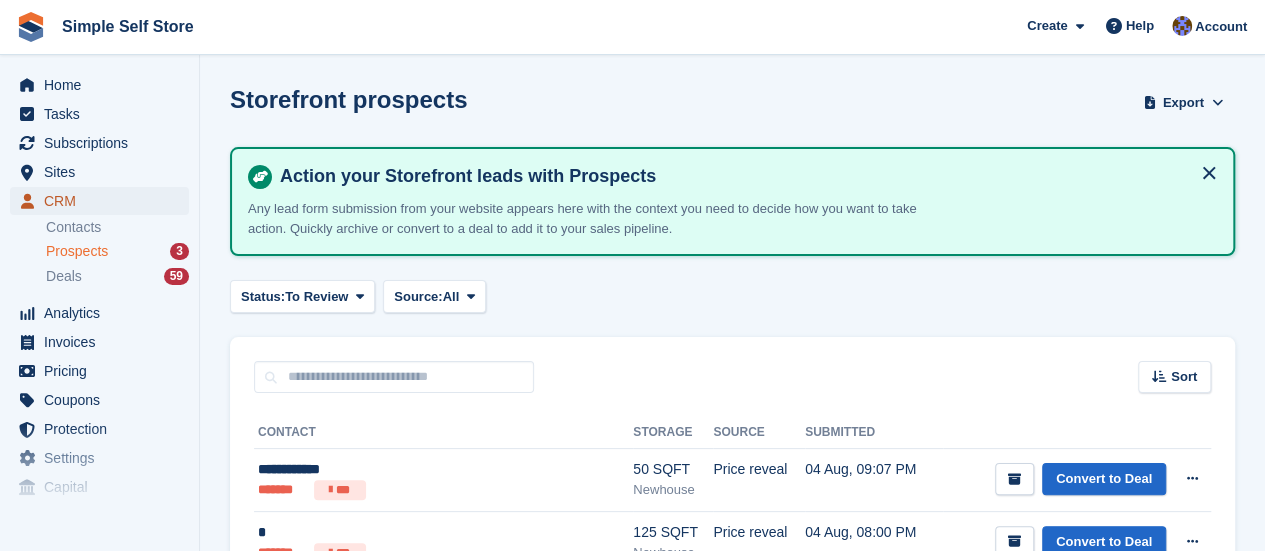 click on "CRM" at bounding box center [104, 201] 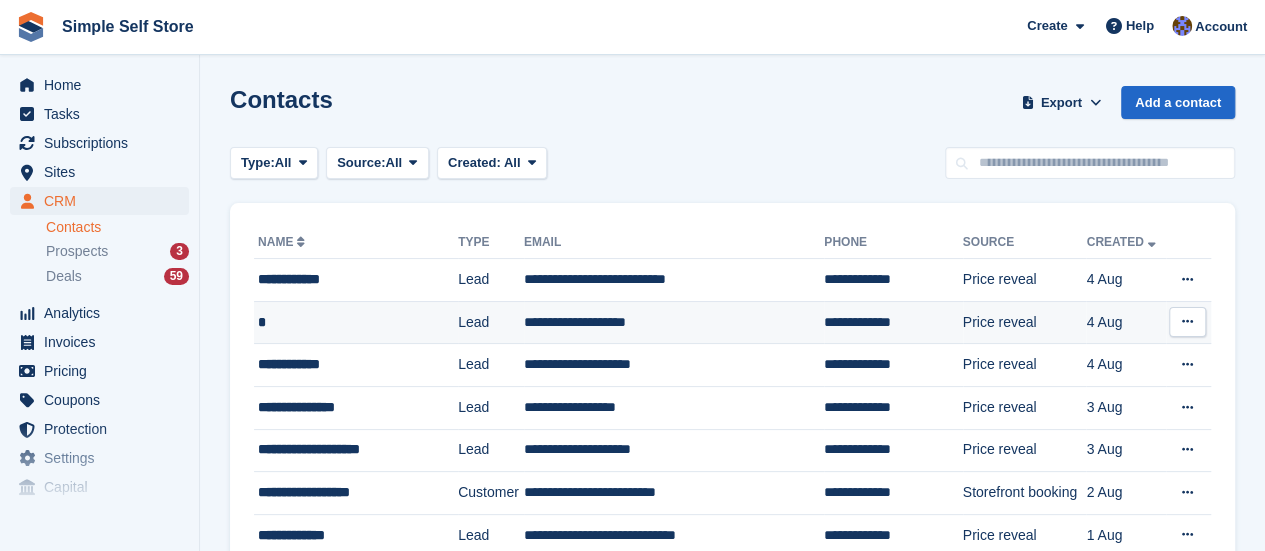 click on "**********" at bounding box center (674, 322) 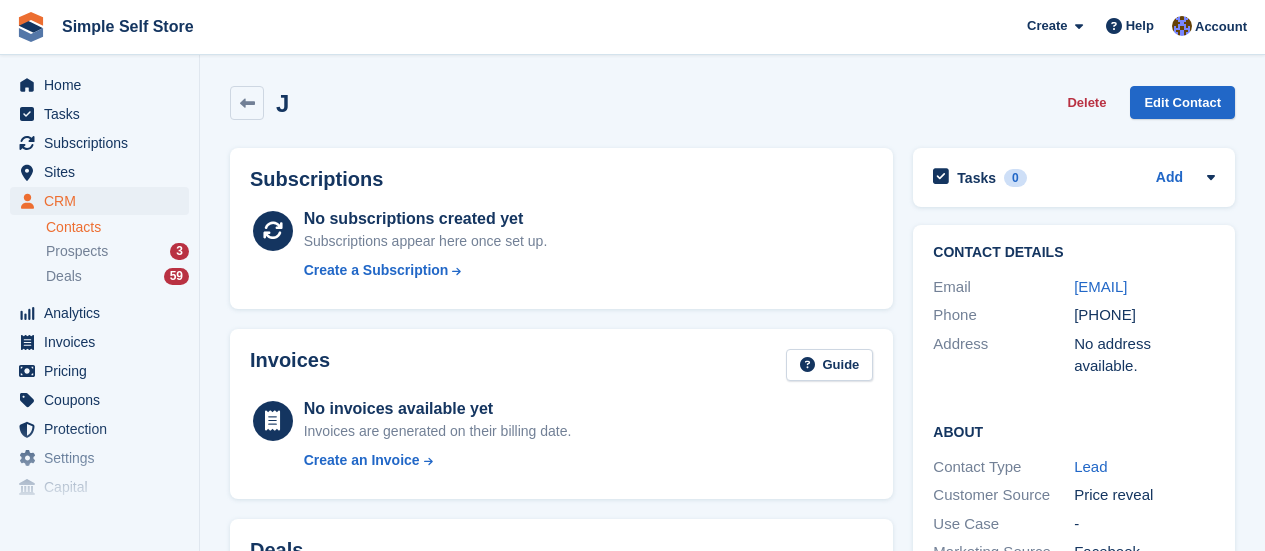 scroll, scrollTop: 0, scrollLeft: 0, axis: both 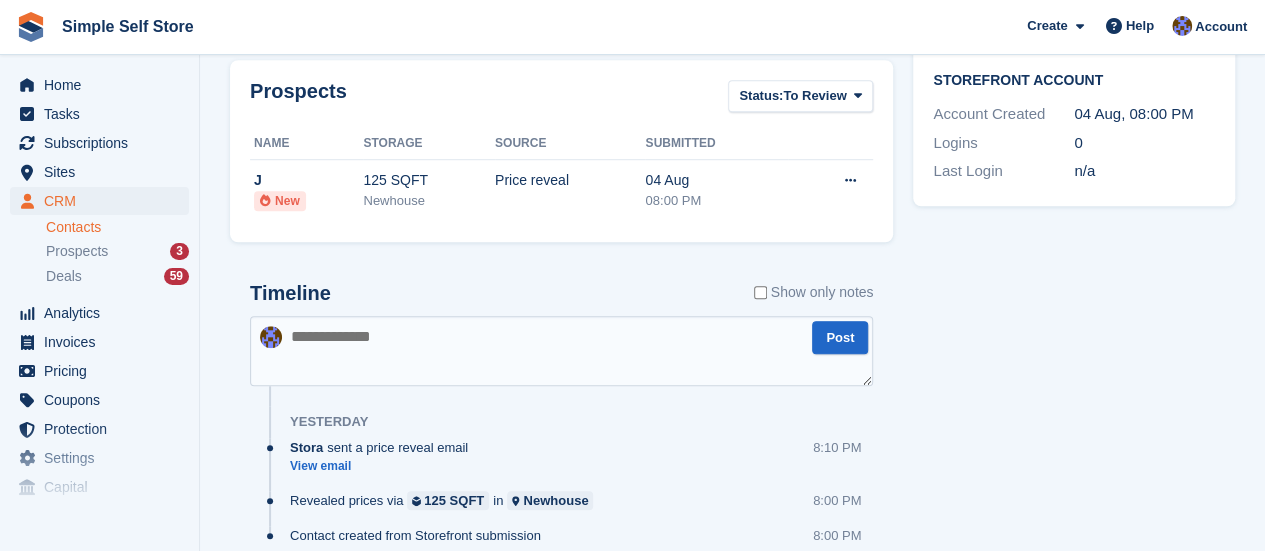 click at bounding box center (561, 351) 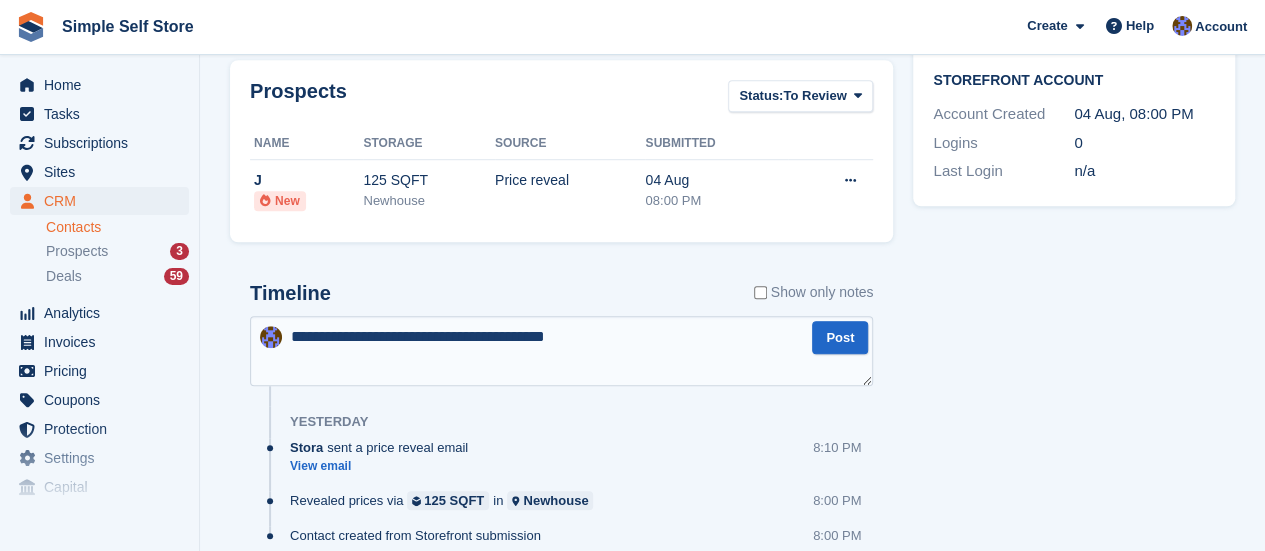 type on "**********" 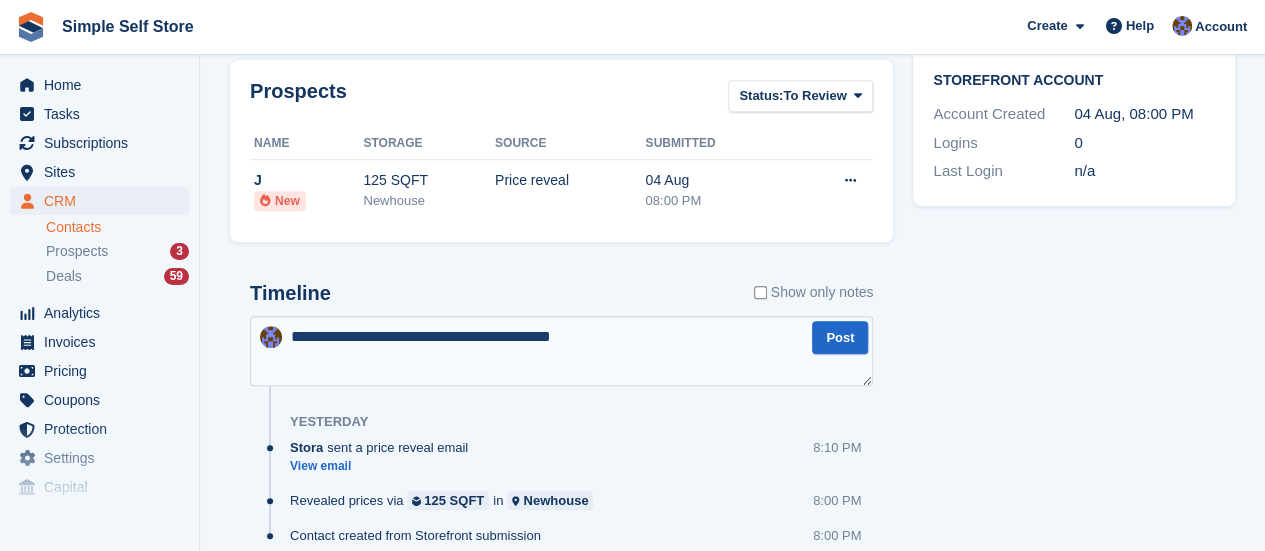 type 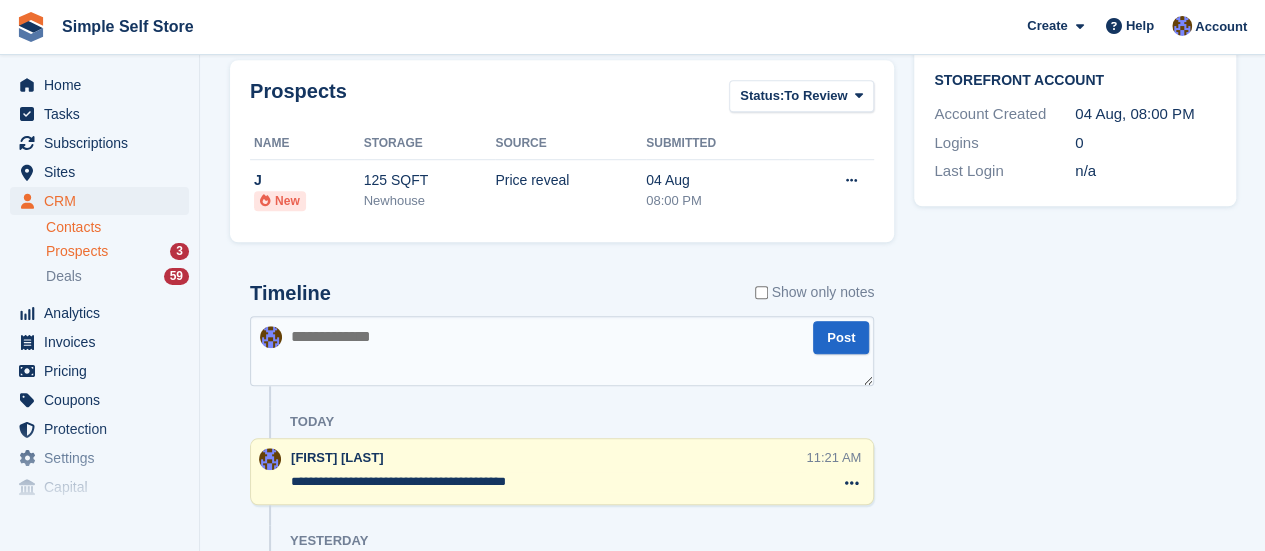 click on "Prospects" at bounding box center (77, 251) 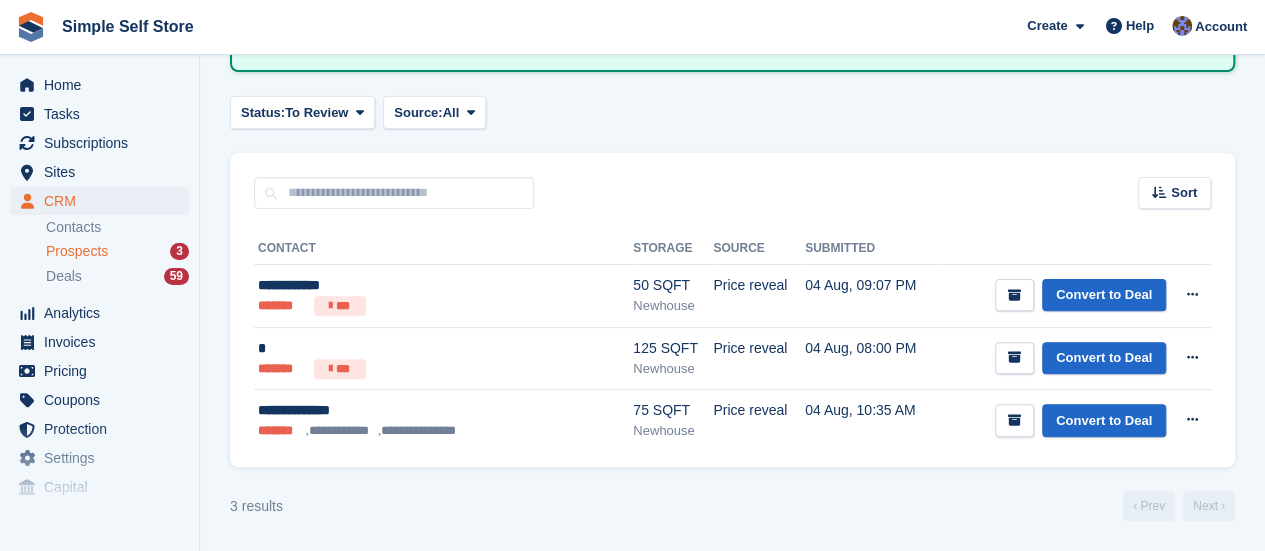 scroll, scrollTop: 0, scrollLeft: 0, axis: both 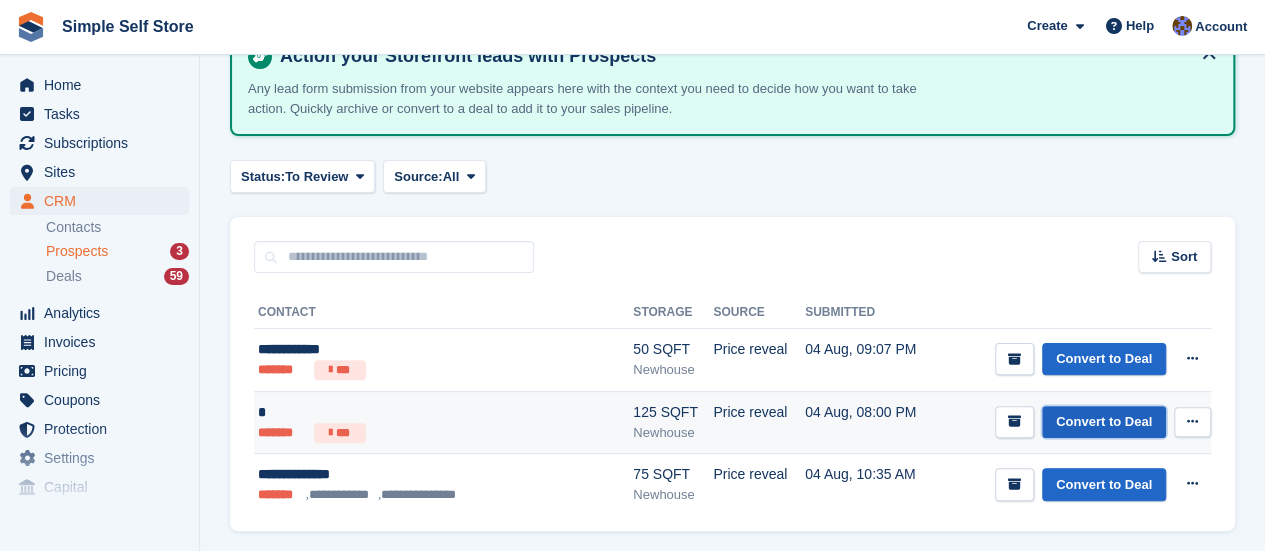 click on "Convert to Deal" at bounding box center [1104, 422] 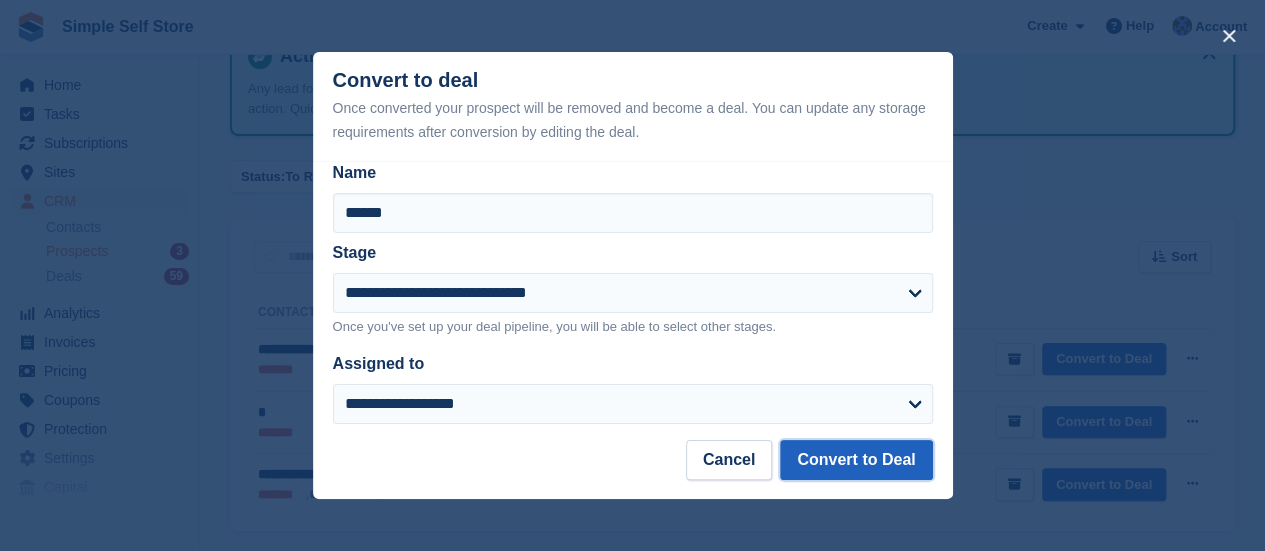 click on "Convert to Deal" at bounding box center (856, 460) 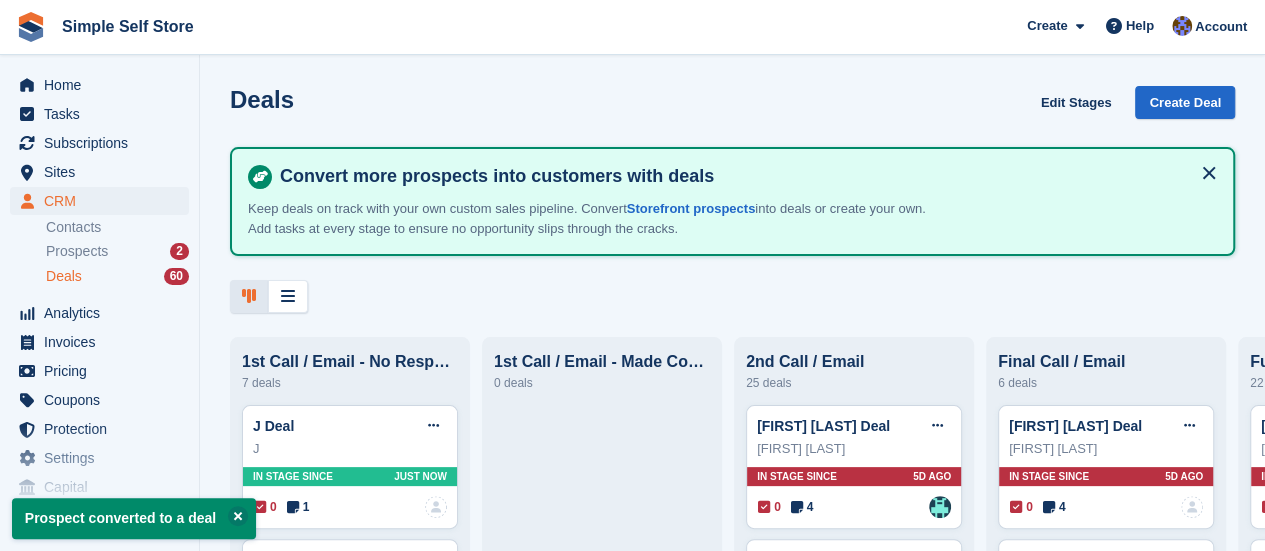 scroll, scrollTop: 0, scrollLeft: 0, axis: both 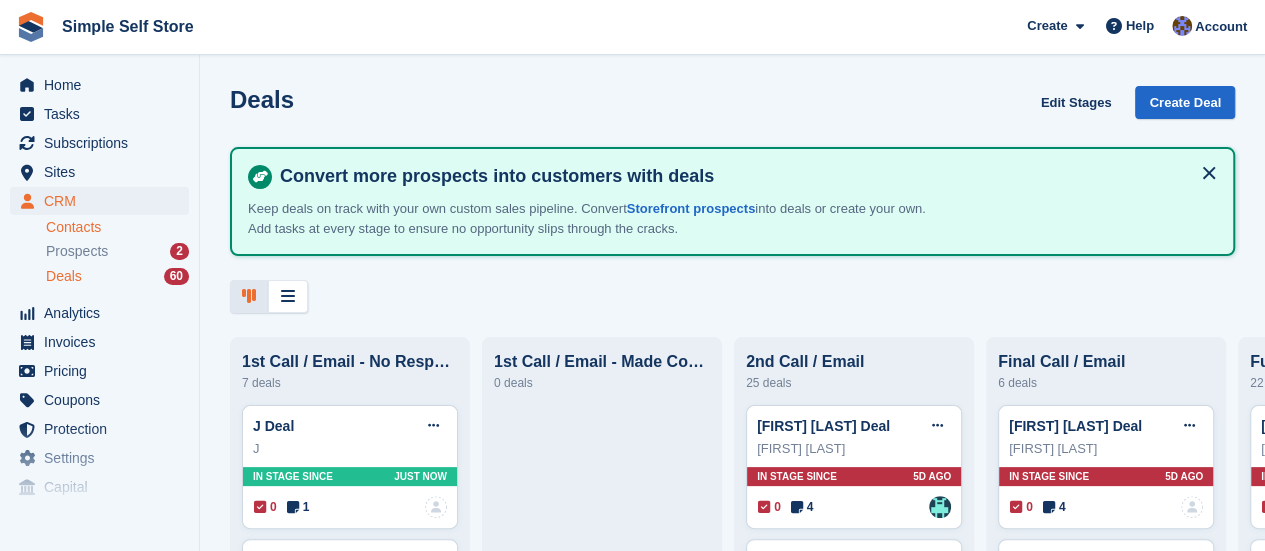 click on "Contacts" at bounding box center (117, 227) 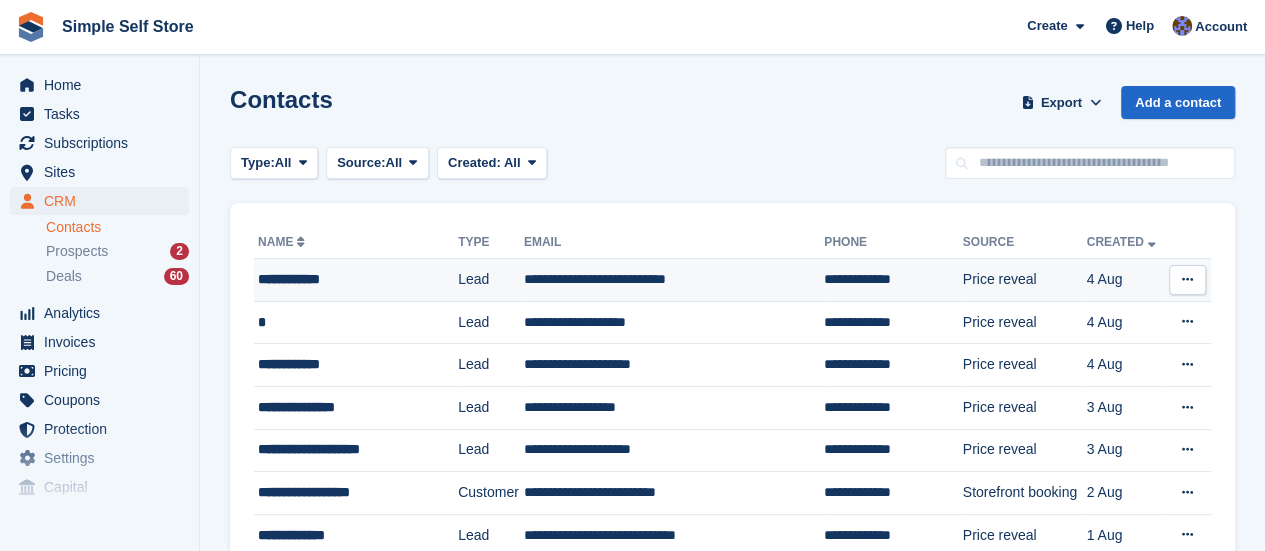 click on "**********" at bounding box center (674, 280) 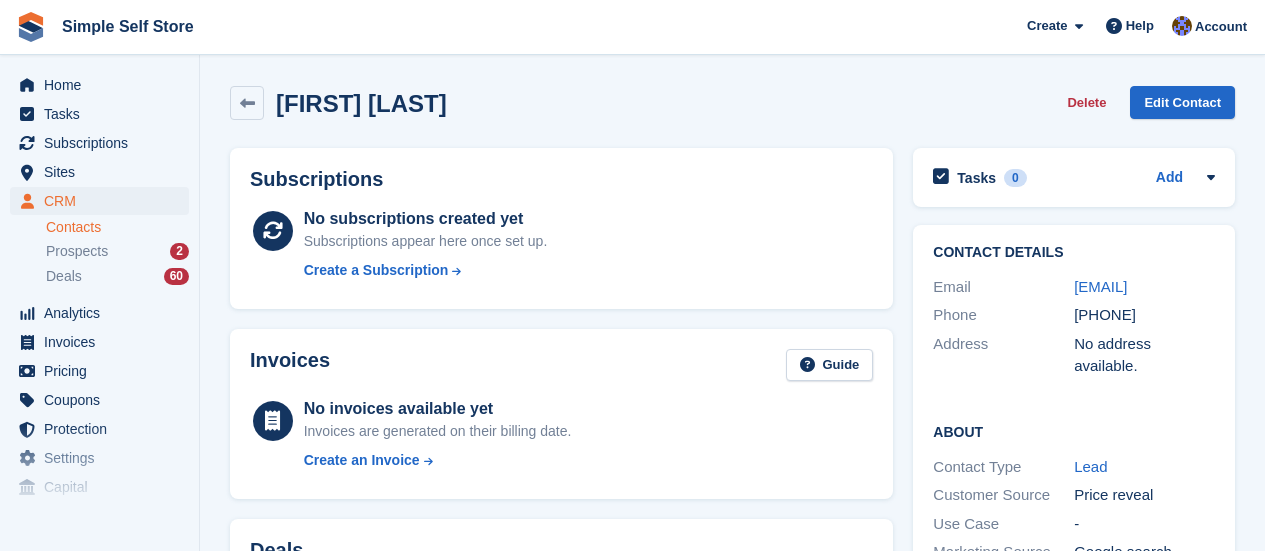 scroll, scrollTop: 0, scrollLeft: 0, axis: both 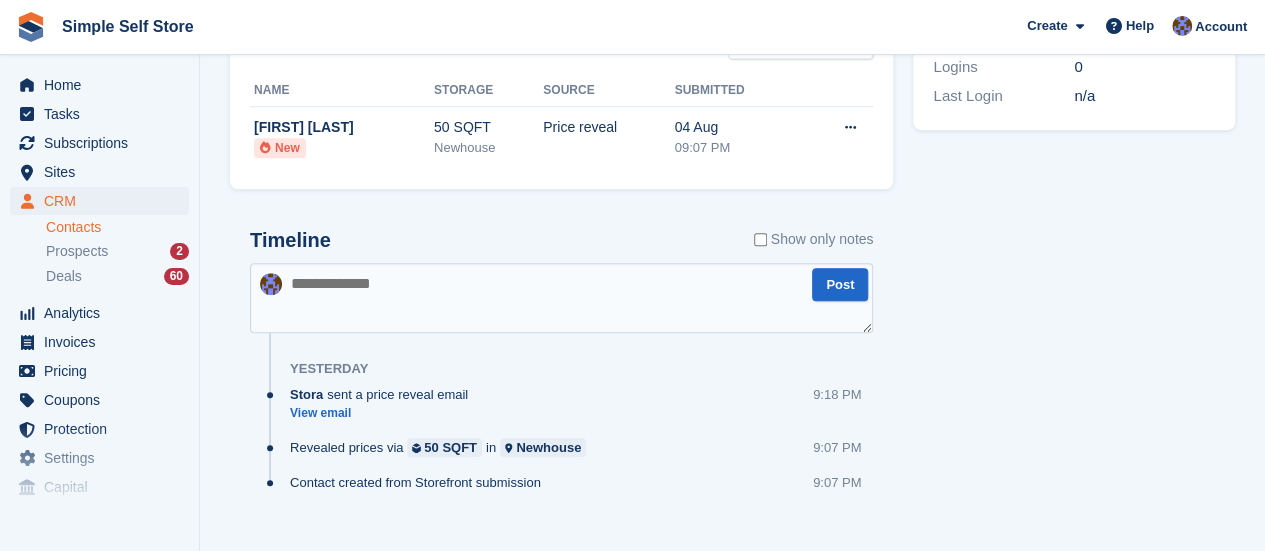 click at bounding box center [561, 298] 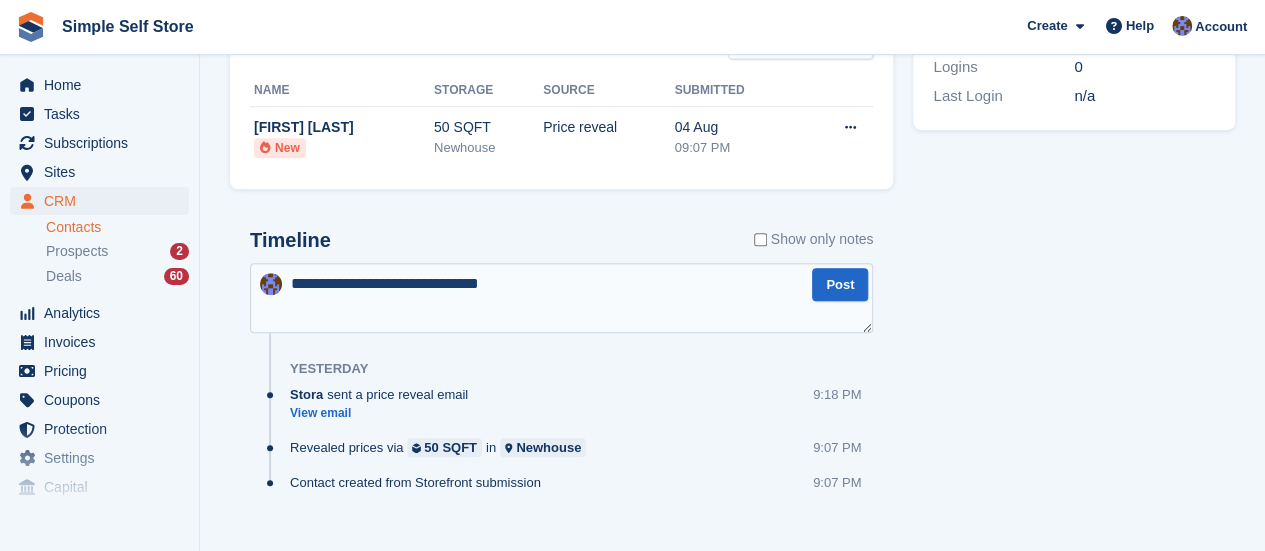 type on "**********" 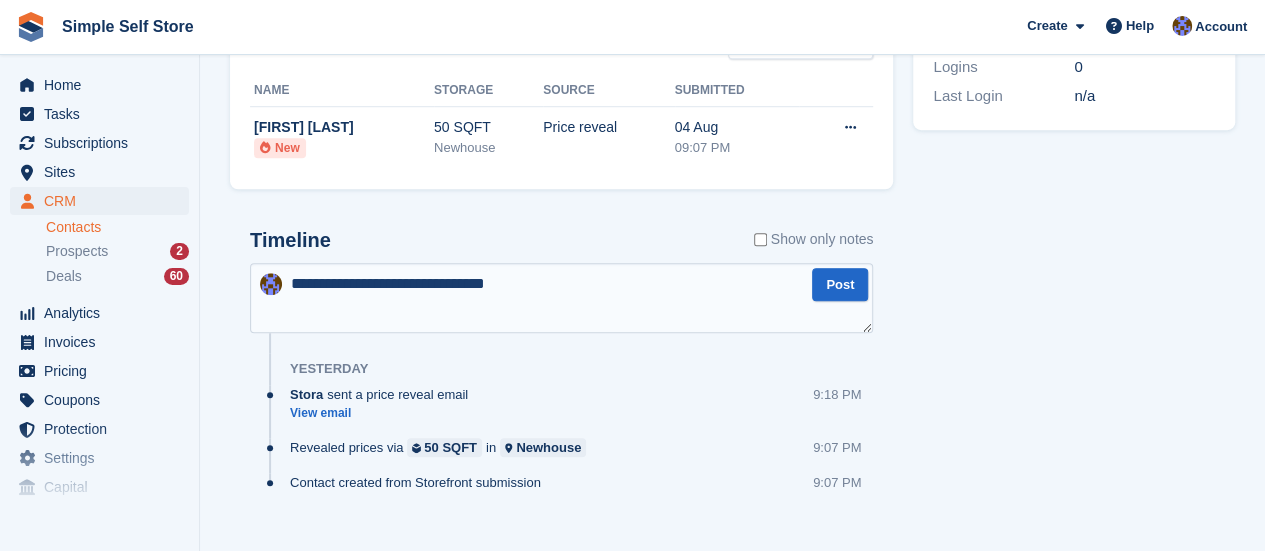 type 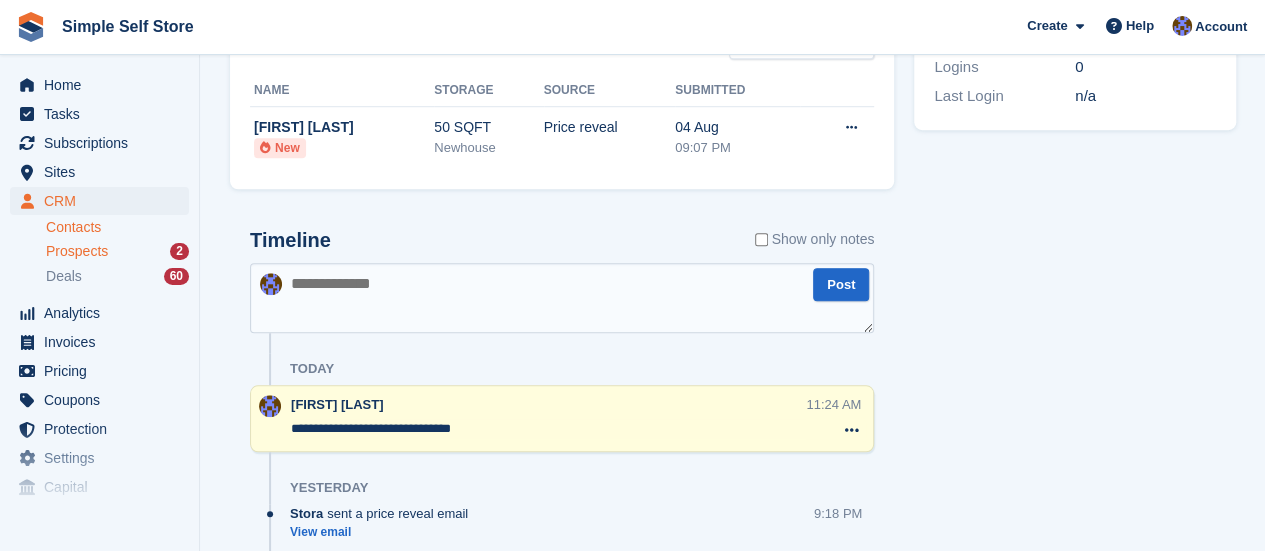click on "Prospects" at bounding box center [77, 251] 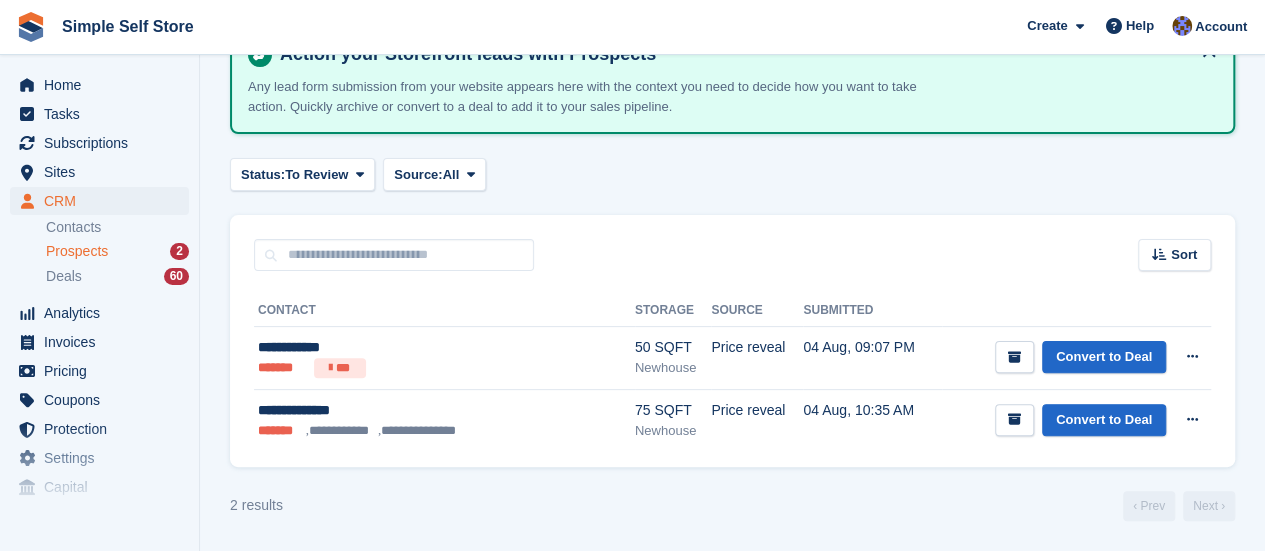 scroll, scrollTop: 0, scrollLeft: 0, axis: both 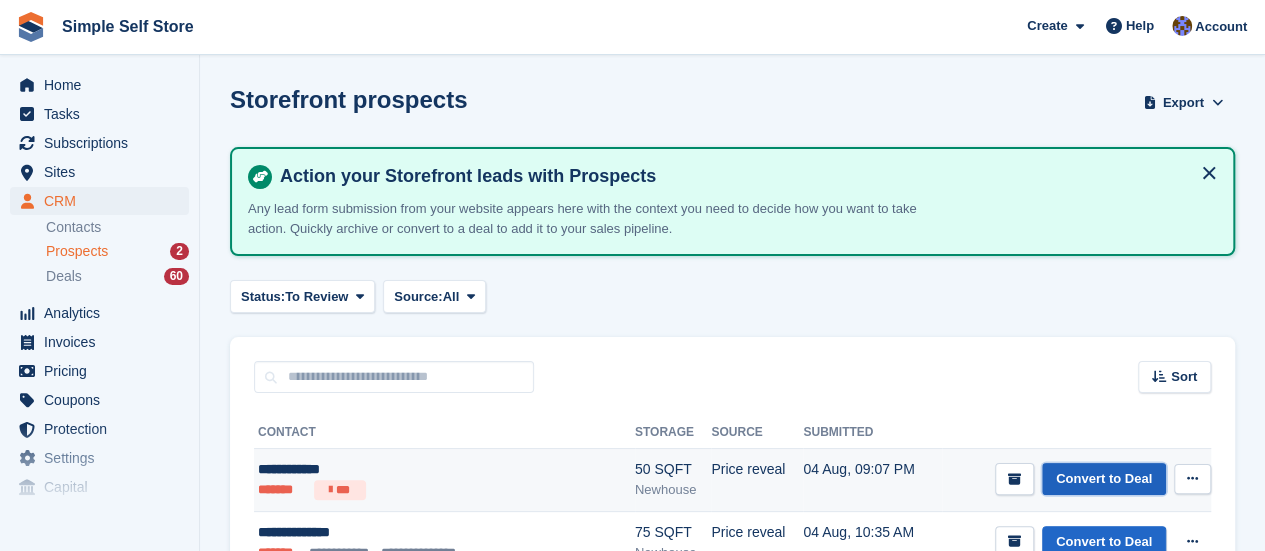 click on "Convert to Deal" at bounding box center [1104, 479] 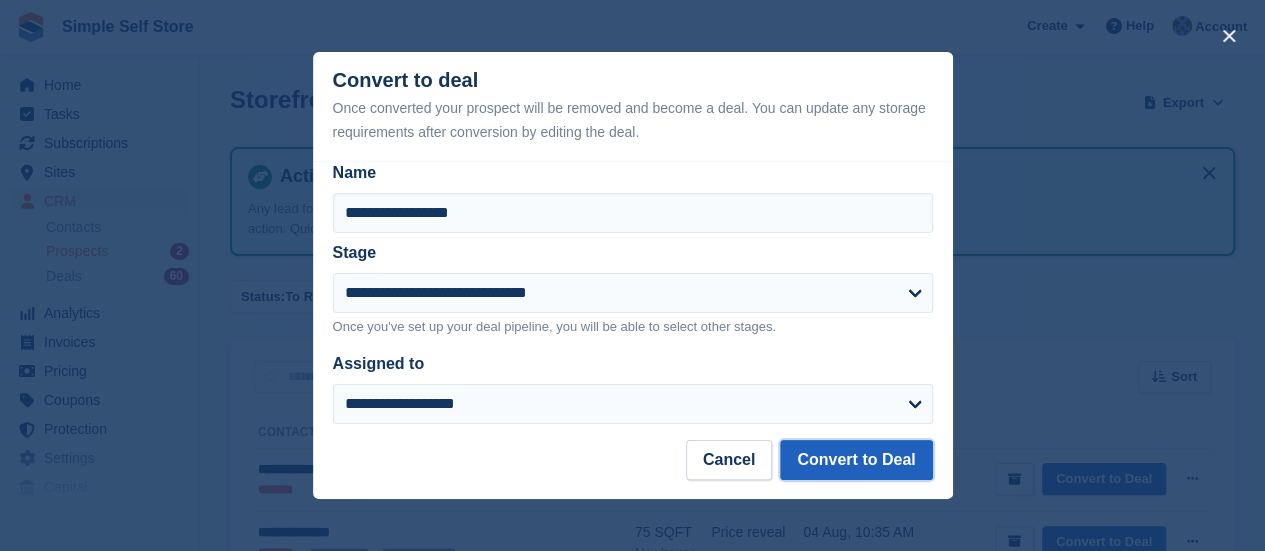 click on "Convert to Deal" at bounding box center [856, 460] 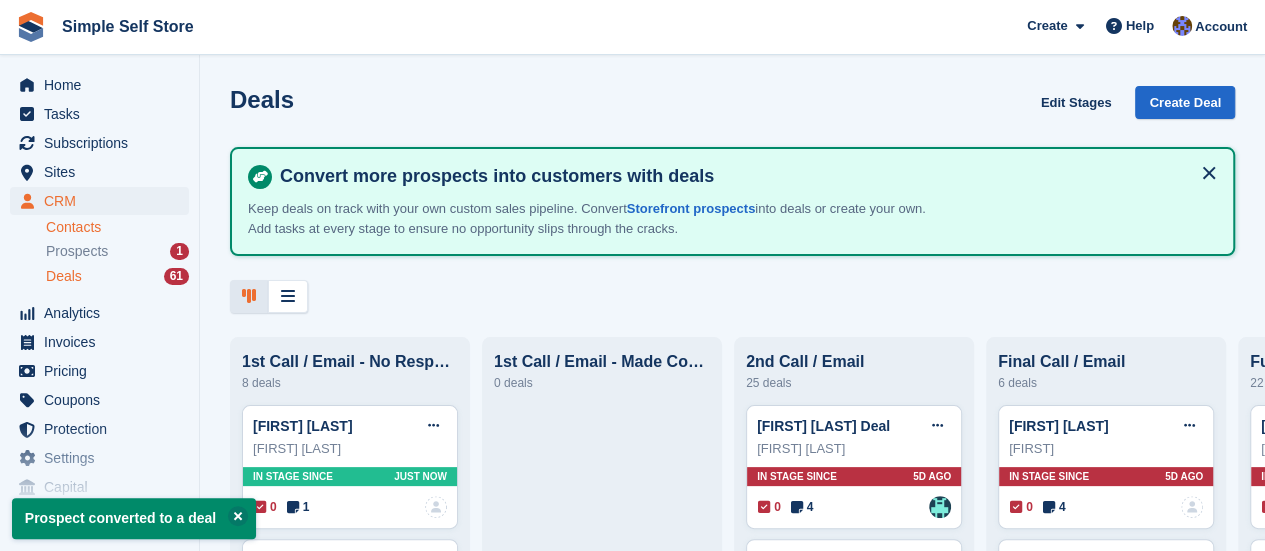 click on "Contacts" at bounding box center [117, 227] 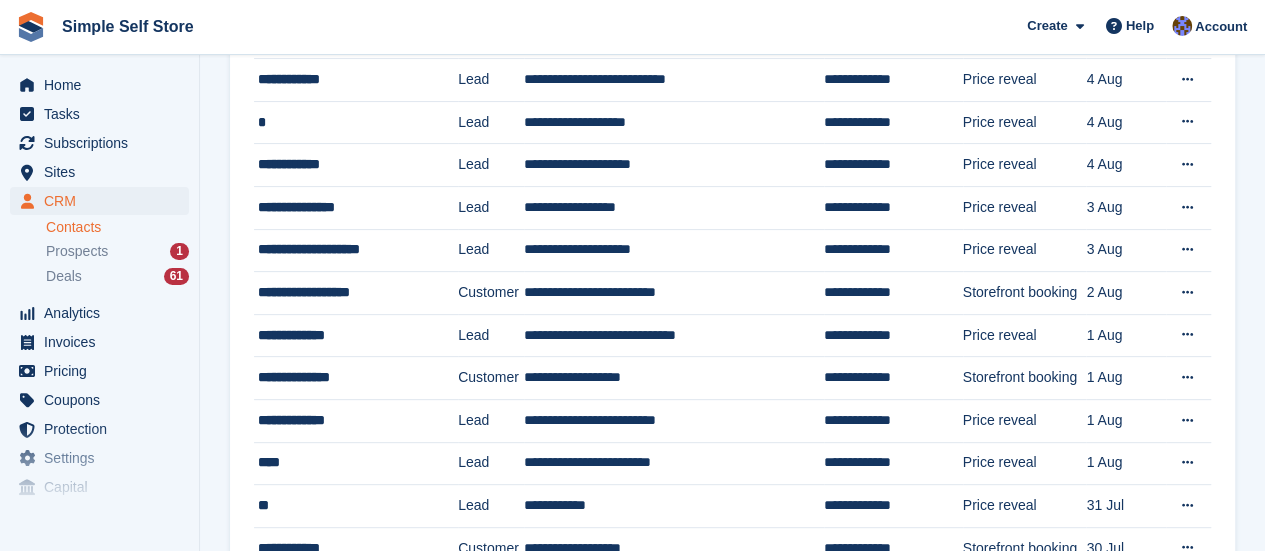 scroll, scrollTop: 212, scrollLeft: 0, axis: vertical 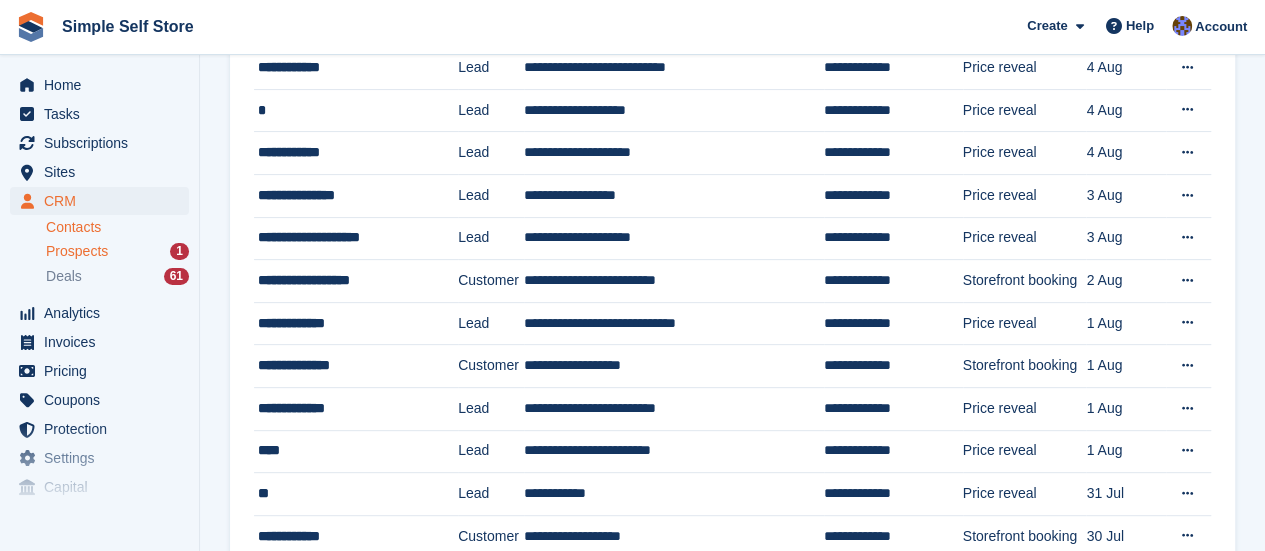 click on "Prospects" at bounding box center [77, 251] 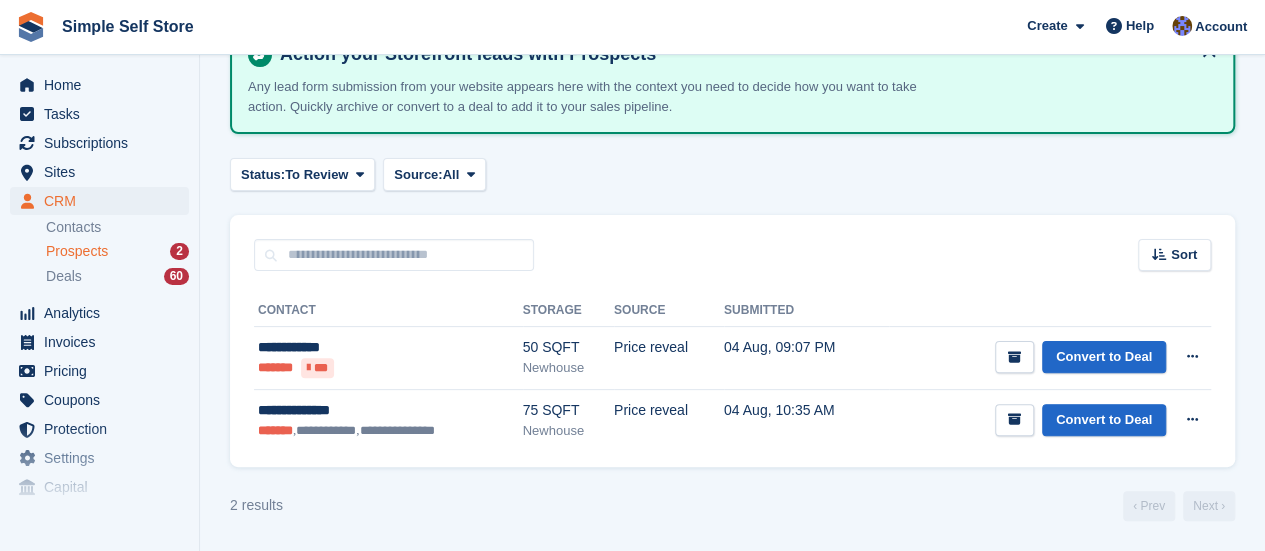 scroll, scrollTop: 0, scrollLeft: 0, axis: both 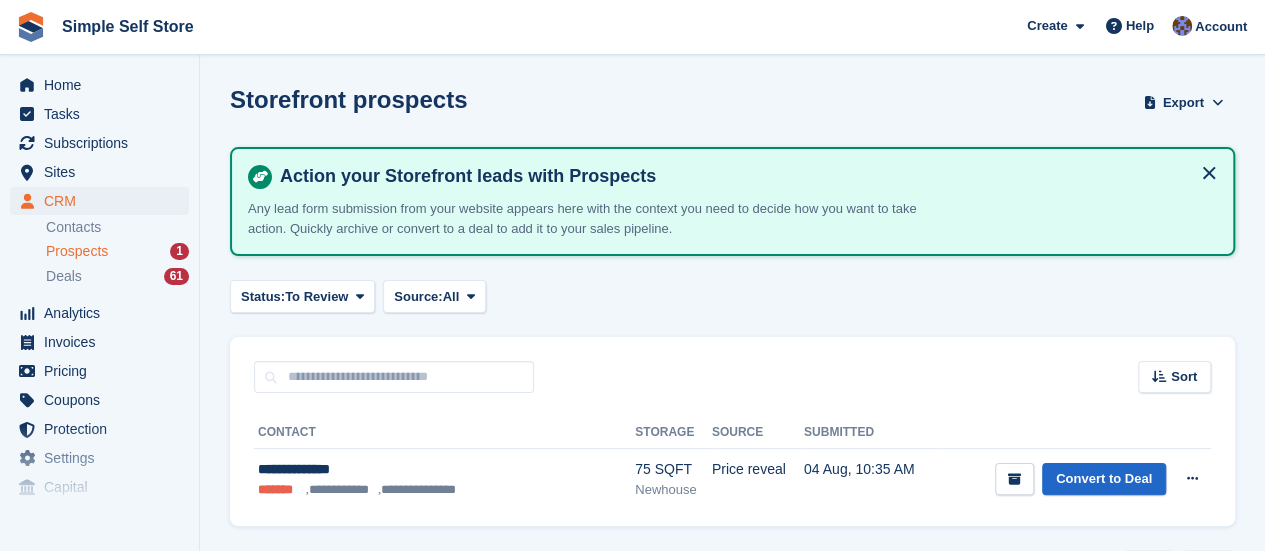 click on "Prospects" at bounding box center (77, 251) 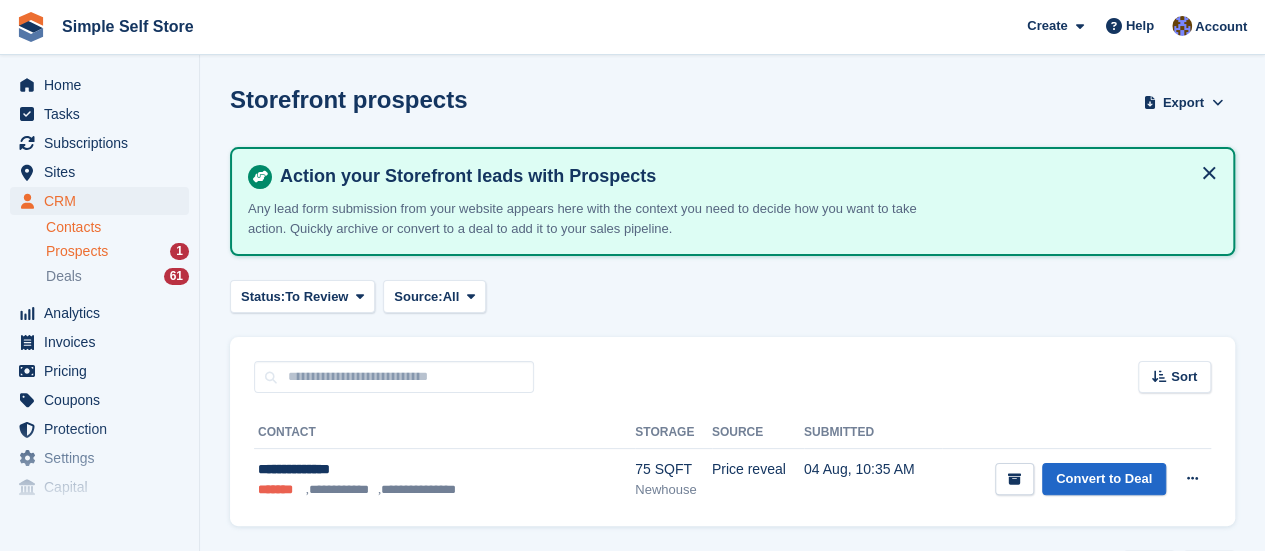 click on "Contacts" at bounding box center [117, 227] 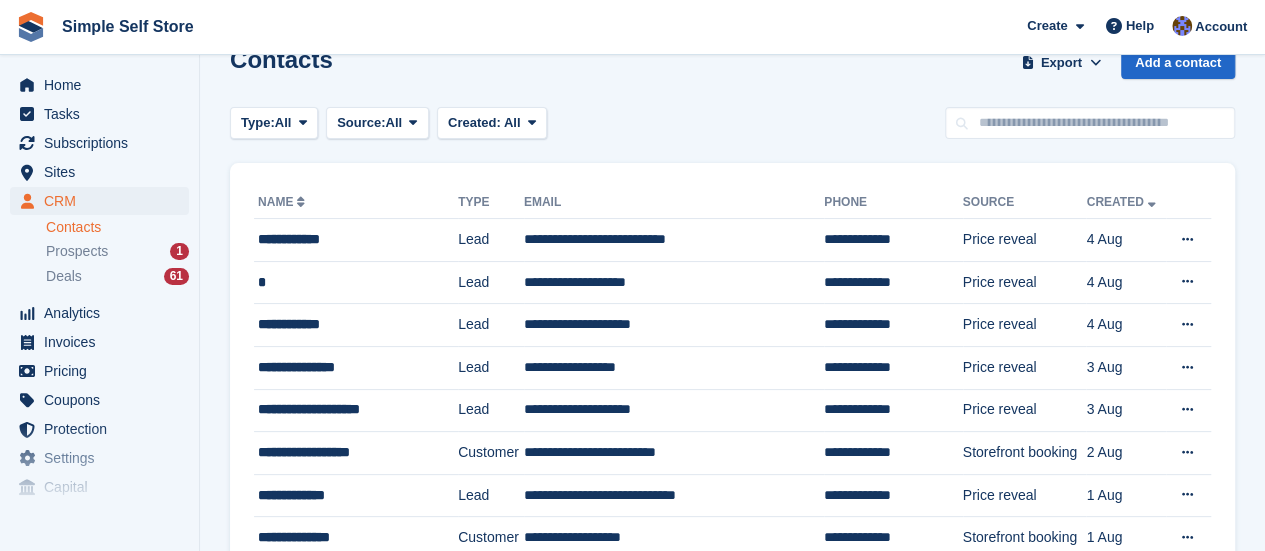 scroll, scrollTop: 135, scrollLeft: 0, axis: vertical 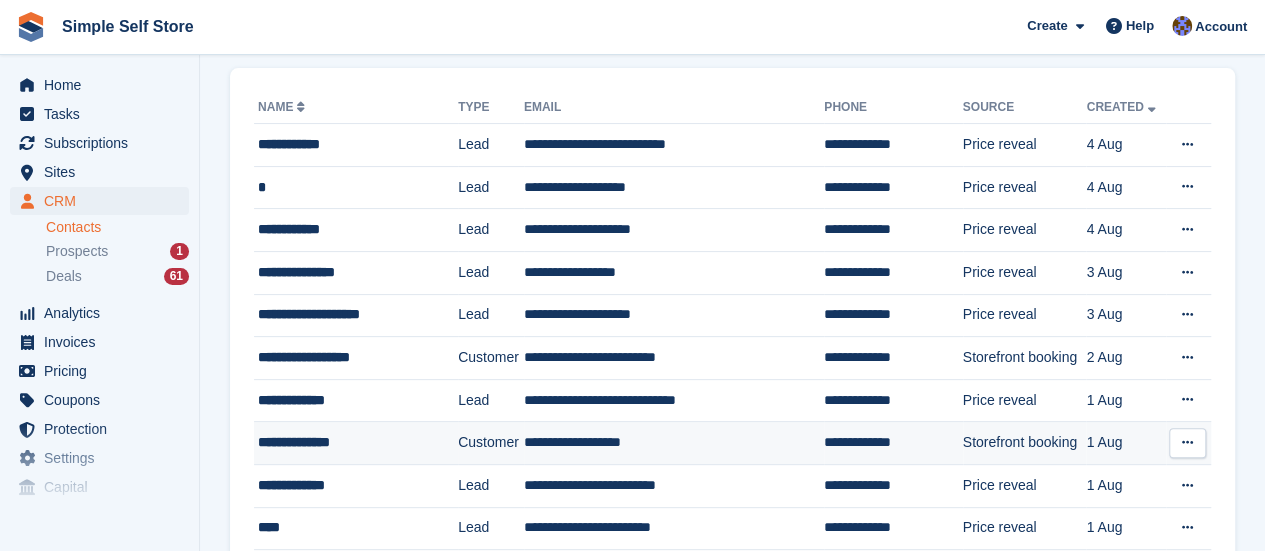 click at bounding box center (1187, 443) 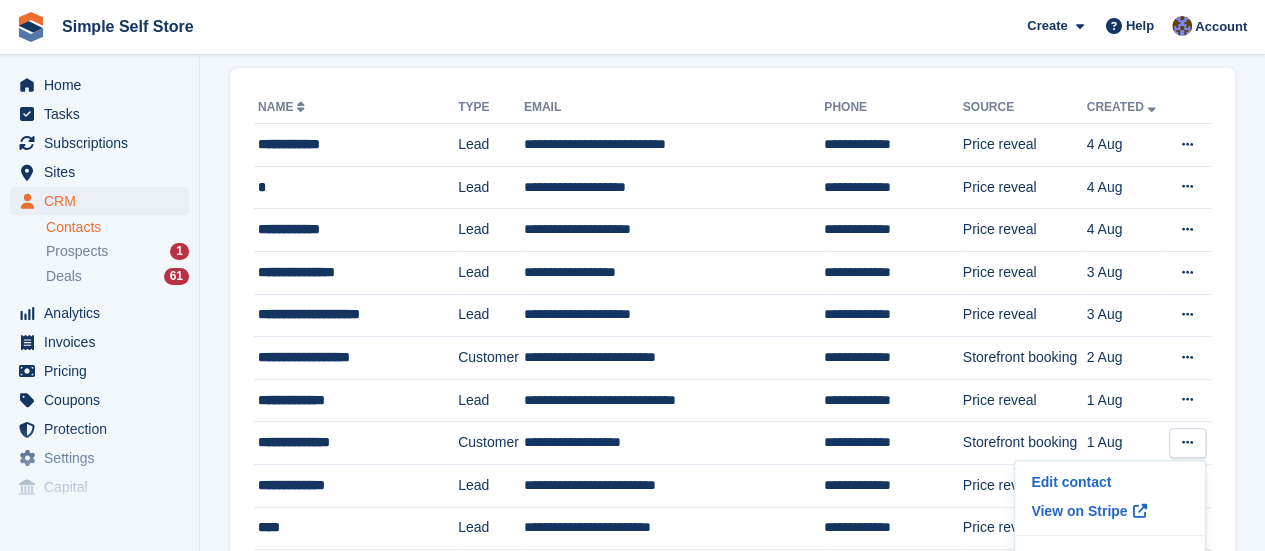 click on "Contacts
Export
Export Contacts
Export a CSV of all Contacts which match the current filters.
Please allow time for large exports.
Start Export
Add a contact
Type:
All
All
Lead
Customer
Source:
All
All
Storefront
Backoffice
Pre-Opening interest
Incomplete booking
Unit type interest
Price reveal
Quote requested
Storefront booking
Storefront pop-up form
External enquiry form
Phone call
Walk-in
Imported Other" at bounding box center [732, 1109] 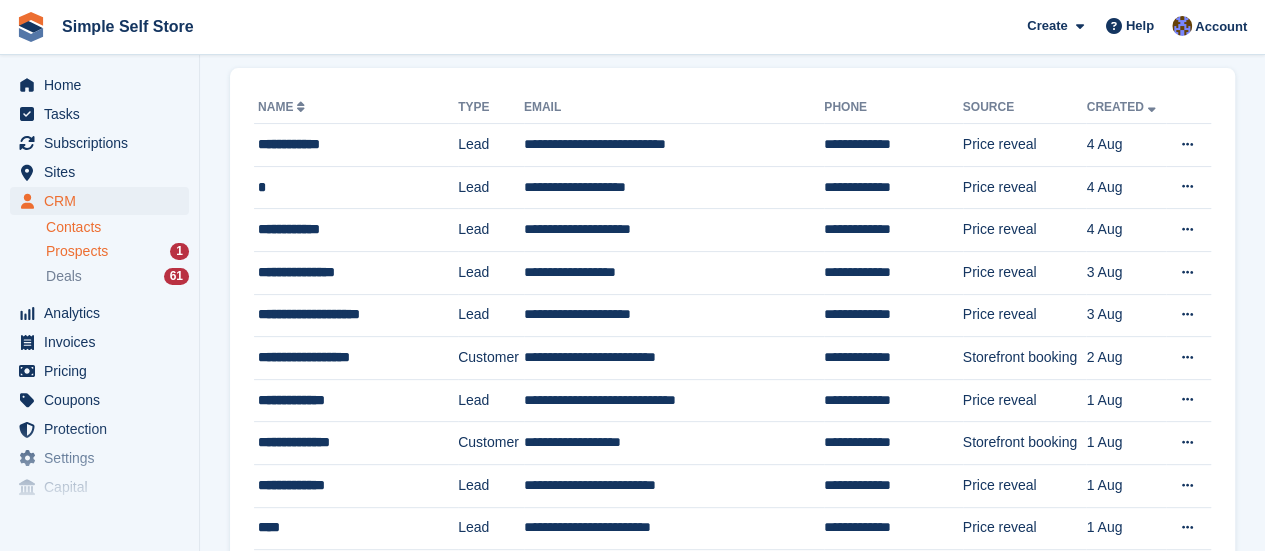 click on "Prospects" at bounding box center (77, 251) 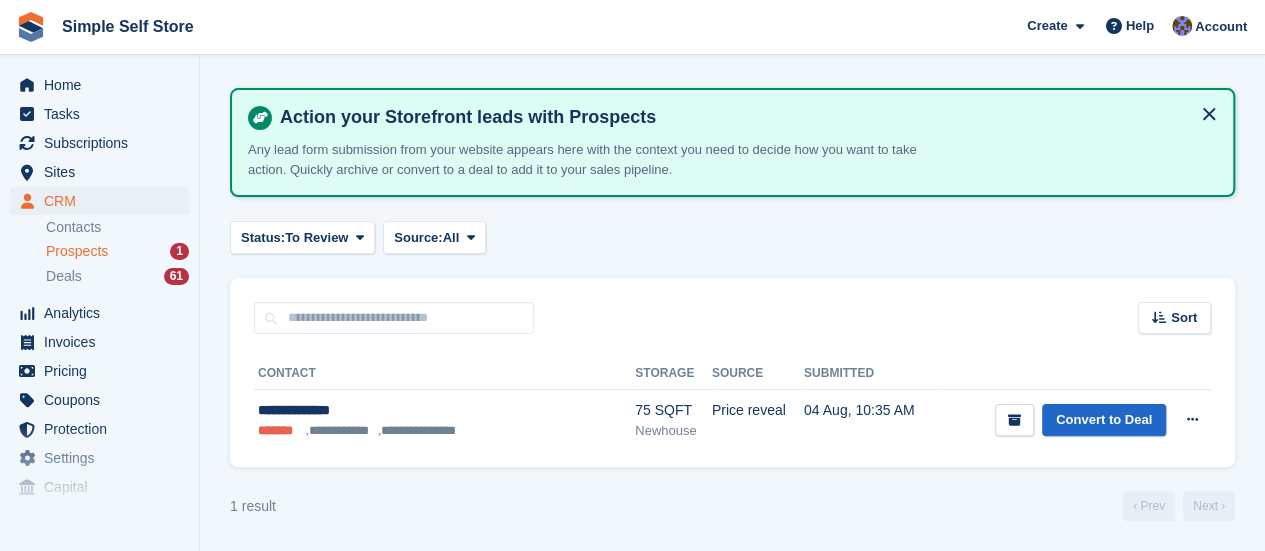 scroll, scrollTop: 0, scrollLeft: 0, axis: both 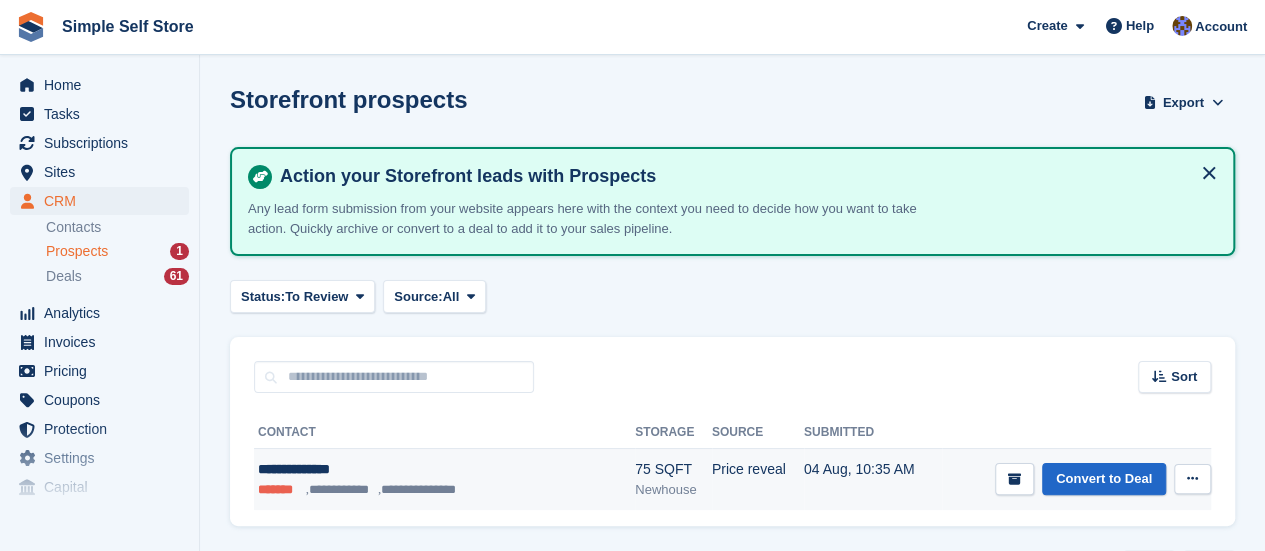click at bounding box center [1192, 479] 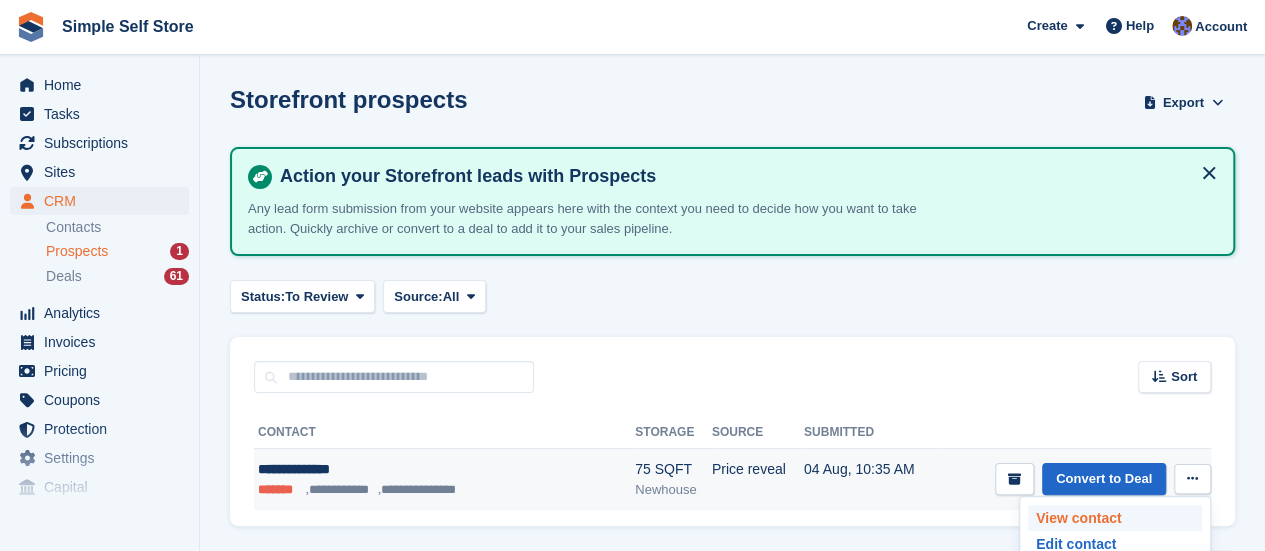 click on "View contact" at bounding box center (1115, 518) 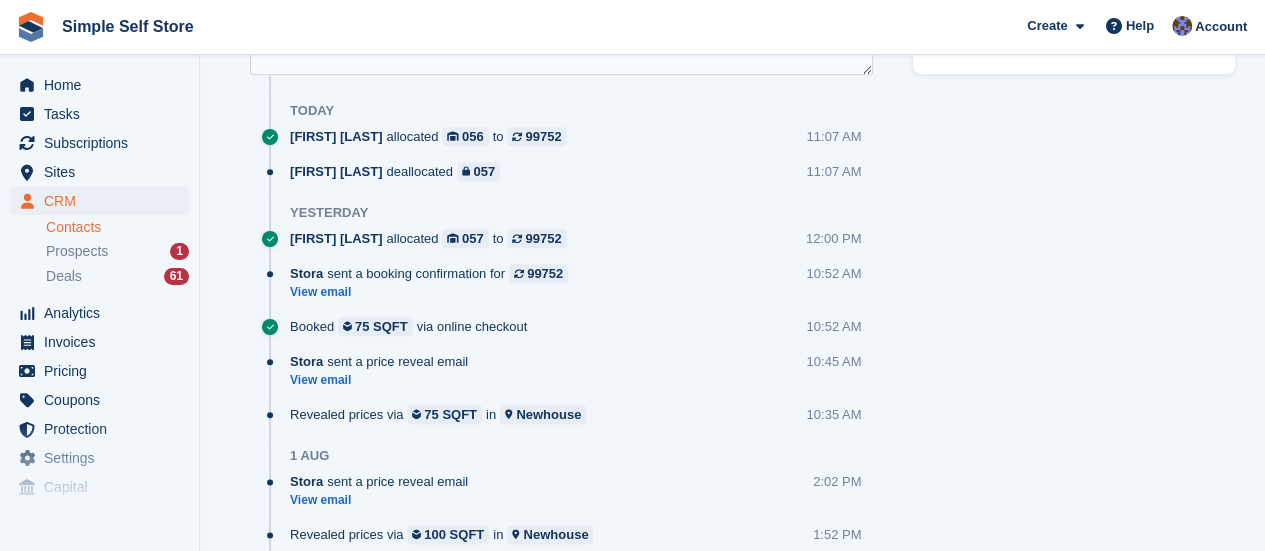 scroll, scrollTop: 1013, scrollLeft: 0, axis: vertical 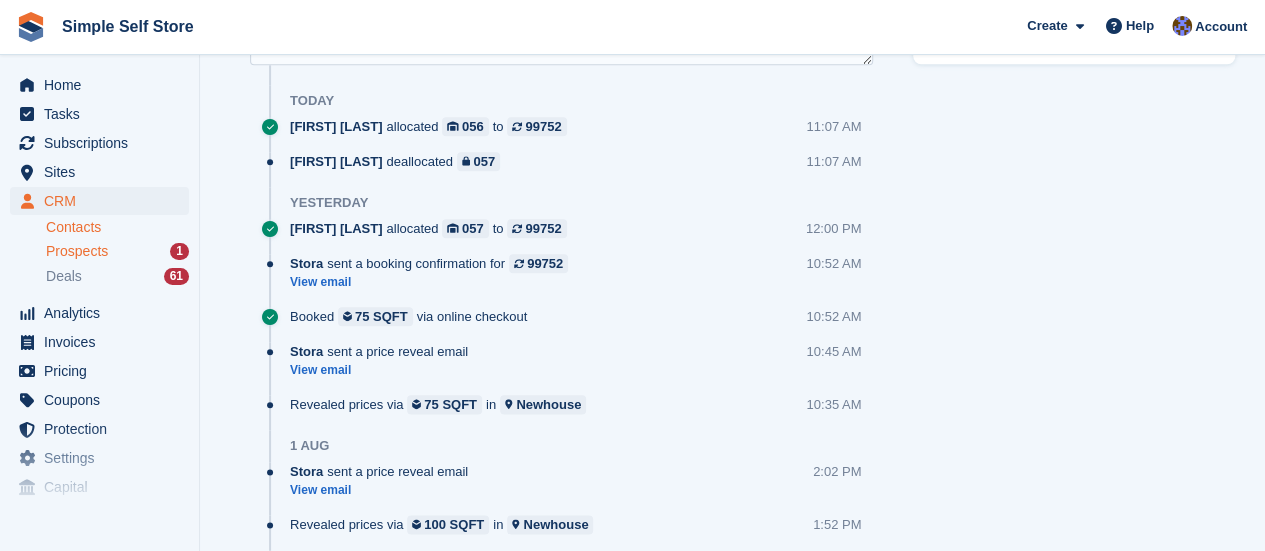 click on "Prospects" at bounding box center [77, 251] 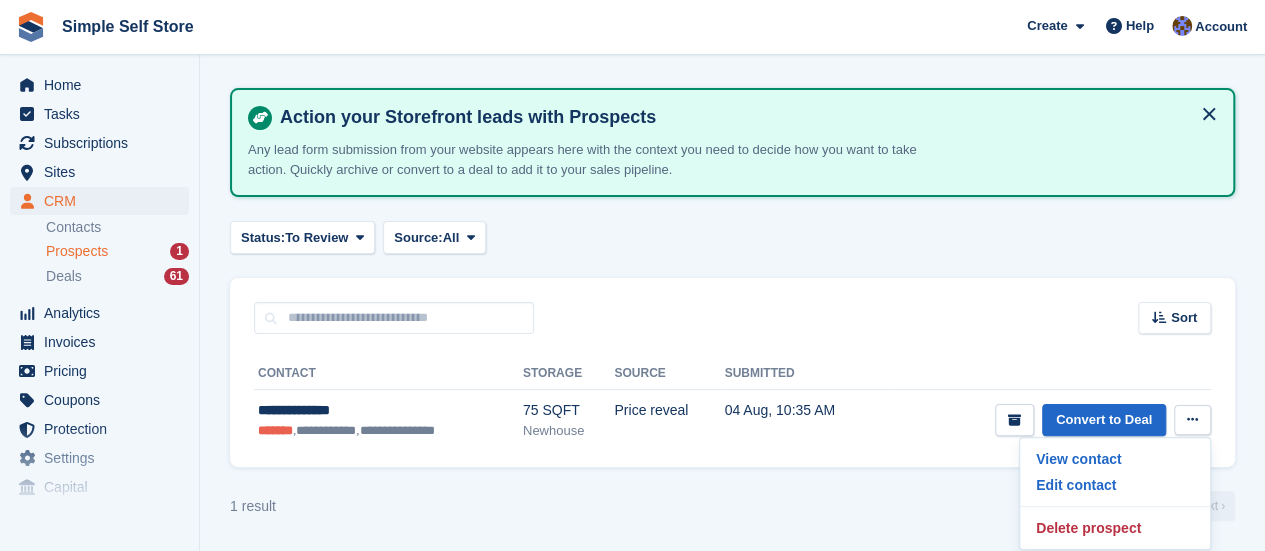 scroll, scrollTop: 0, scrollLeft: 0, axis: both 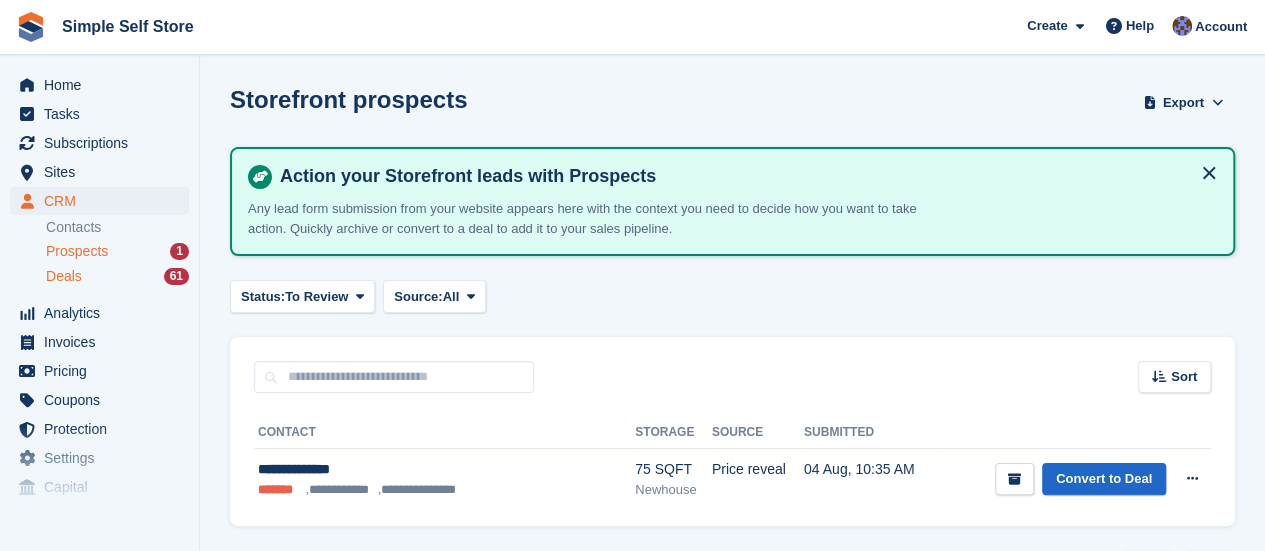 click on "Deals" at bounding box center [64, 276] 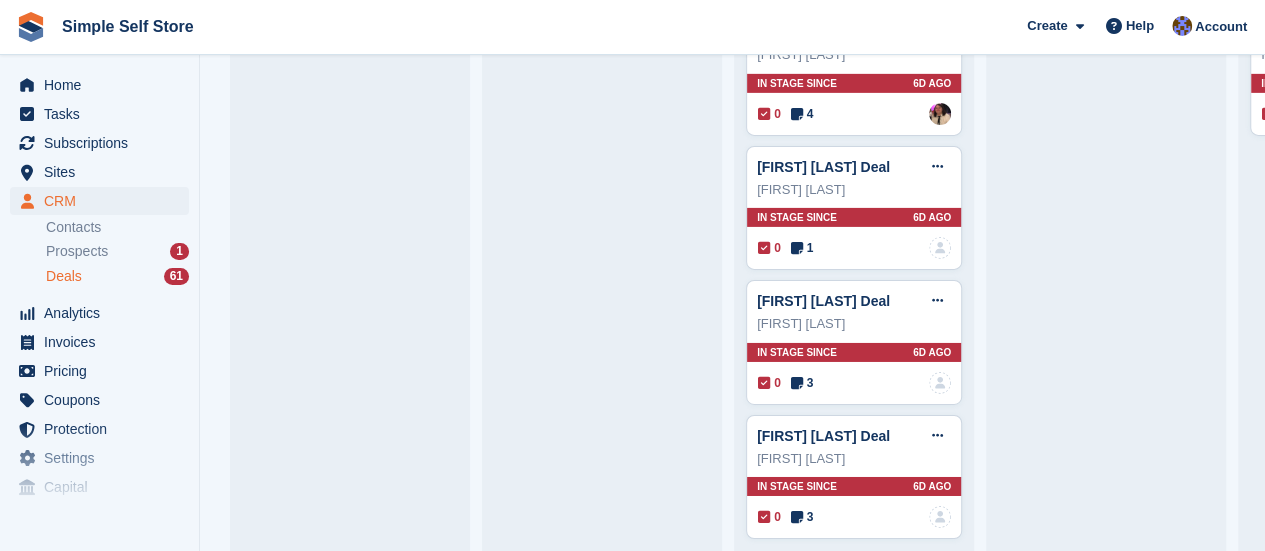 scroll, scrollTop: 3219, scrollLeft: 0, axis: vertical 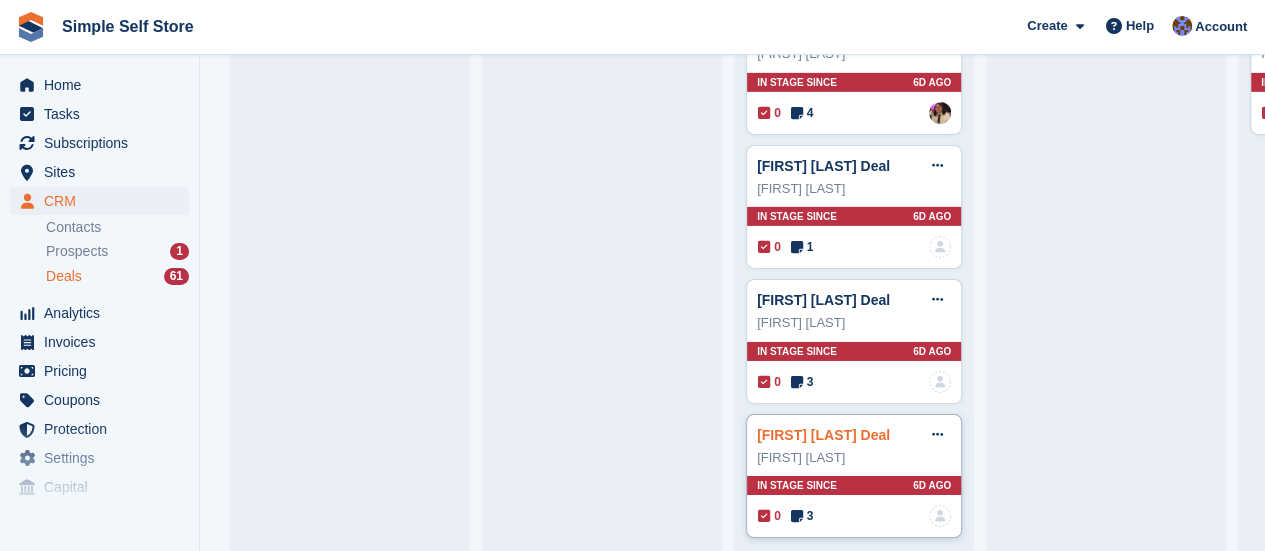 click on "[FIRST] [LAST] [LAST]" at bounding box center (823, 435) 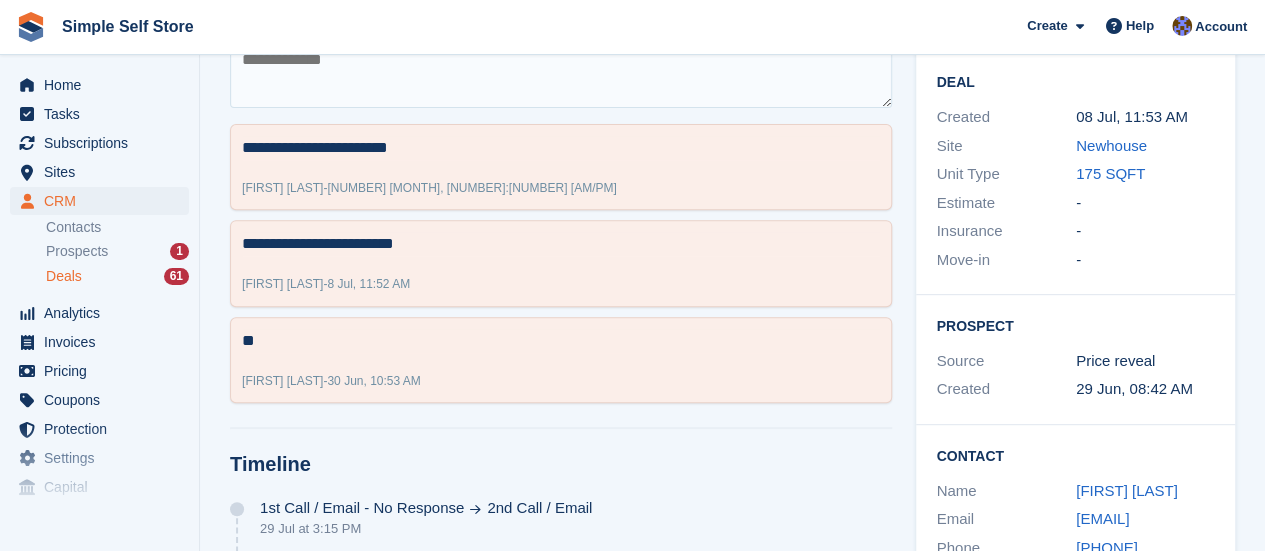 scroll, scrollTop: 333, scrollLeft: 0, axis: vertical 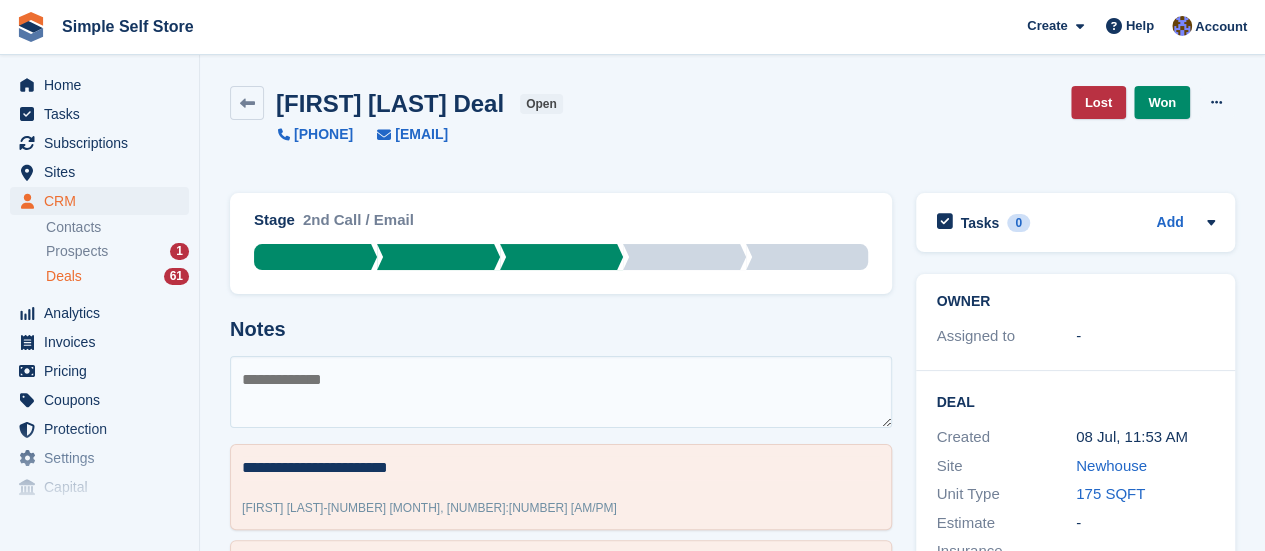 click on "Deals" at bounding box center [64, 276] 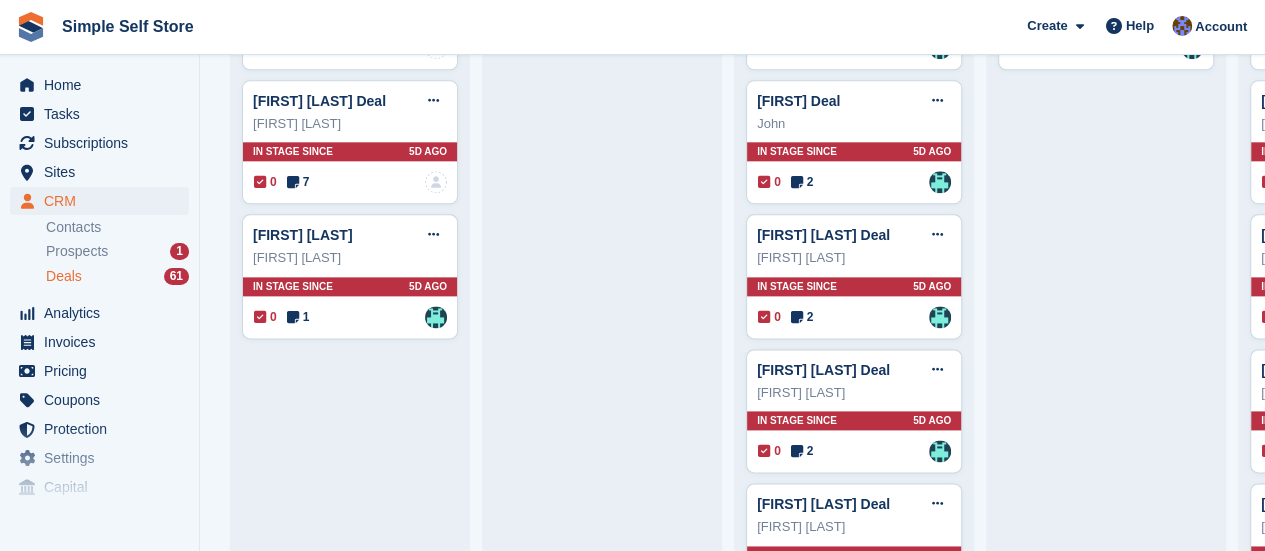 scroll, scrollTop: 1160, scrollLeft: 0, axis: vertical 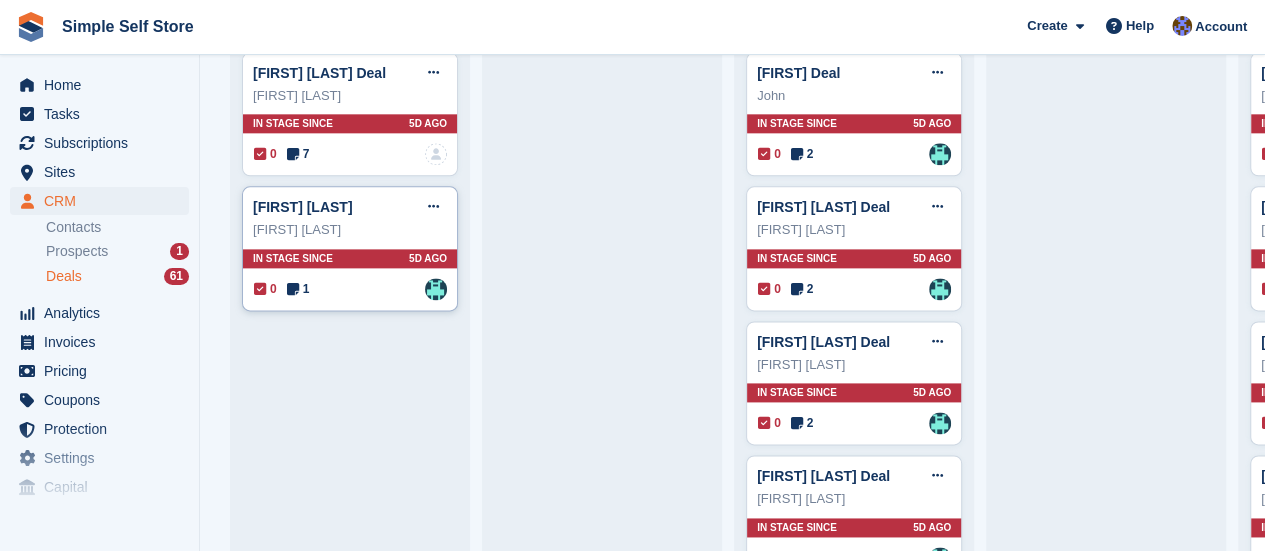 click on "Rebecca reid Deal
Edit deal
Mark as won
Mark as lost
Delete deal
Rebecca reid
In stage since 5D AGO
0
1
Assigned to Admin" at bounding box center (350, 248) 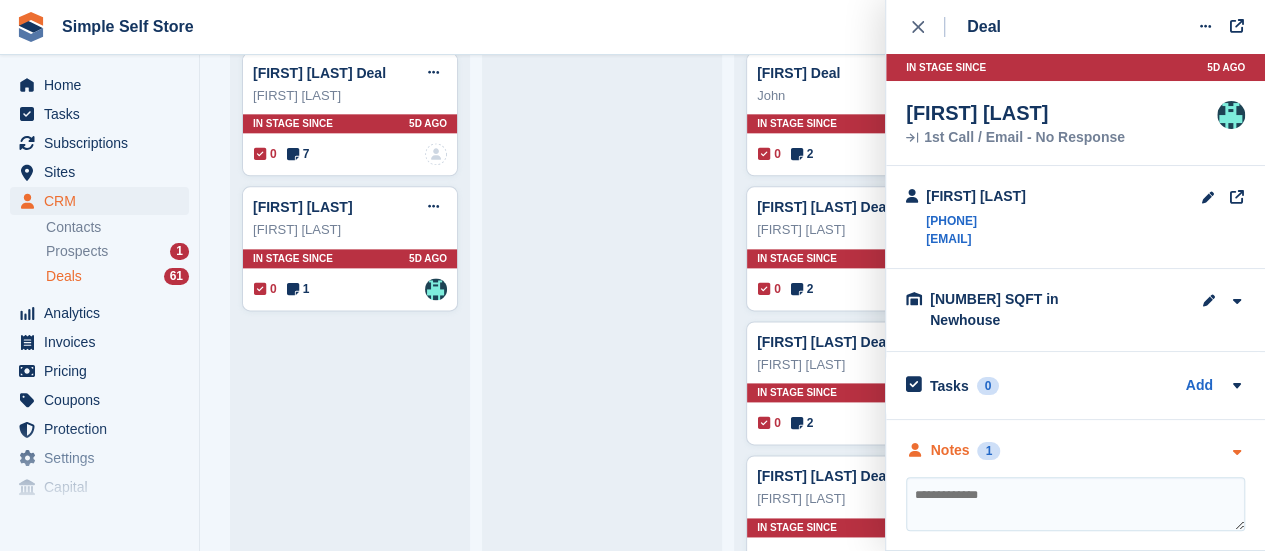 click at bounding box center (1236, 452) 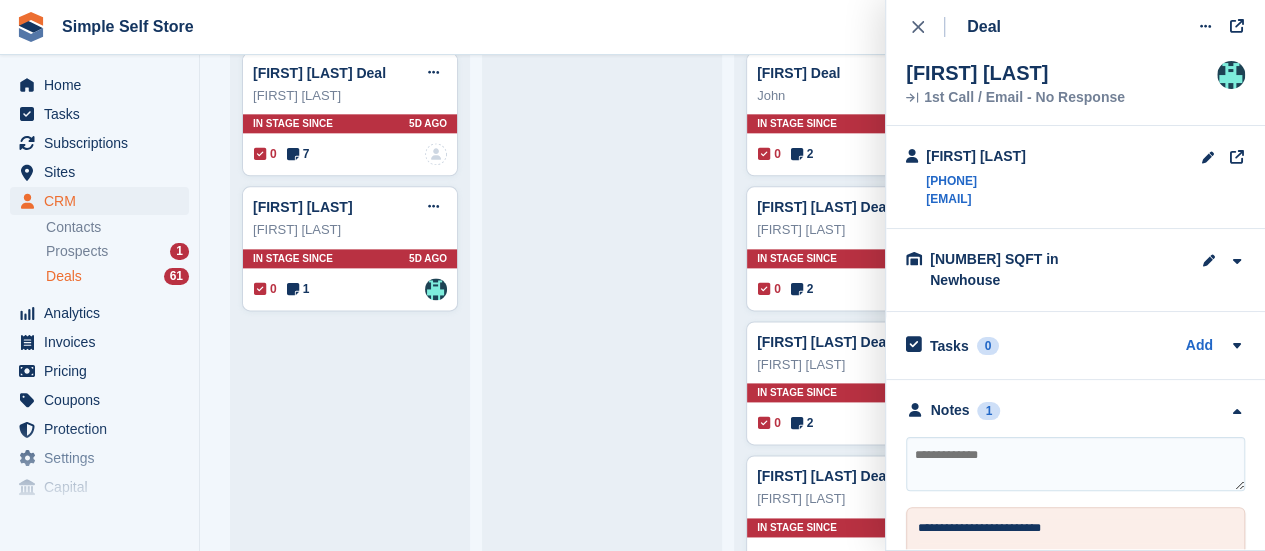 scroll, scrollTop: 84, scrollLeft: 0, axis: vertical 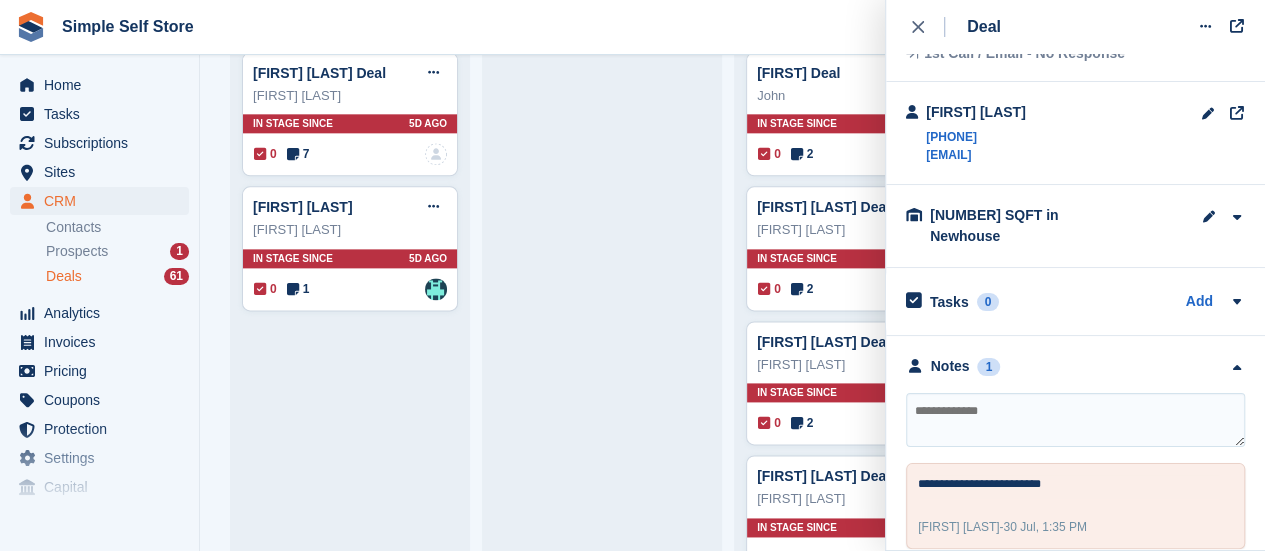 click at bounding box center (1075, 420) 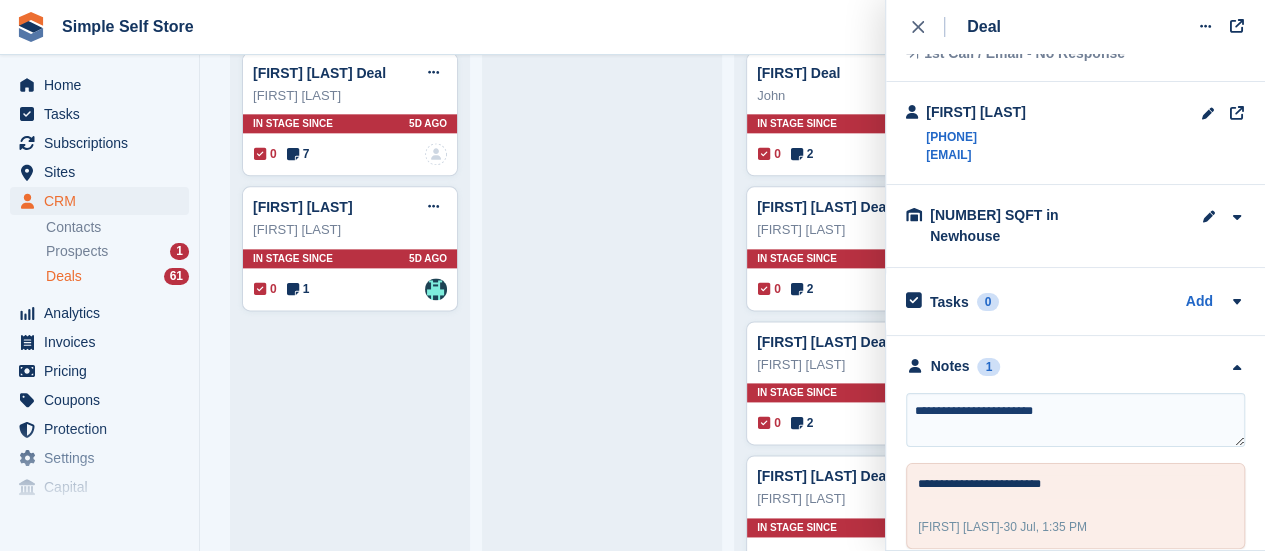 type on "**********" 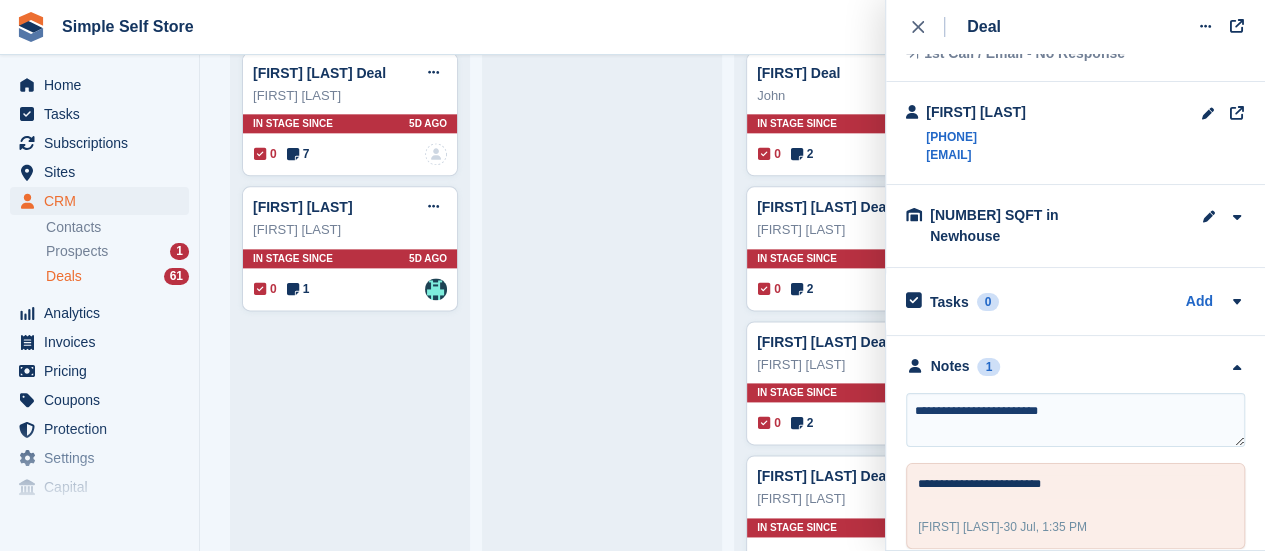 type 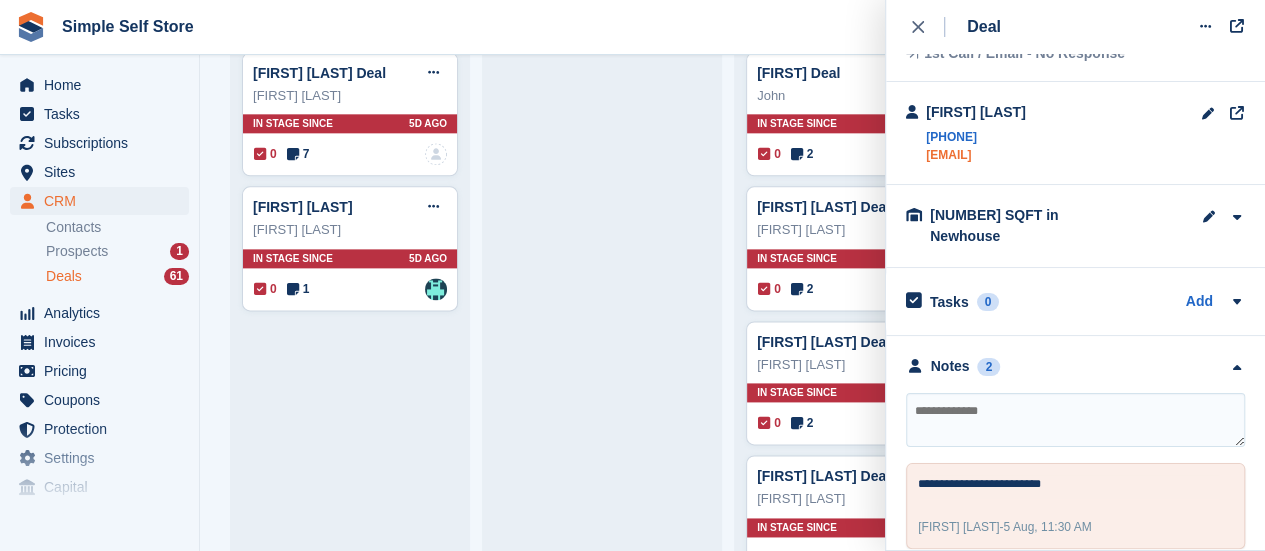 click on "rebeccakerr153@yahoo.com" at bounding box center (976, 155) 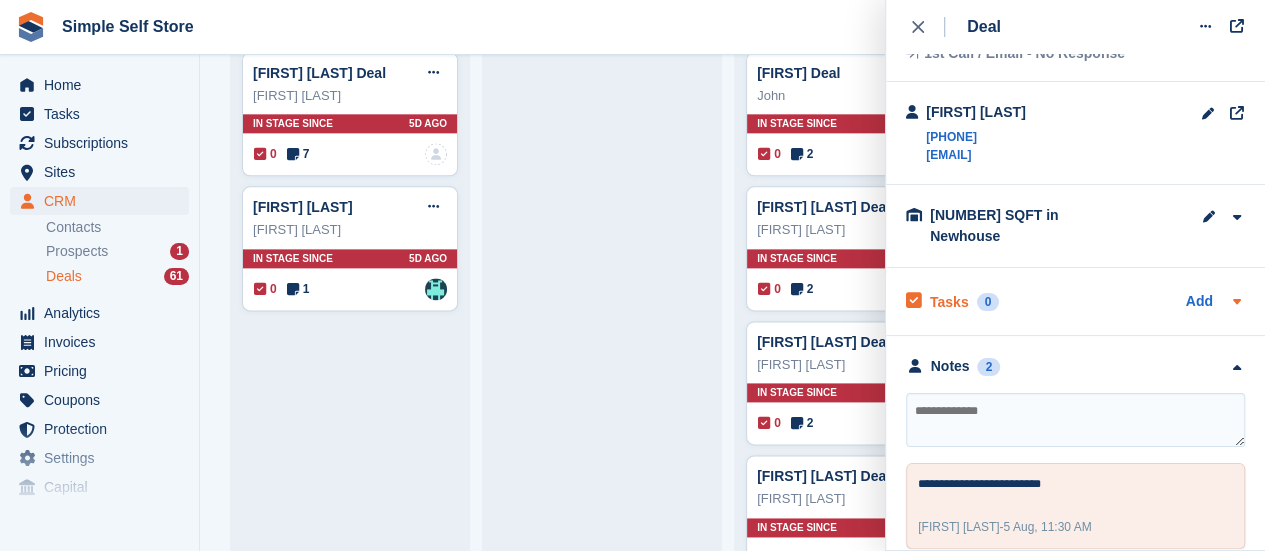 click on "Tasks
0
Add" at bounding box center (1075, 301) 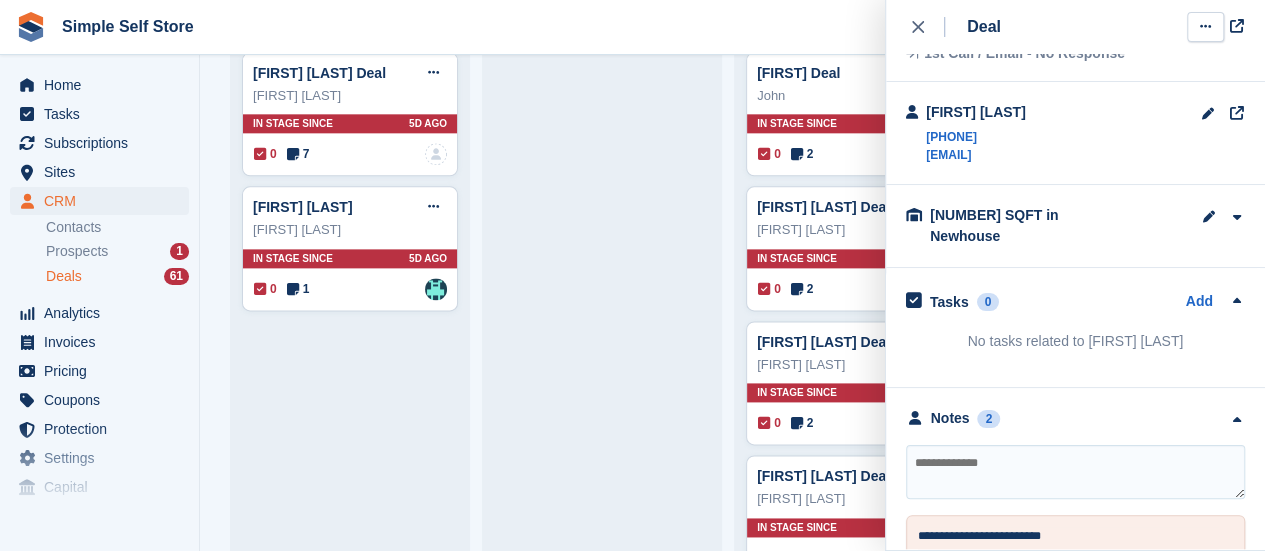 click at bounding box center (1205, 26) 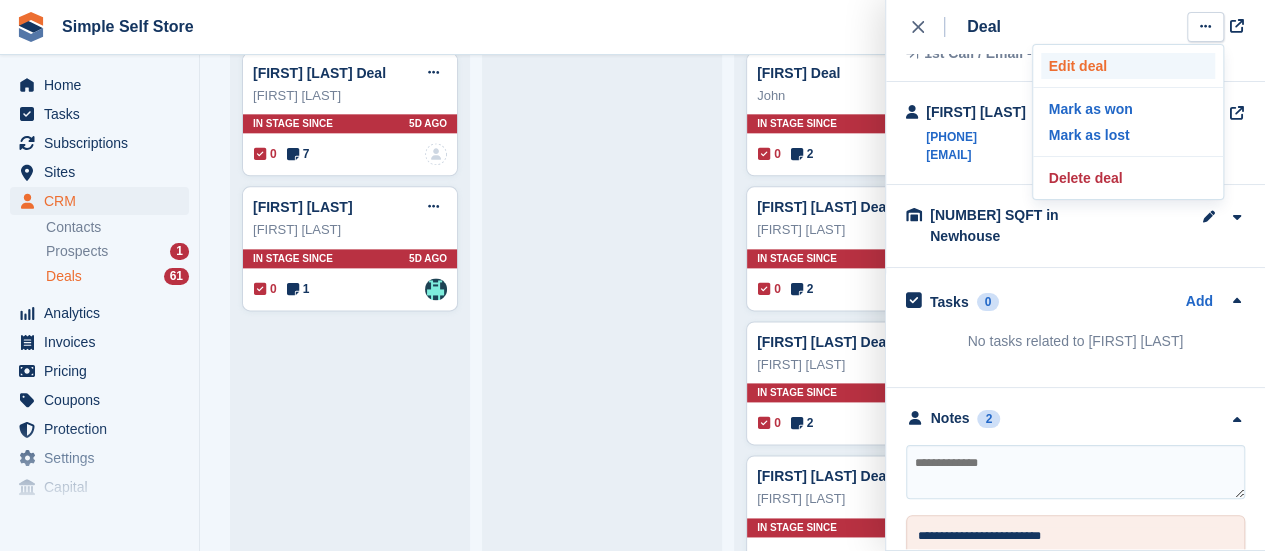 click on "Edit deal" at bounding box center (1128, 66) 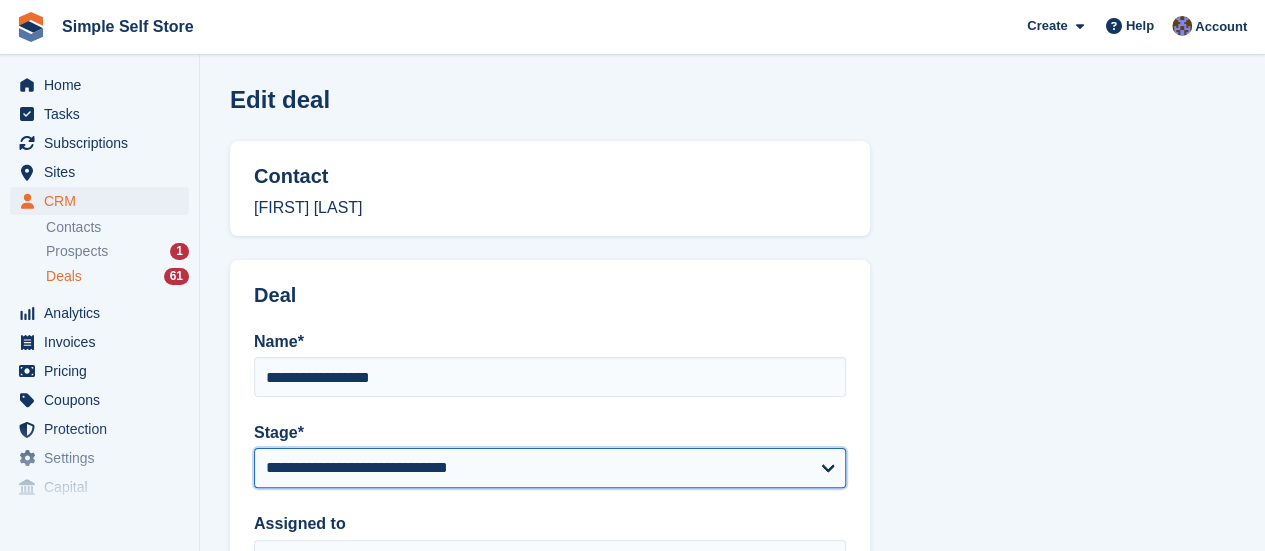 click on "**********" at bounding box center (550, 468) 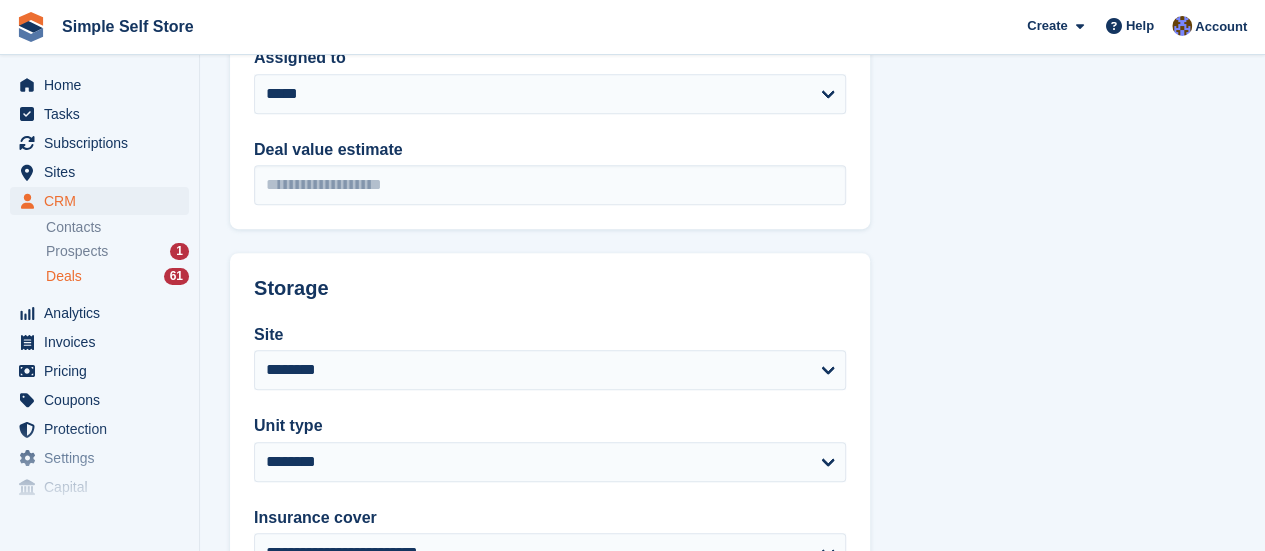 scroll, scrollTop: 520, scrollLeft: 0, axis: vertical 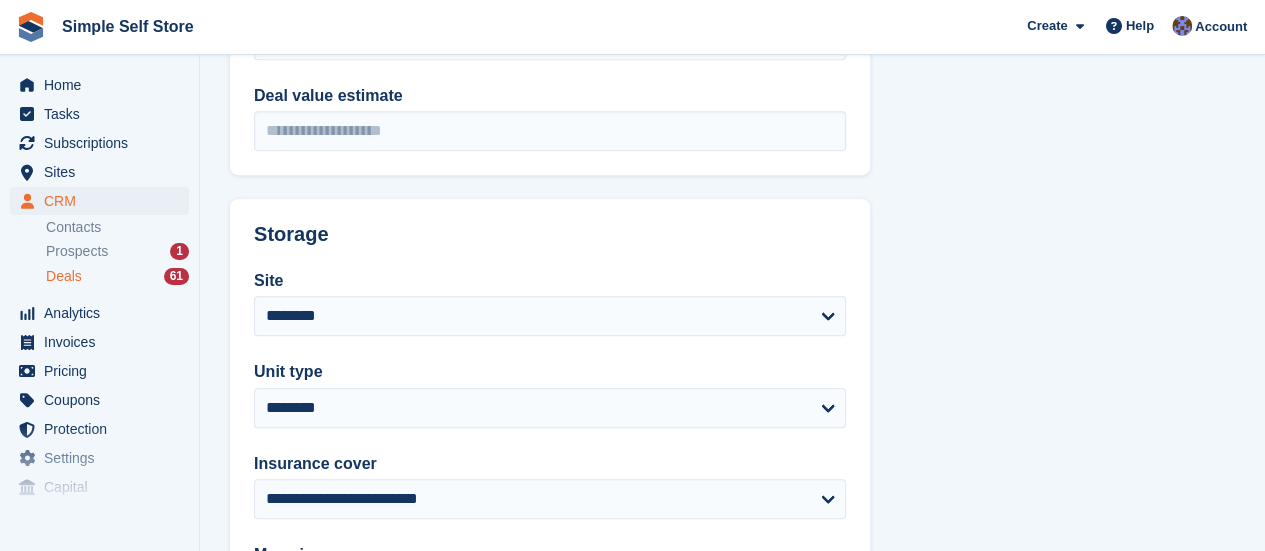 drag, startPoint x: 1258, startPoint y: 544, endPoint x: 1270, endPoint y: 543, distance: 12.0415945 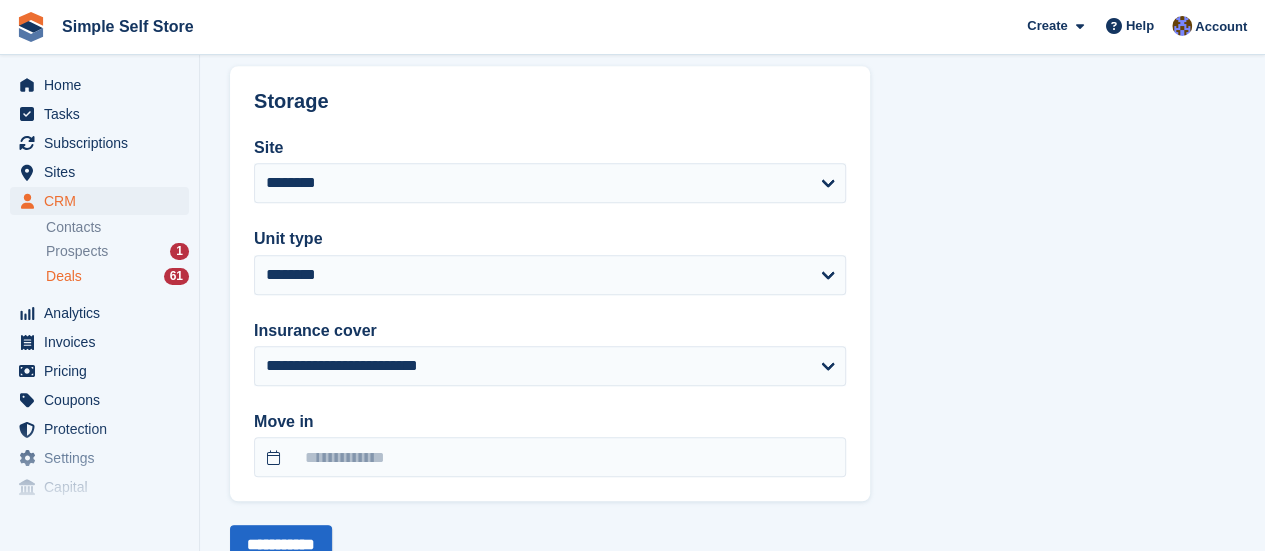 scroll, scrollTop: 720, scrollLeft: 0, axis: vertical 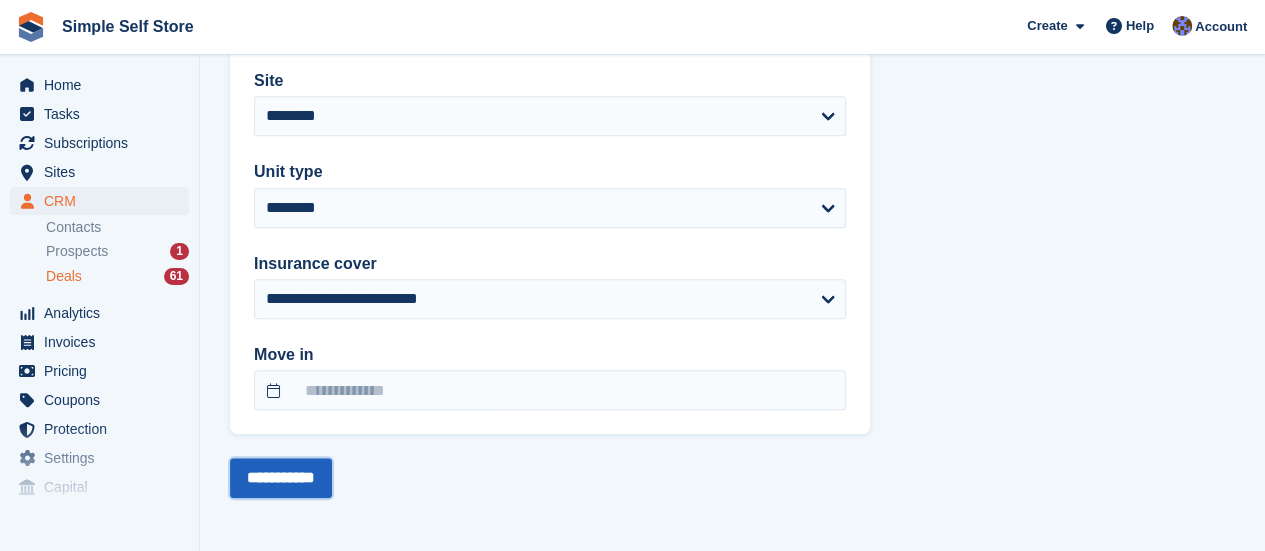 click on "**********" at bounding box center [281, 478] 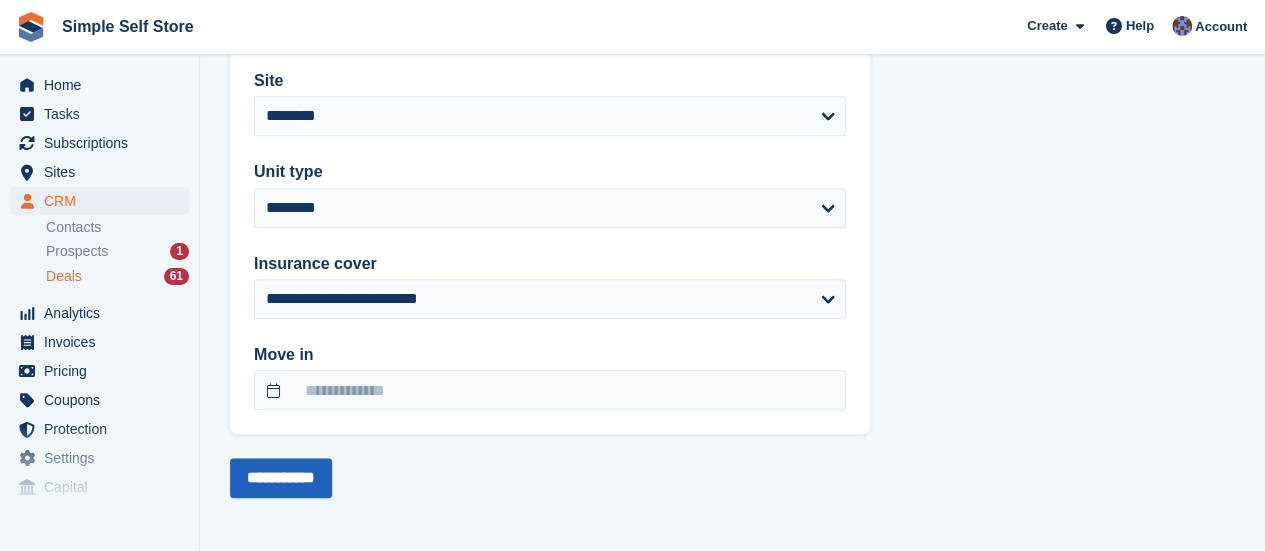 scroll, scrollTop: 0, scrollLeft: 0, axis: both 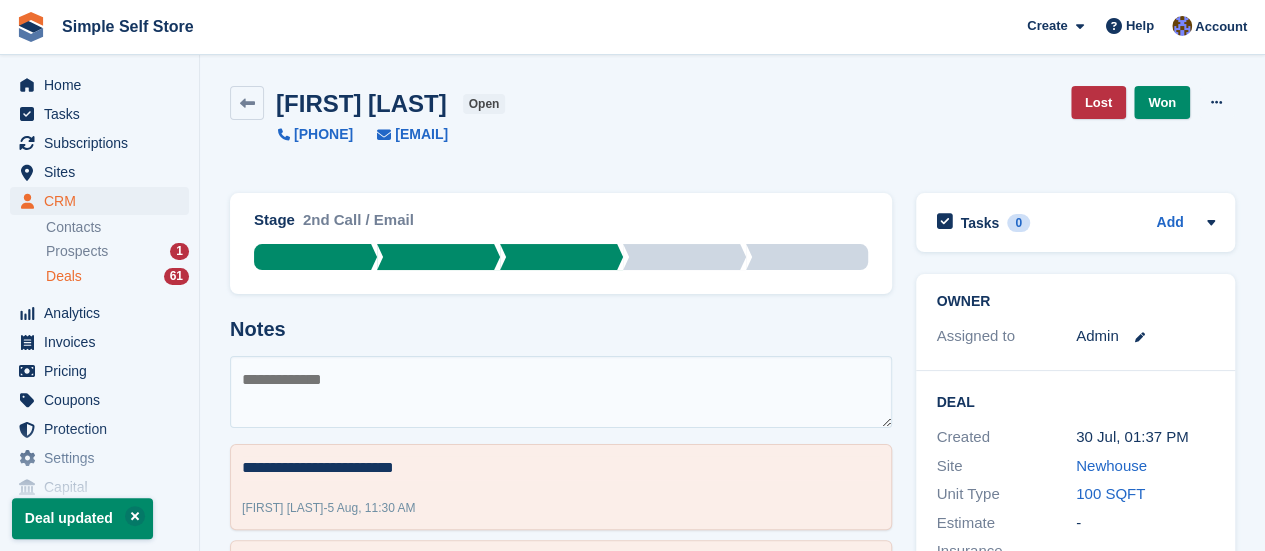 click on "Deals" at bounding box center (64, 276) 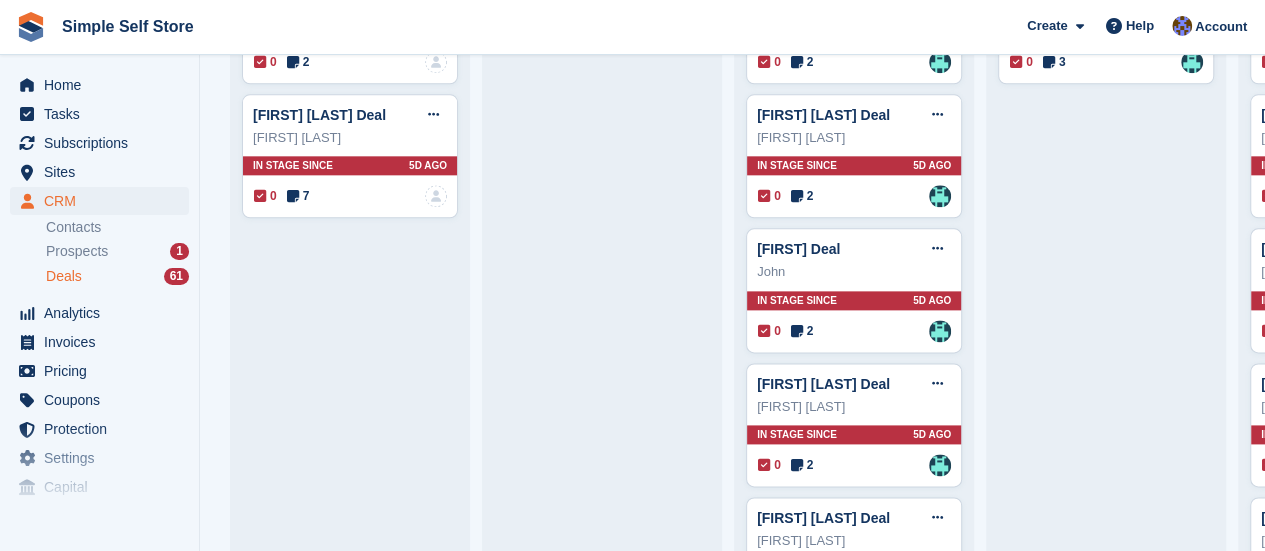 scroll, scrollTop: 1120, scrollLeft: 0, axis: vertical 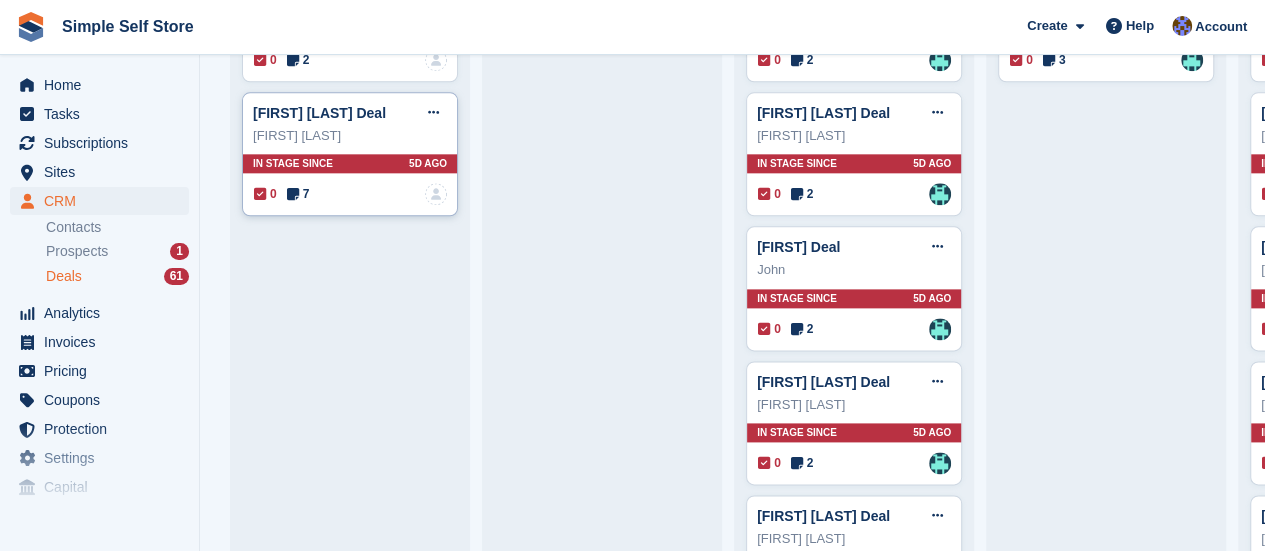 click on "Terri Elder Deal
Edit deal
Mark as won
Mark as lost
Delete deal
Terri Elder
In stage since 5D AGO
0
7
No one is assigned to this deal" at bounding box center (350, 154) 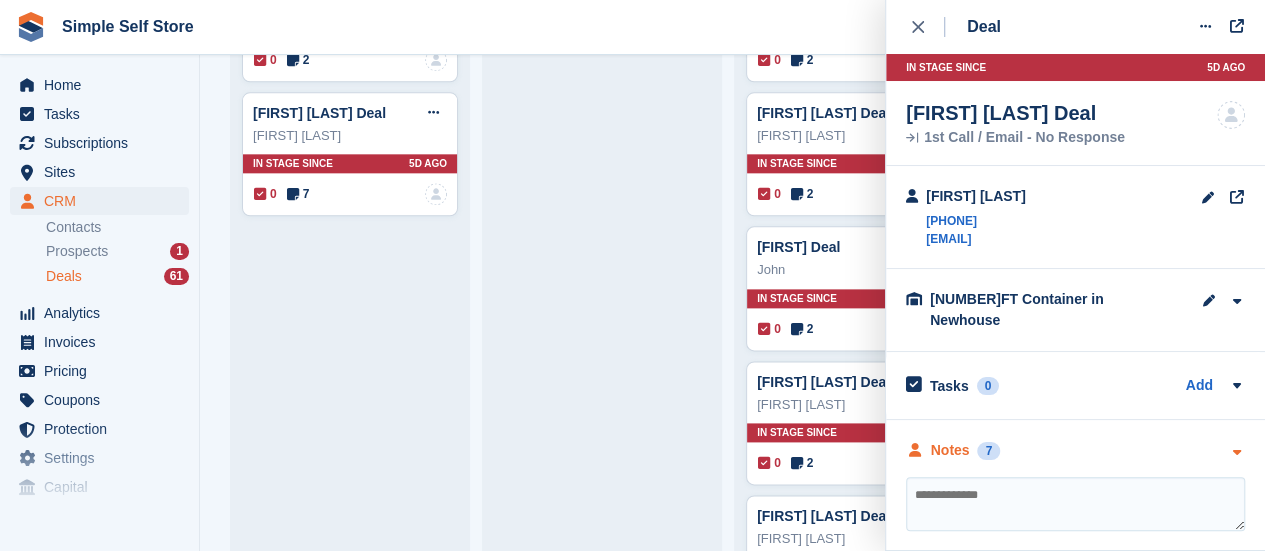 click at bounding box center [1236, 452] 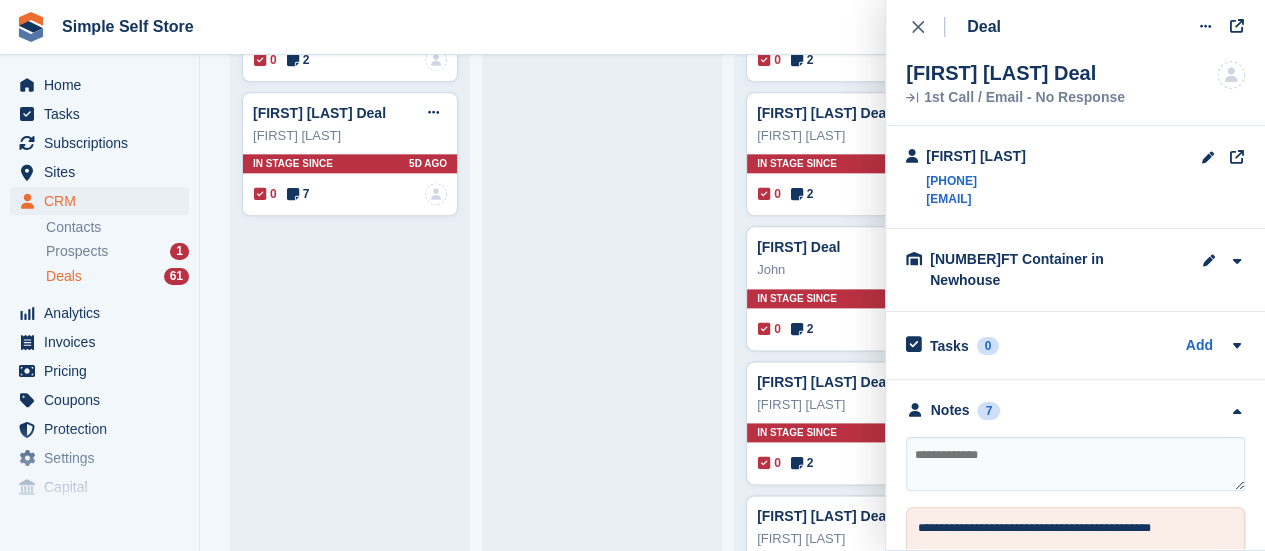 scroll, scrollTop: 174, scrollLeft: 0, axis: vertical 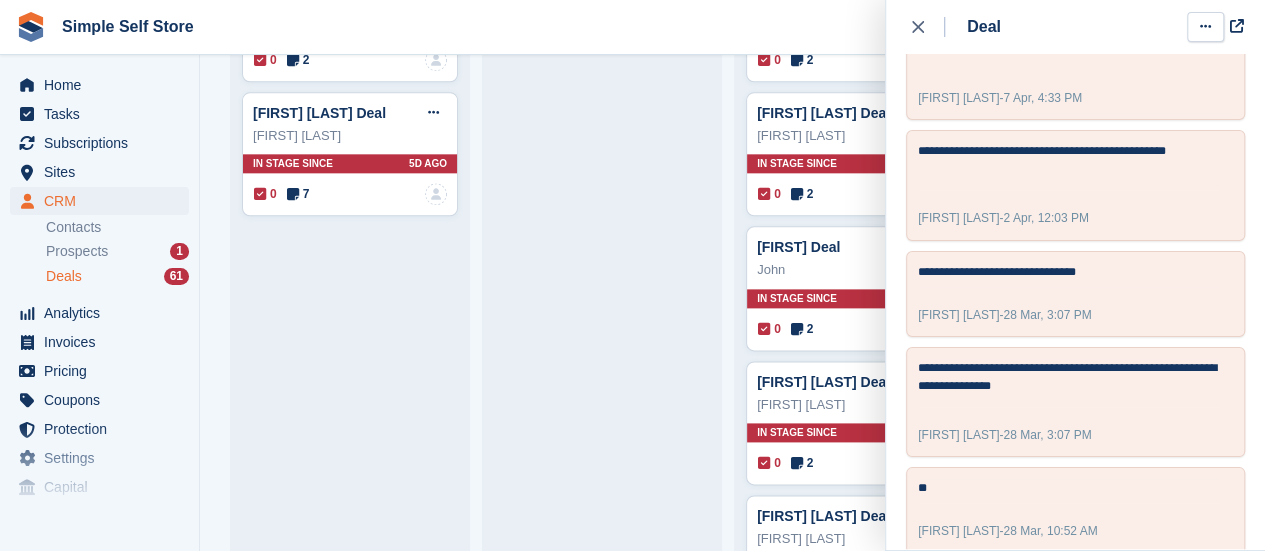 click at bounding box center (1205, 27) 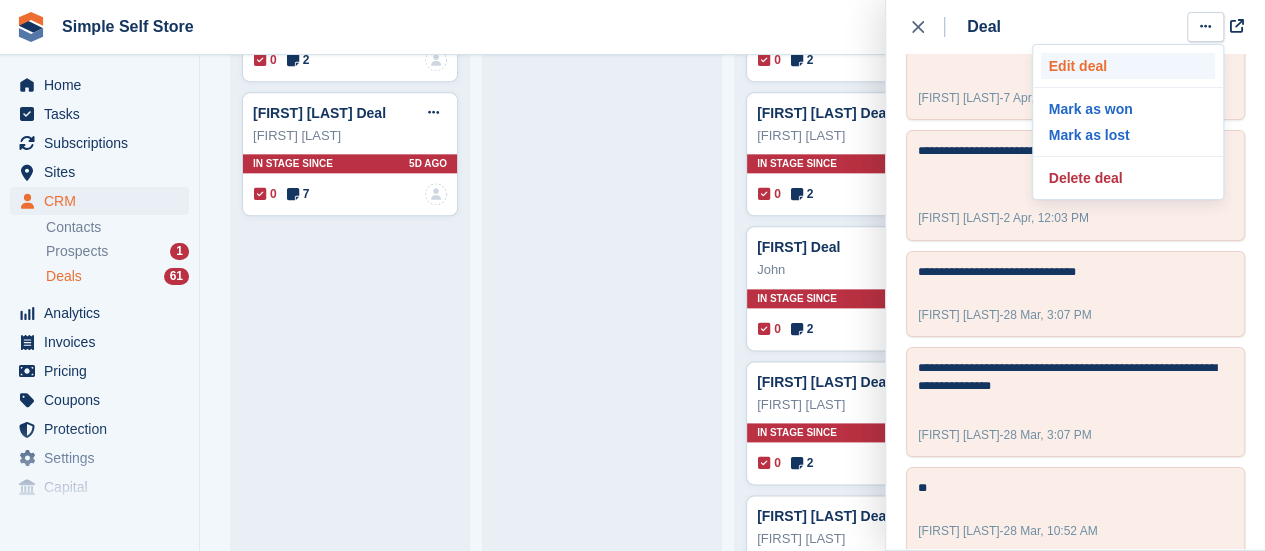 click on "Edit deal" at bounding box center [1128, 66] 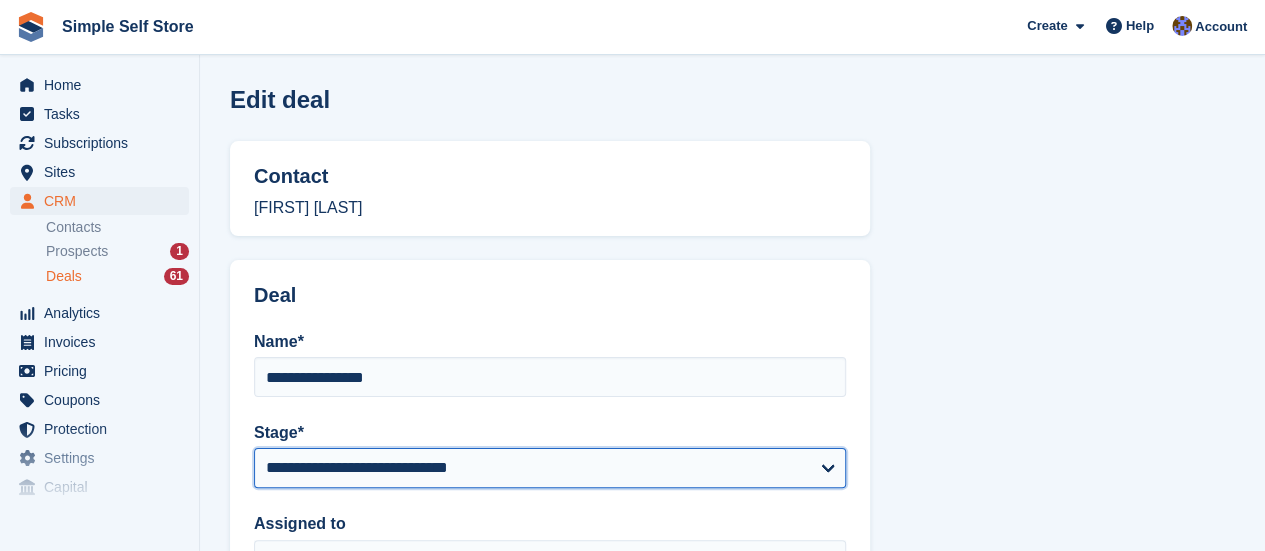 click on "**********" at bounding box center [550, 468] 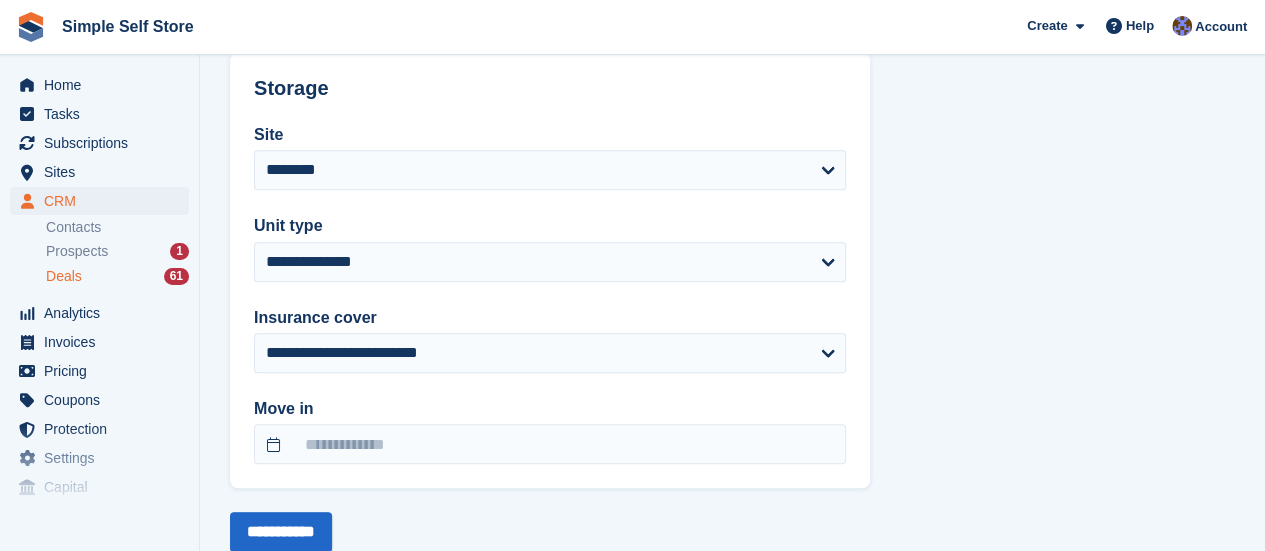 scroll, scrollTop: 720, scrollLeft: 0, axis: vertical 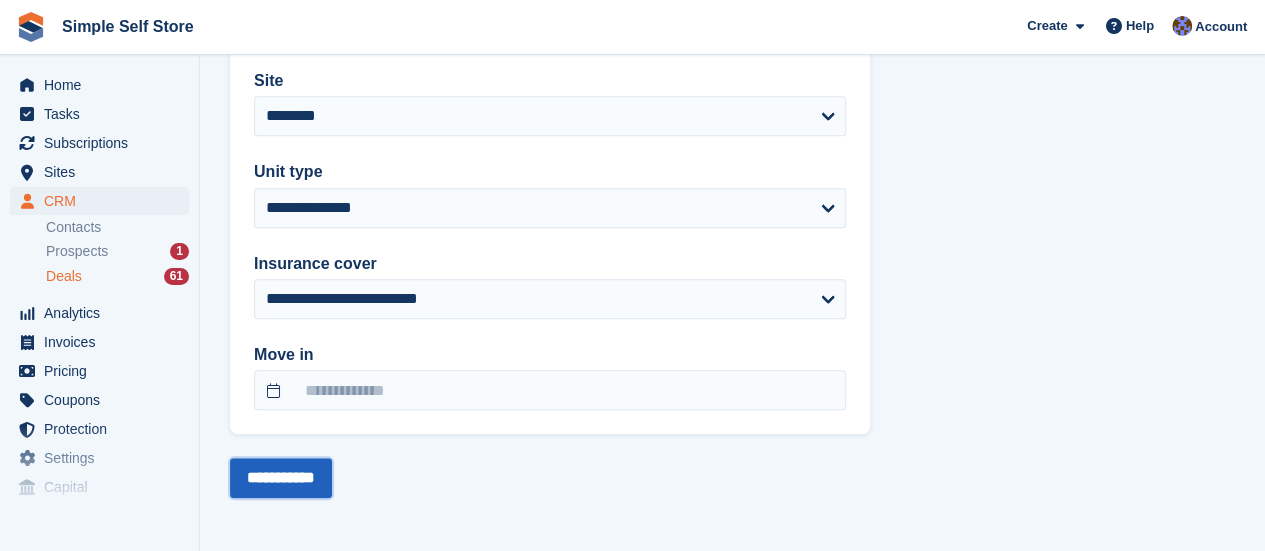 click on "**********" at bounding box center [281, 478] 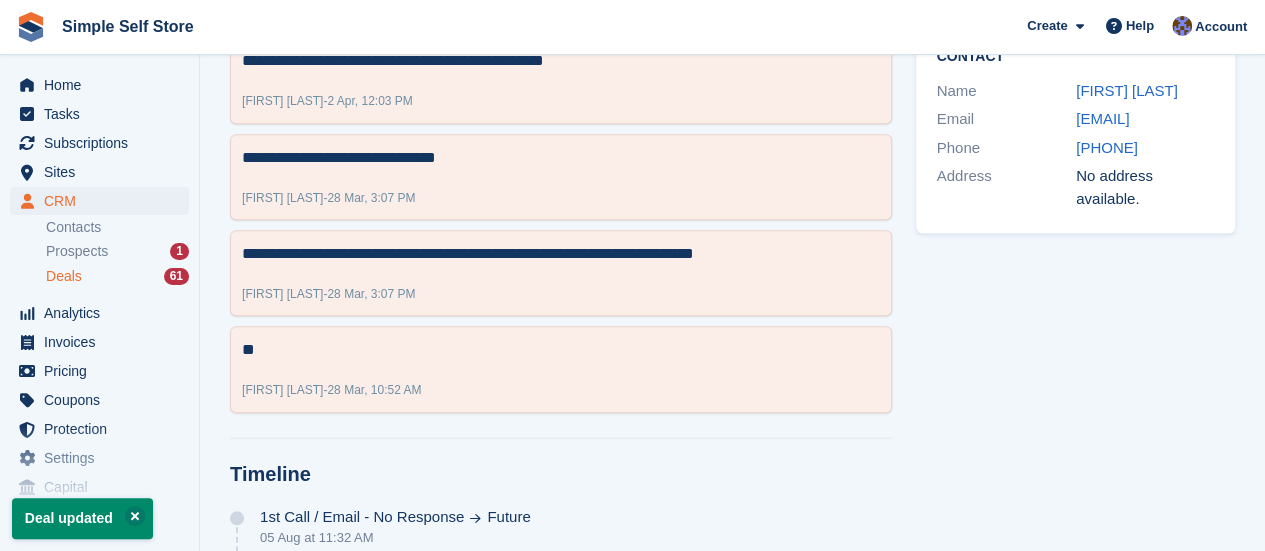 scroll, scrollTop: 0, scrollLeft: 0, axis: both 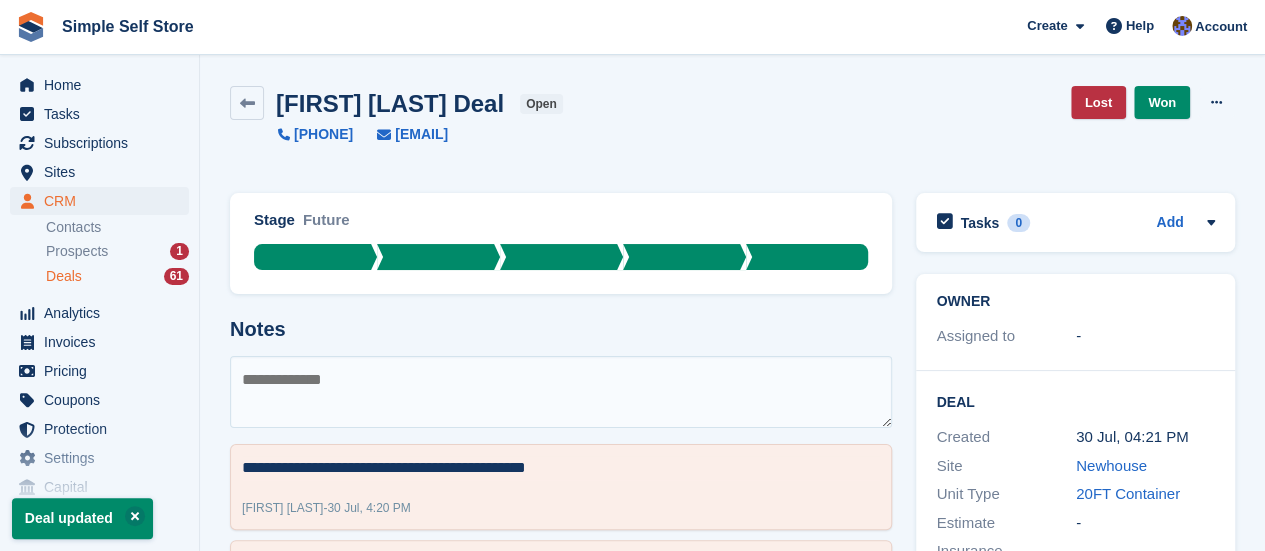 click on "Deals" at bounding box center [64, 276] 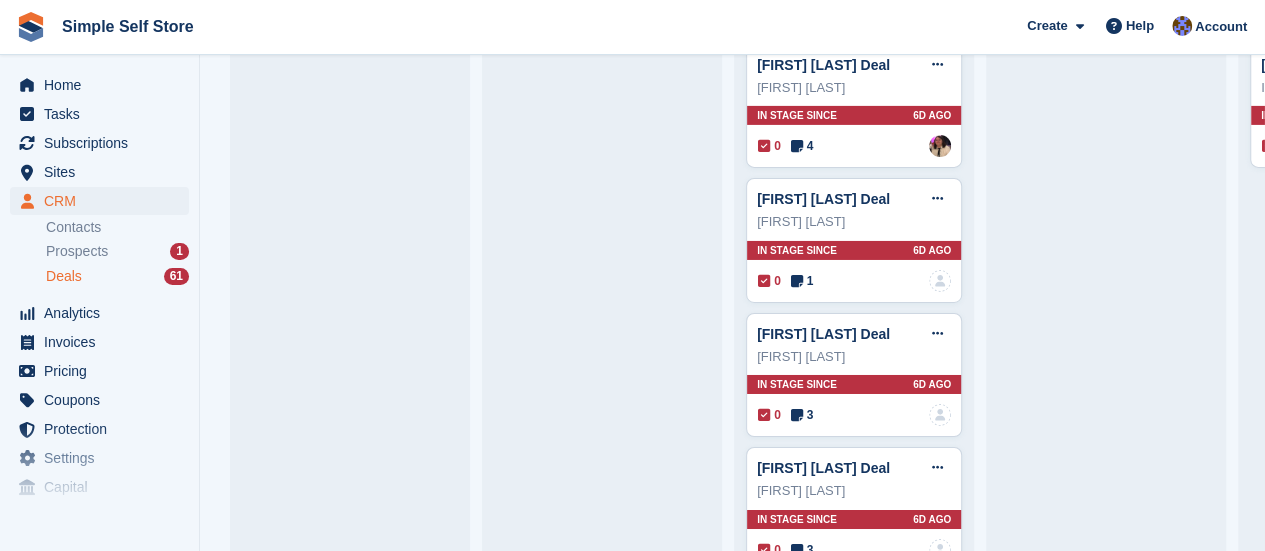 scroll, scrollTop: 3352, scrollLeft: 0, axis: vertical 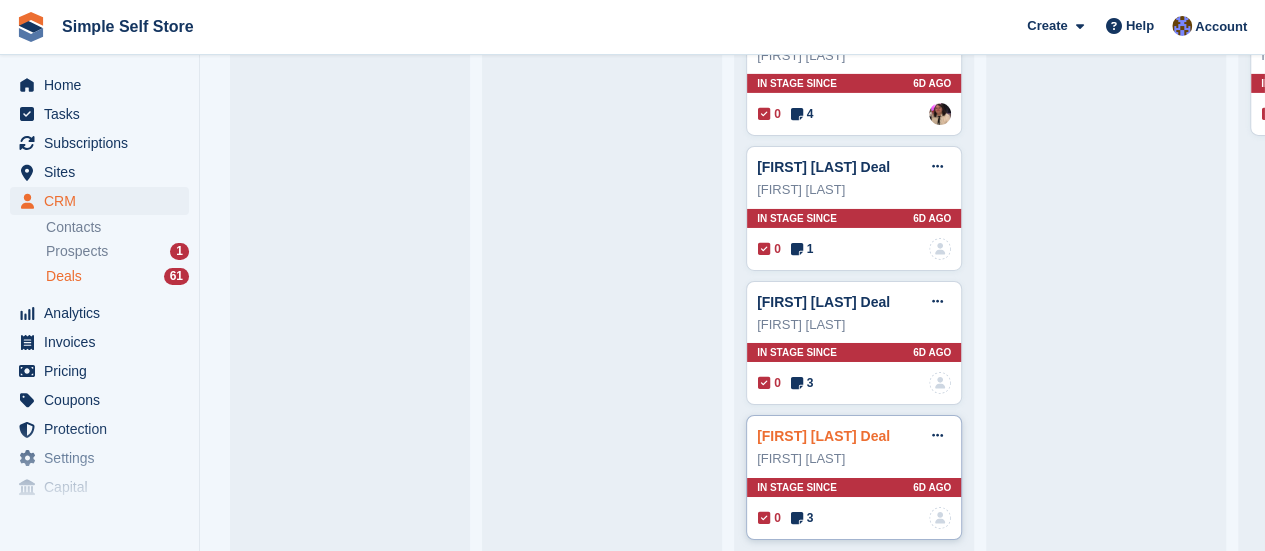 click on "[FIRST] [LAST] [LAST]" at bounding box center (823, 436) 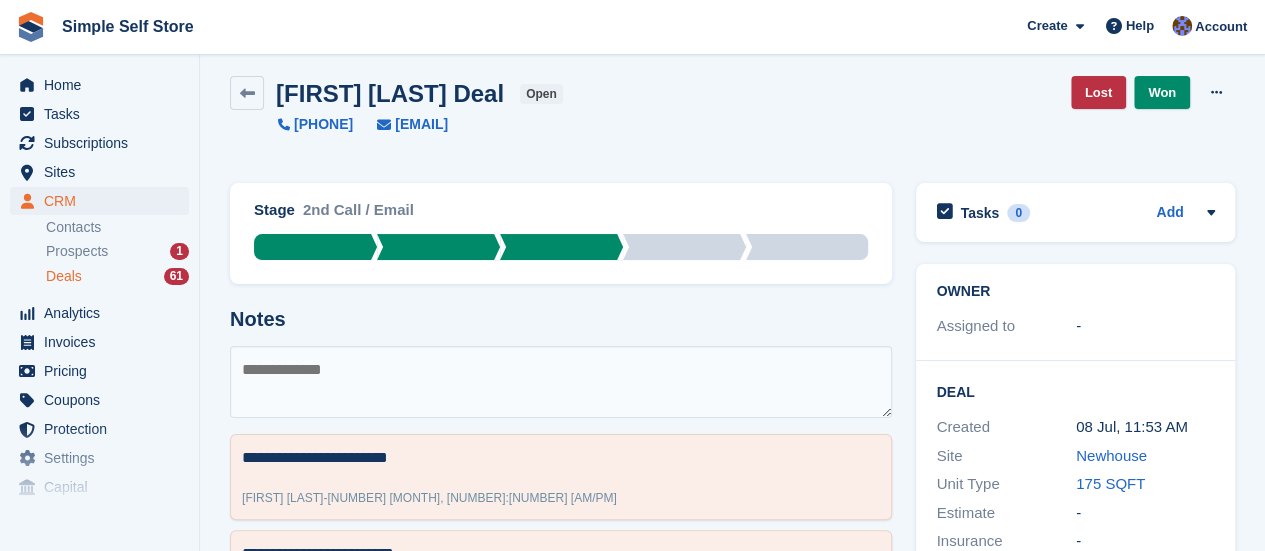 scroll, scrollTop: 0, scrollLeft: 0, axis: both 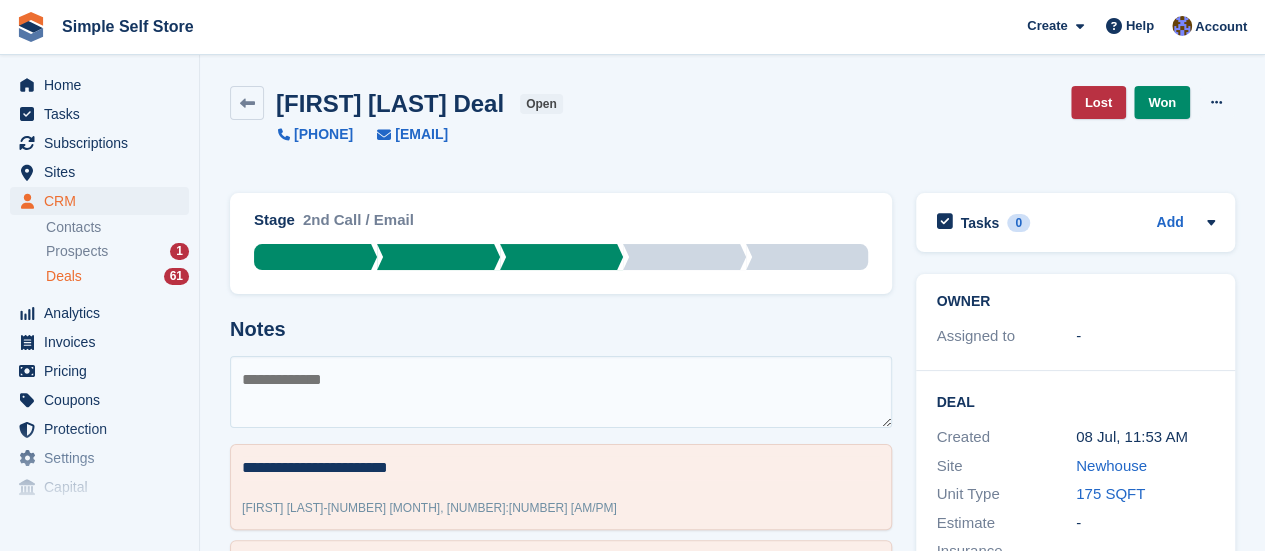 click at bounding box center [561, 392] 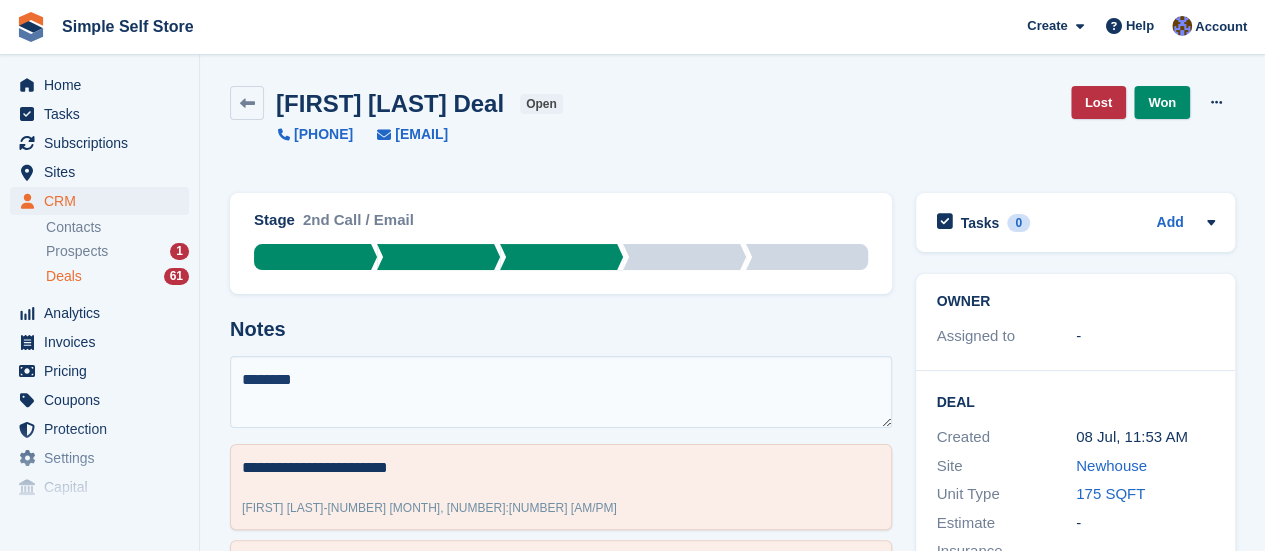 type on "*********" 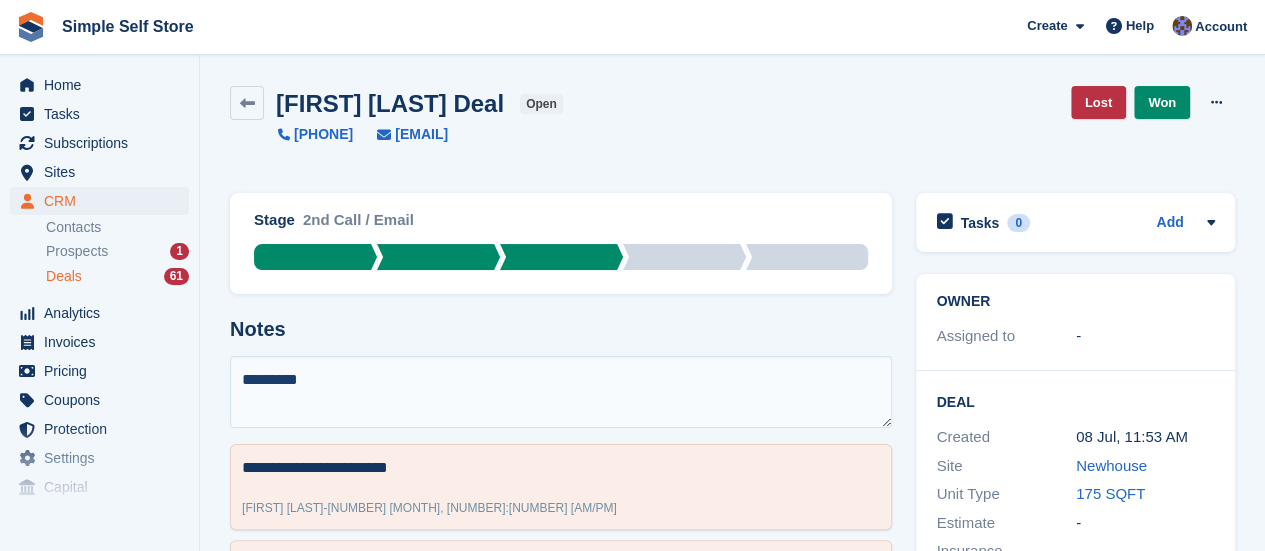 type 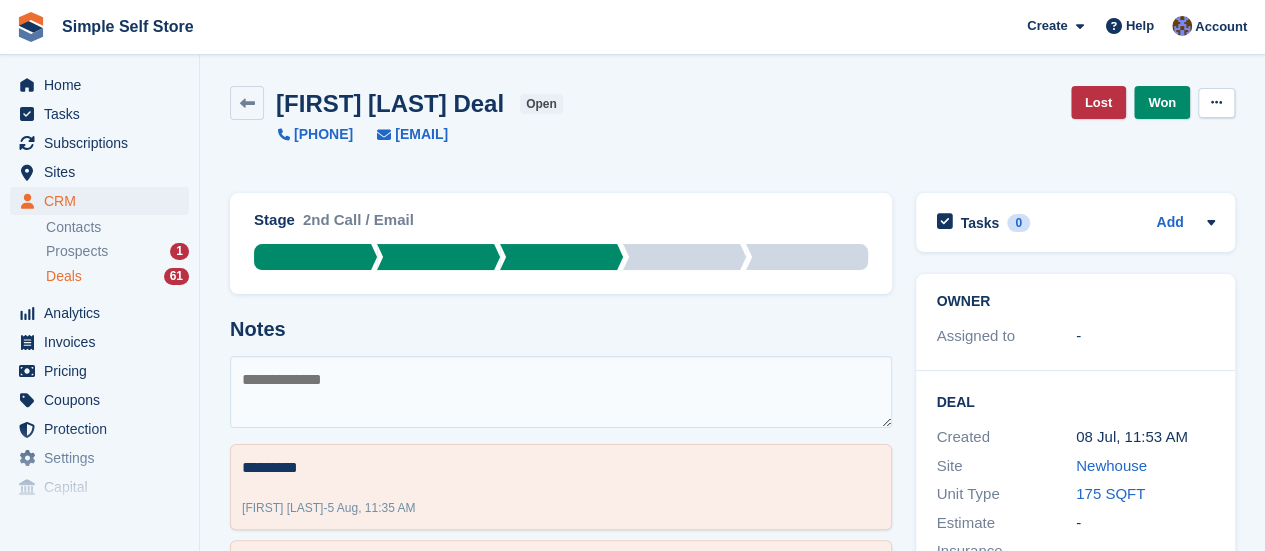 click at bounding box center [1216, 102] 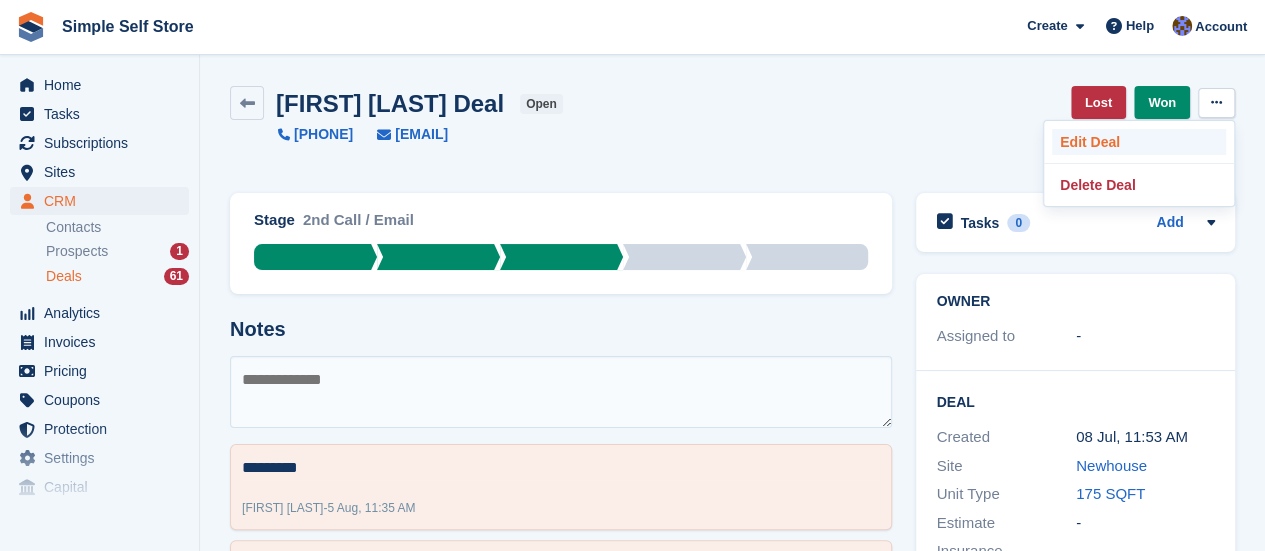click on "Edit Deal" at bounding box center [1139, 142] 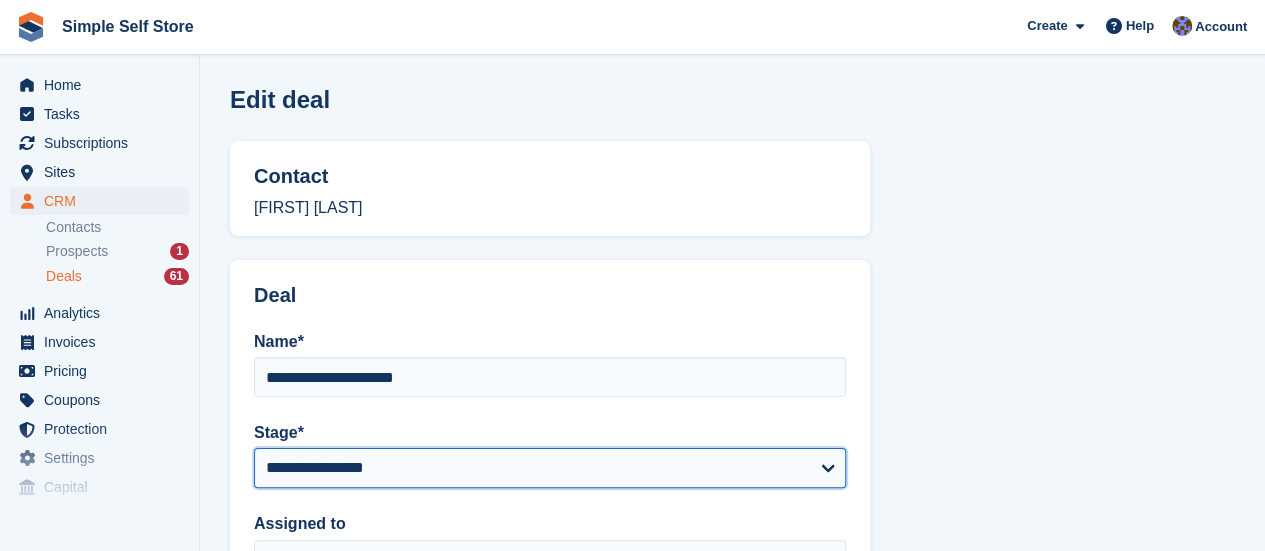 click on "**********" at bounding box center (550, 468) 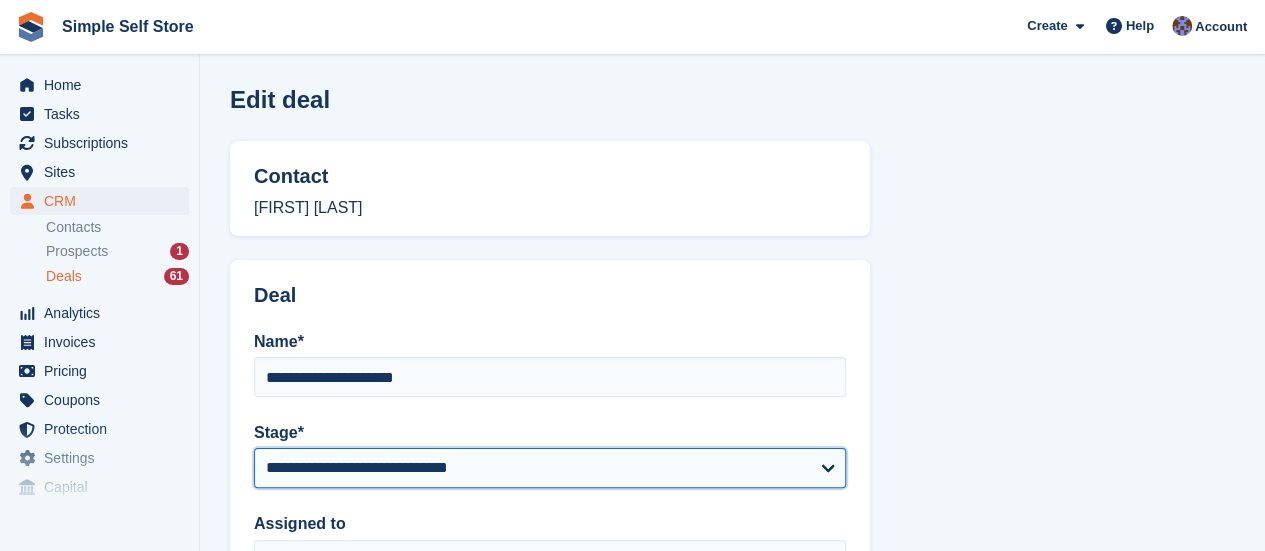 click on "**********" at bounding box center [550, 468] 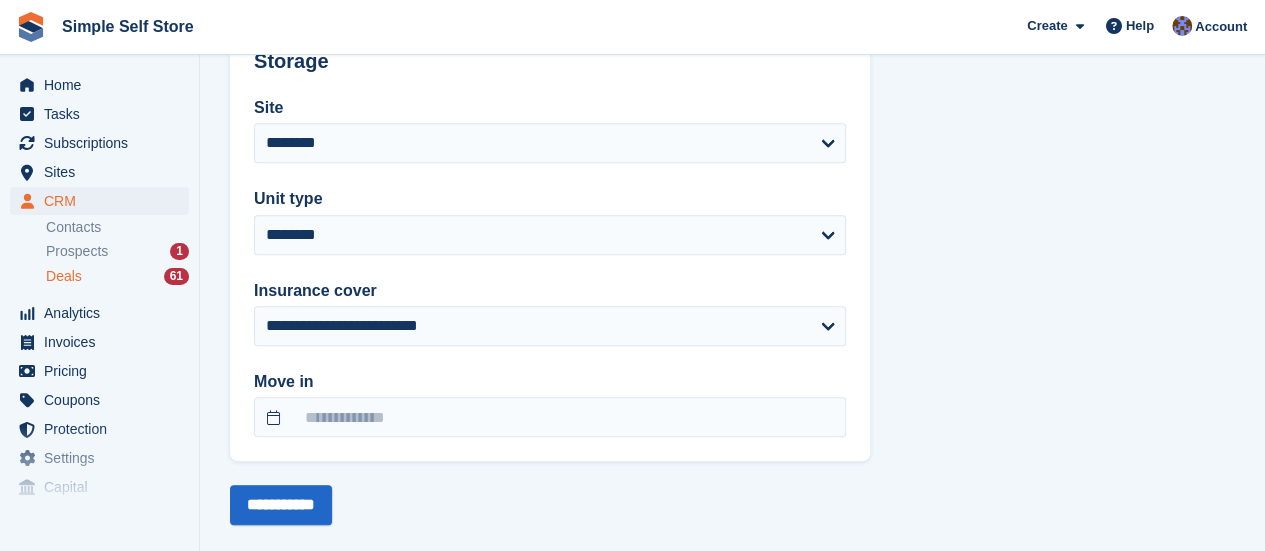 scroll, scrollTop: 720, scrollLeft: 0, axis: vertical 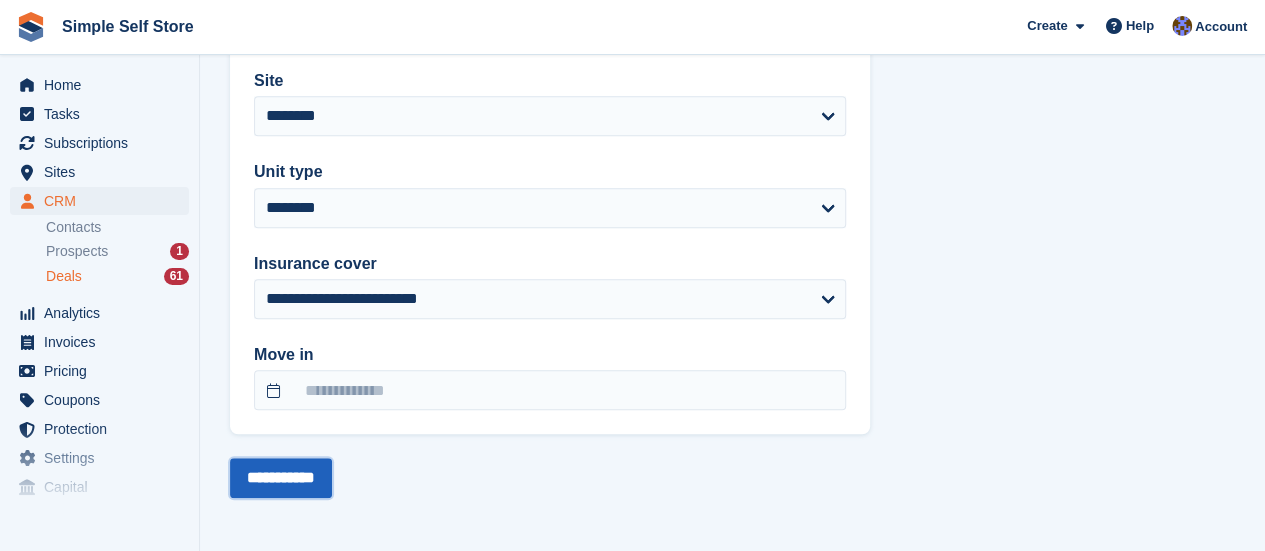 click on "**********" at bounding box center (281, 478) 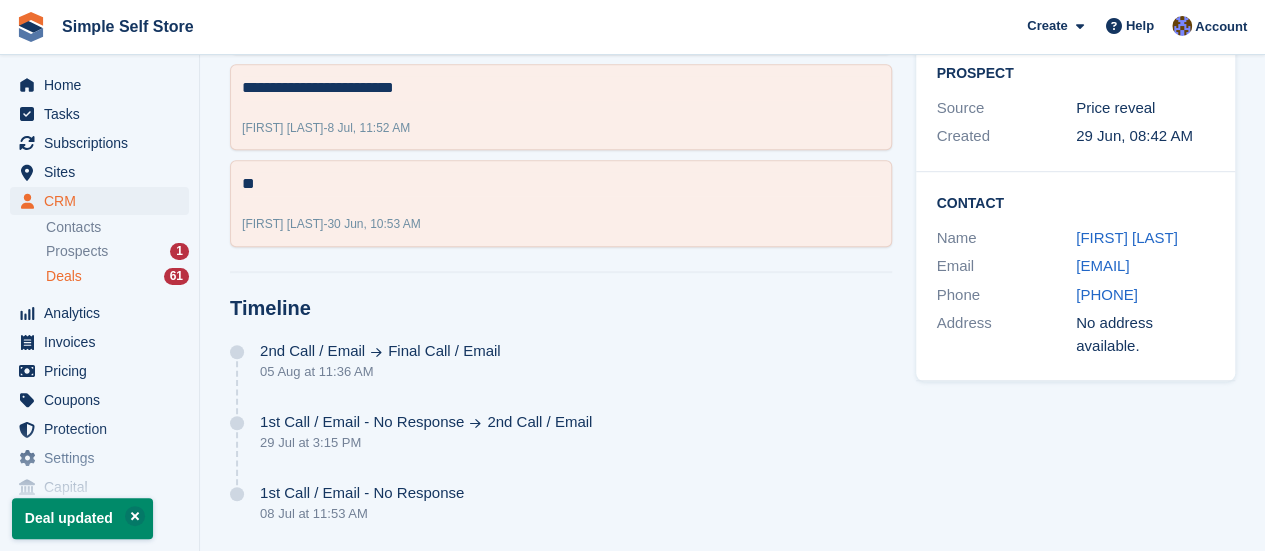 scroll, scrollTop: 0, scrollLeft: 0, axis: both 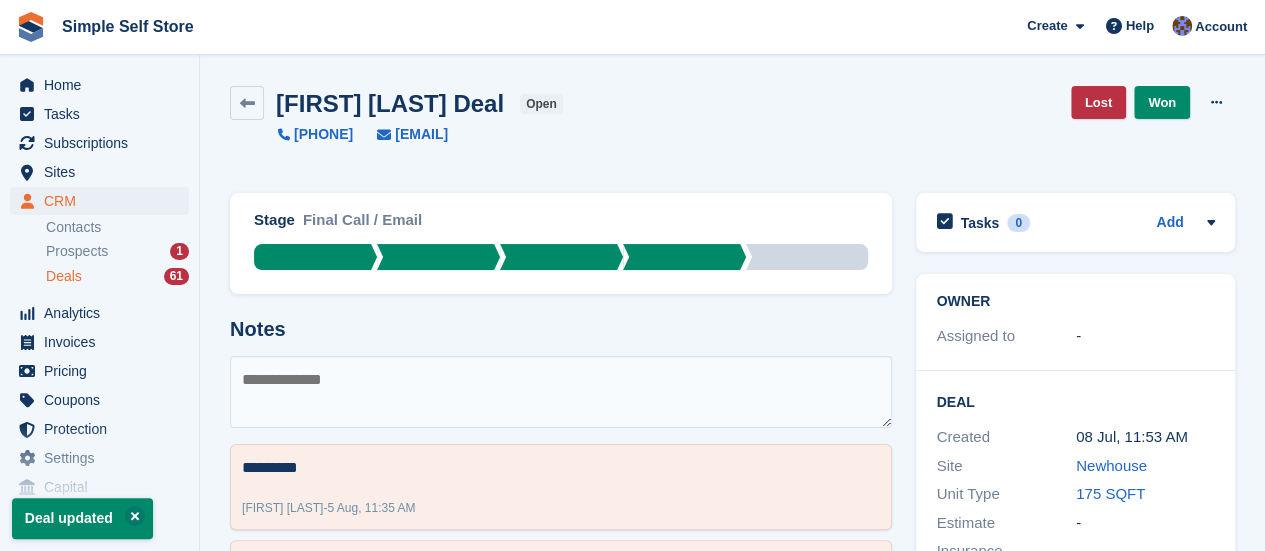 click on "Deals
61" at bounding box center (117, 276) 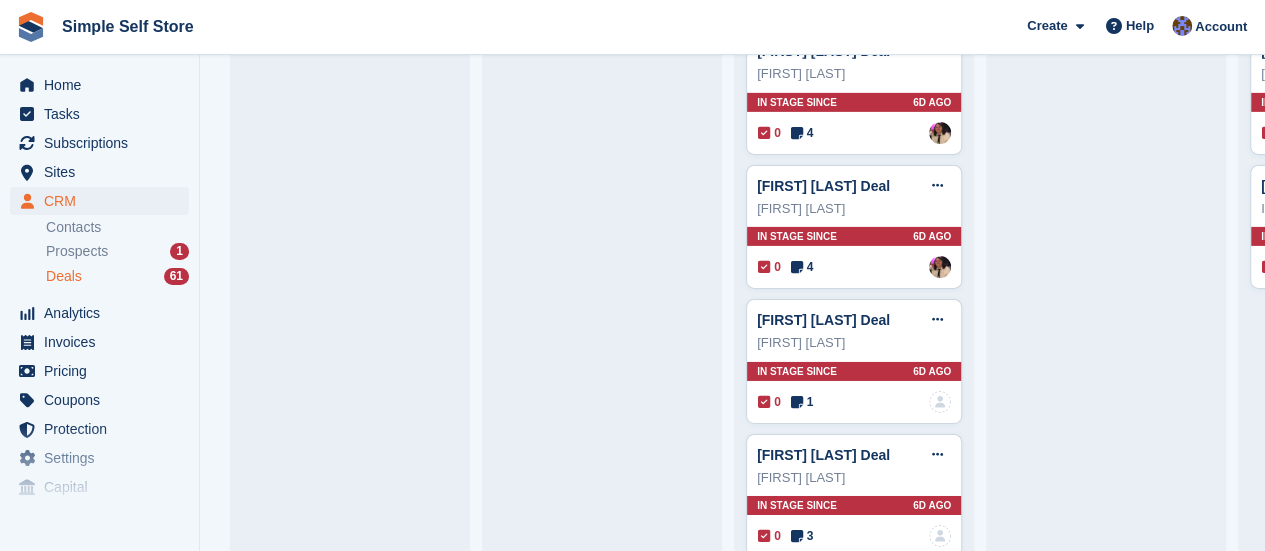 scroll, scrollTop: 3219, scrollLeft: 0, axis: vertical 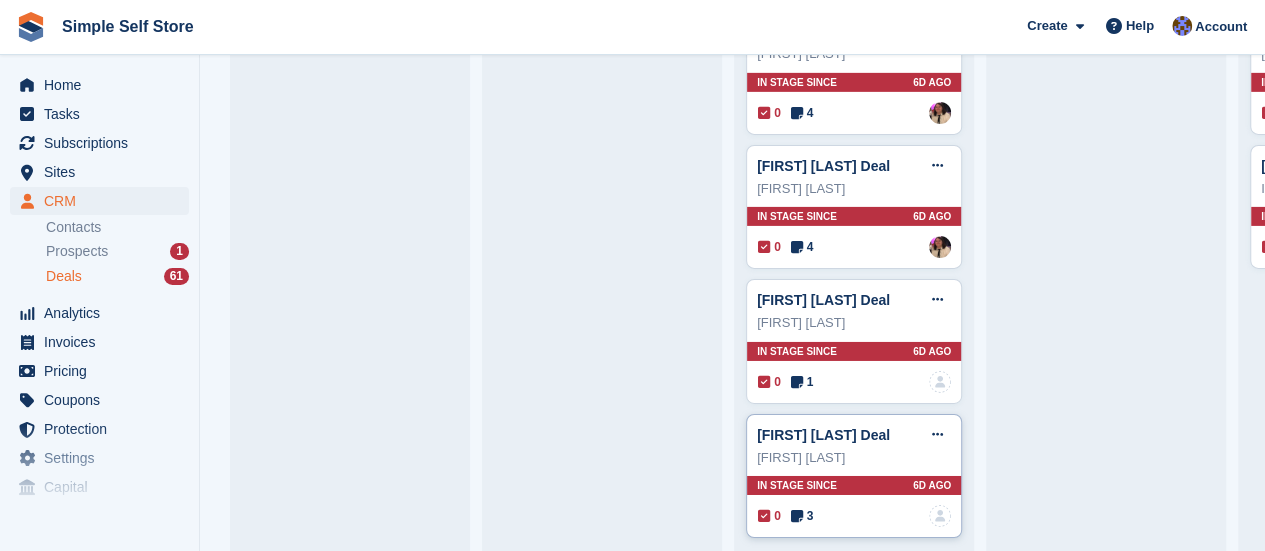 click on "Nadine Patrick  Deal
Edit deal
Mark as won
Mark as lost
Delete deal" at bounding box center (854, 435) 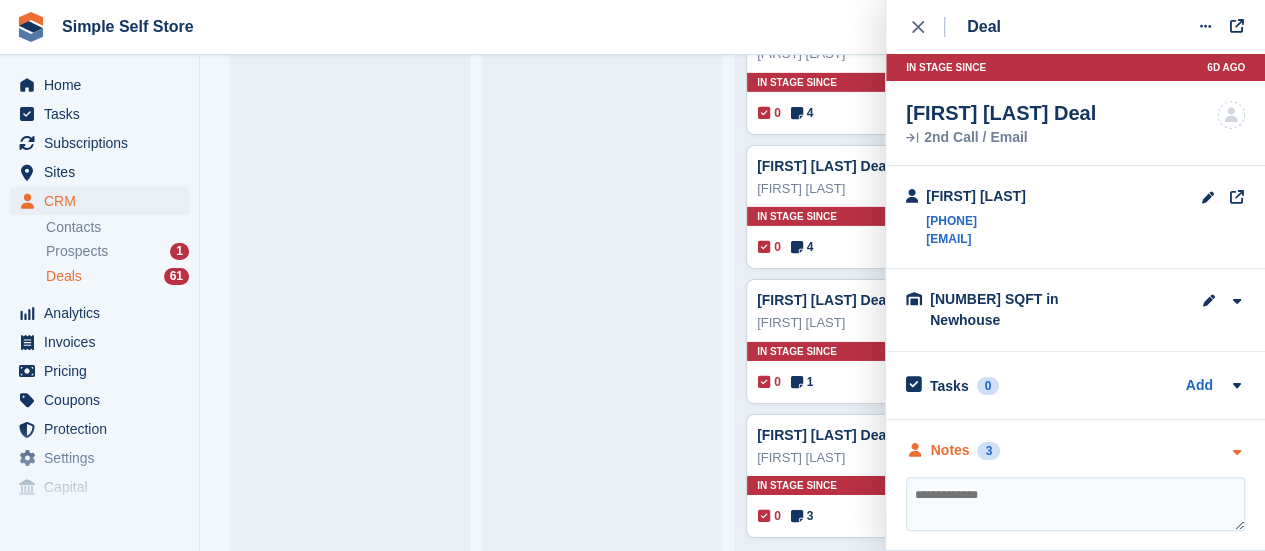 click at bounding box center (1236, 452) 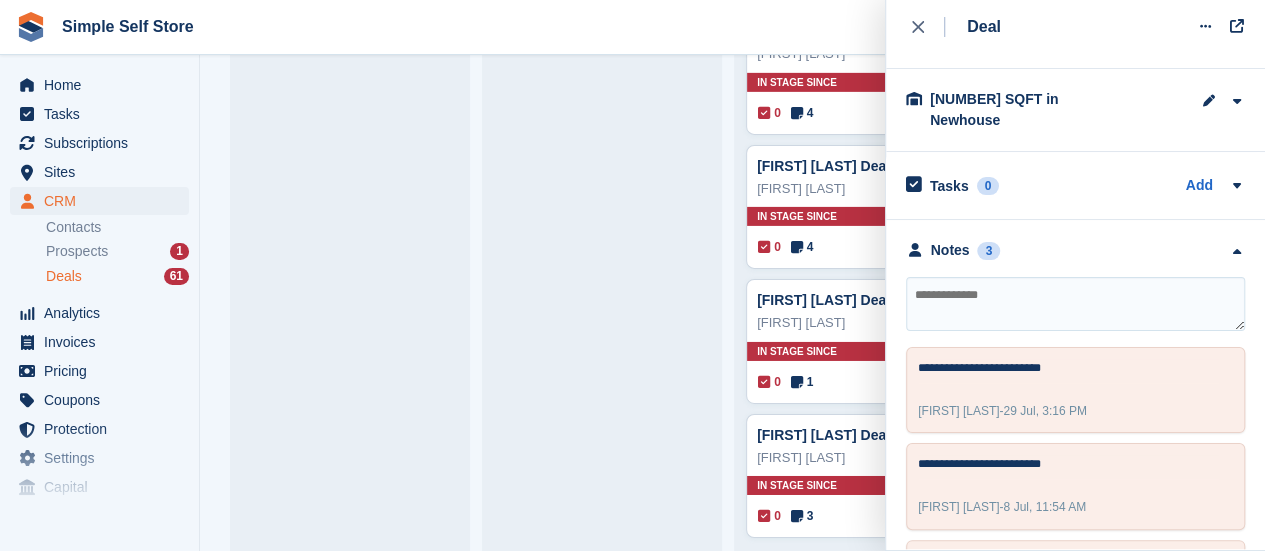 scroll, scrollTop: 275, scrollLeft: 0, axis: vertical 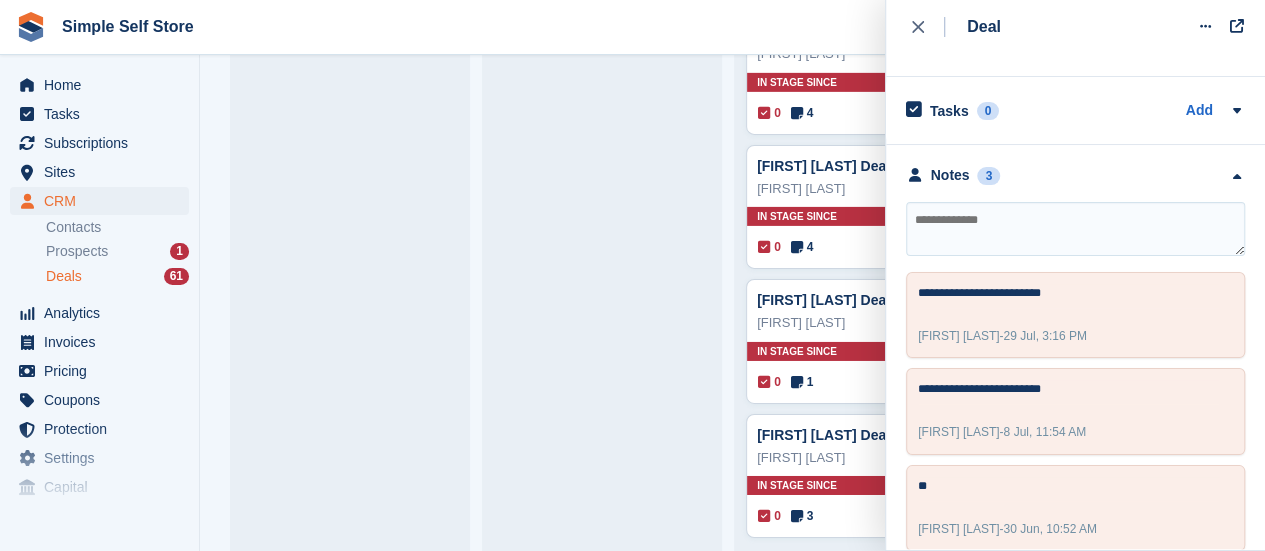 click at bounding box center [1075, 229] 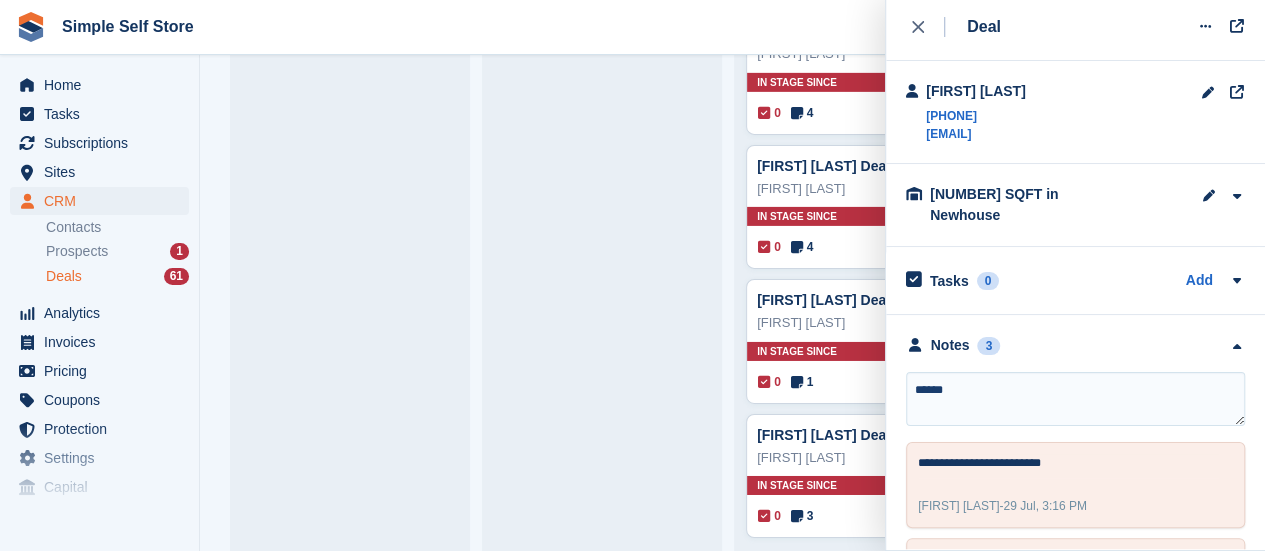 scroll, scrollTop: 75, scrollLeft: 0, axis: vertical 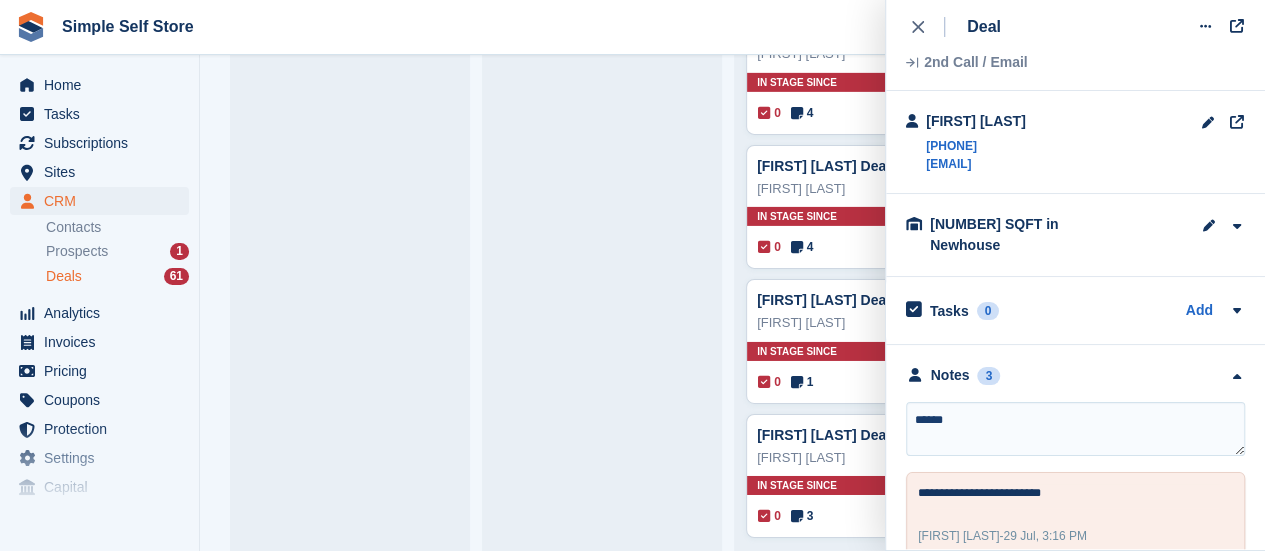 type on "******" 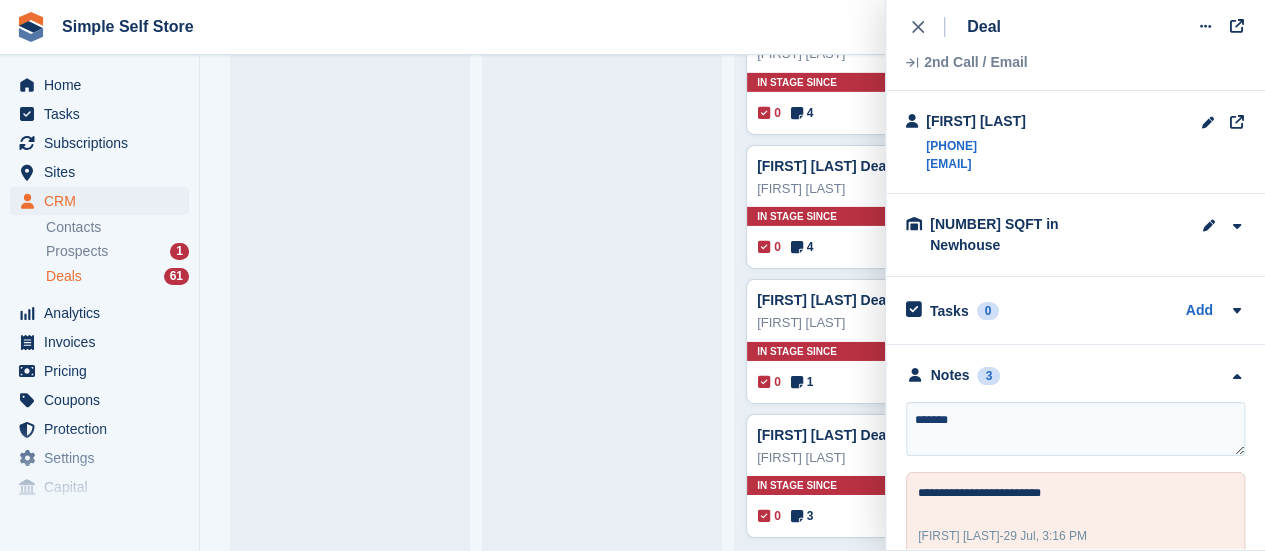 scroll, scrollTop: 35, scrollLeft: 0, axis: vertical 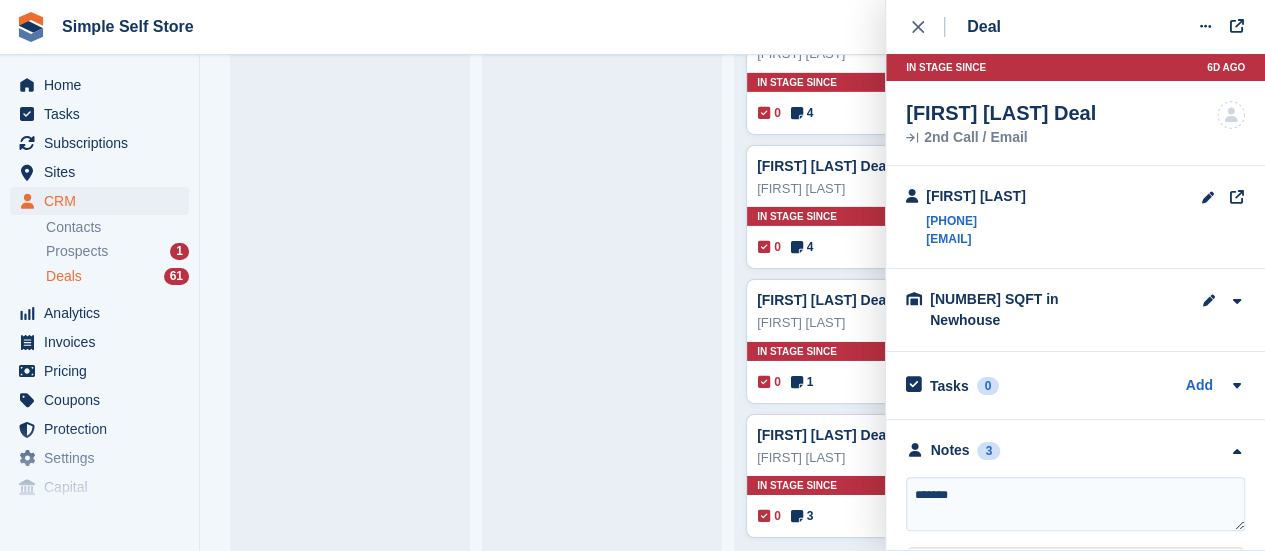 type 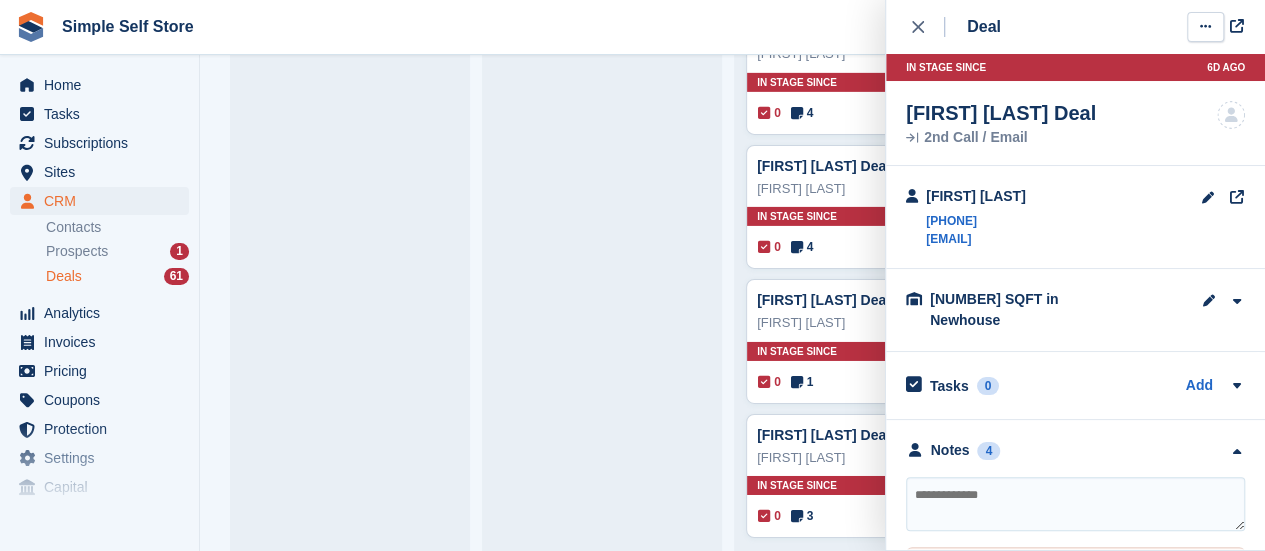 click at bounding box center [1205, 27] 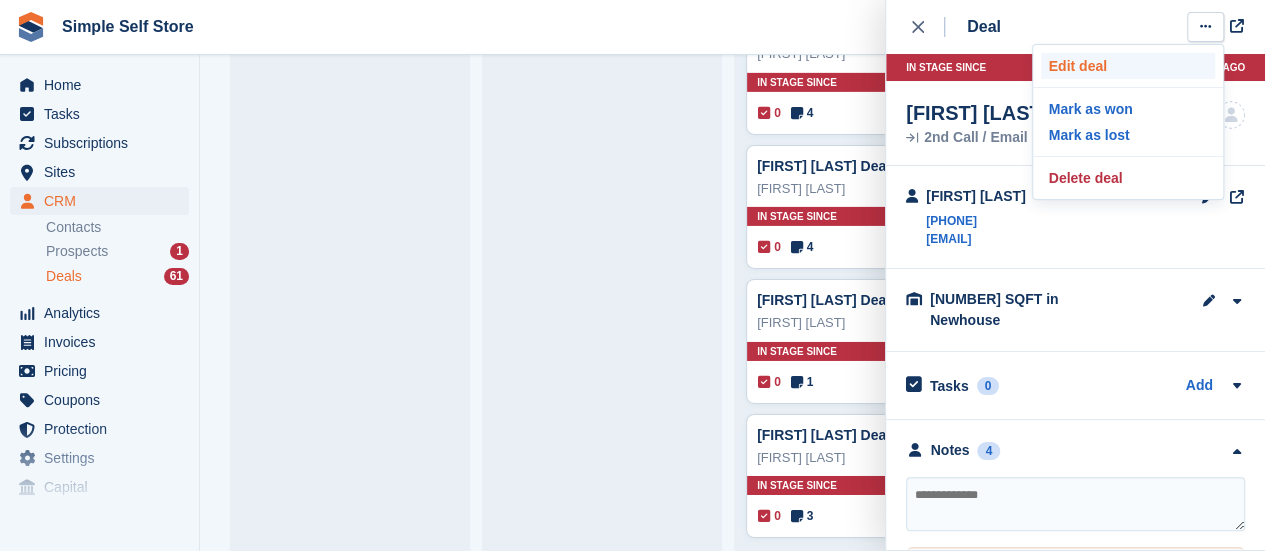 click on "Edit deal" at bounding box center [1128, 66] 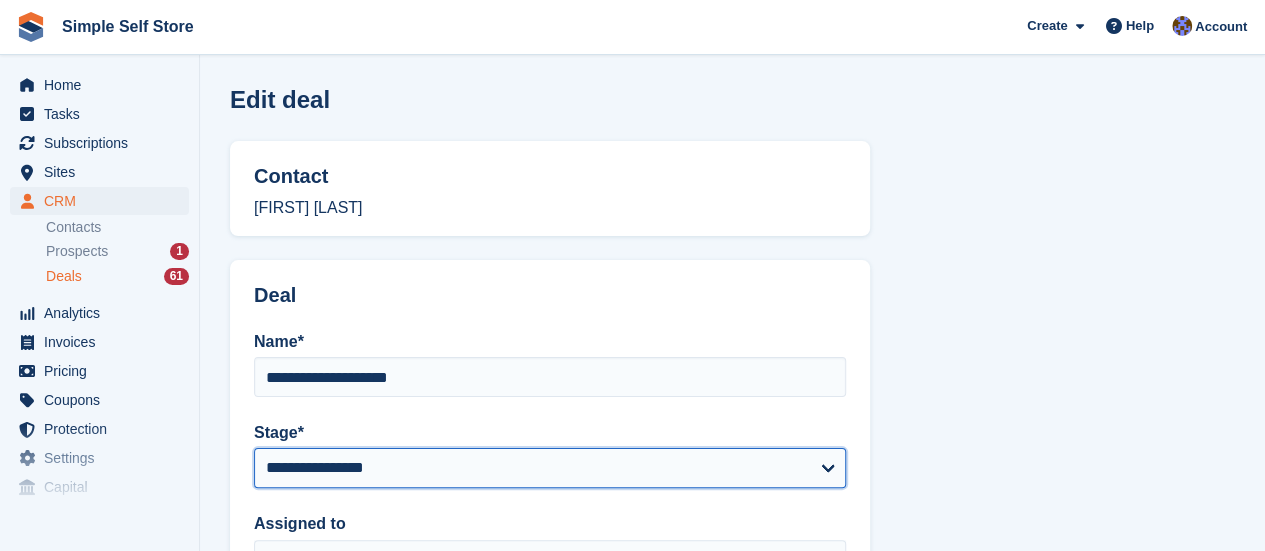 click on "**********" at bounding box center [550, 468] 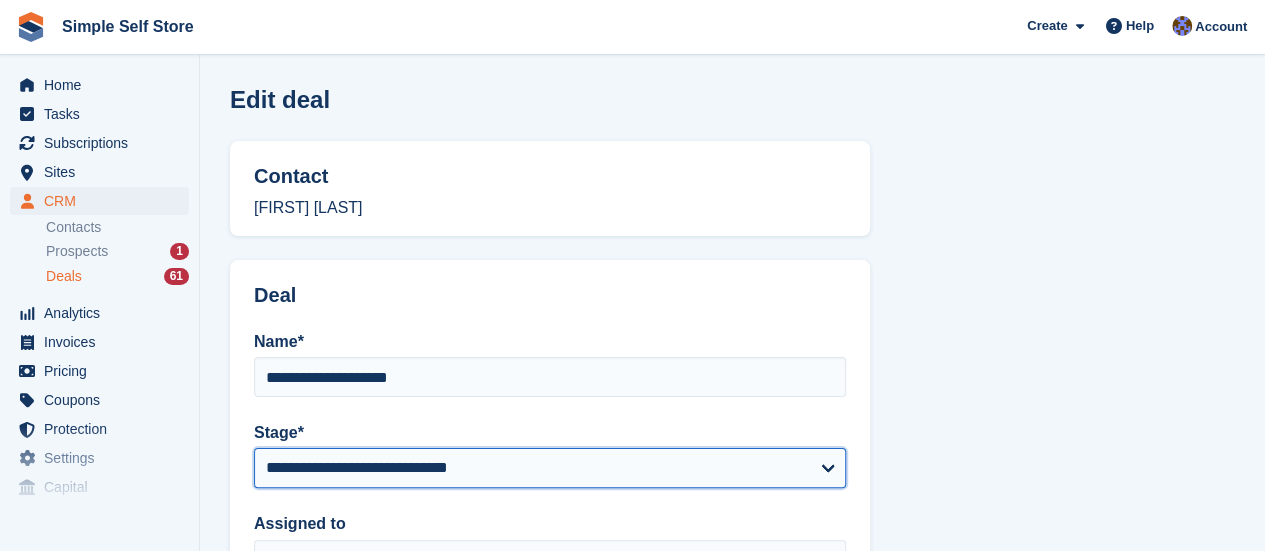 click on "**********" at bounding box center (550, 468) 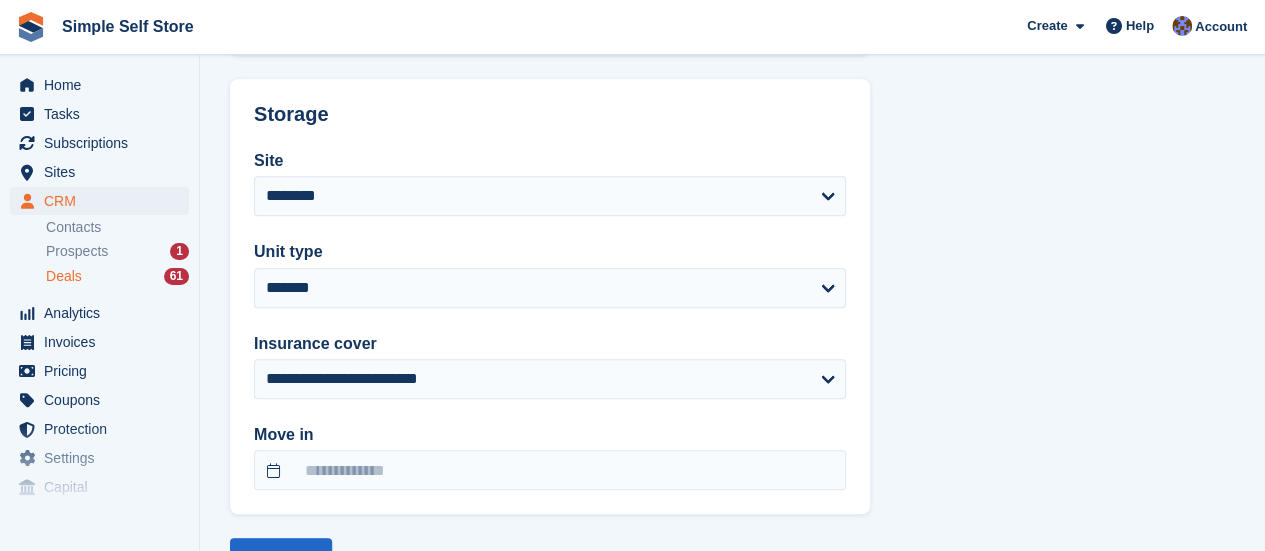 scroll, scrollTop: 720, scrollLeft: 0, axis: vertical 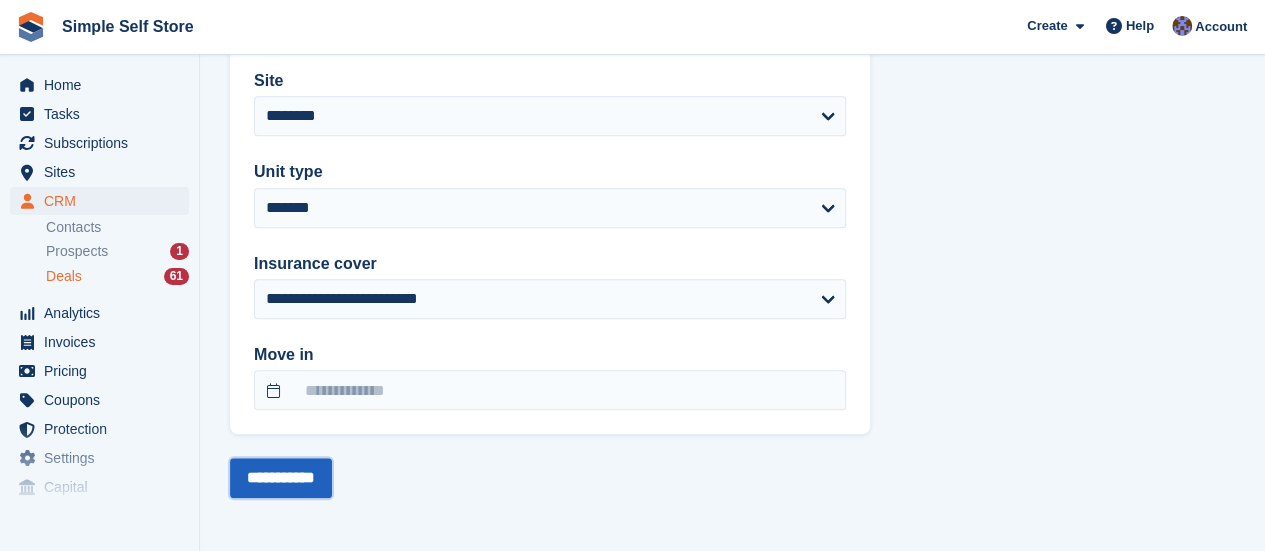 click on "**********" at bounding box center [281, 478] 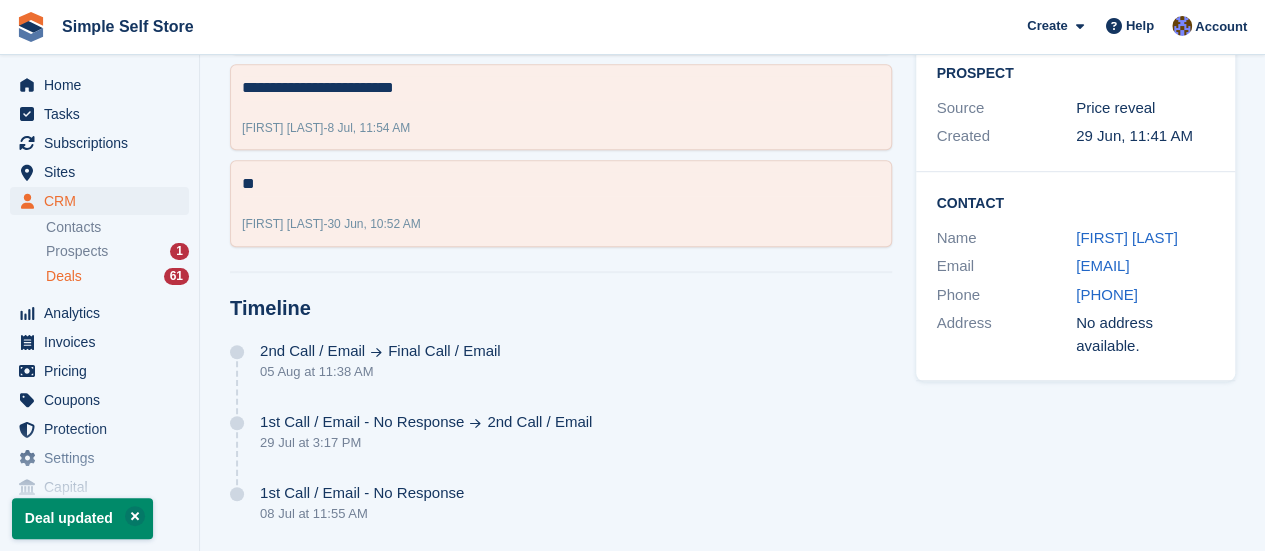 scroll, scrollTop: 0, scrollLeft: 0, axis: both 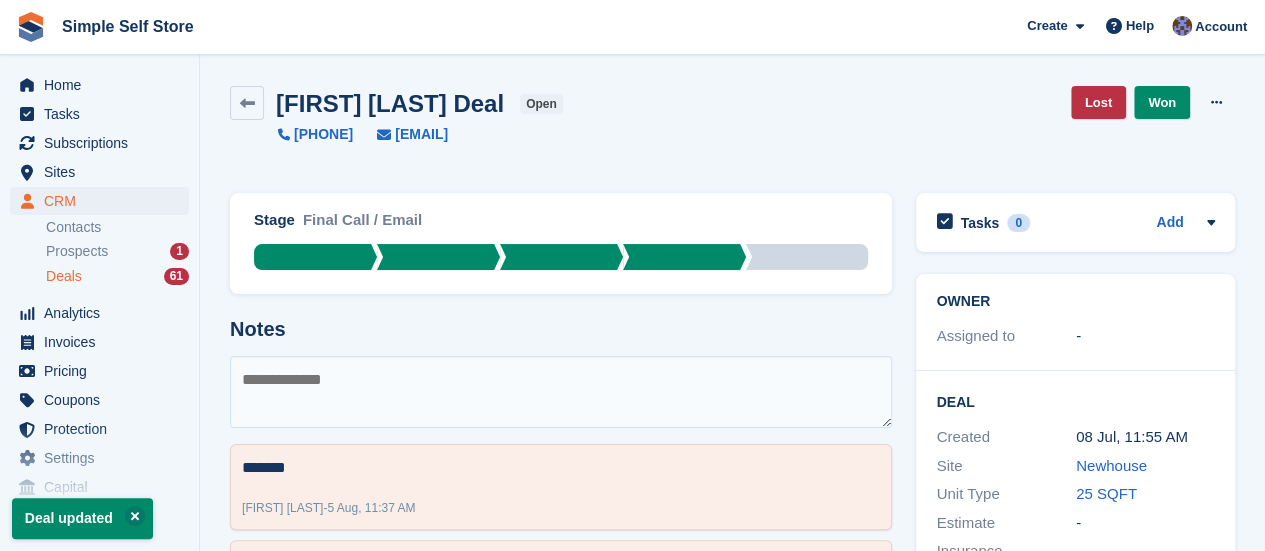 click on "Deals" at bounding box center [64, 276] 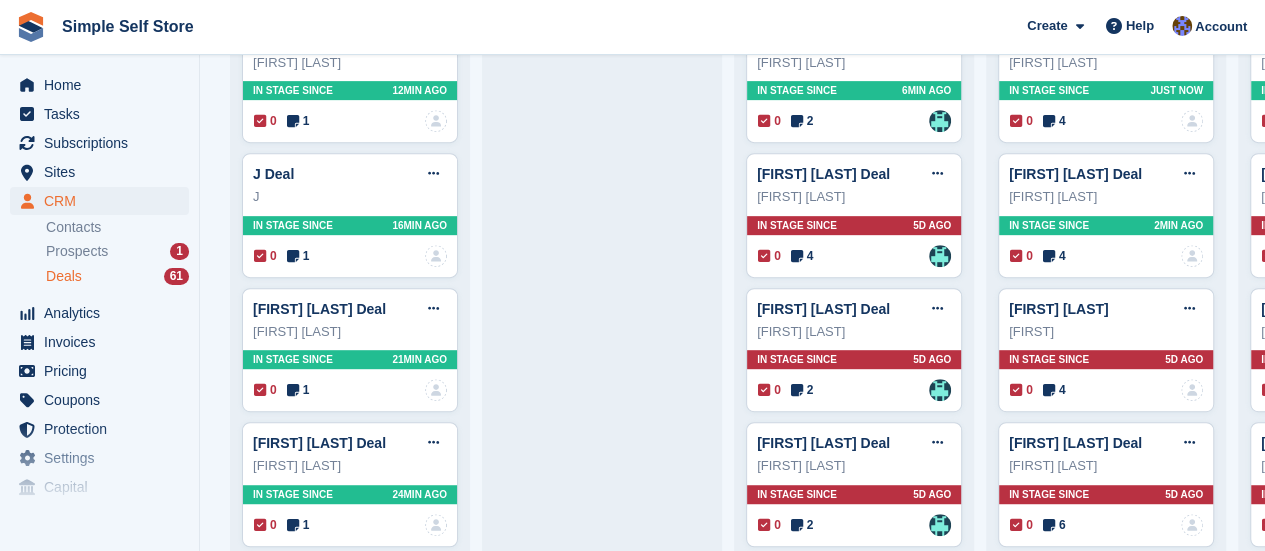 scroll, scrollTop: 400, scrollLeft: 0, axis: vertical 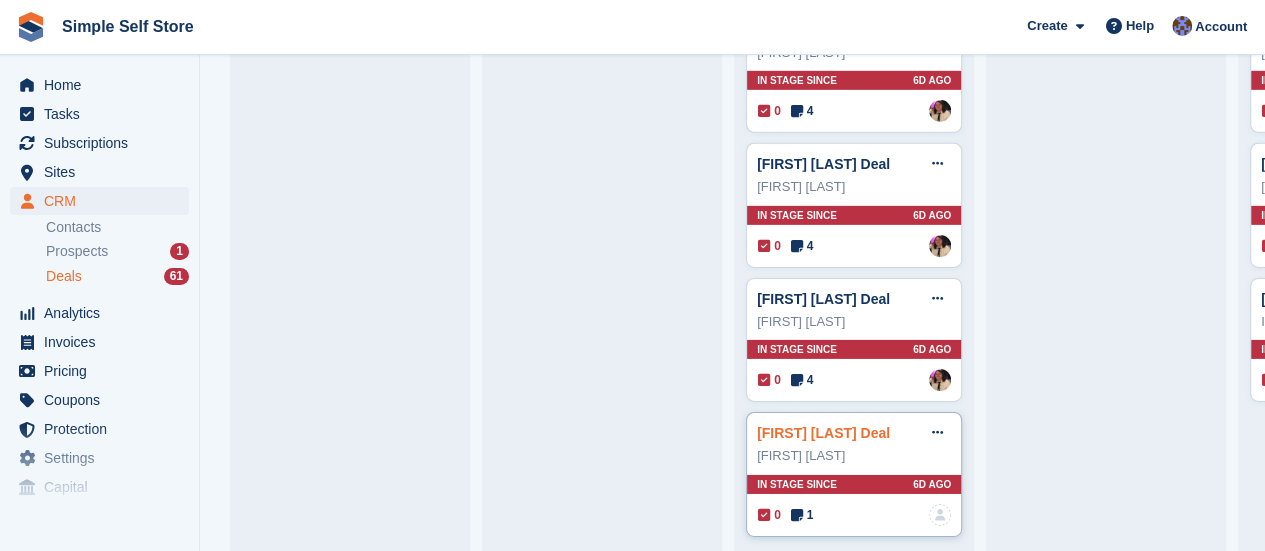 click on "Liam ONeill Deal" at bounding box center [823, 433] 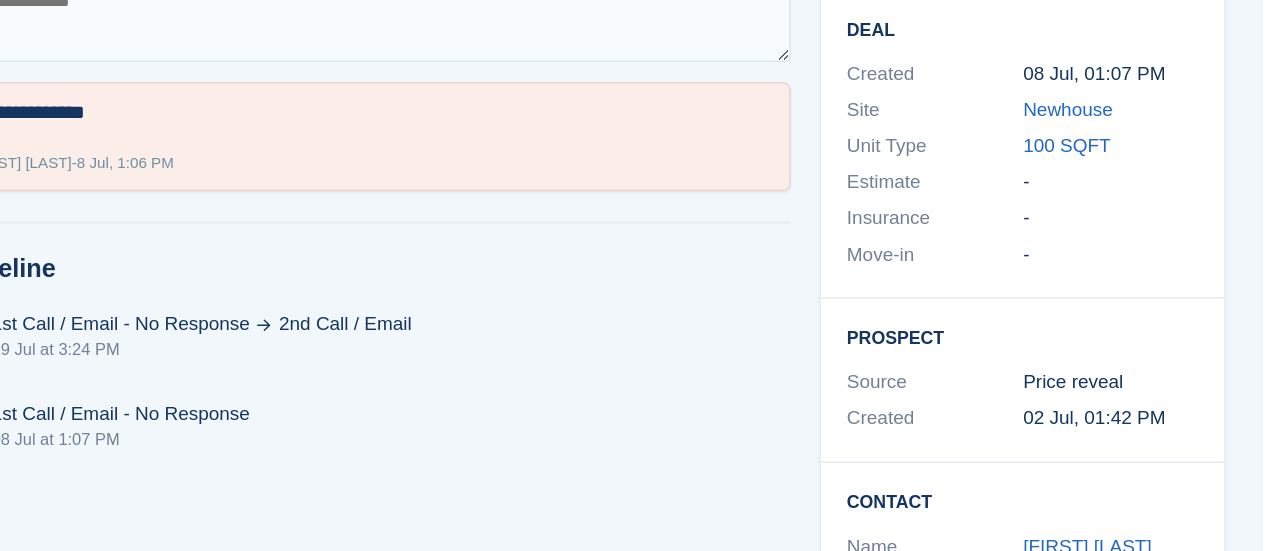 scroll, scrollTop: 264, scrollLeft: 0, axis: vertical 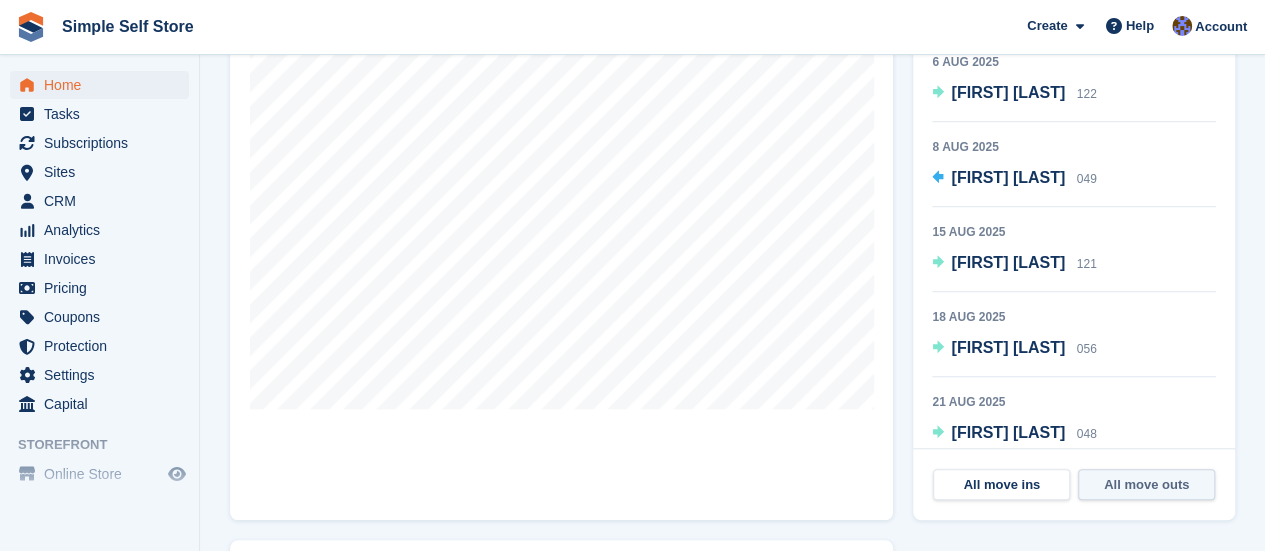 click on "All move outs" at bounding box center [1146, 485] 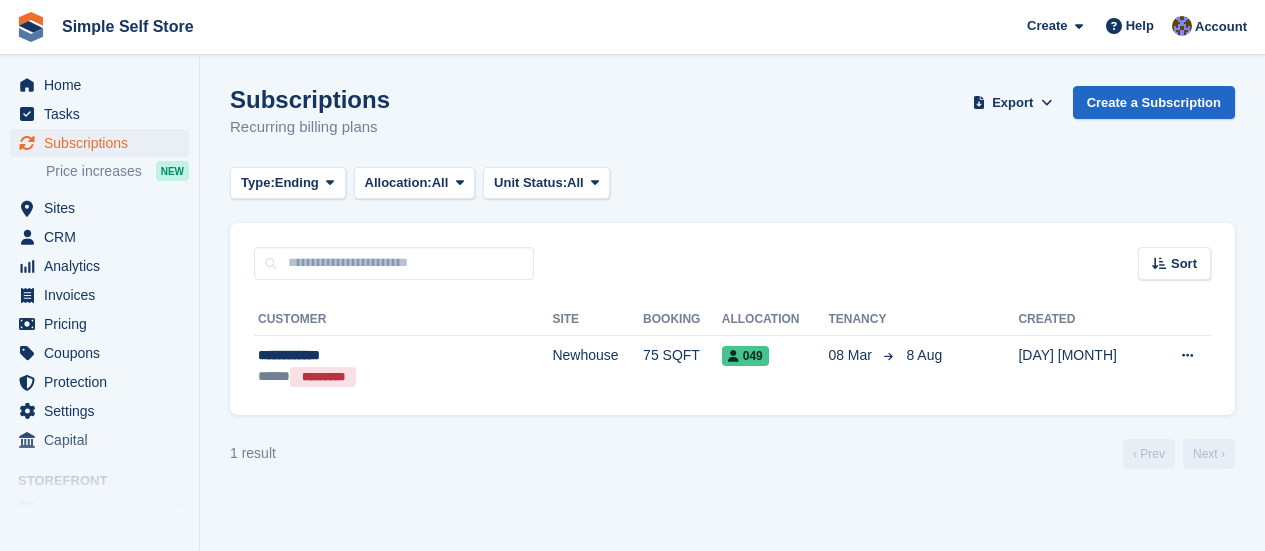 scroll, scrollTop: 0, scrollLeft: 0, axis: both 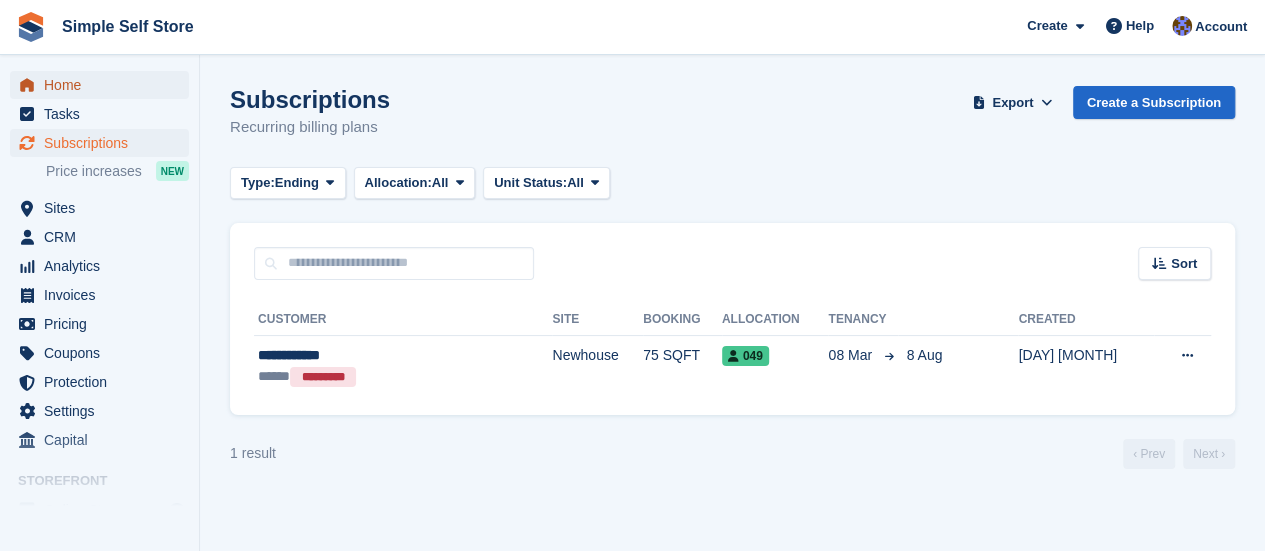 click on "Home" at bounding box center [104, 85] 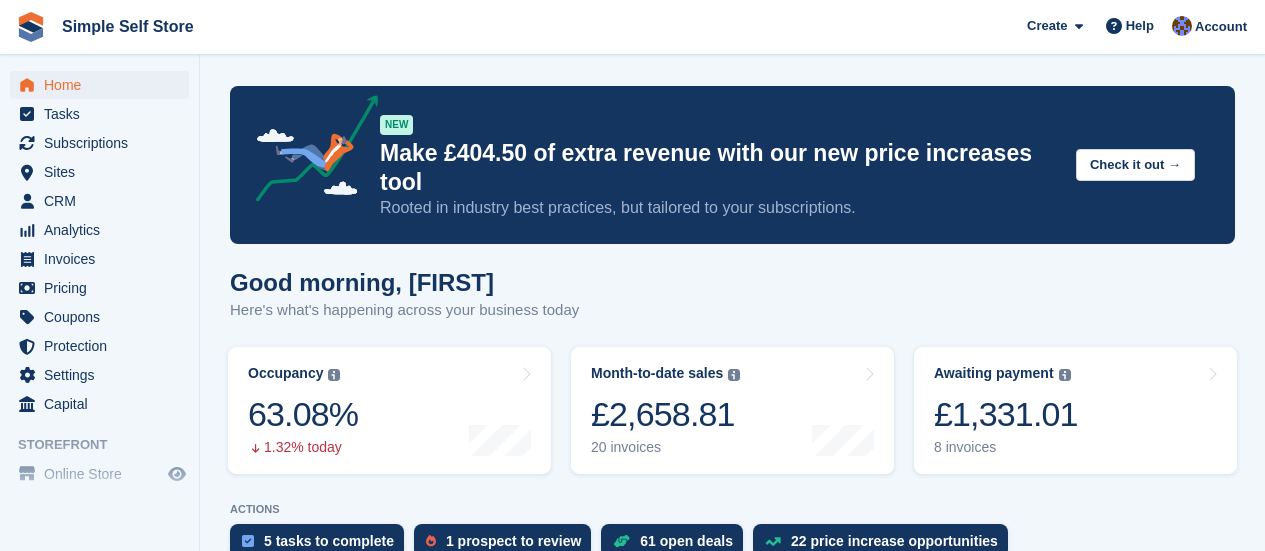 scroll, scrollTop: 0, scrollLeft: 0, axis: both 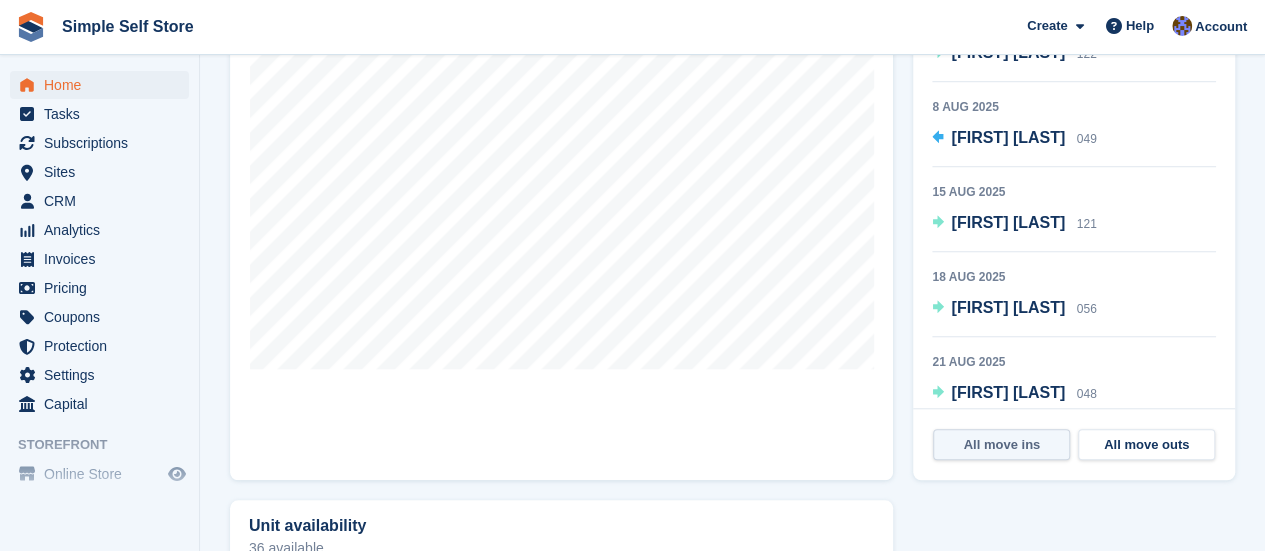 click on "All move ins" at bounding box center (1001, 445) 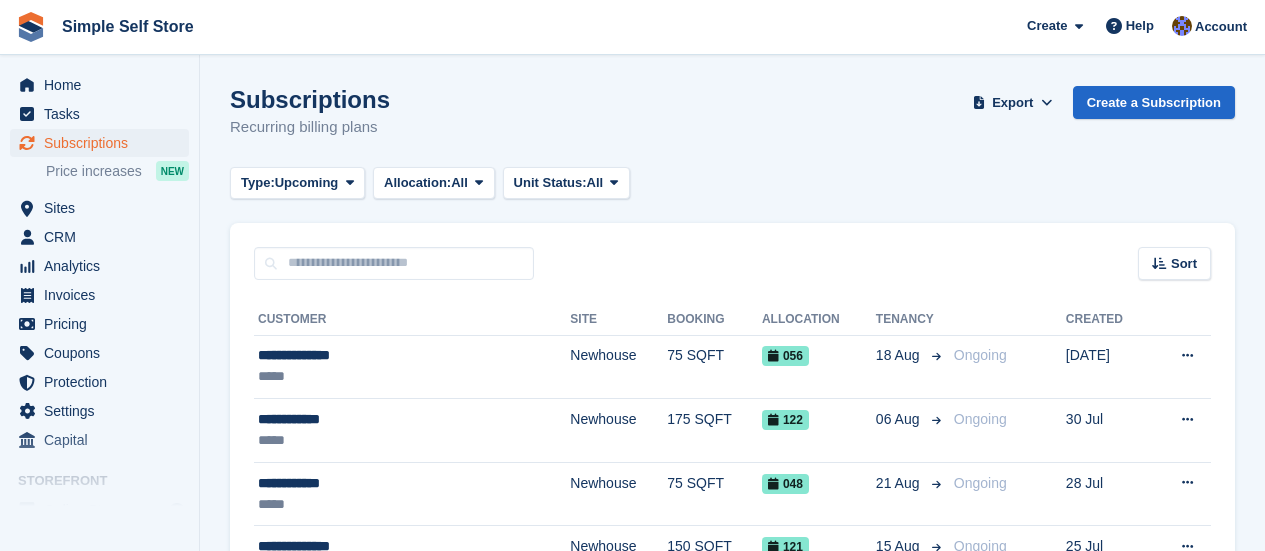 scroll, scrollTop: 0, scrollLeft: 0, axis: both 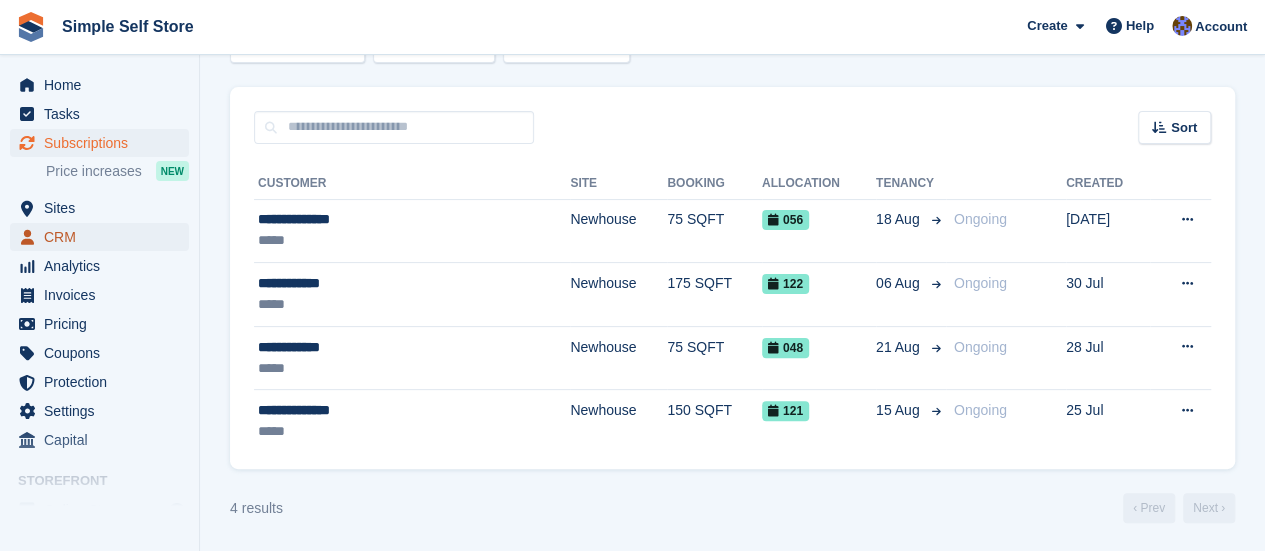 click on "CRM" at bounding box center [104, 237] 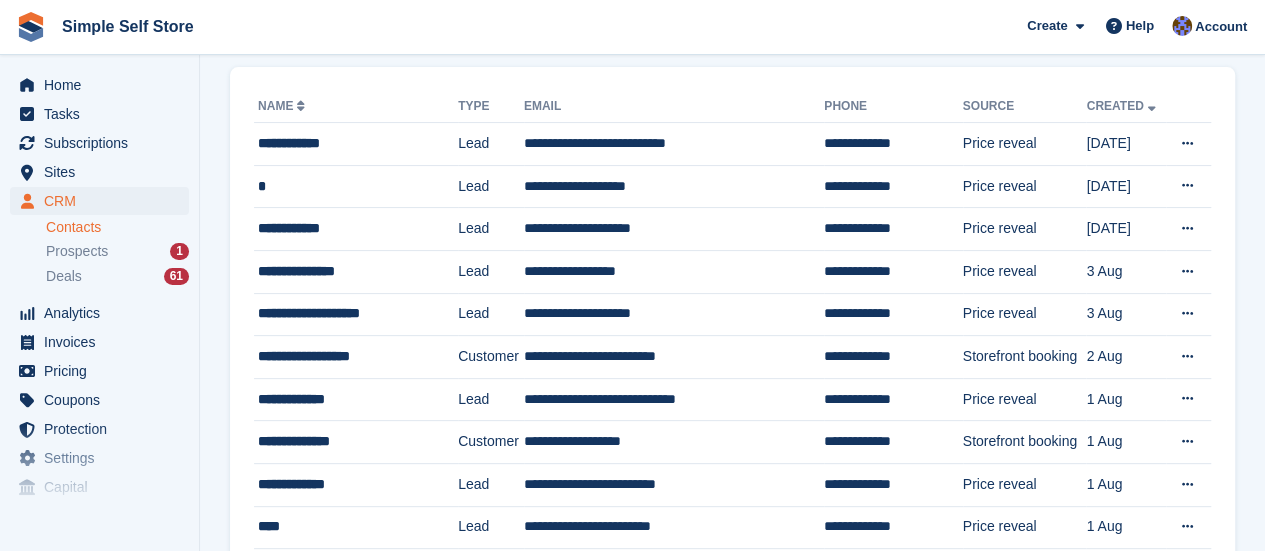 scroll, scrollTop: 0, scrollLeft: 0, axis: both 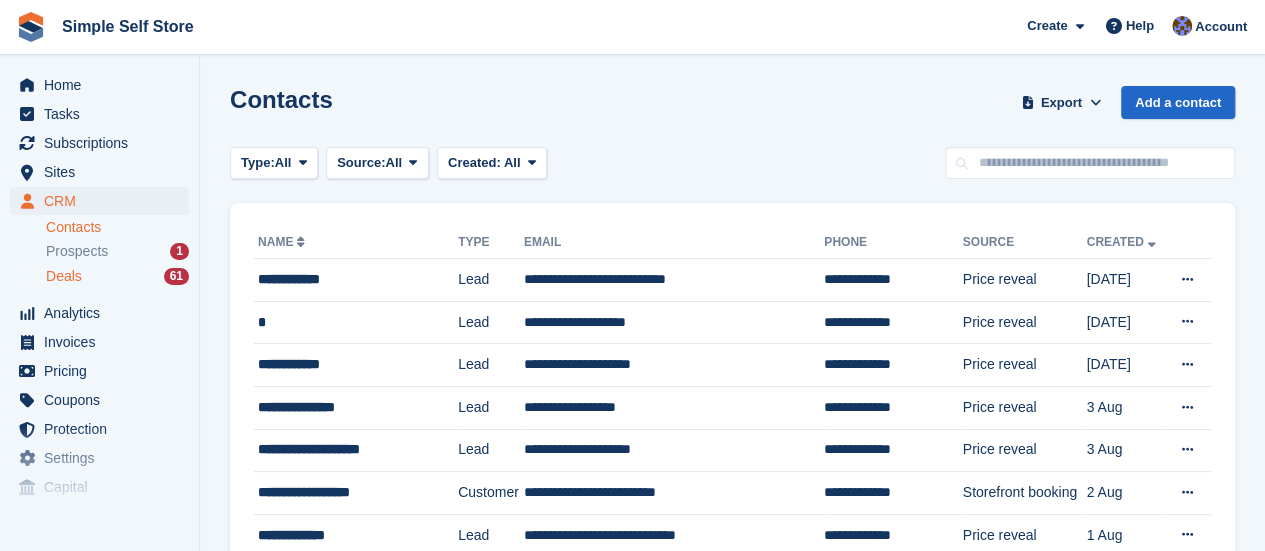 click on "Deals" at bounding box center (64, 276) 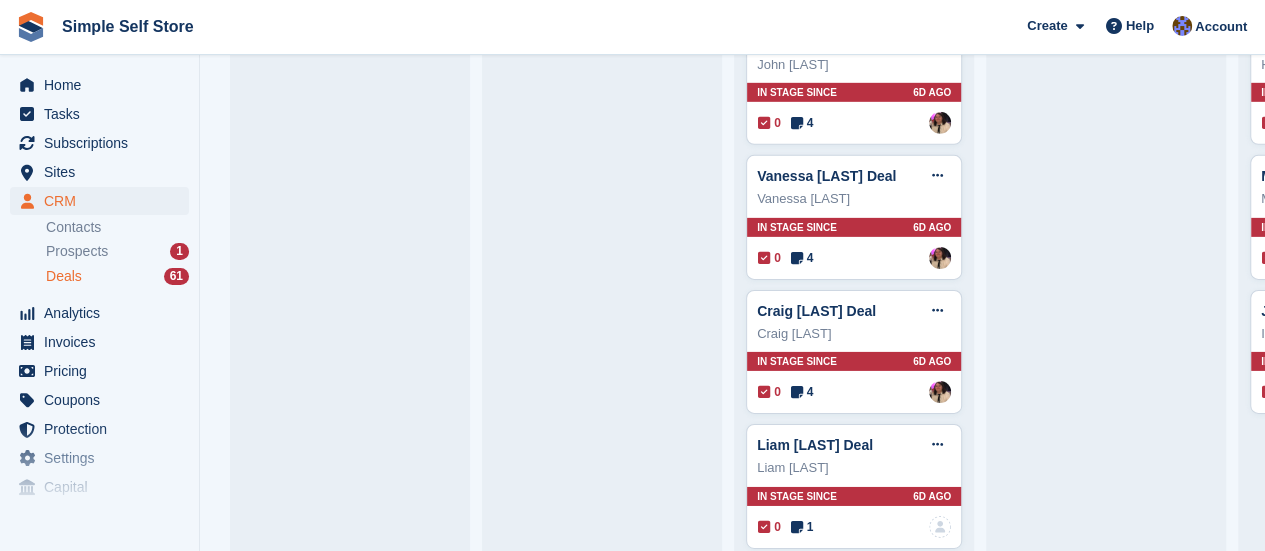 scroll, scrollTop: 3086, scrollLeft: 0, axis: vertical 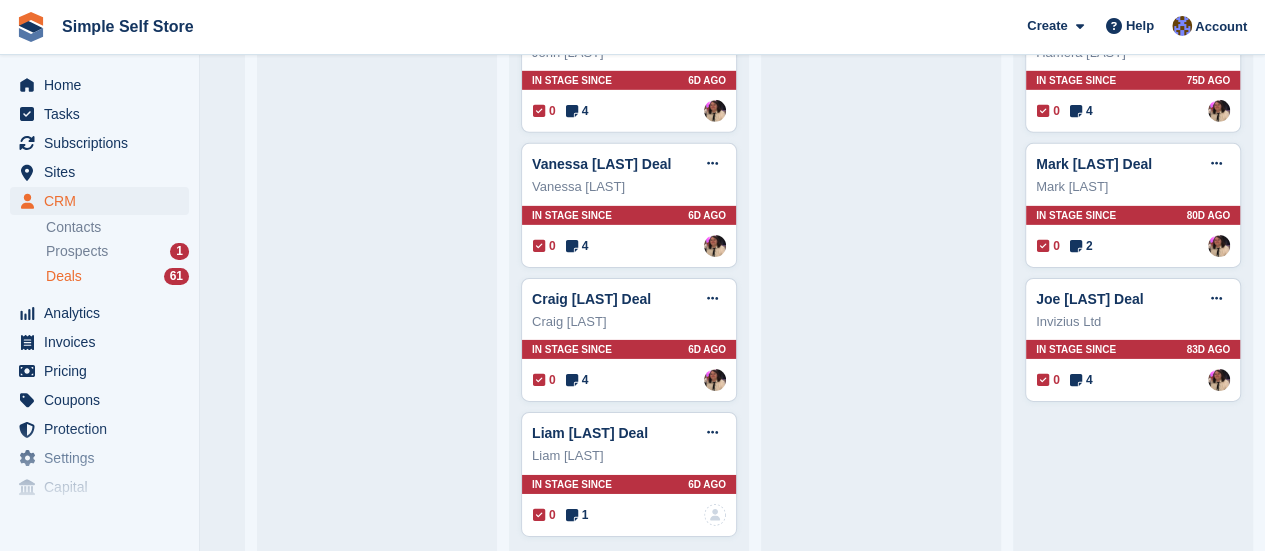 click on "Terri Elder Deal
Edit deal
Mark as won
Mark as lost
Delete deal
Terri Elder
In stage since 13MIN AGO
0
7
No one is assigned to this deal
Mark Farrow Deal
Edit deal
Mark as won
Mark as lost
Delete deal
Mark Farrow
In stage since 5D AGO" at bounding box center (1133, -1067) 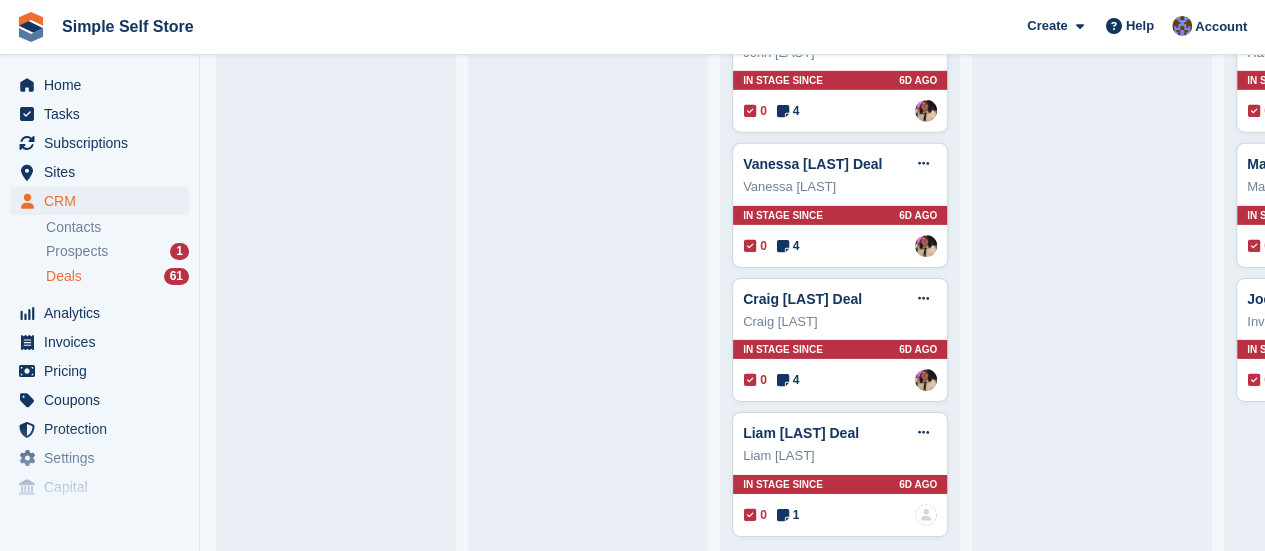 scroll, scrollTop: 0, scrollLeft: 0, axis: both 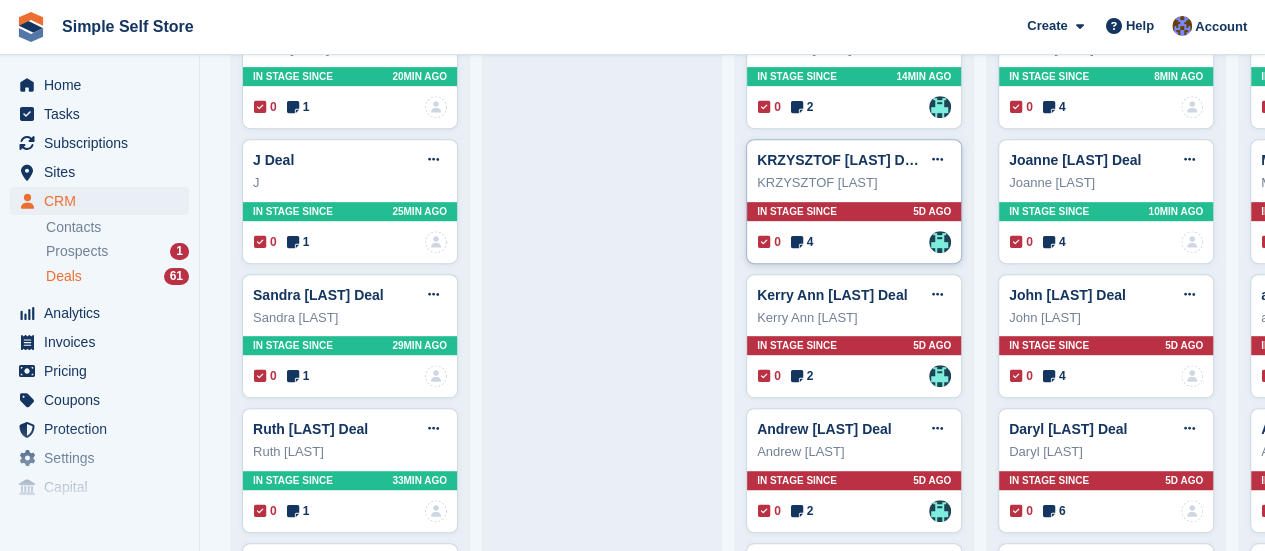 click on "KRZYSZTOF PIETOCHA" at bounding box center [854, 183] 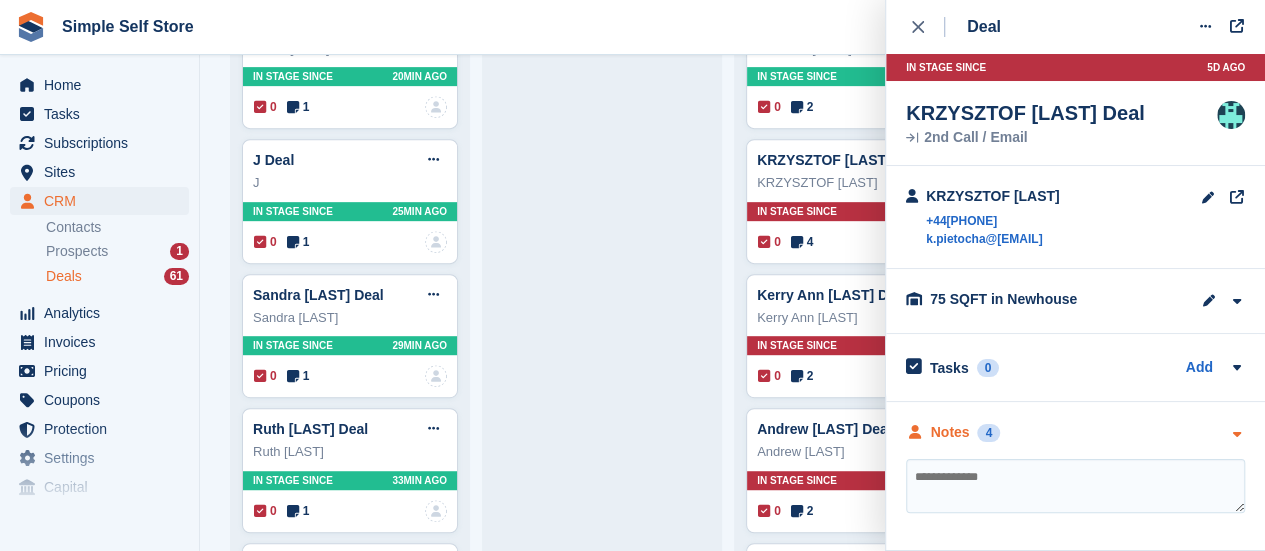 click at bounding box center [1236, 434] 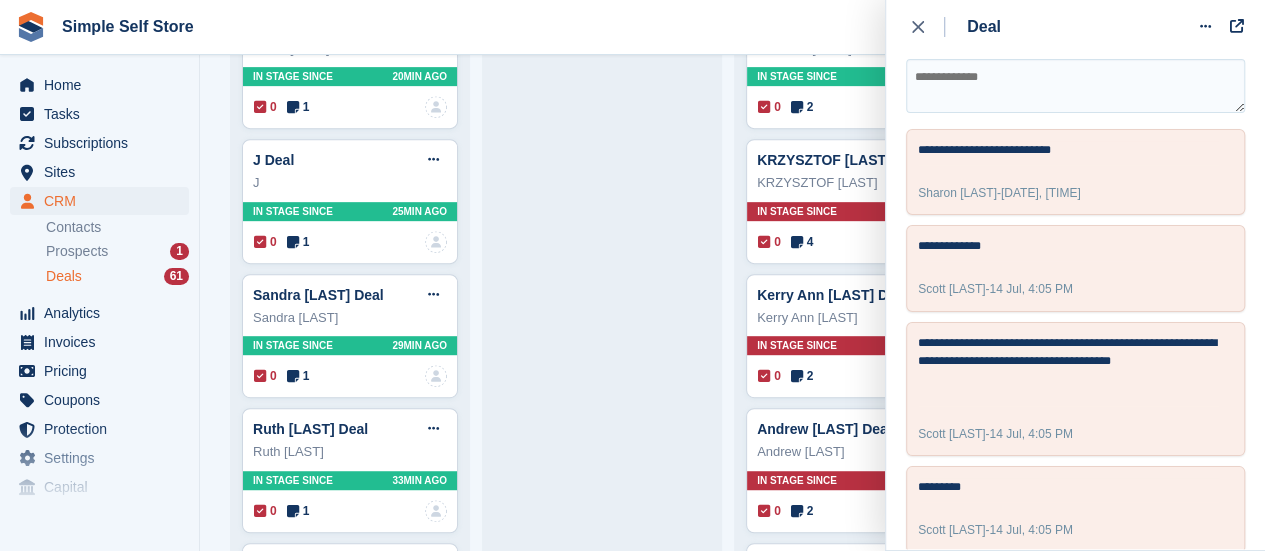 scroll, scrollTop: 419, scrollLeft: 0, axis: vertical 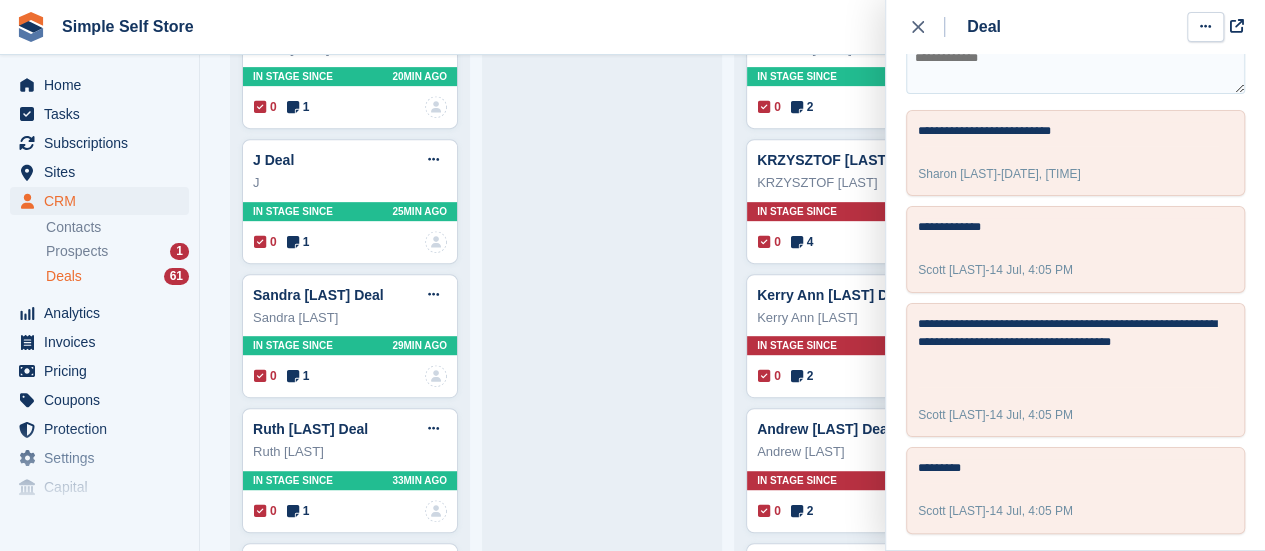 click at bounding box center (1205, 26) 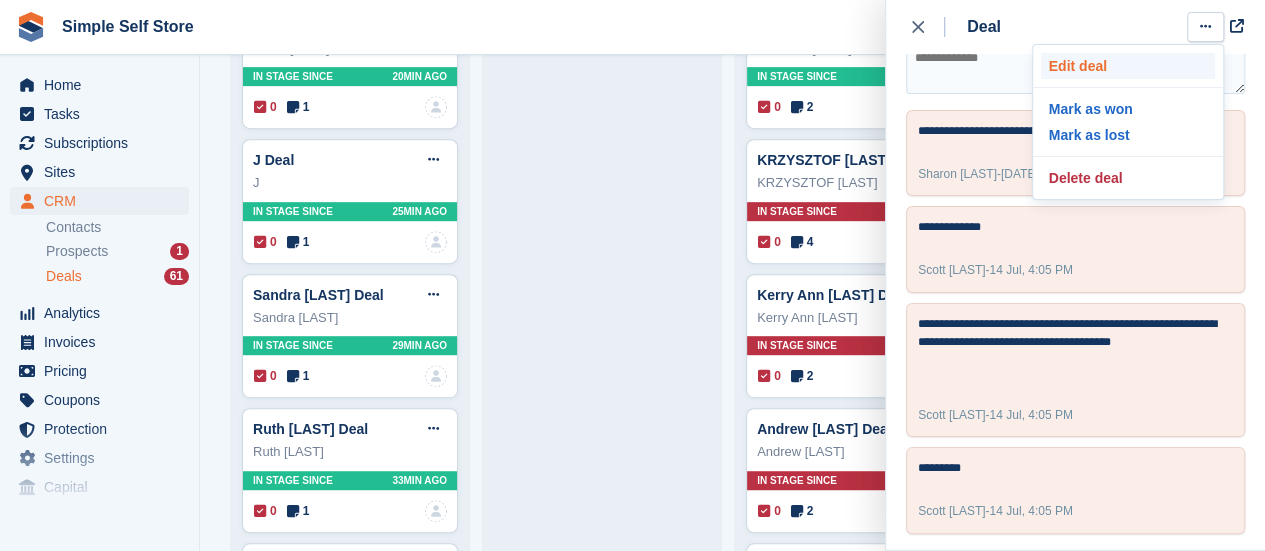 click on "Edit deal" at bounding box center (1128, 66) 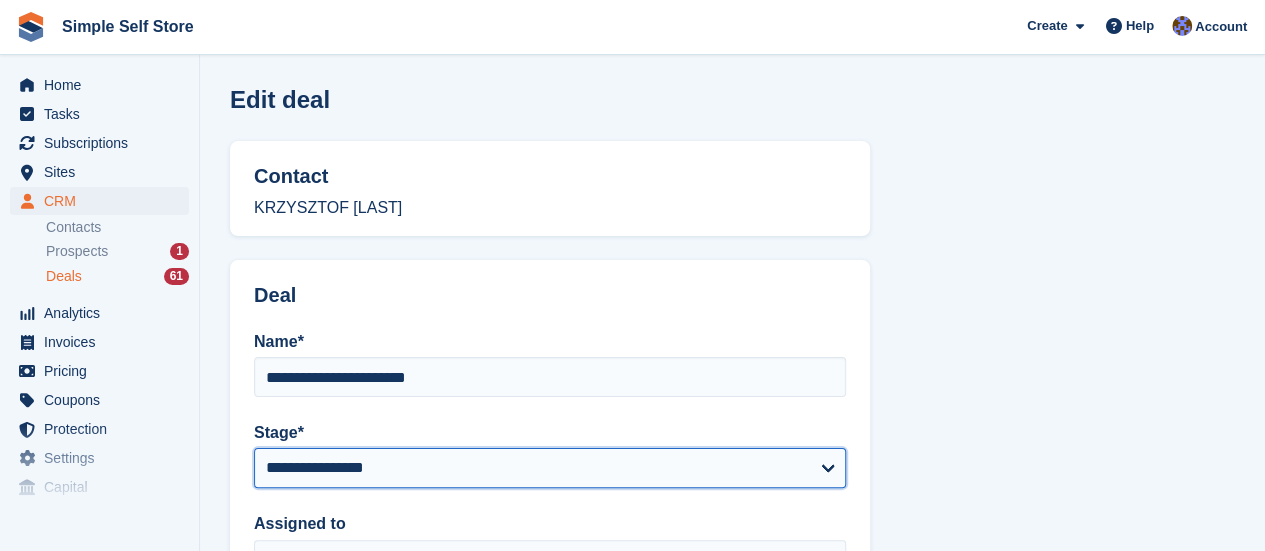 click on "**********" at bounding box center (550, 468) 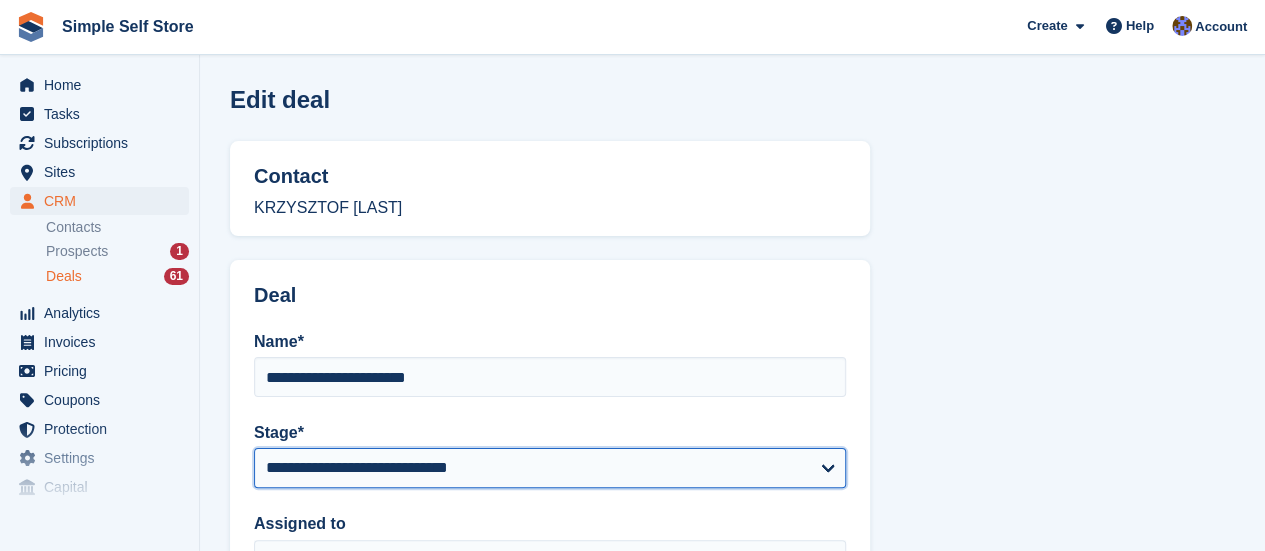 click on "**********" at bounding box center (550, 468) 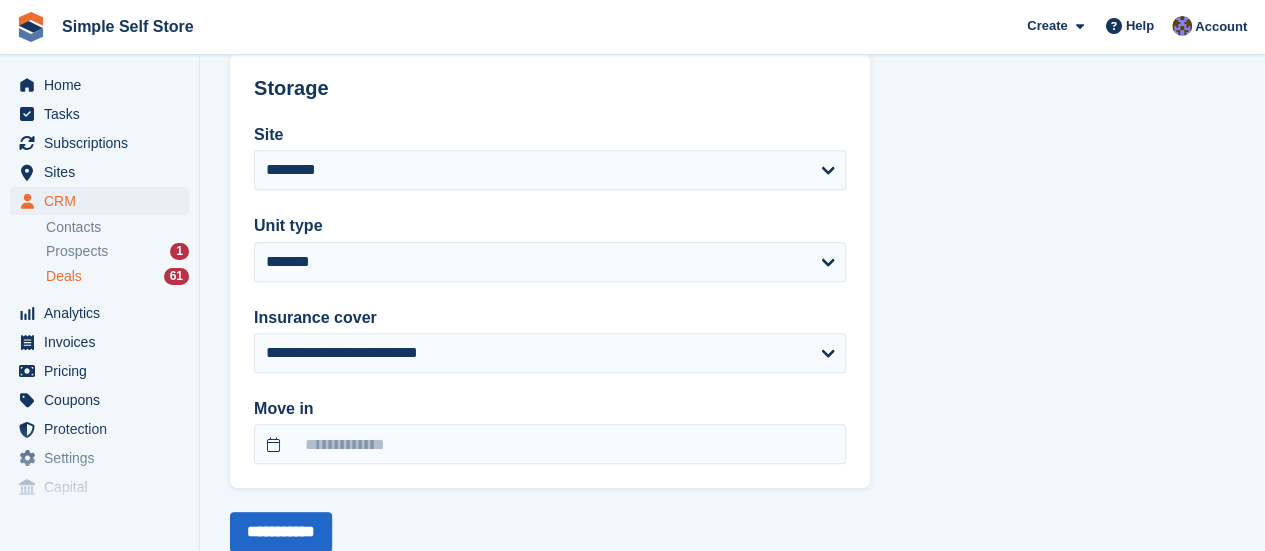 scroll, scrollTop: 720, scrollLeft: 0, axis: vertical 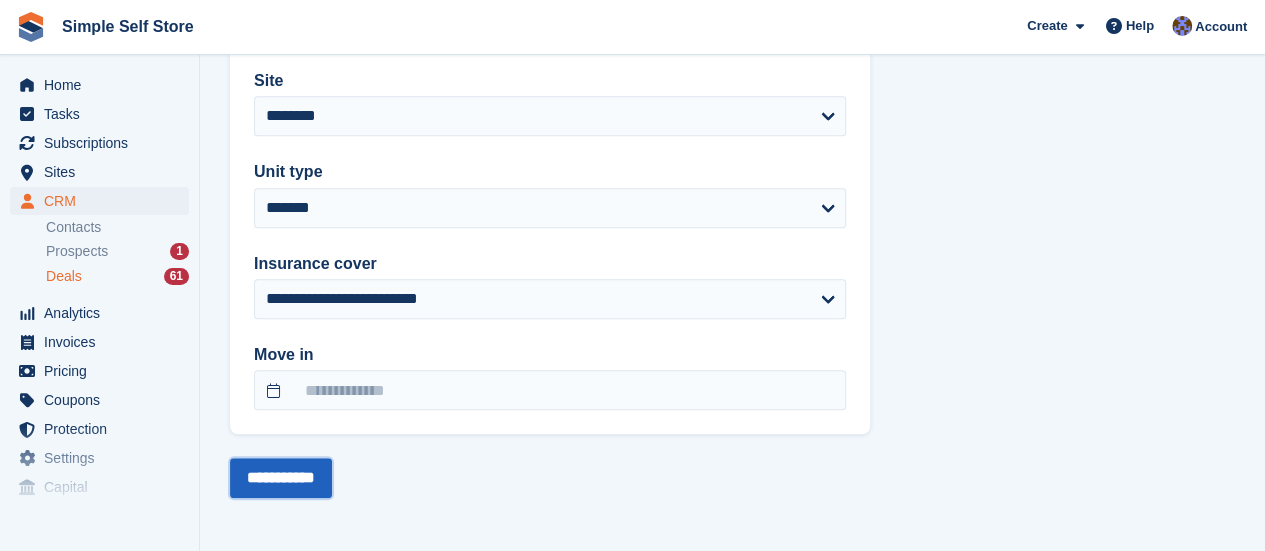 click on "**********" at bounding box center [281, 478] 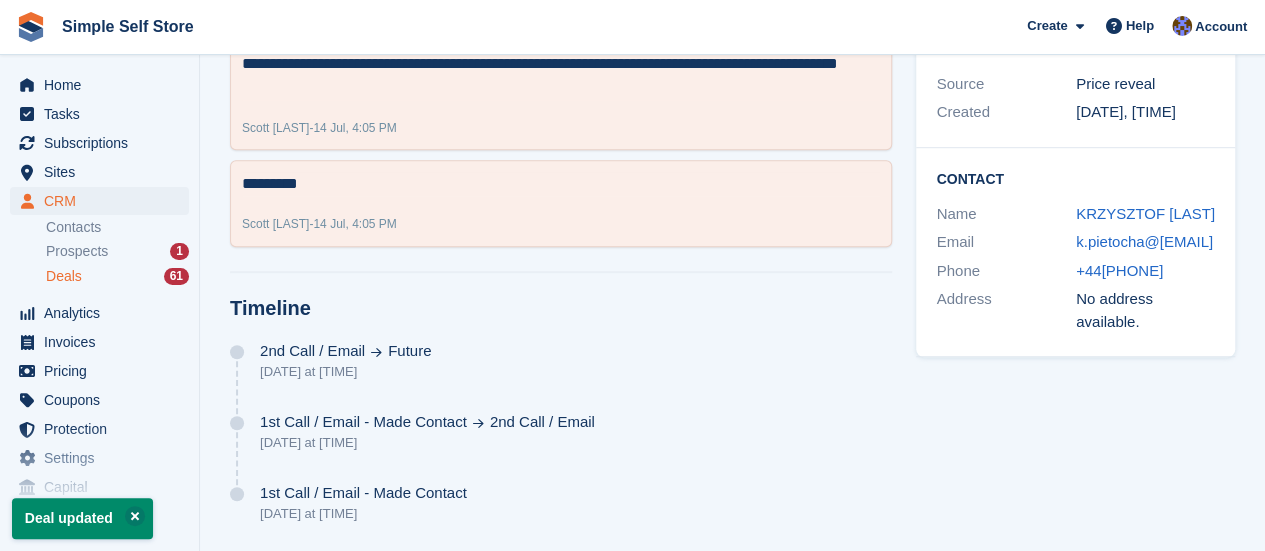 scroll, scrollTop: 0, scrollLeft: 0, axis: both 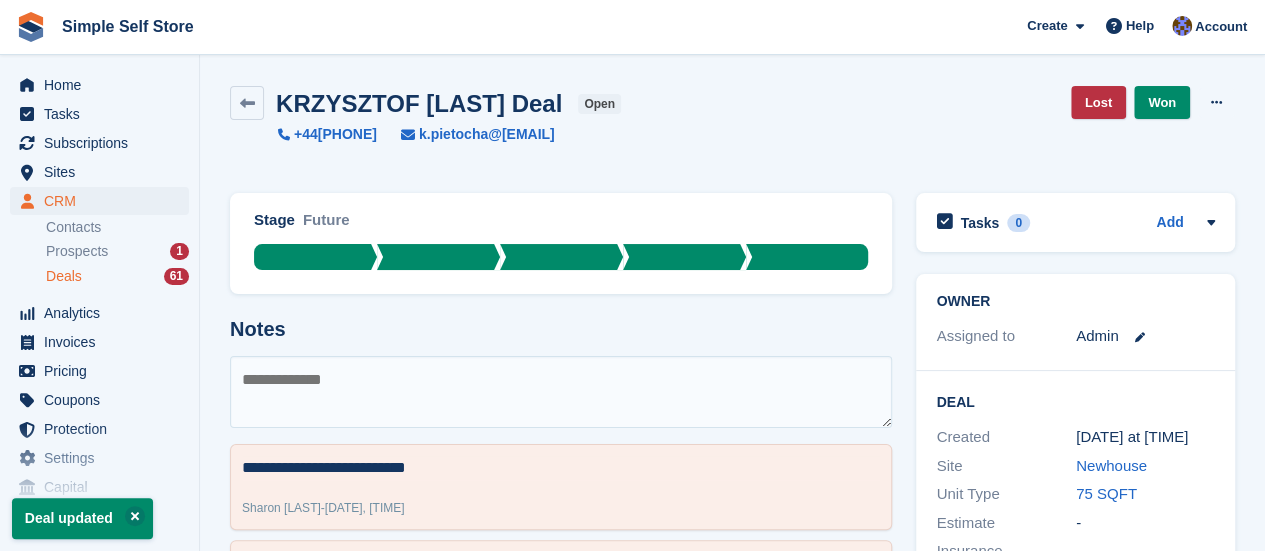 click on "Deals" at bounding box center (64, 276) 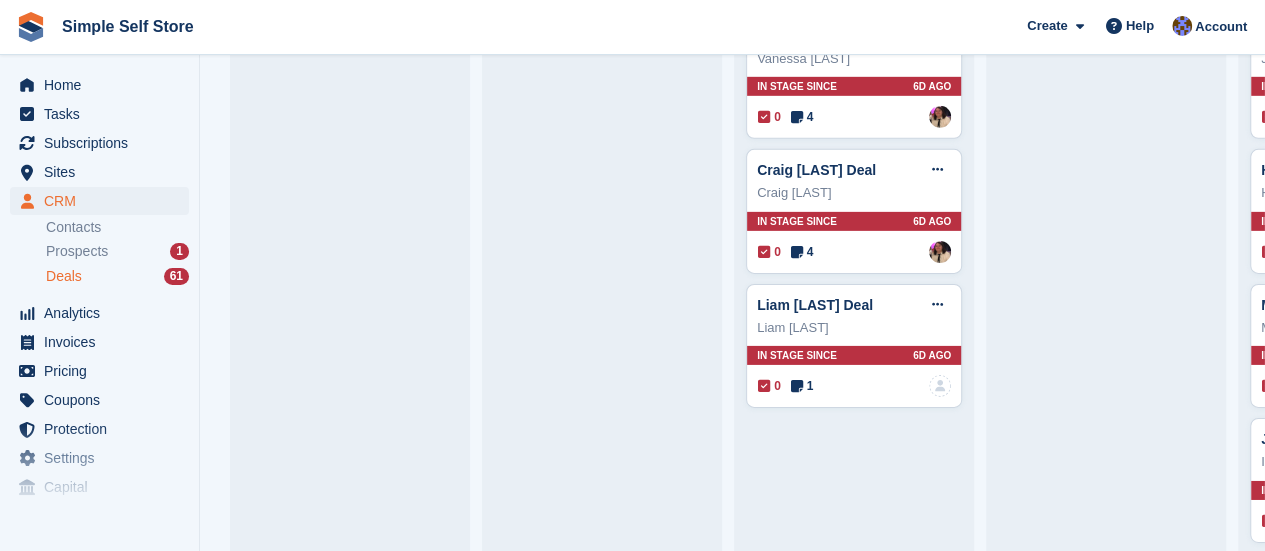scroll, scrollTop: 3086, scrollLeft: 0, axis: vertical 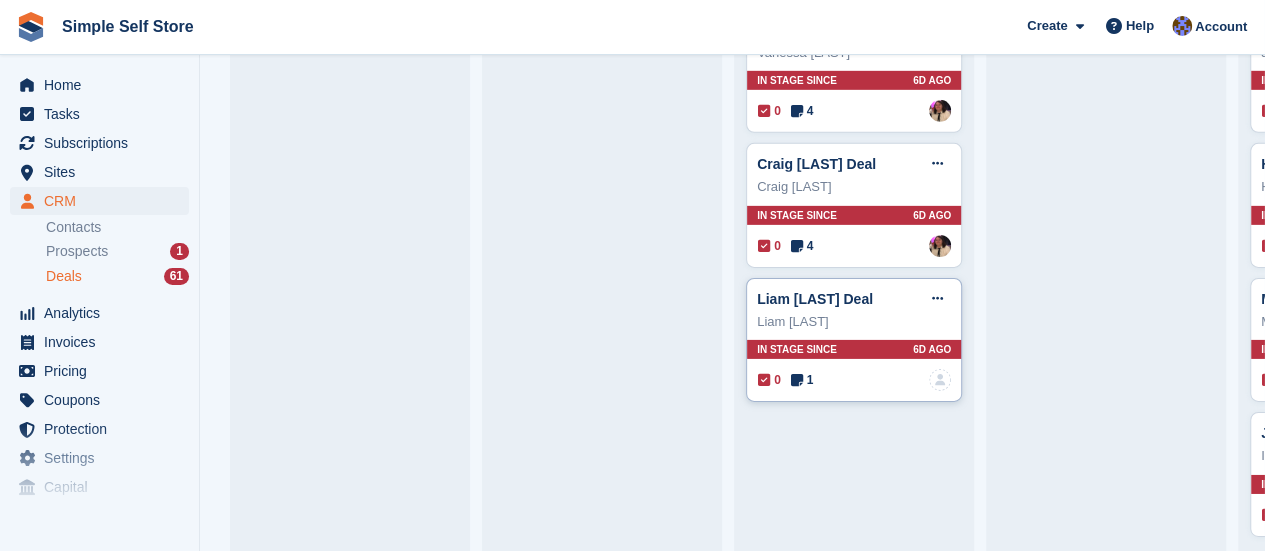 click on "Liam ONeill" at bounding box center (854, 322) 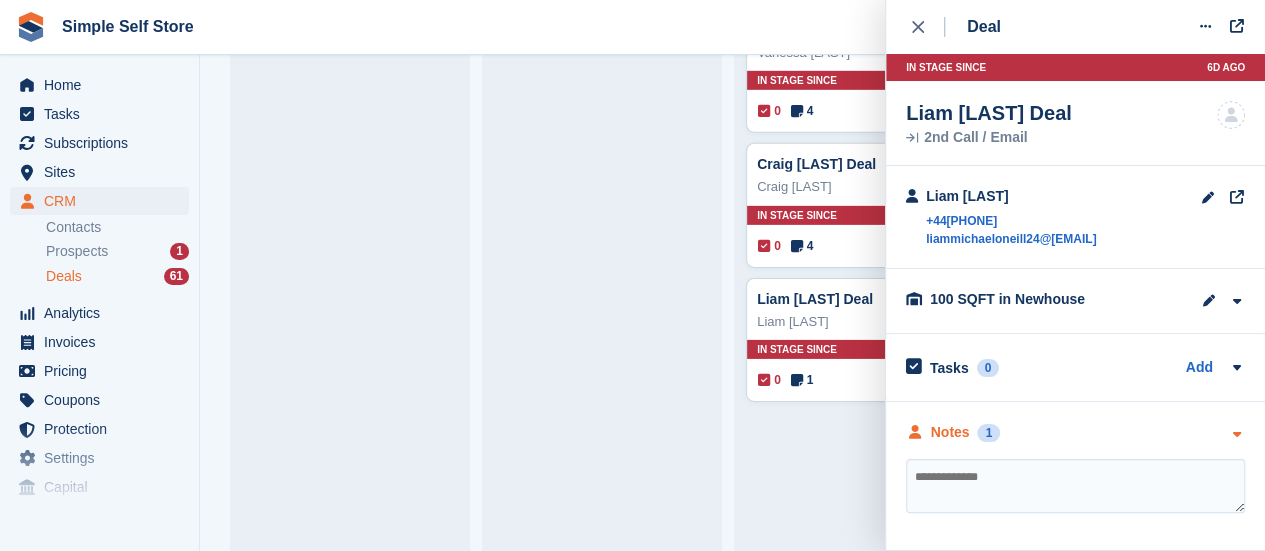 click at bounding box center [1236, 434] 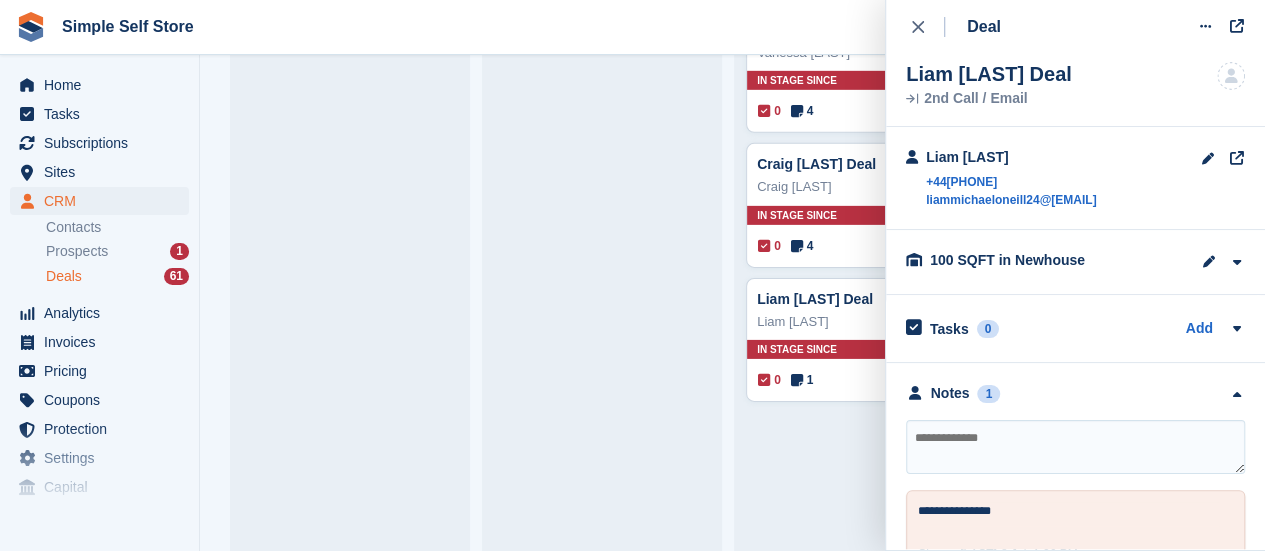 scroll, scrollTop: 84, scrollLeft: 0, axis: vertical 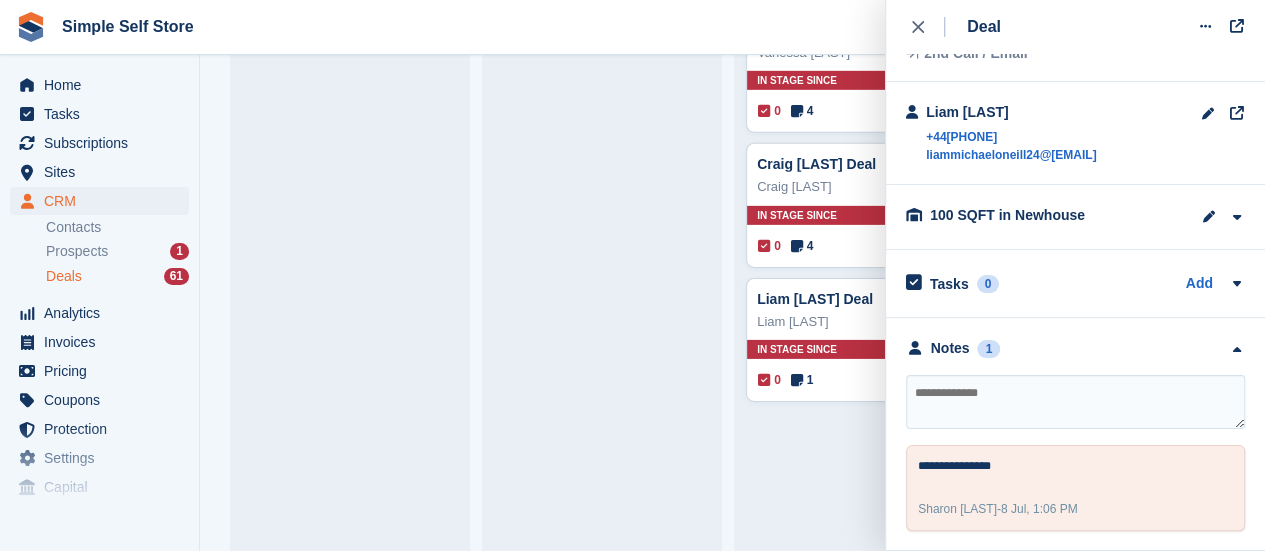 click at bounding box center [1075, 402] 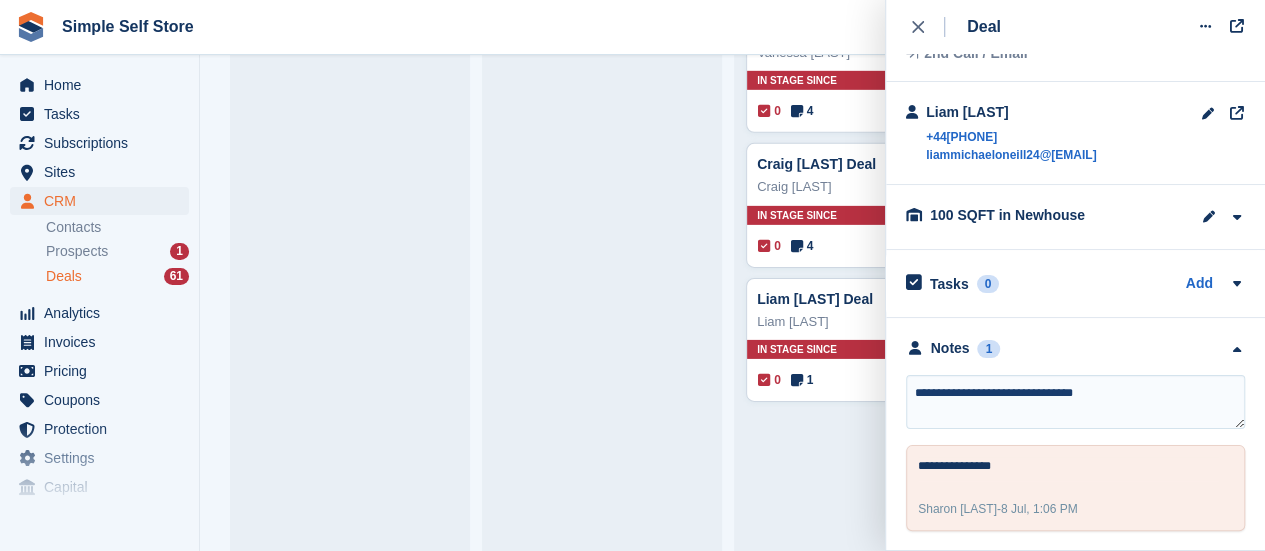 type on "**********" 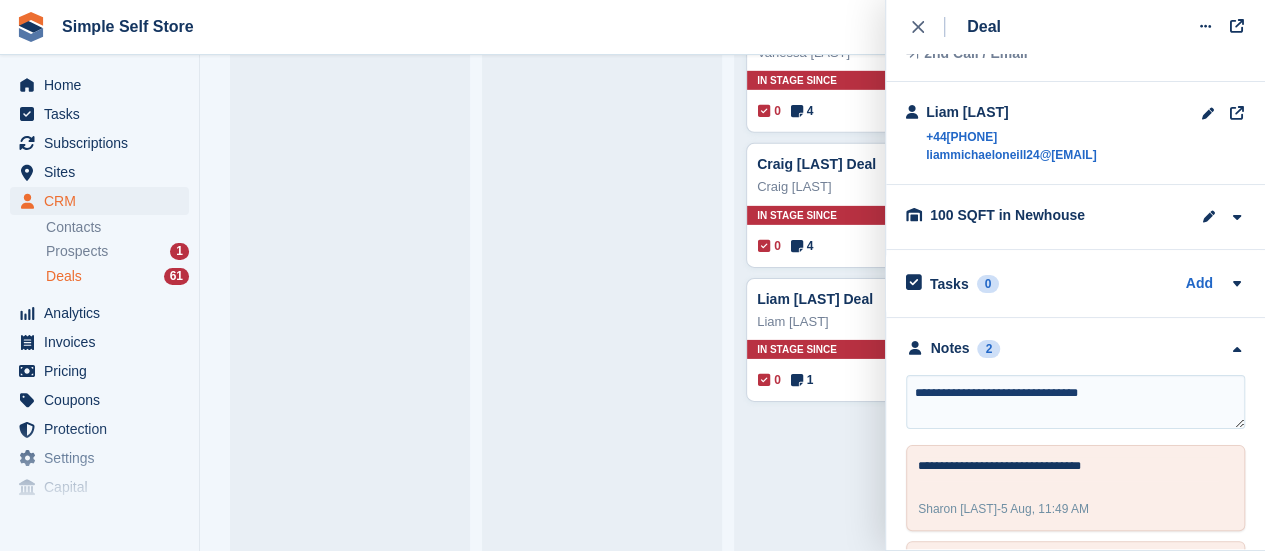 type 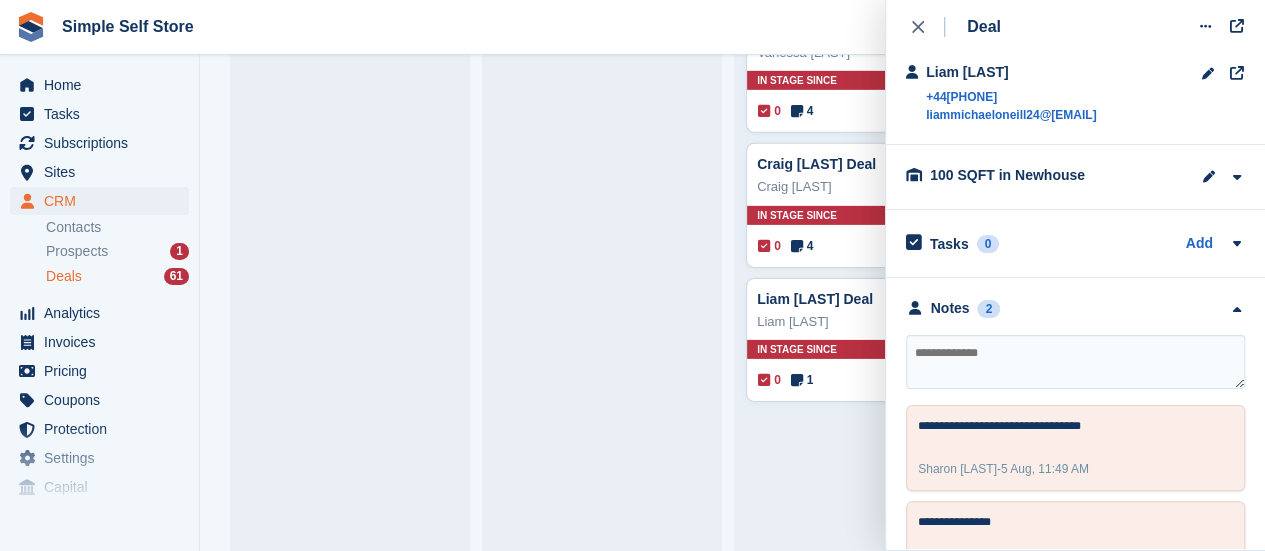 scroll, scrollTop: 180, scrollLeft: 0, axis: vertical 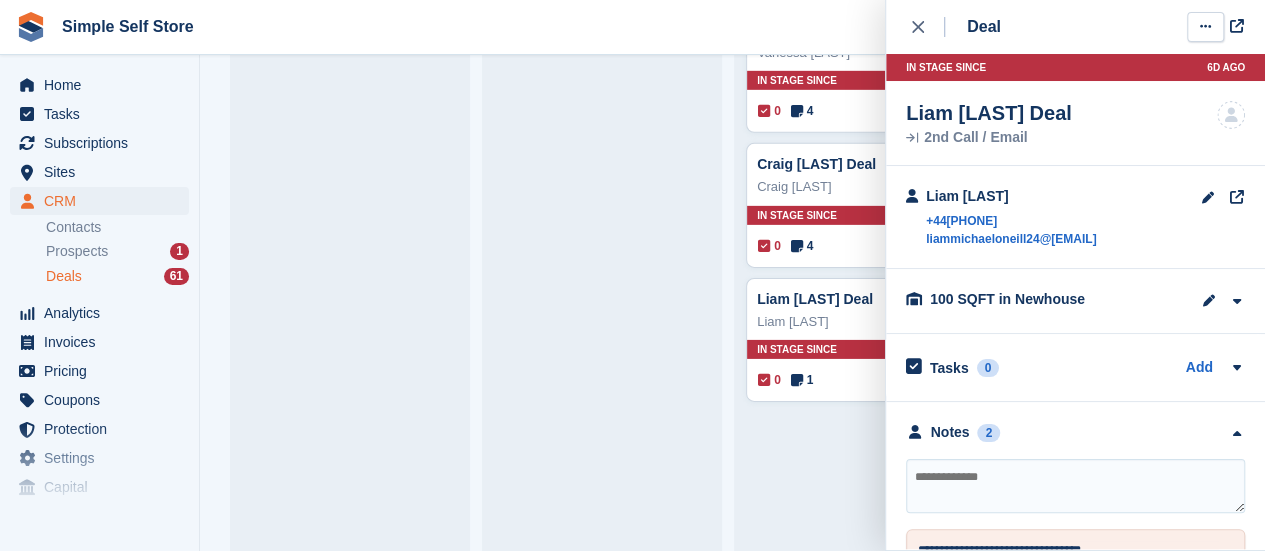click at bounding box center (1205, 26) 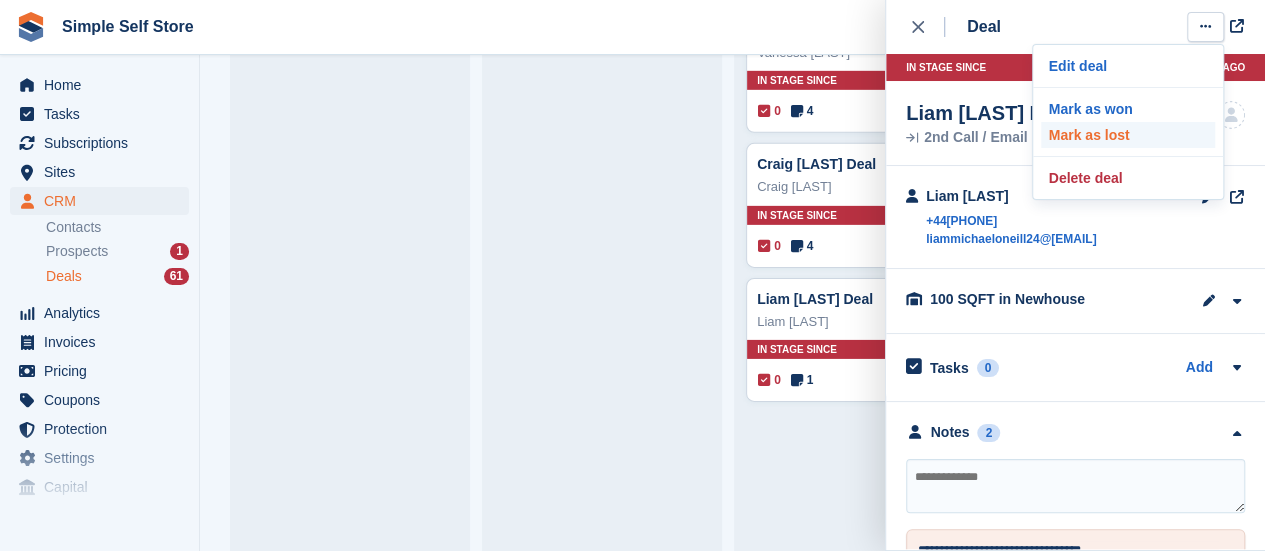 click on "Mark as lost" at bounding box center (1128, 135) 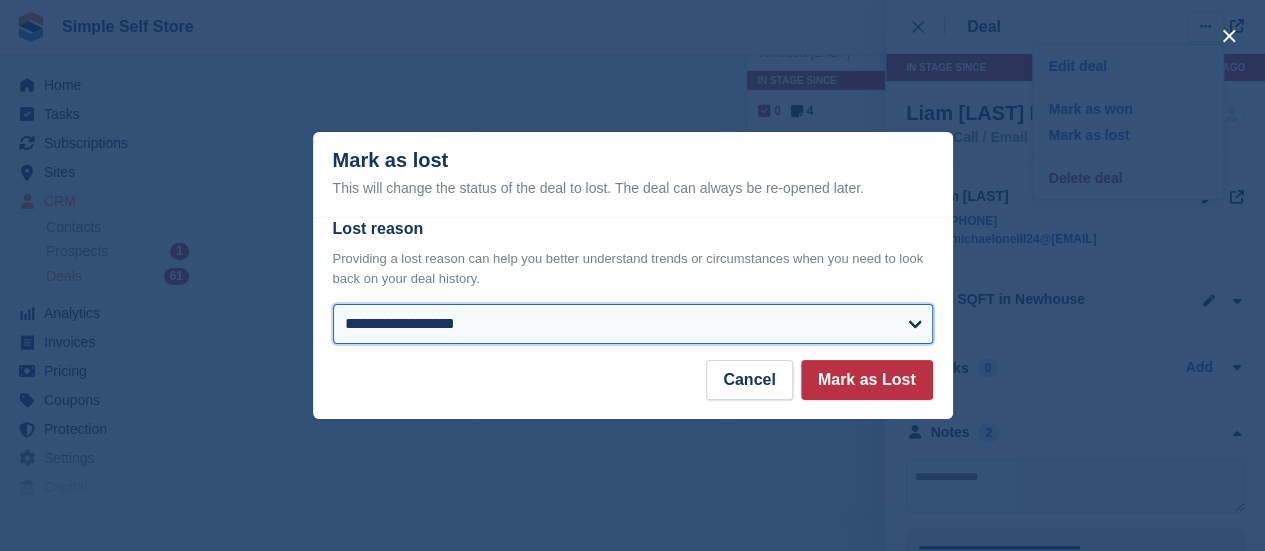 click on "**********" at bounding box center [633, 324] 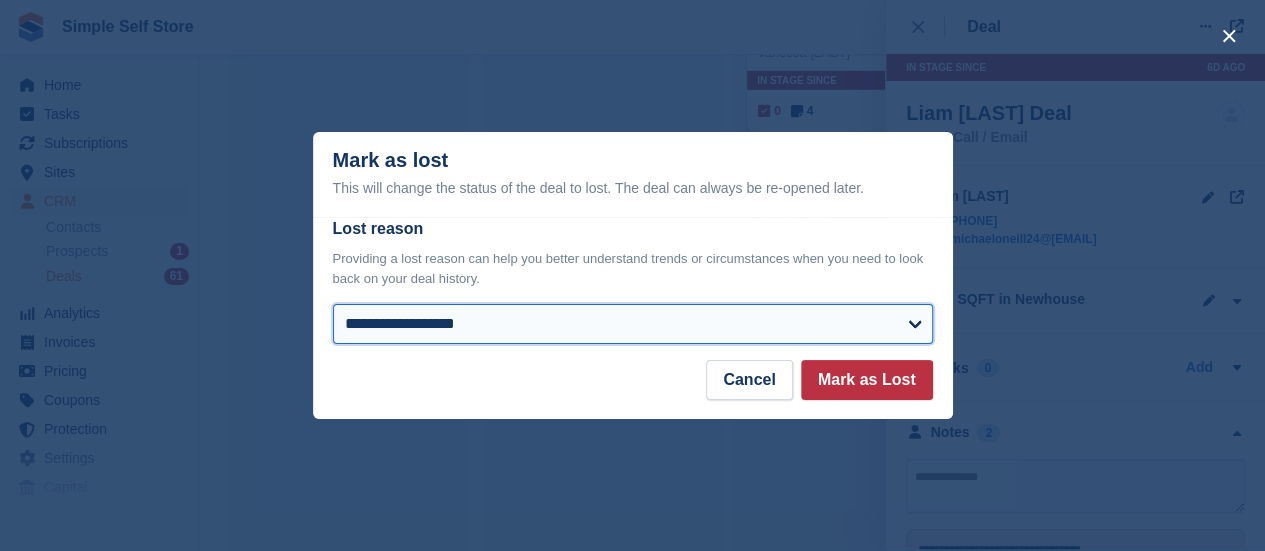 select on "**********" 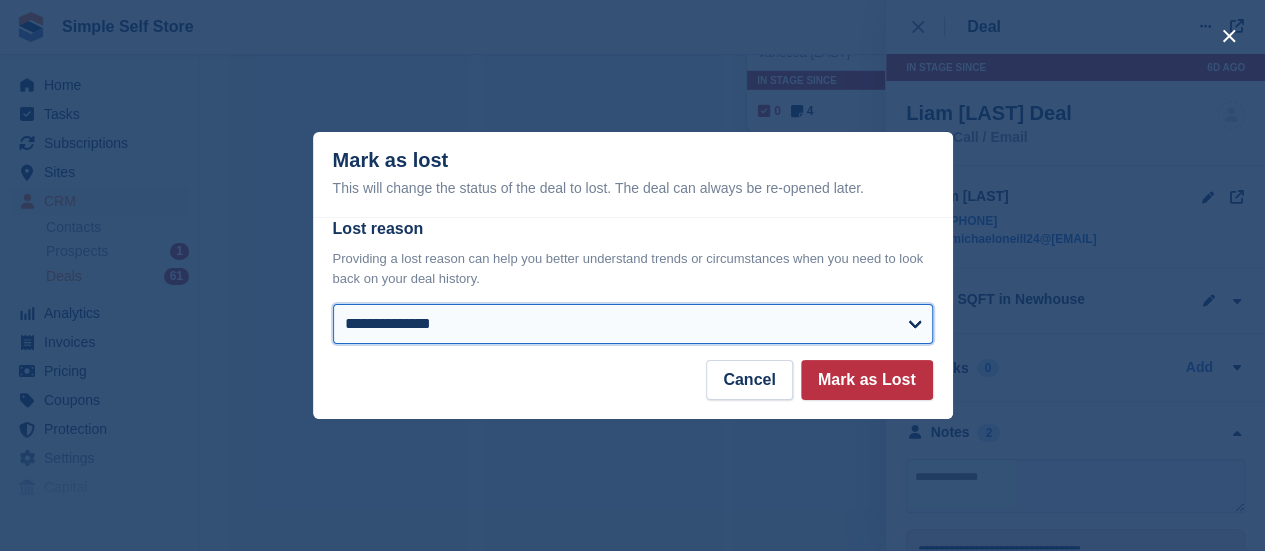 click on "**********" at bounding box center [633, 324] 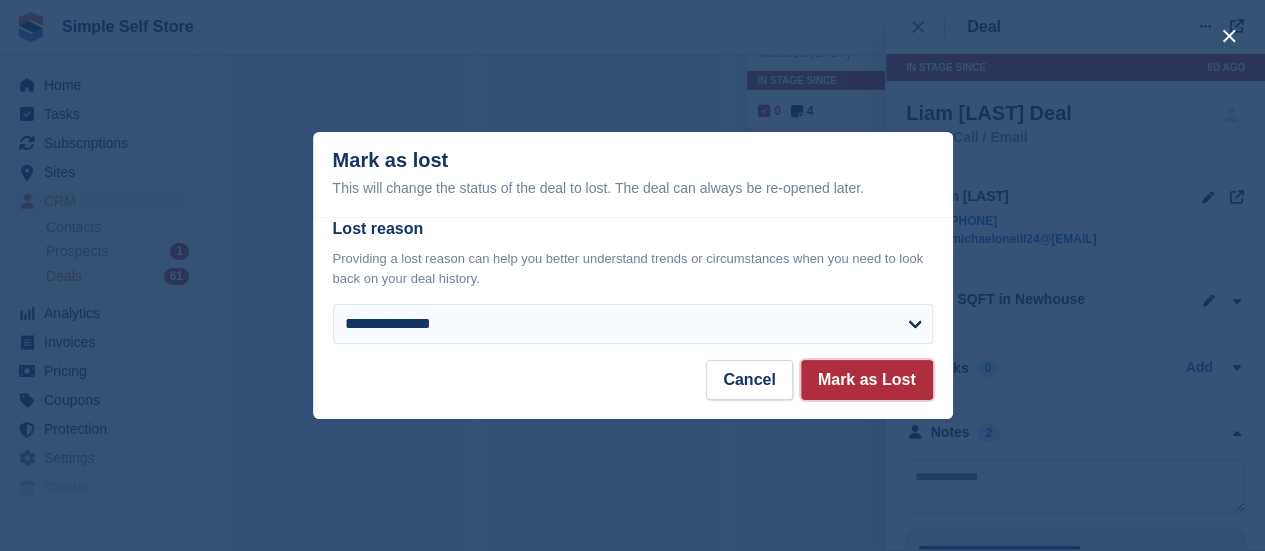 click on "Mark as Lost" at bounding box center [867, 380] 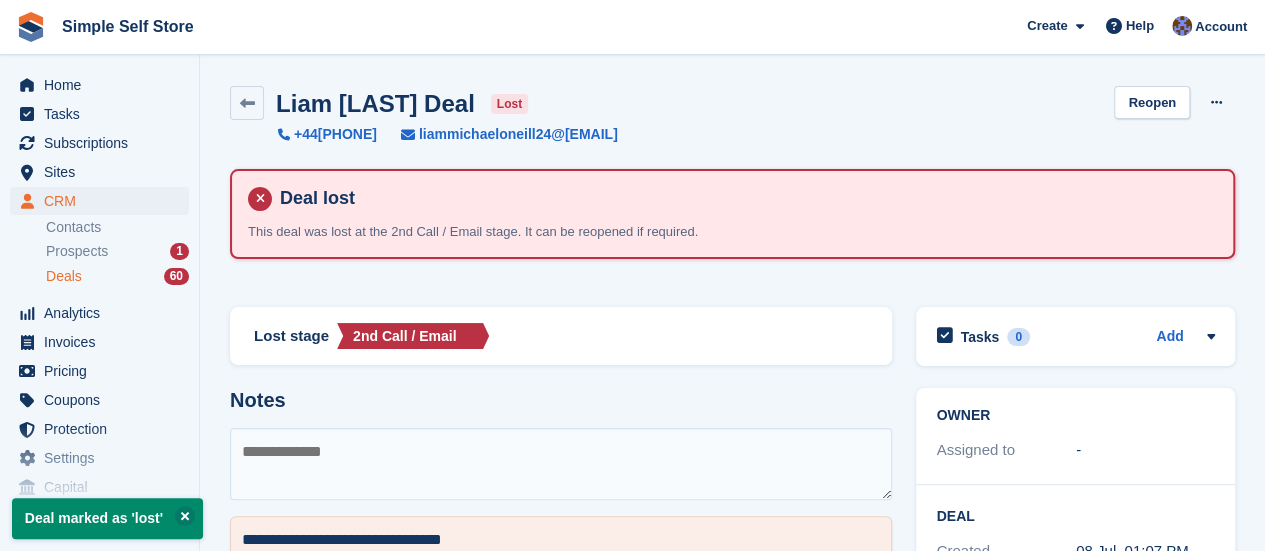 click on "Deals" at bounding box center (64, 276) 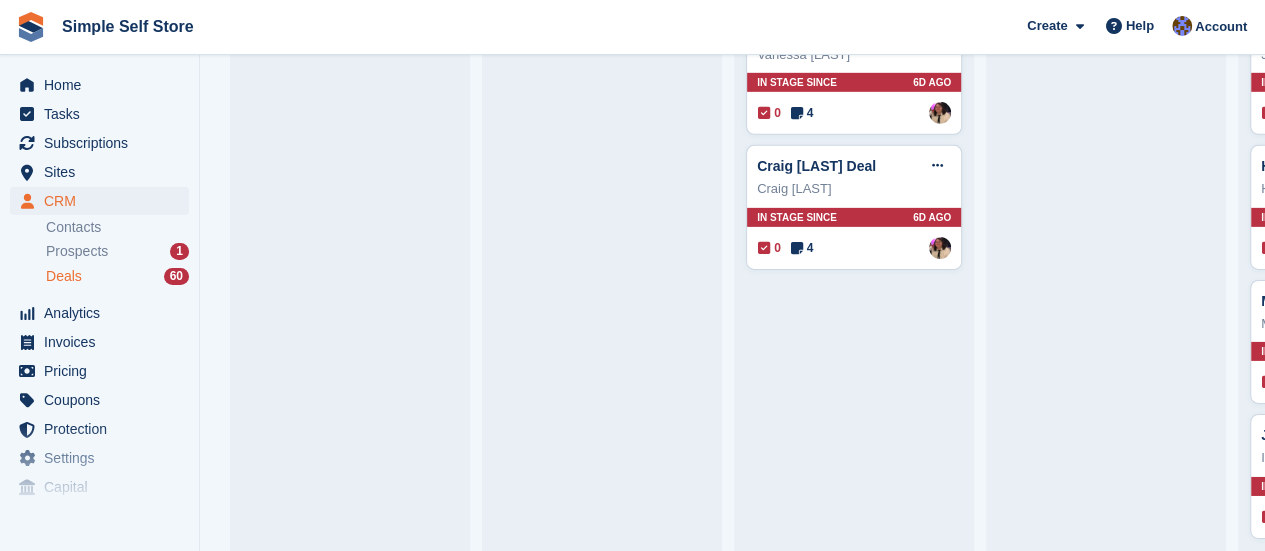 scroll, scrollTop: 3086, scrollLeft: 0, axis: vertical 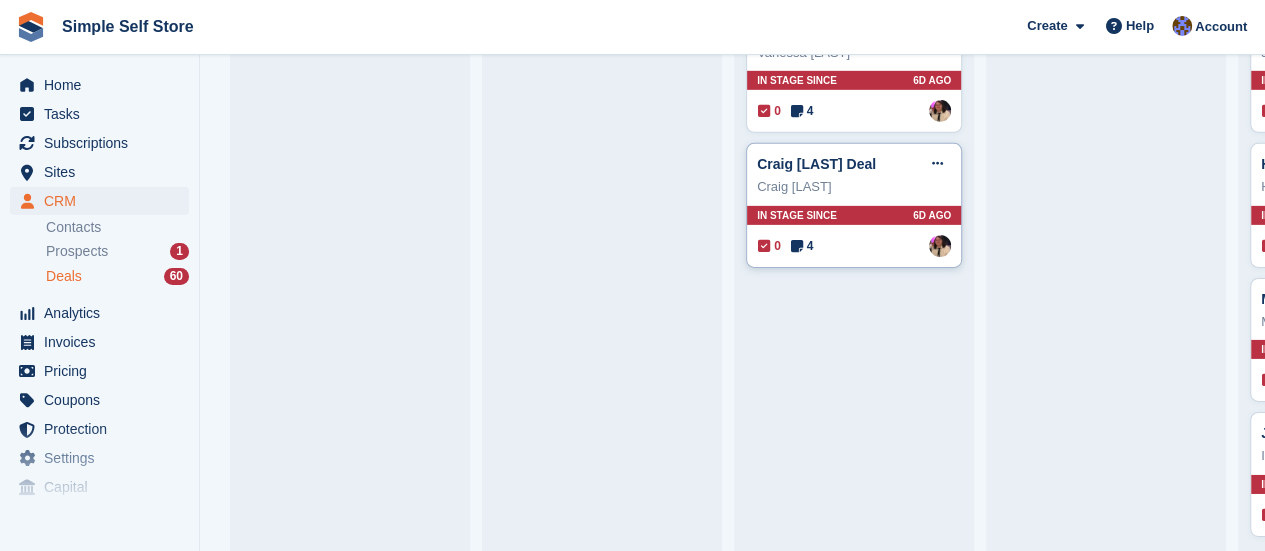 click on "Craig Hughes" at bounding box center (854, 187) 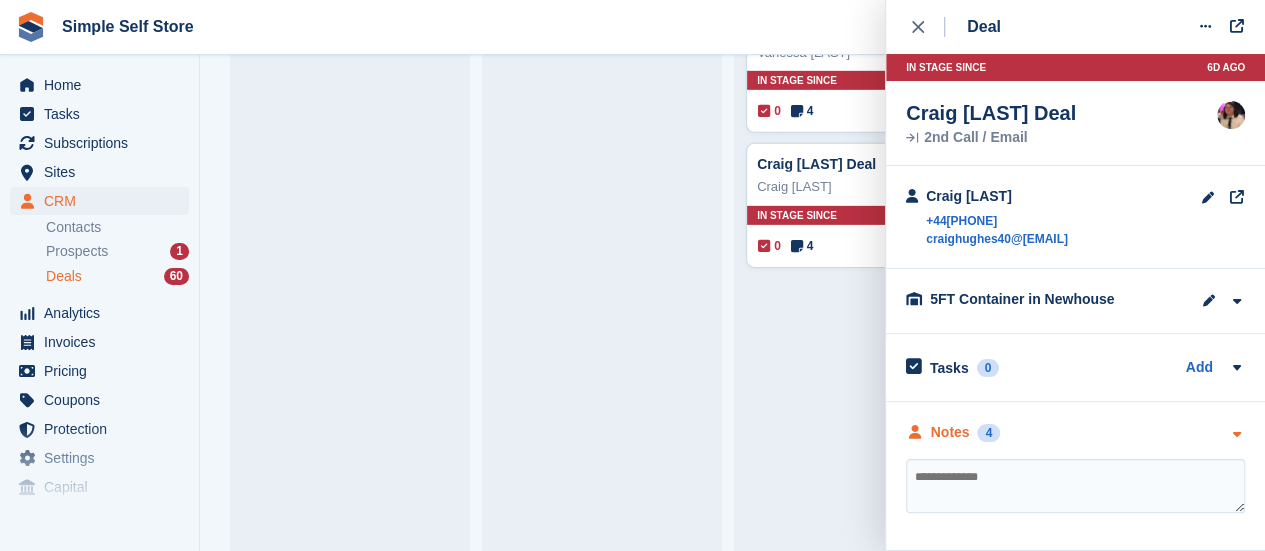 click at bounding box center (1236, 434) 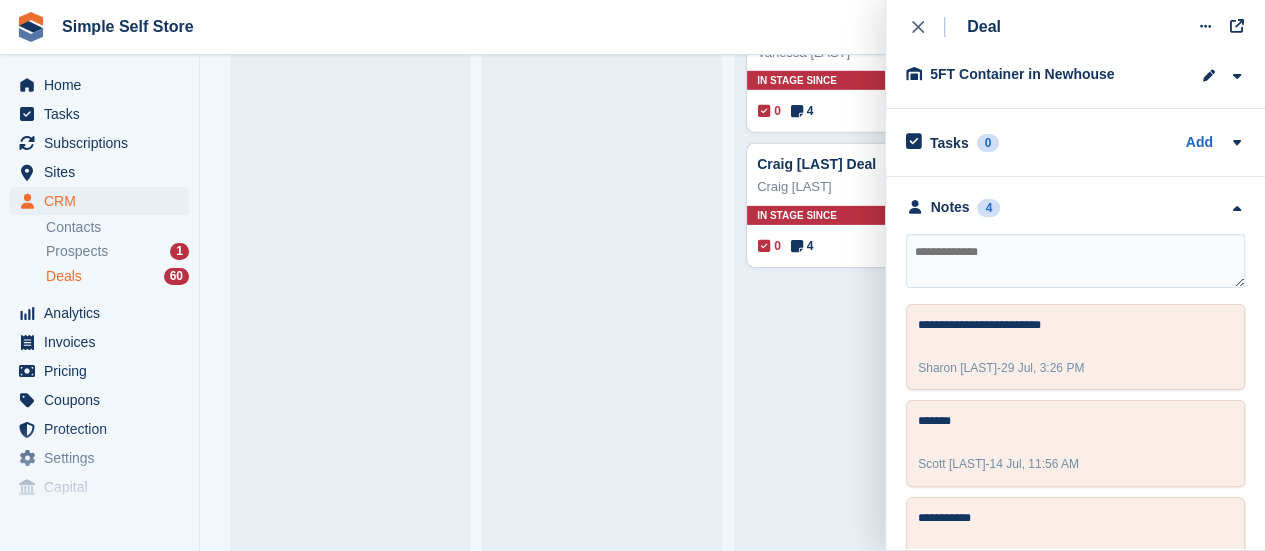 scroll, scrollTop: 358, scrollLeft: 0, axis: vertical 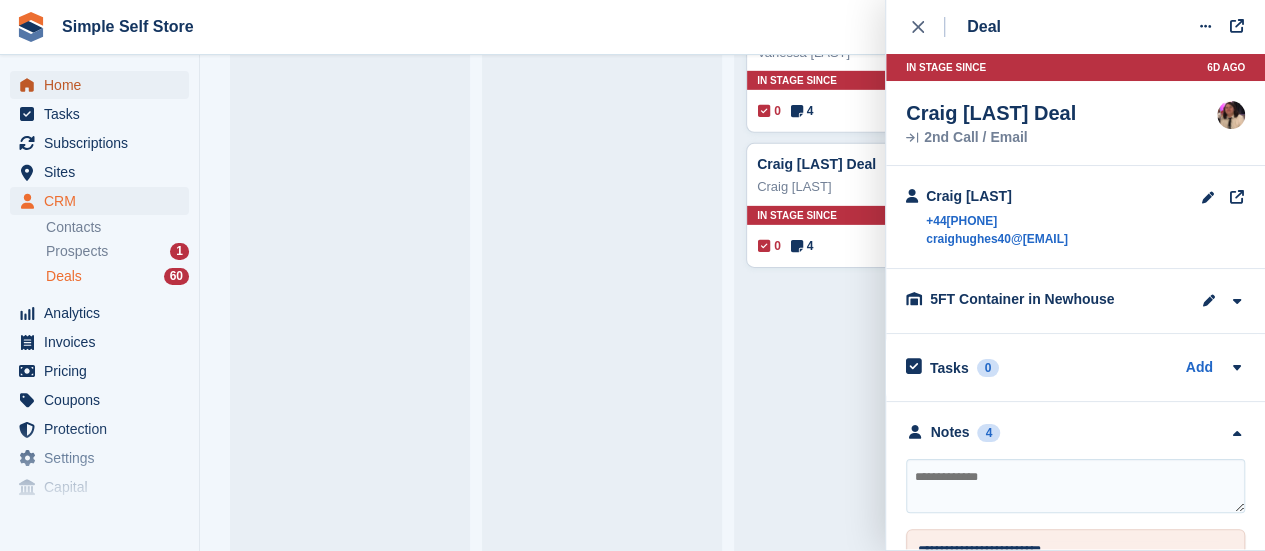click on "Home" at bounding box center [104, 85] 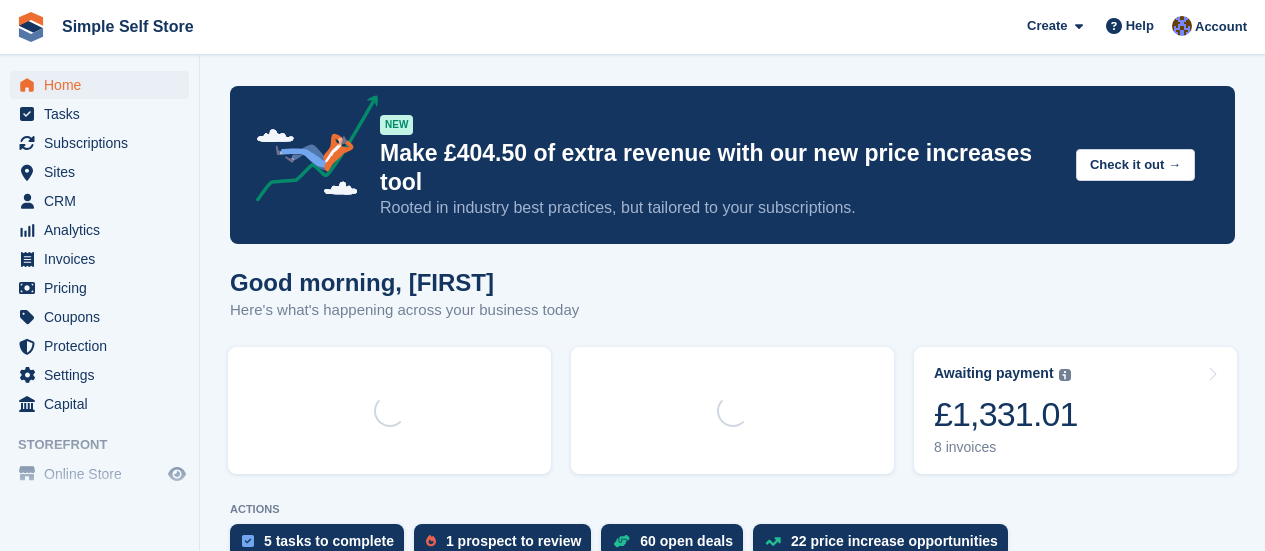 scroll, scrollTop: 0, scrollLeft: 0, axis: both 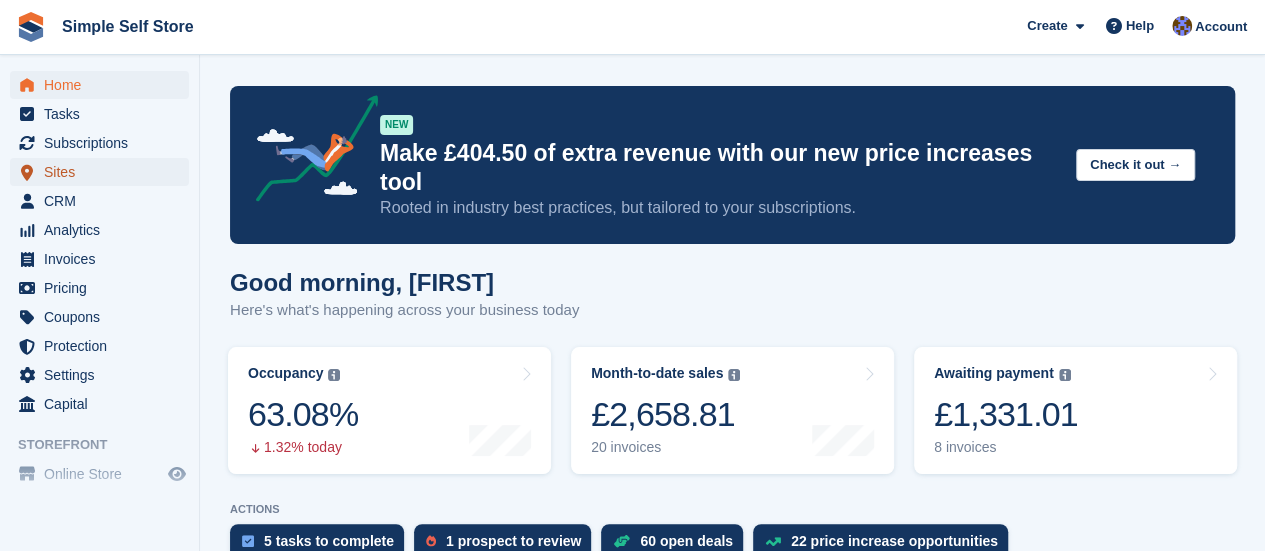 click on "Sites" at bounding box center (104, 172) 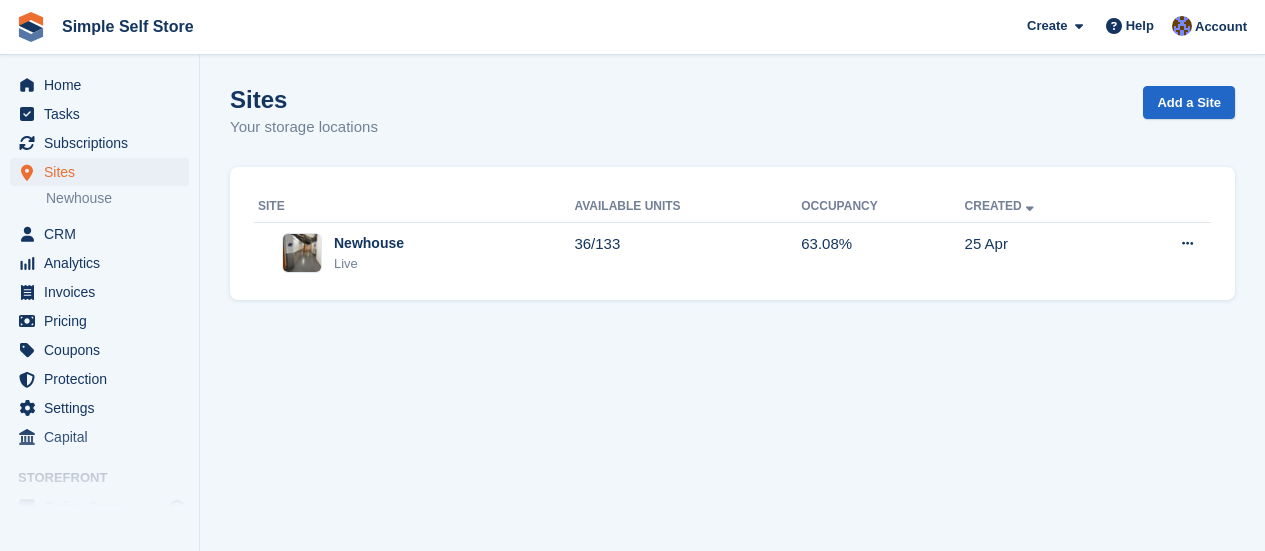 scroll, scrollTop: 0, scrollLeft: 0, axis: both 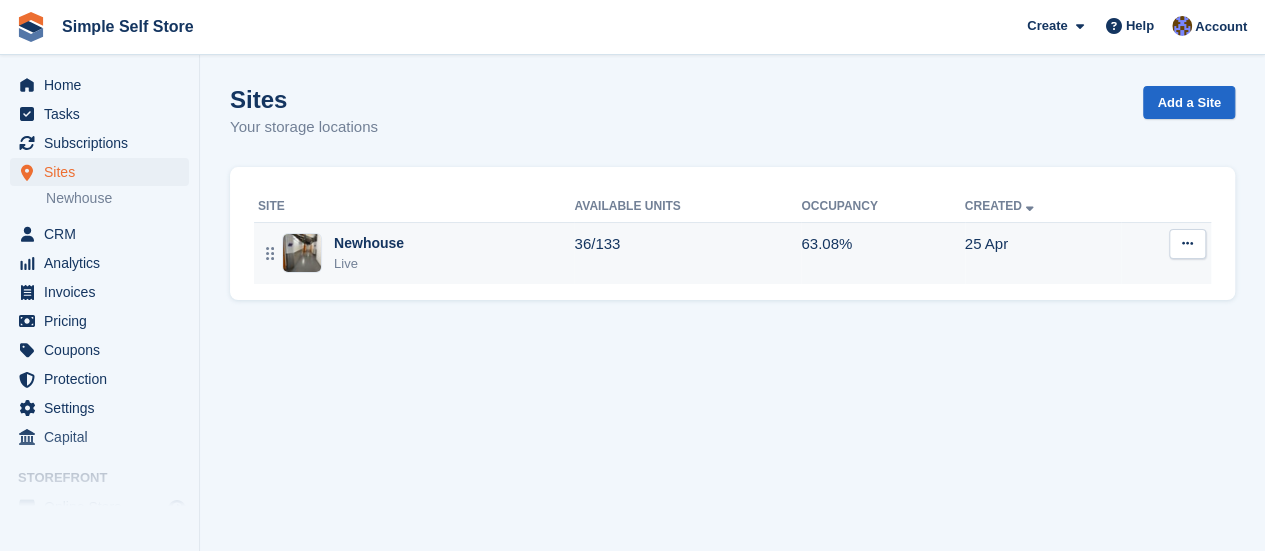 click at bounding box center [302, 253] 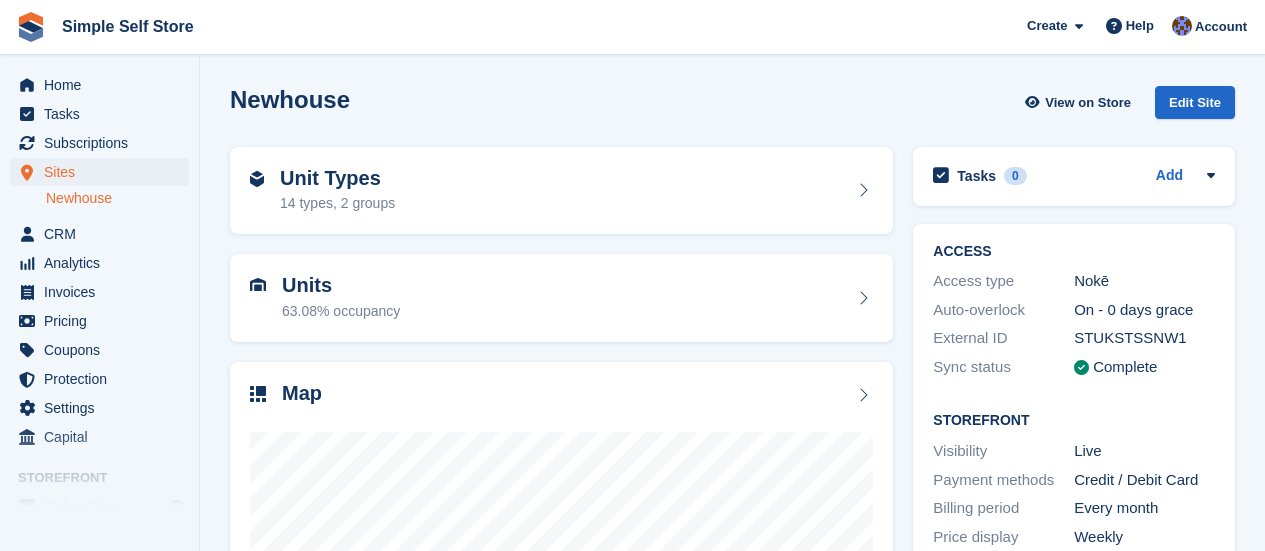 scroll, scrollTop: 0, scrollLeft: 0, axis: both 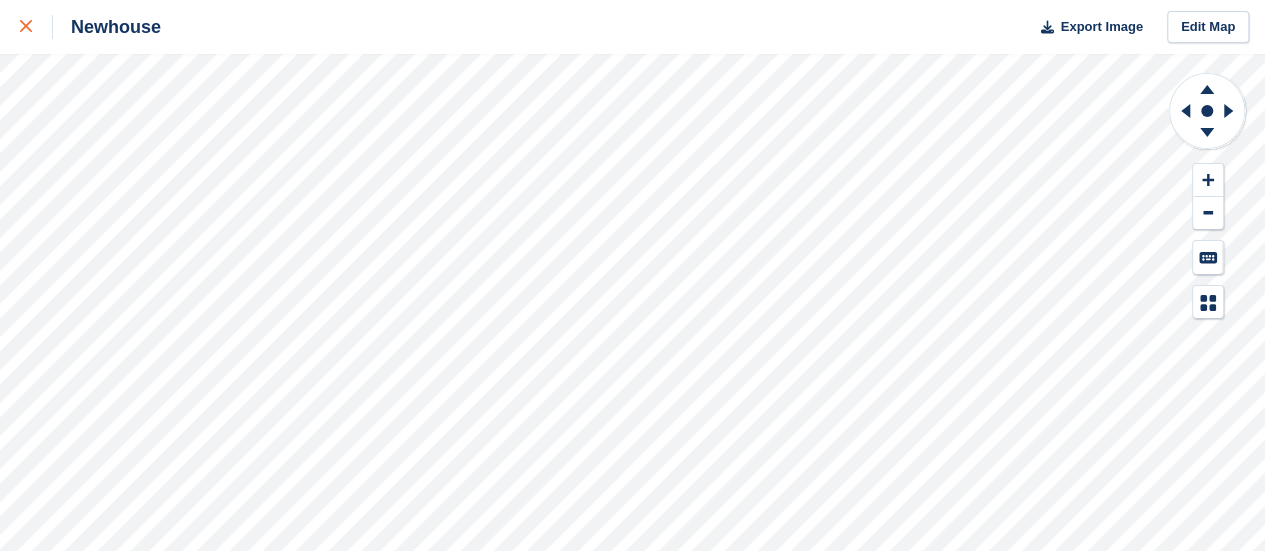 click 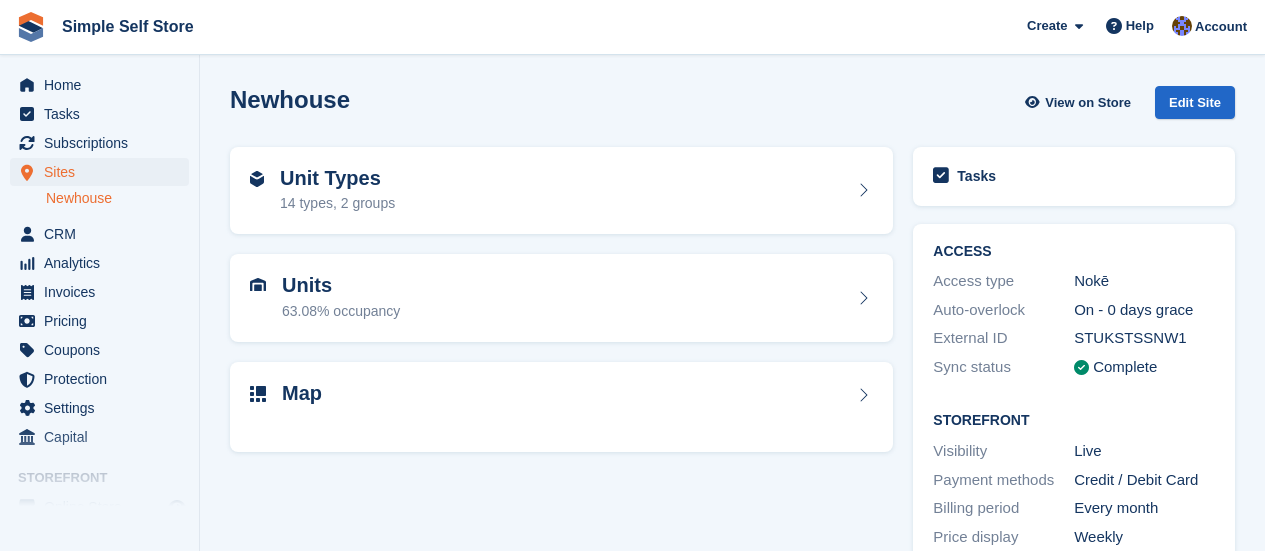 scroll, scrollTop: 0, scrollLeft: 0, axis: both 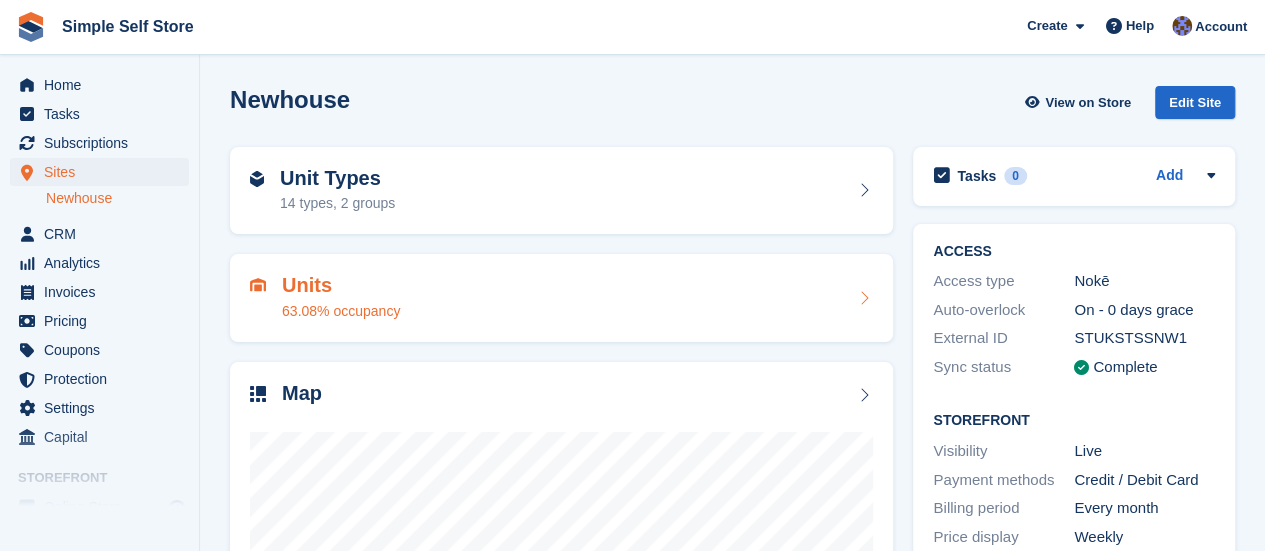 click on "Units" at bounding box center (341, 285) 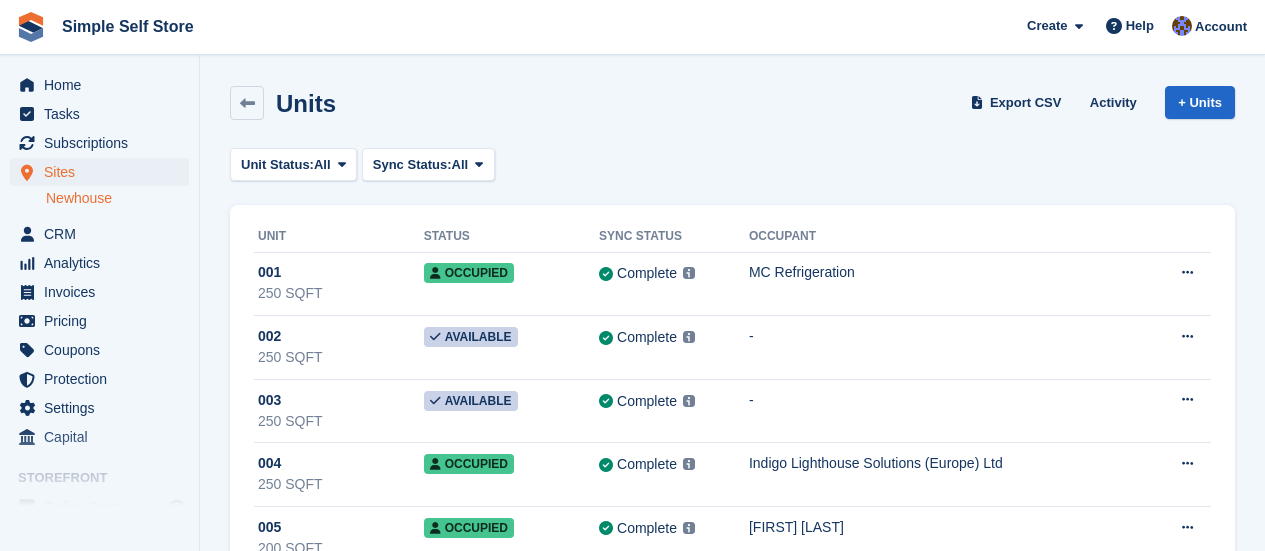 scroll, scrollTop: 0, scrollLeft: 0, axis: both 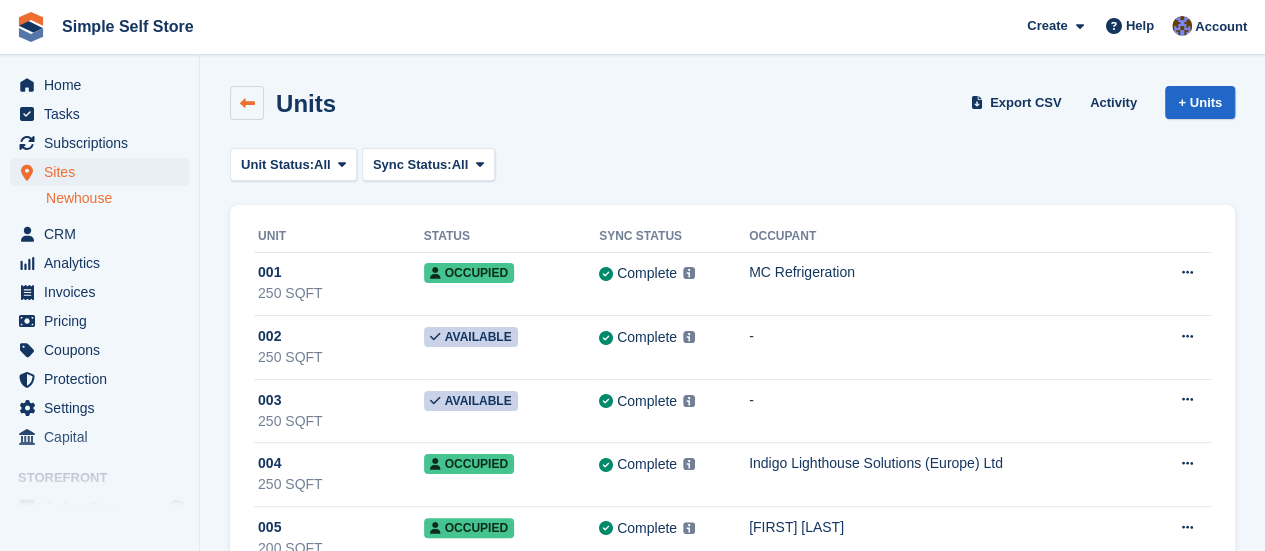 click at bounding box center (247, 103) 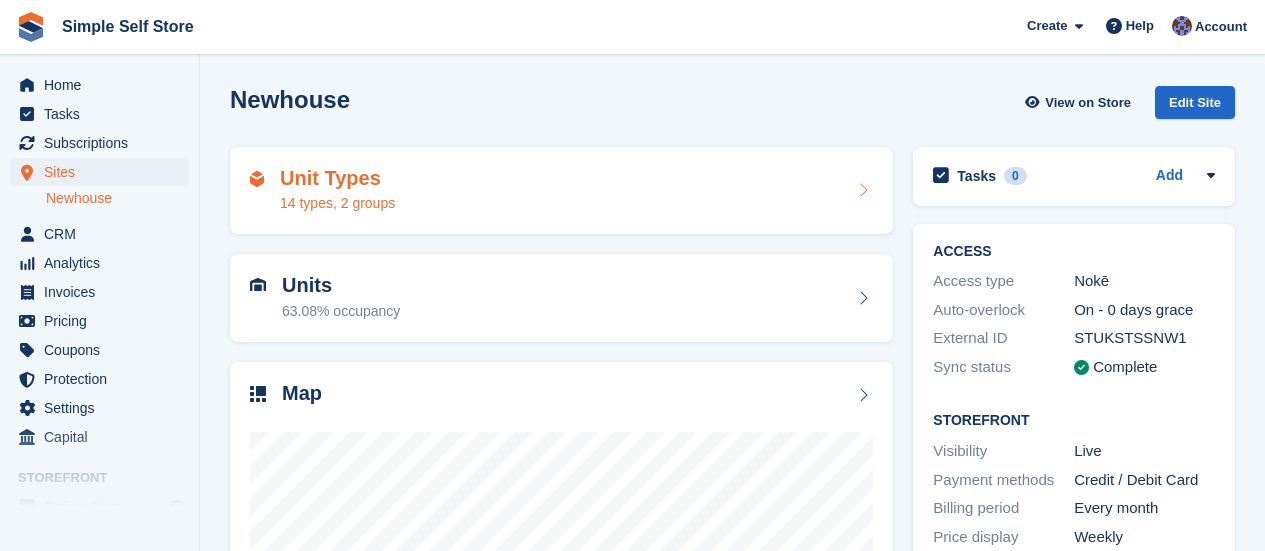 scroll, scrollTop: 0, scrollLeft: 0, axis: both 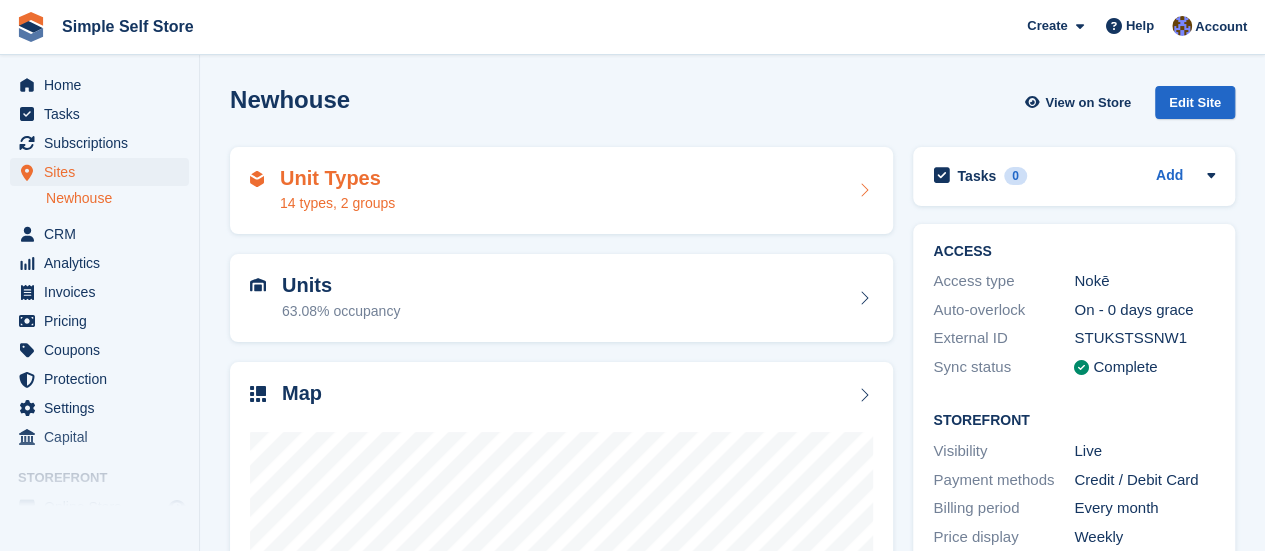 click on "Unit Types" at bounding box center (337, 178) 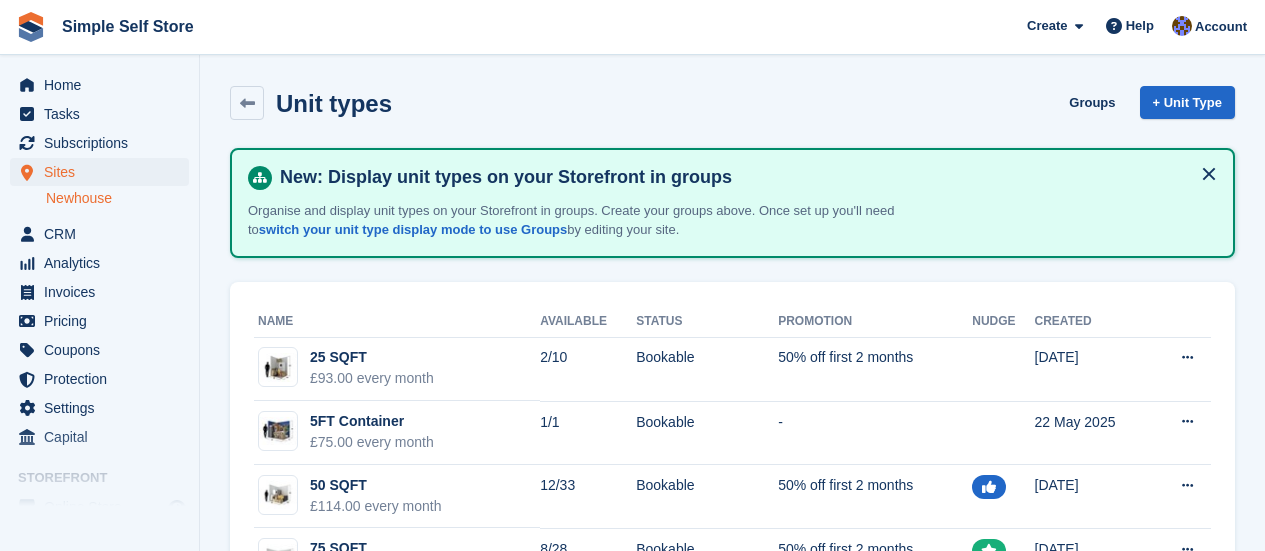 scroll, scrollTop: 0, scrollLeft: 0, axis: both 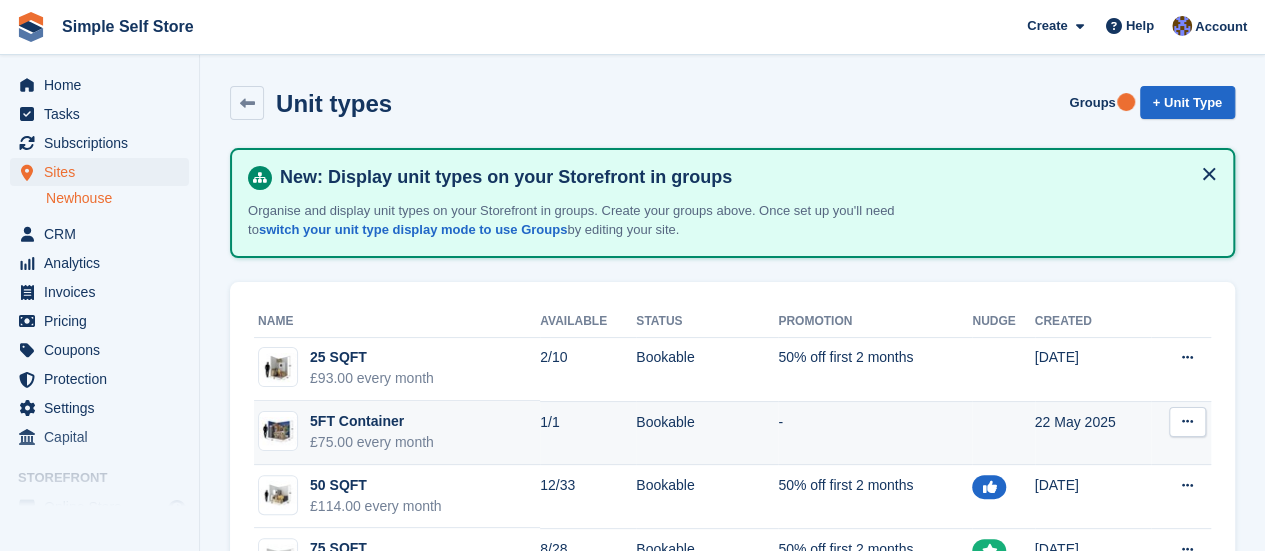 click on "5FT Container
£75.00 every month" at bounding box center (397, 433) 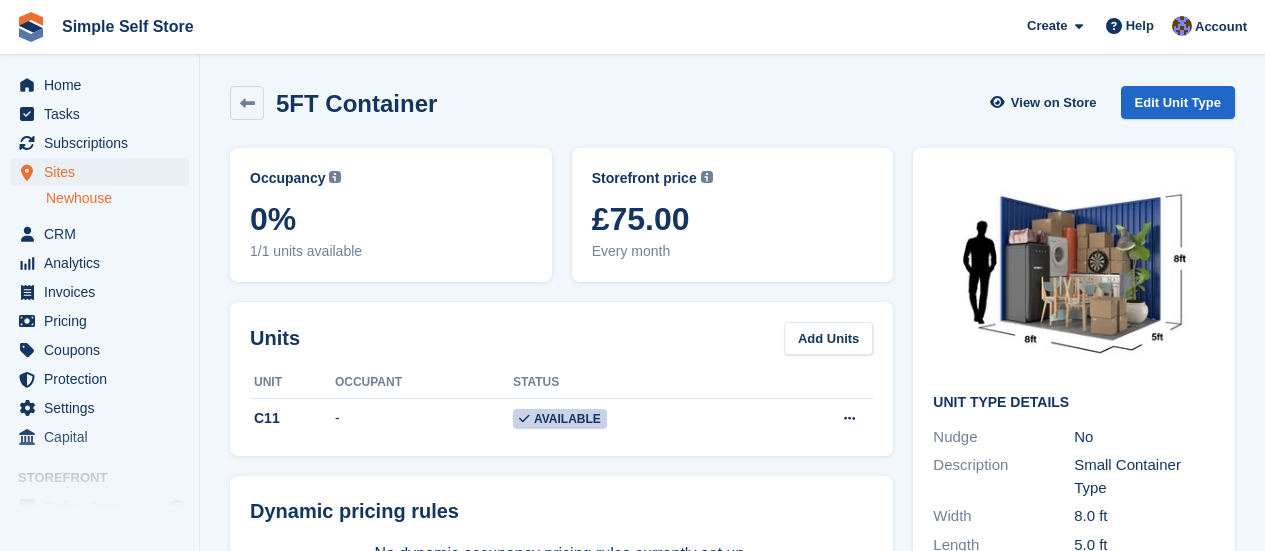 scroll, scrollTop: 0, scrollLeft: 0, axis: both 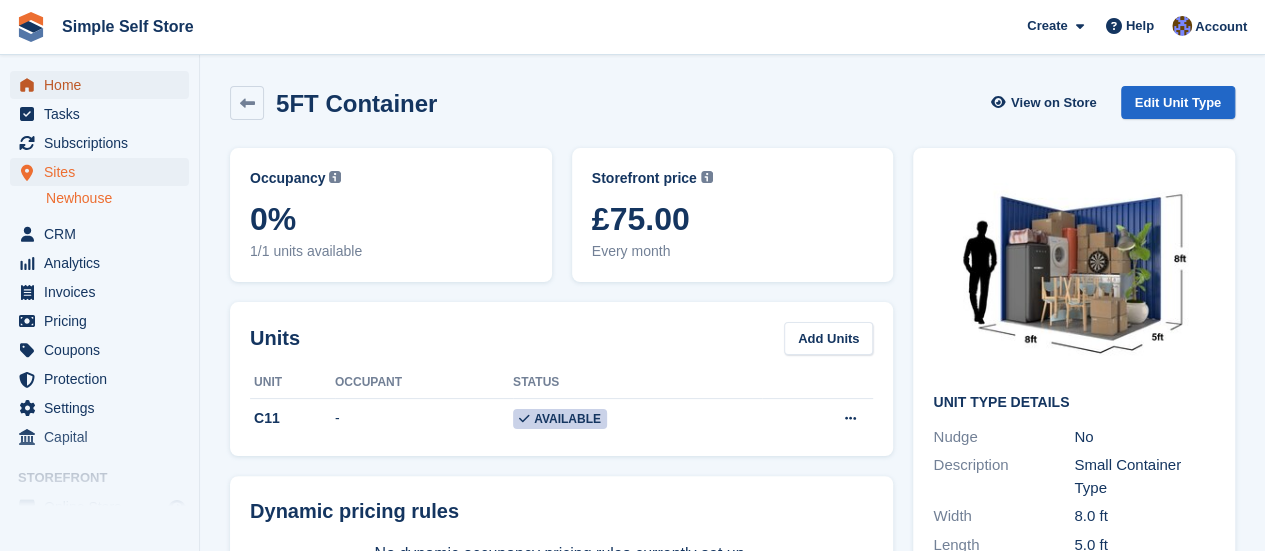 click on "Home" at bounding box center [104, 85] 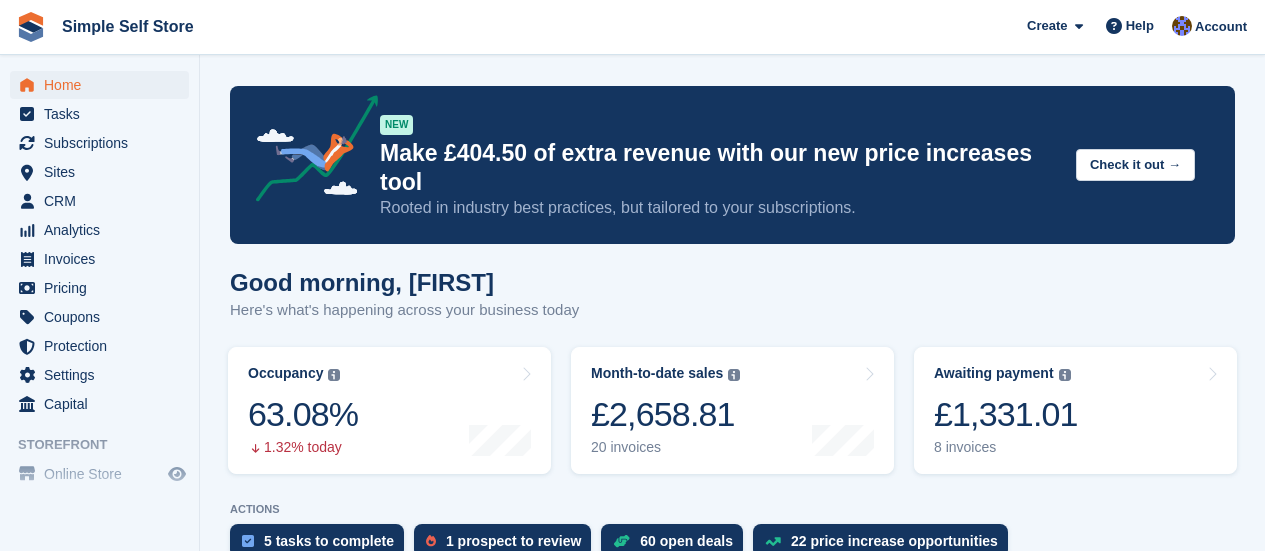 scroll, scrollTop: 0, scrollLeft: 0, axis: both 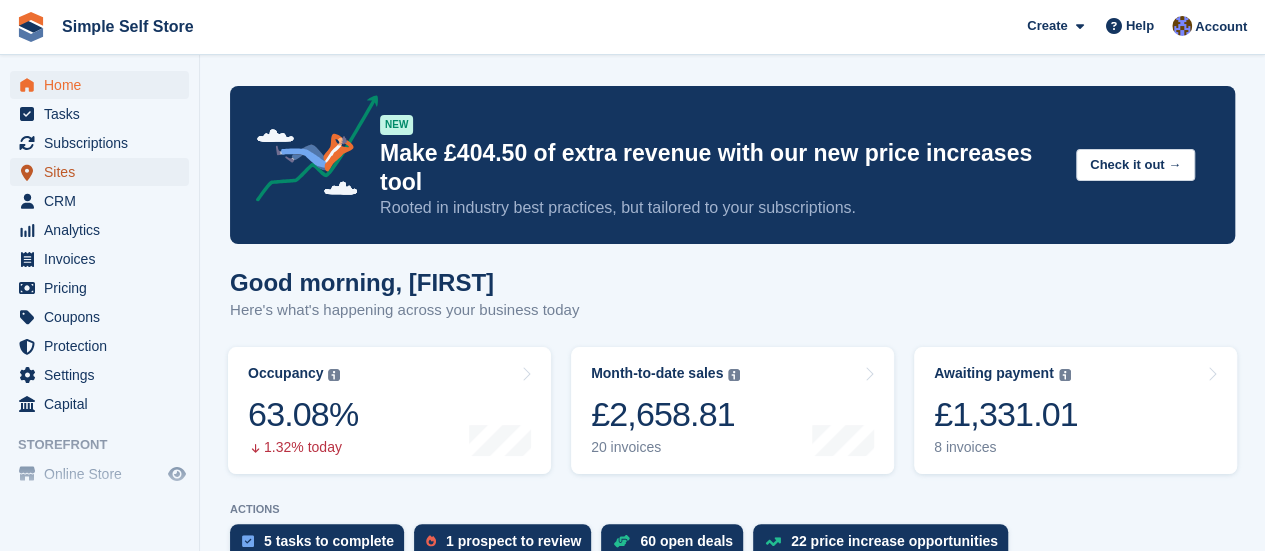 click on "Sites" at bounding box center [104, 172] 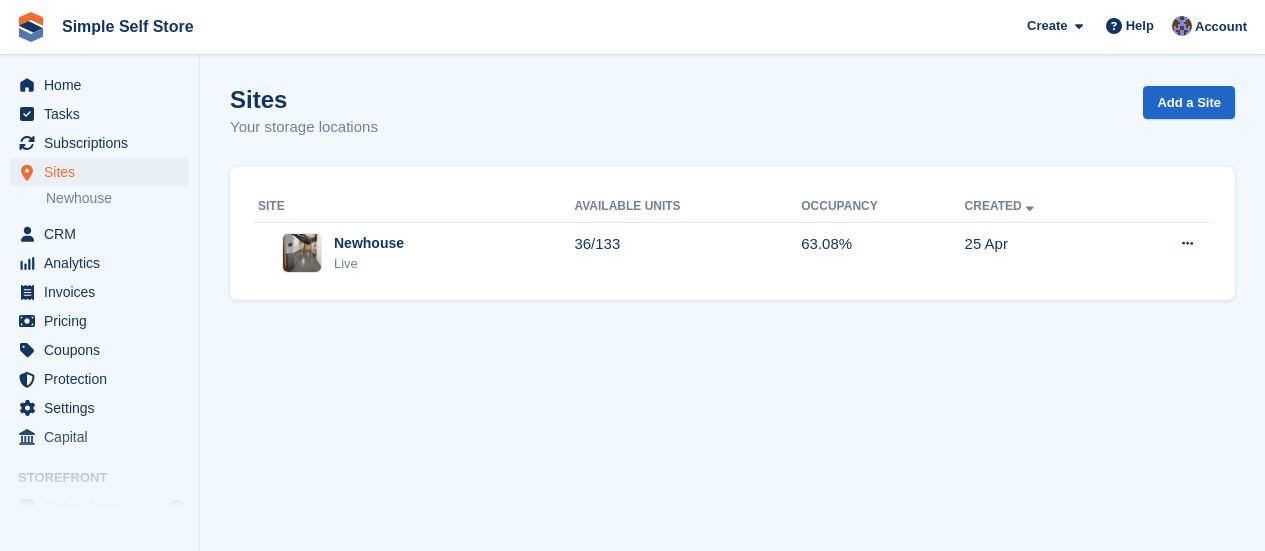 scroll, scrollTop: 0, scrollLeft: 0, axis: both 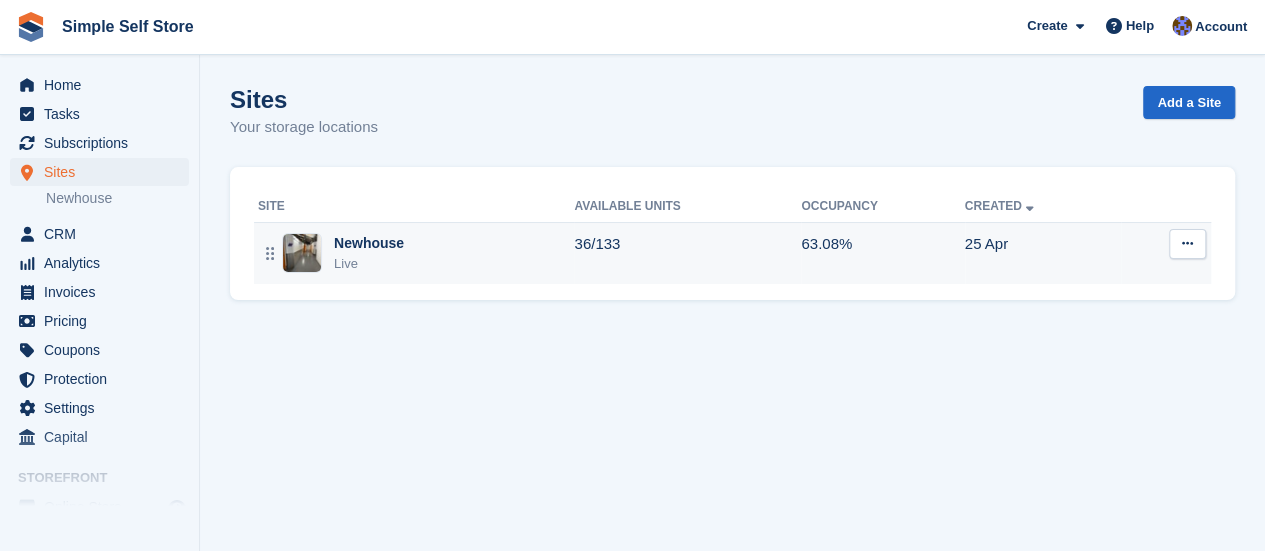 click at bounding box center (302, 253) 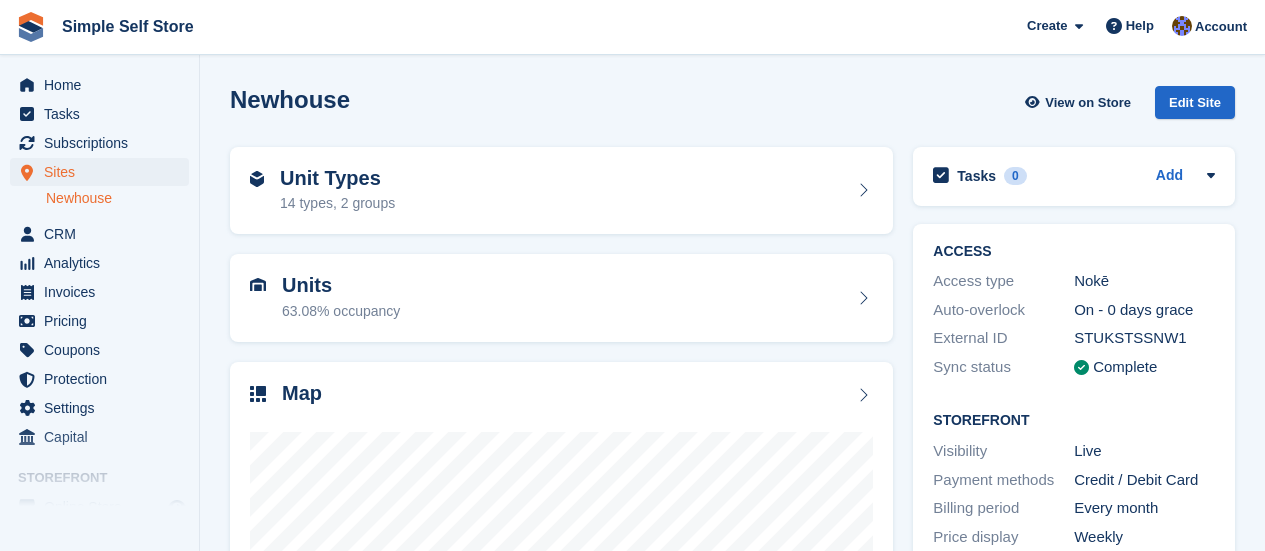 scroll, scrollTop: 0, scrollLeft: 0, axis: both 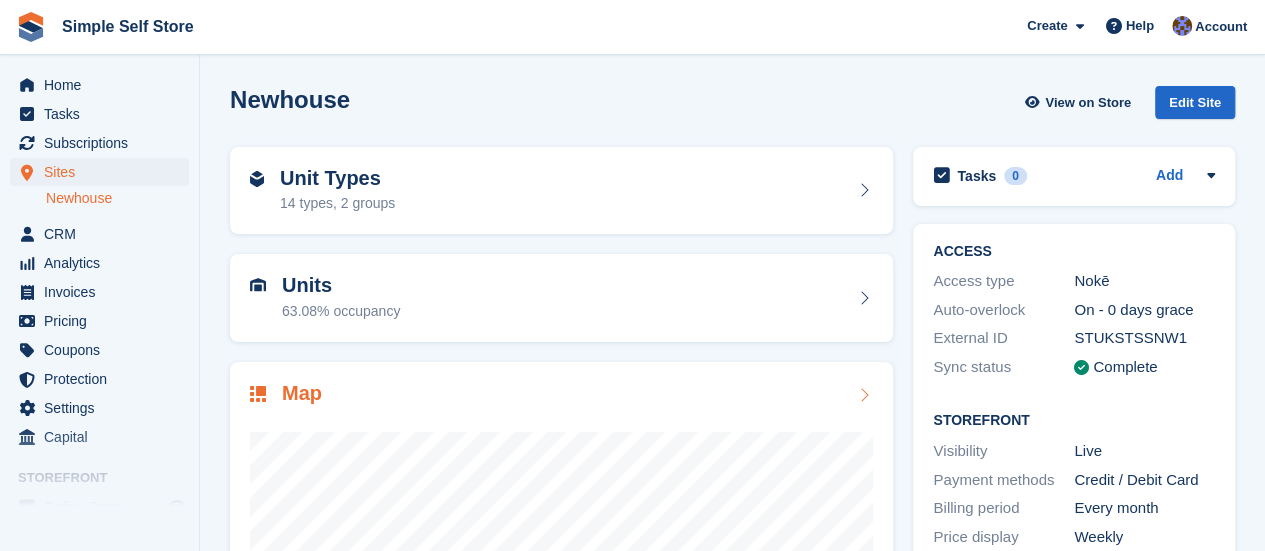 click at bounding box center [561, 608] 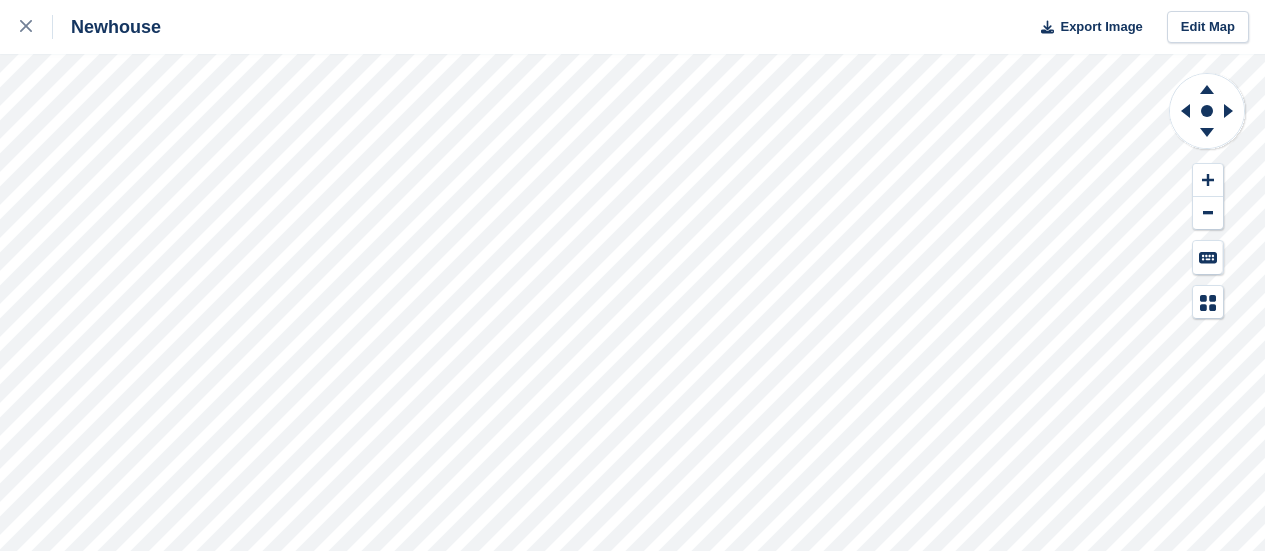 scroll, scrollTop: 0, scrollLeft: 0, axis: both 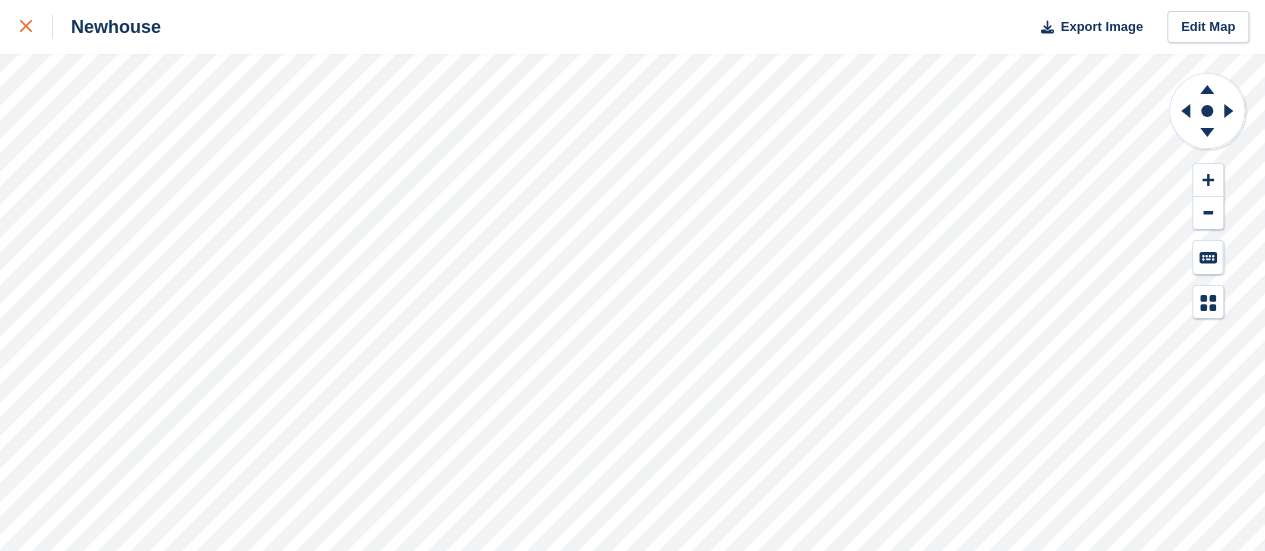 click 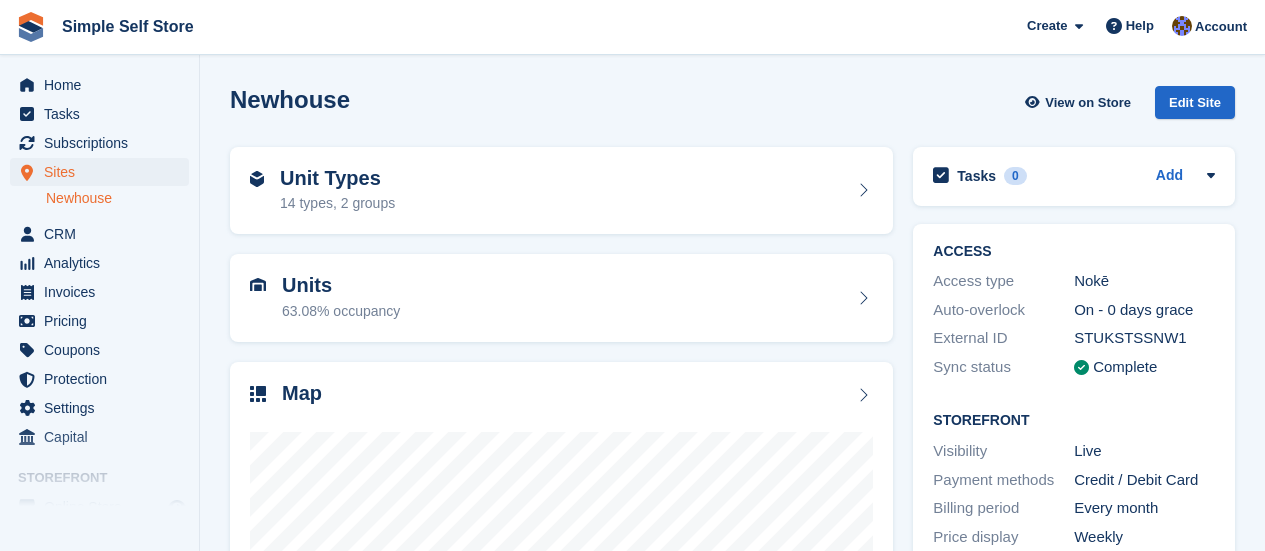 scroll, scrollTop: 0, scrollLeft: 0, axis: both 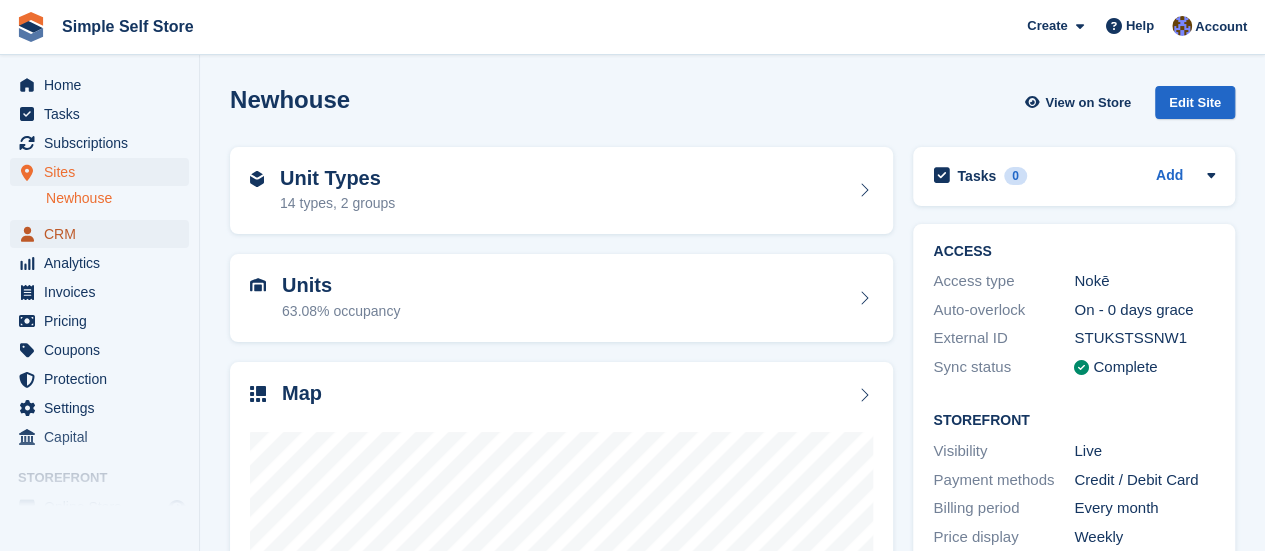 click on "CRM" at bounding box center (104, 234) 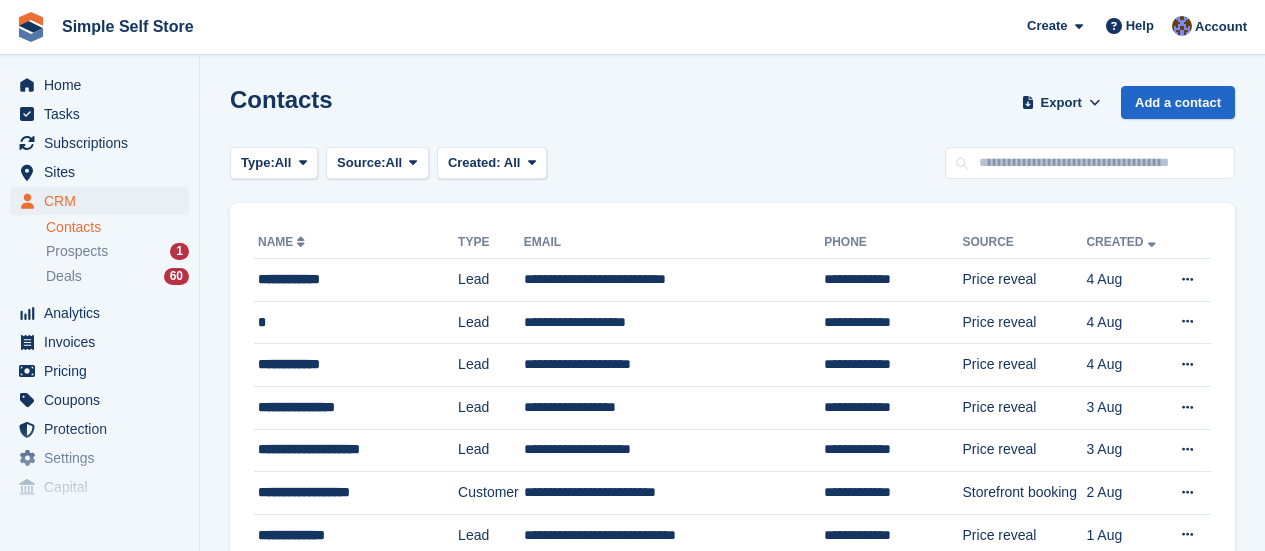 scroll, scrollTop: 0, scrollLeft: 0, axis: both 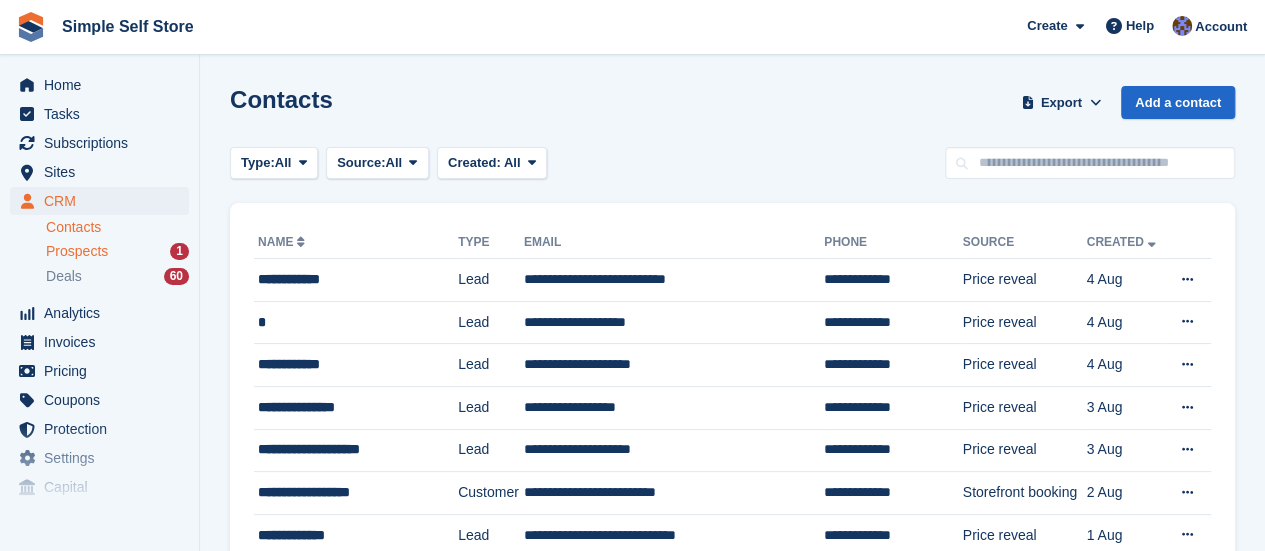 click on "Prospects" at bounding box center [77, 251] 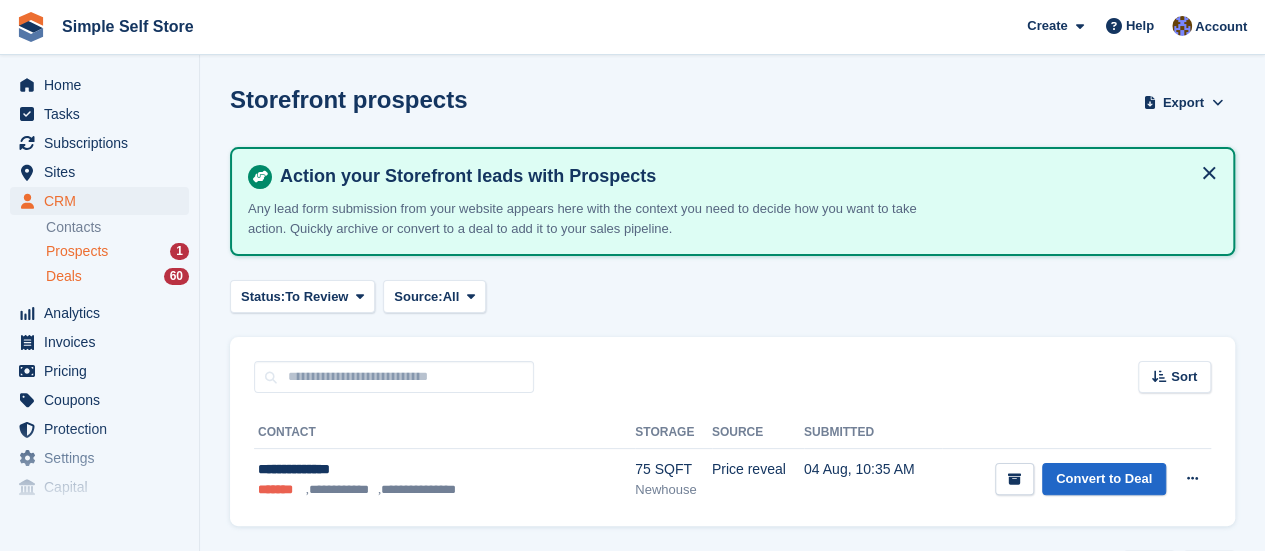 click on "Deals" at bounding box center (64, 276) 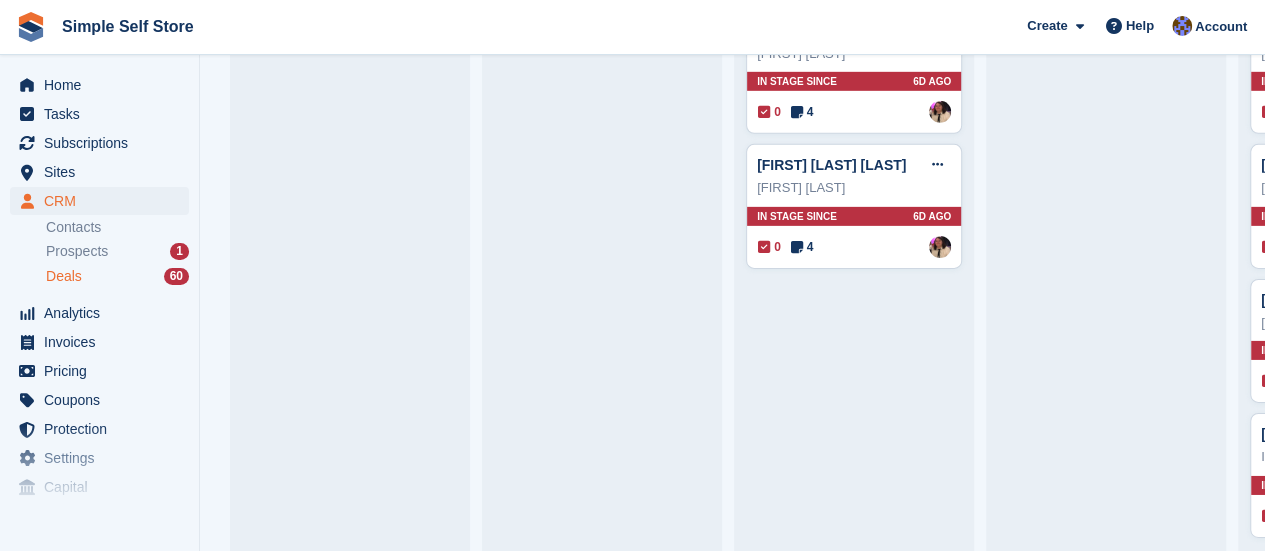 scroll, scrollTop: 3086, scrollLeft: 0, axis: vertical 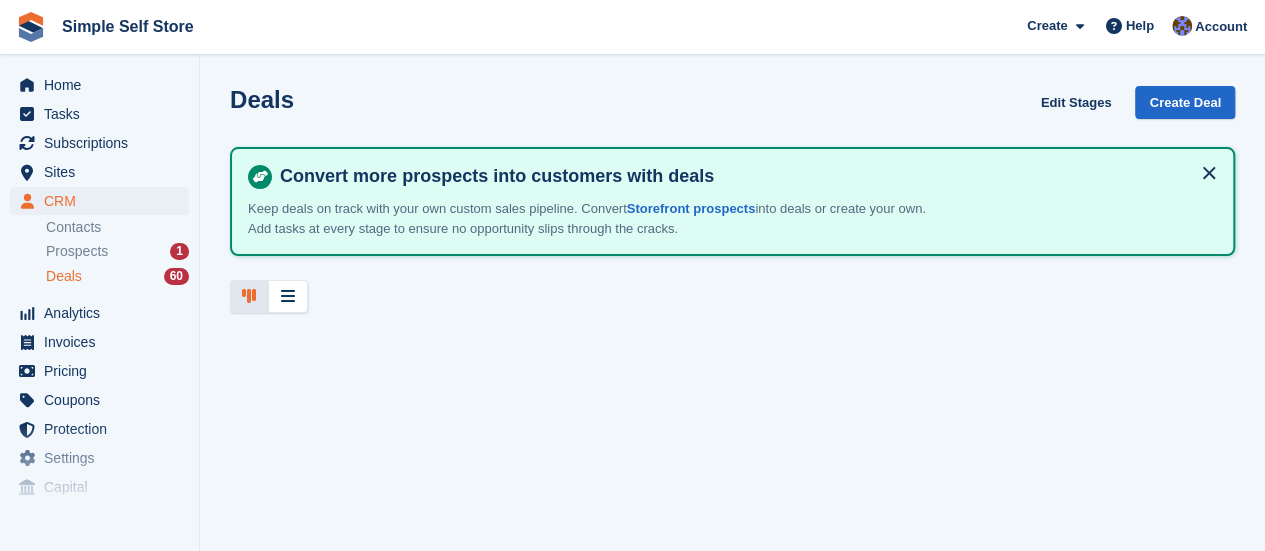 type 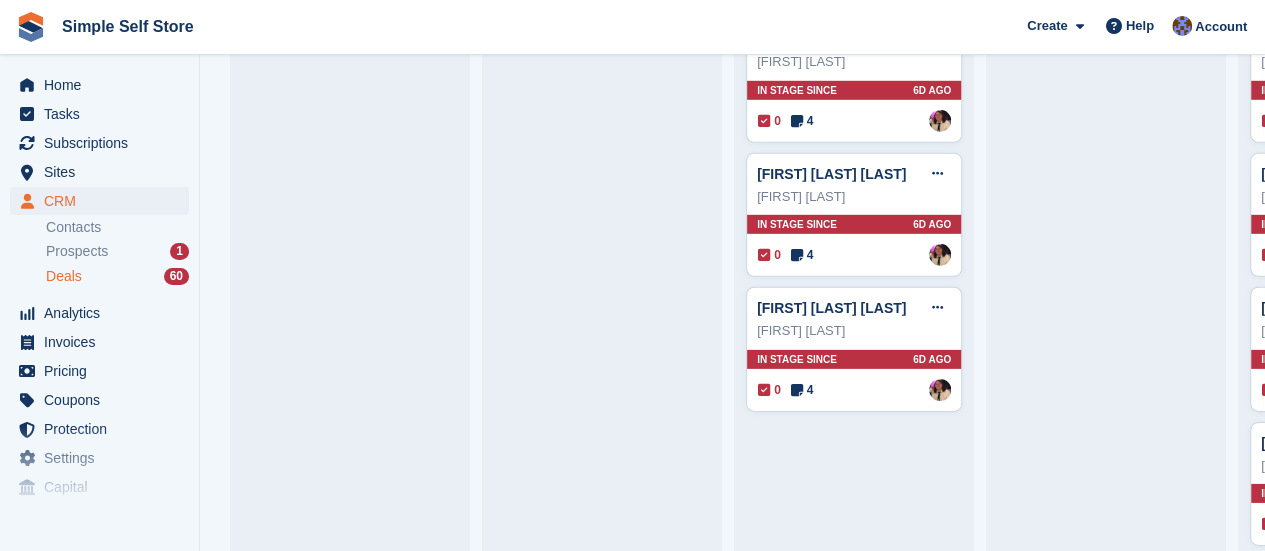 scroll, scrollTop: 2960, scrollLeft: 0, axis: vertical 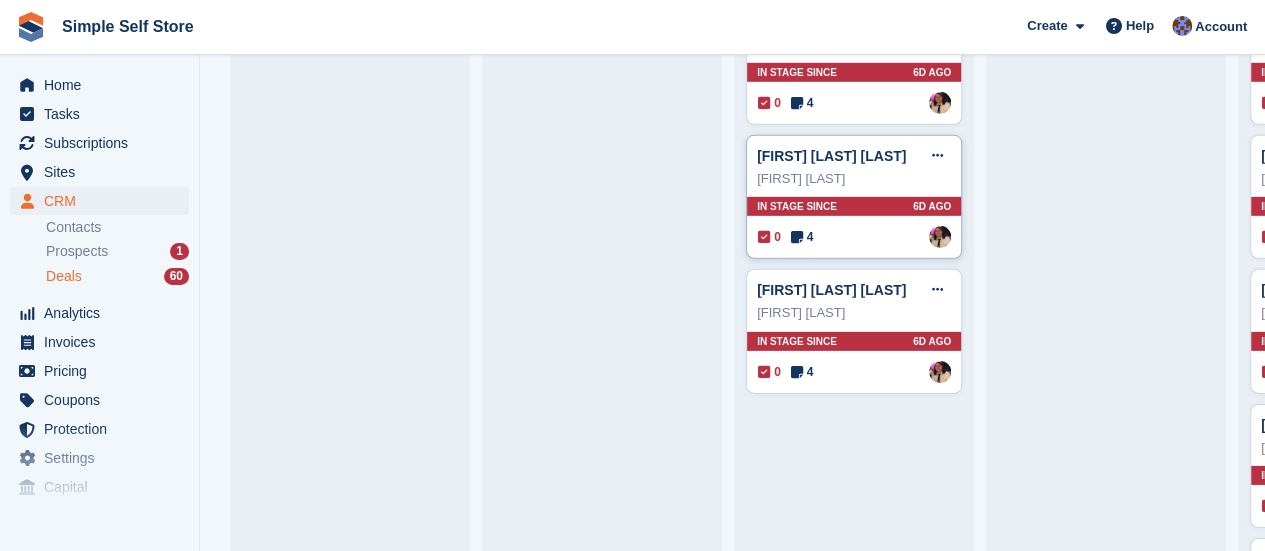click on "[FIRST] [LAST]" at bounding box center [854, 179] 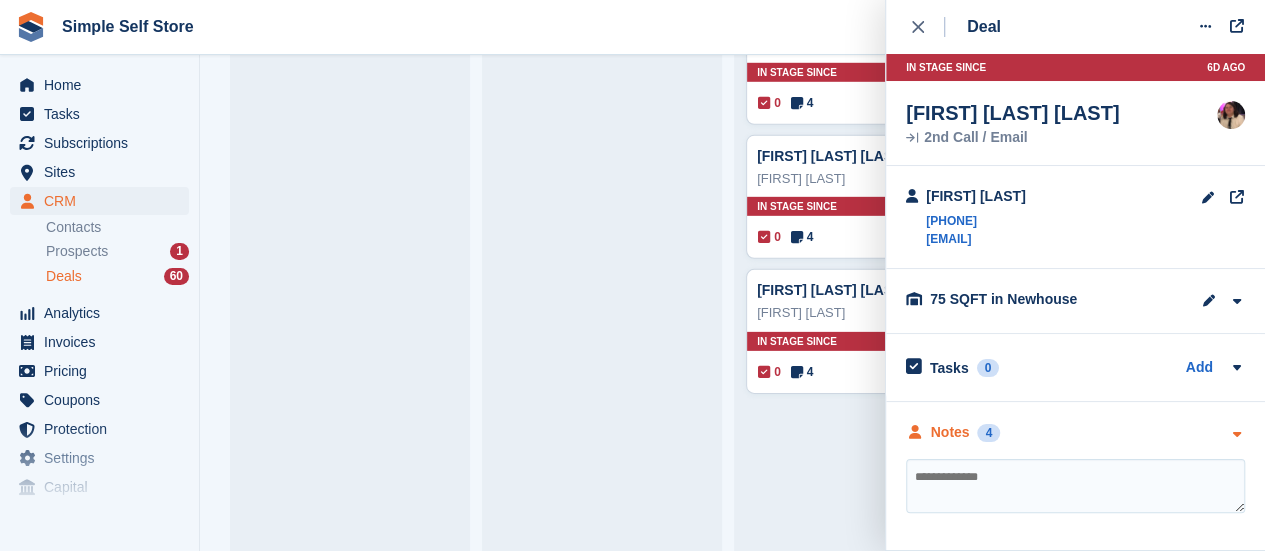 click at bounding box center (1236, 434) 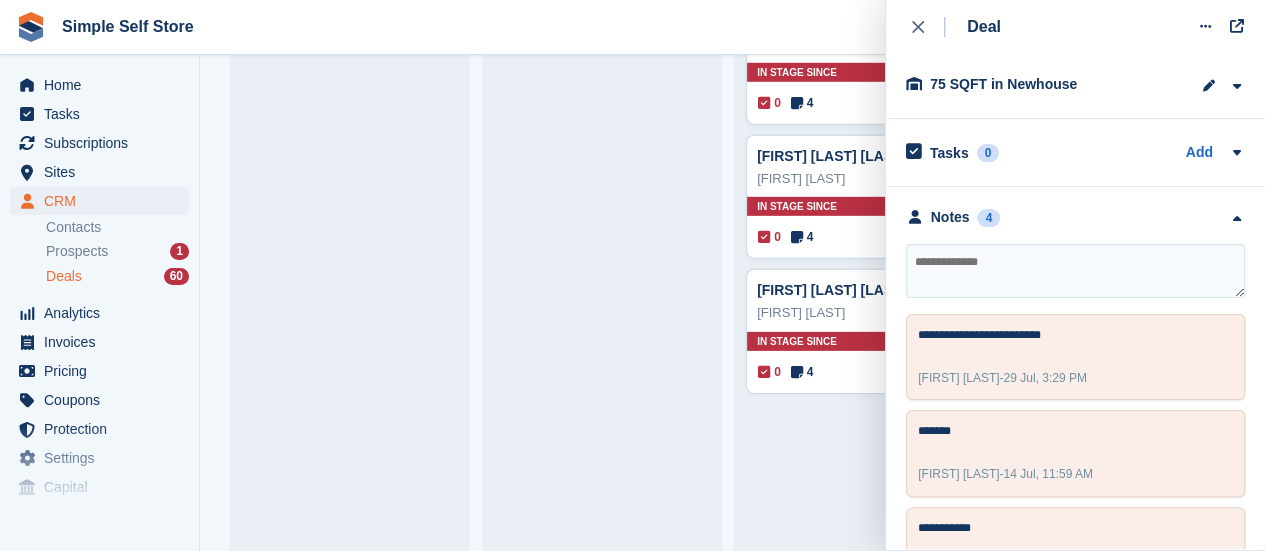 scroll, scrollTop: 371, scrollLeft: 0, axis: vertical 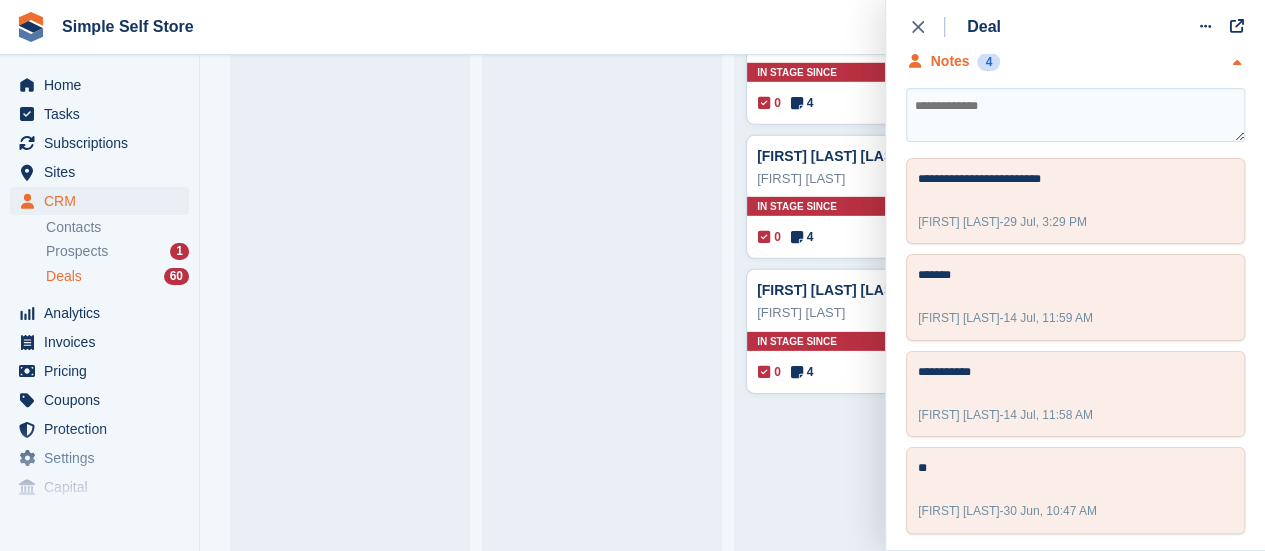 click at bounding box center [1236, 63] 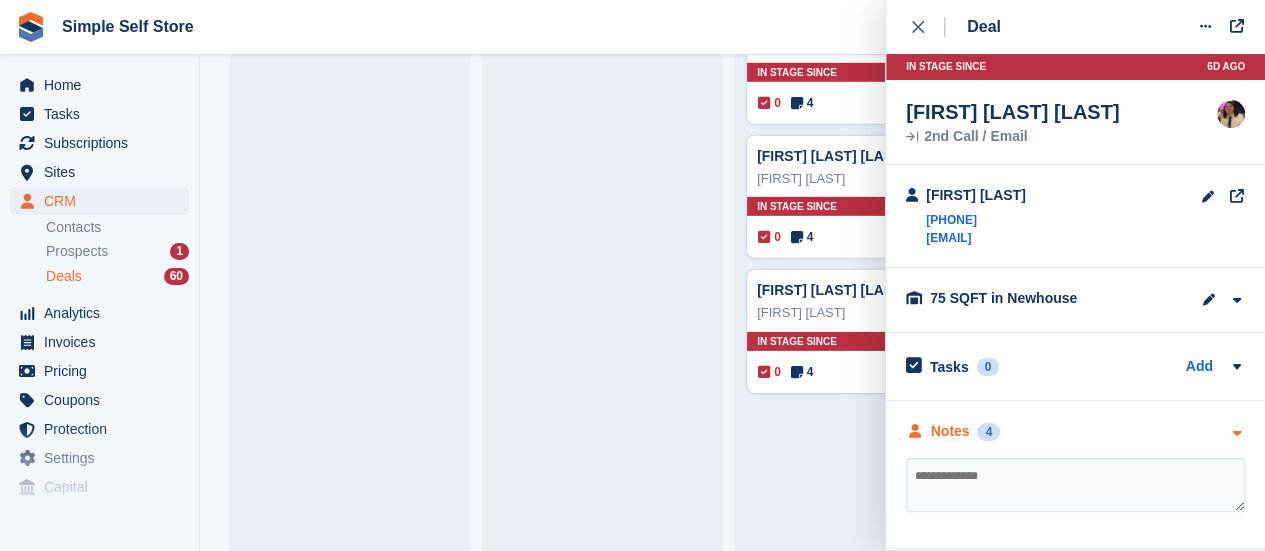 scroll, scrollTop: 0, scrollLeft: 0, axis: both 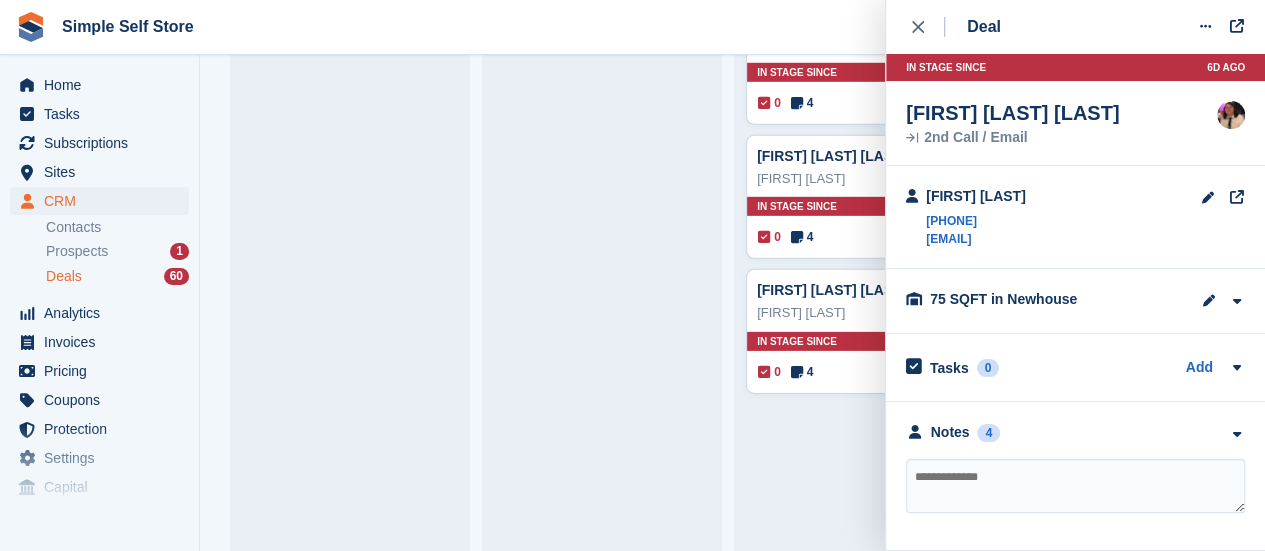 click at bounding box center [1075, 486] 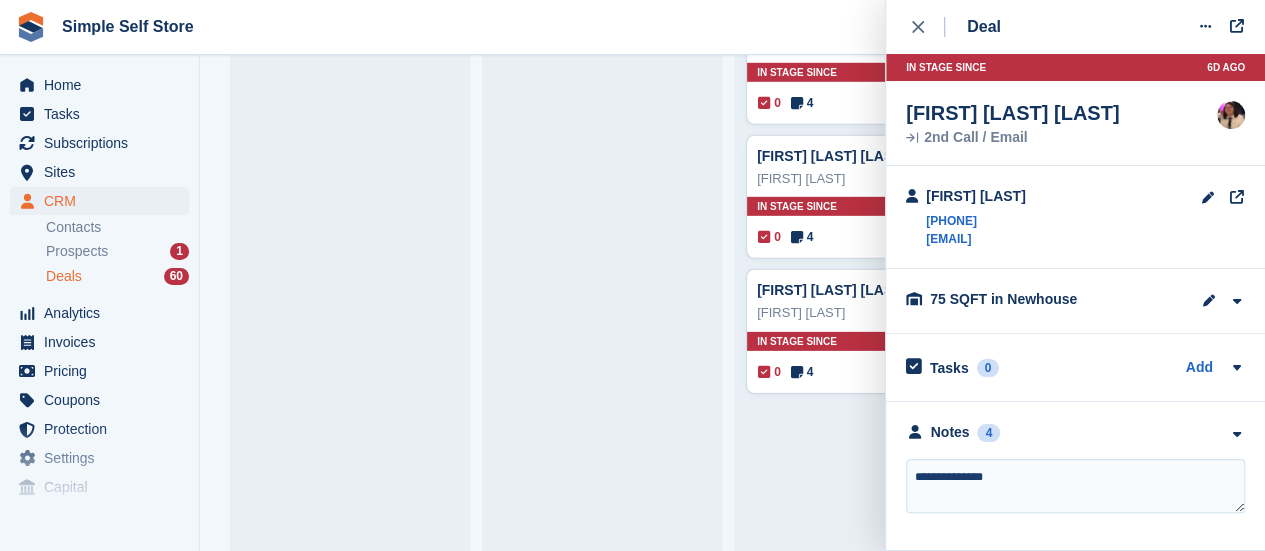 type on "**********" 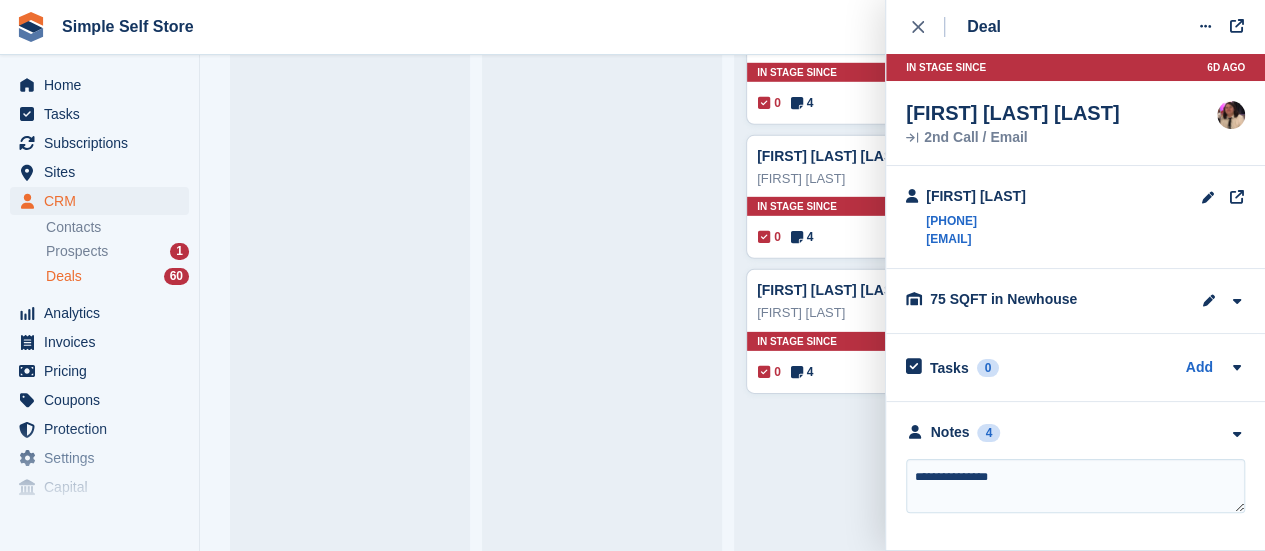 type 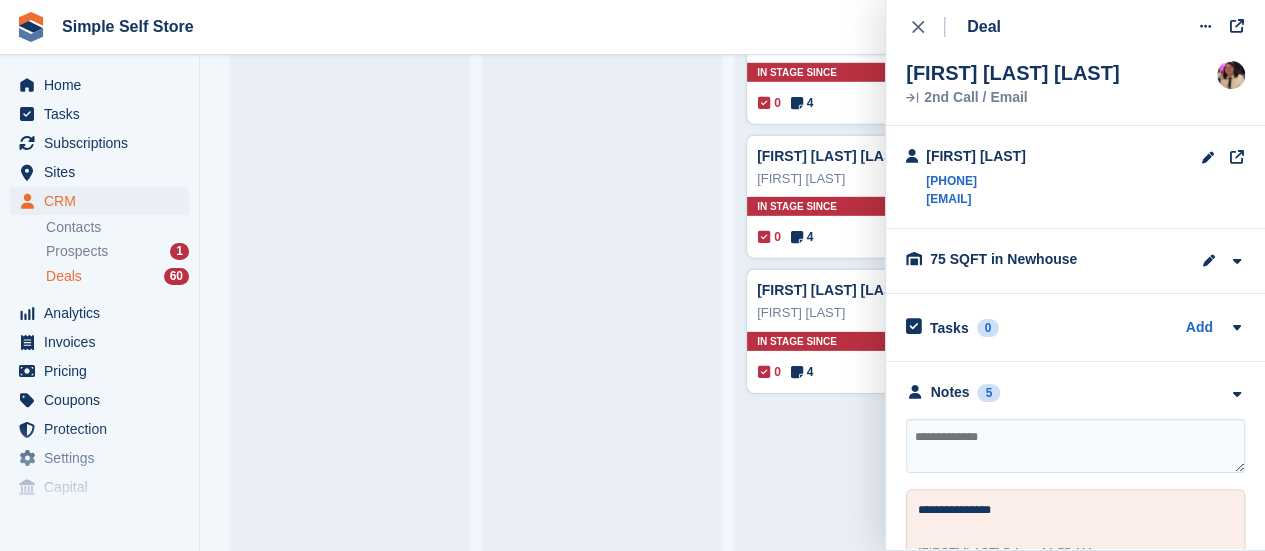 scroll, scrollTop: 213, scrollLeft: 0, axis: vertical 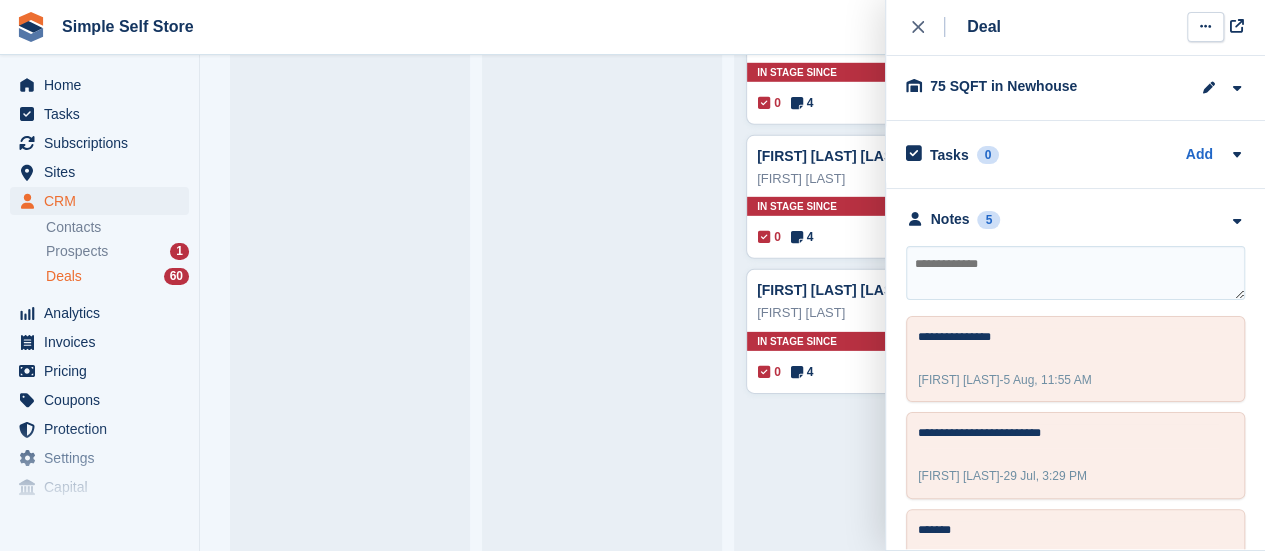 click at bounding box center [1205, 26] 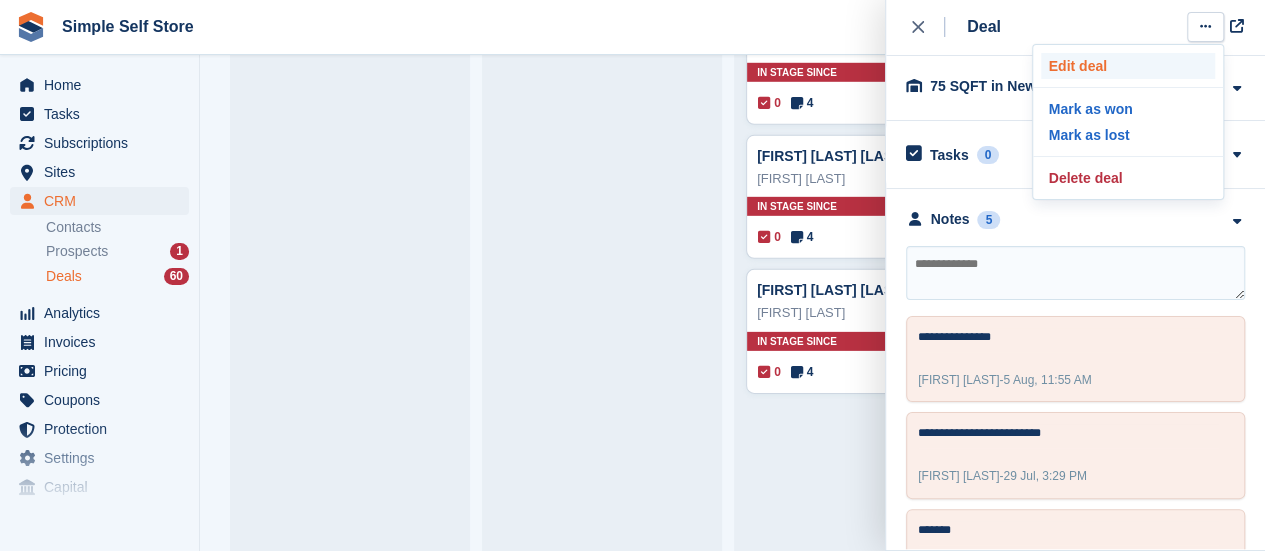 click on "Edit deal" at bounding box center [1128, 66] 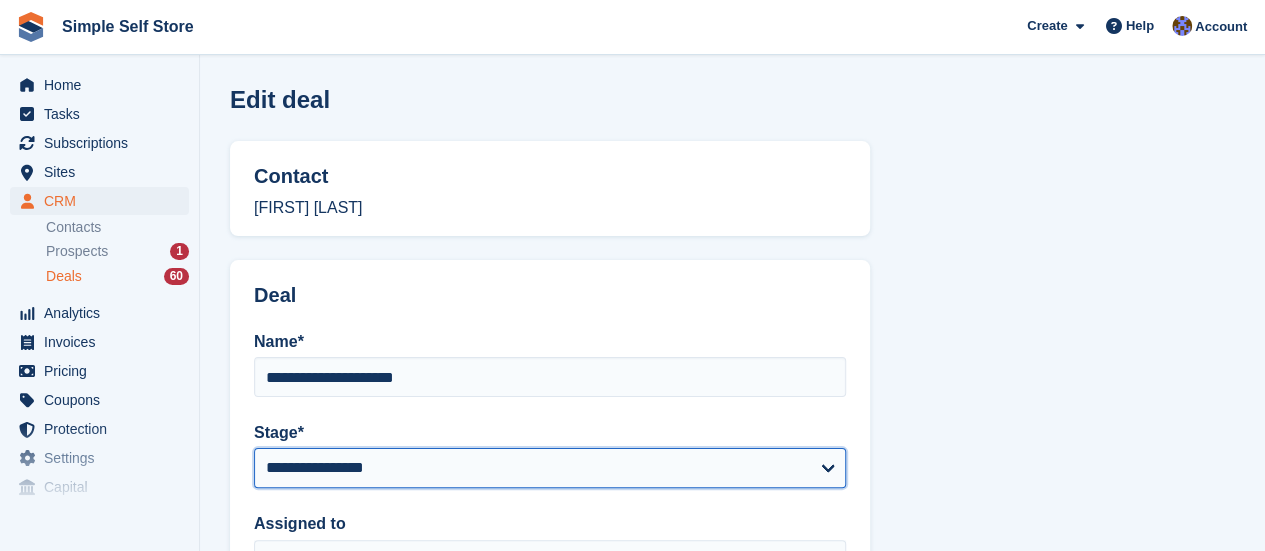 click on "**********" at bounding box center [550, 468] 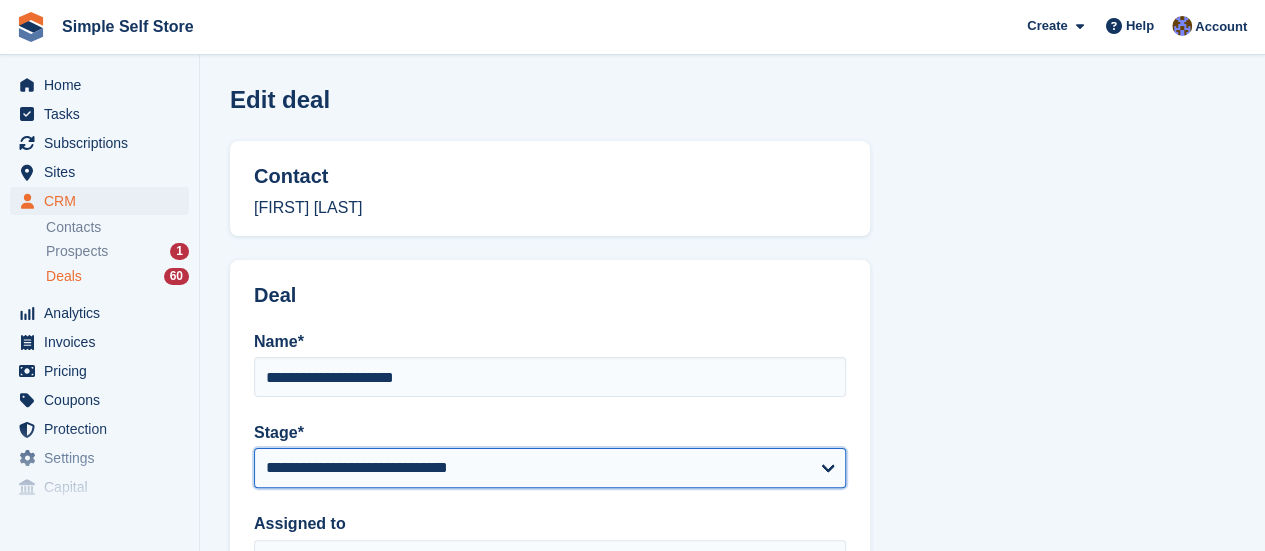 click on "**********" at bounding box center (550, 468) 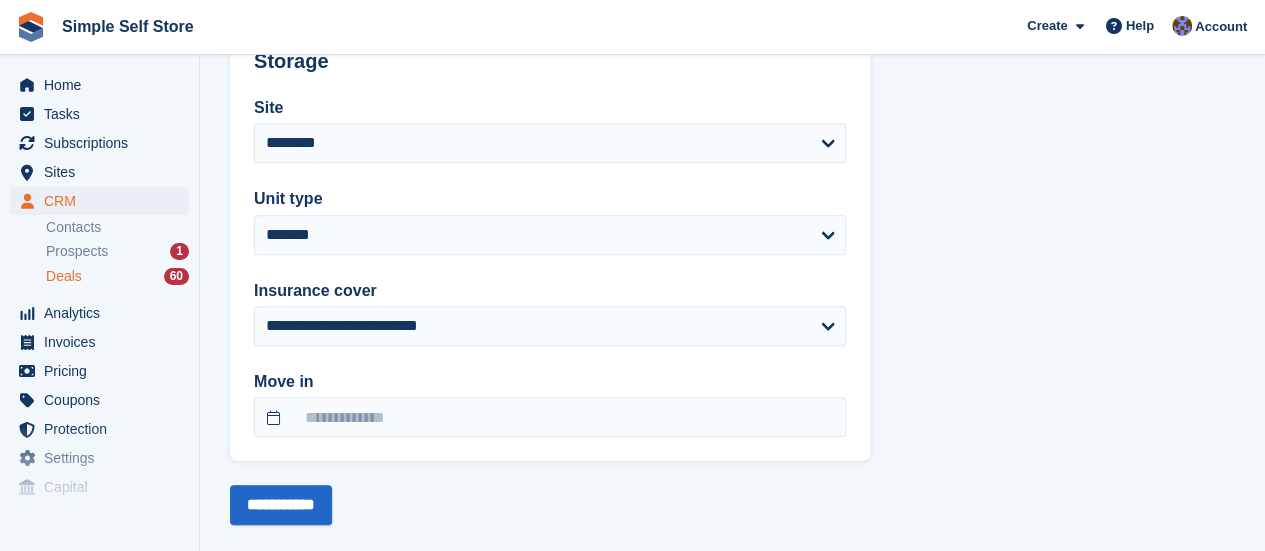 scroll, scrollTop: 720, scrollLeft: 0, axis: vertical 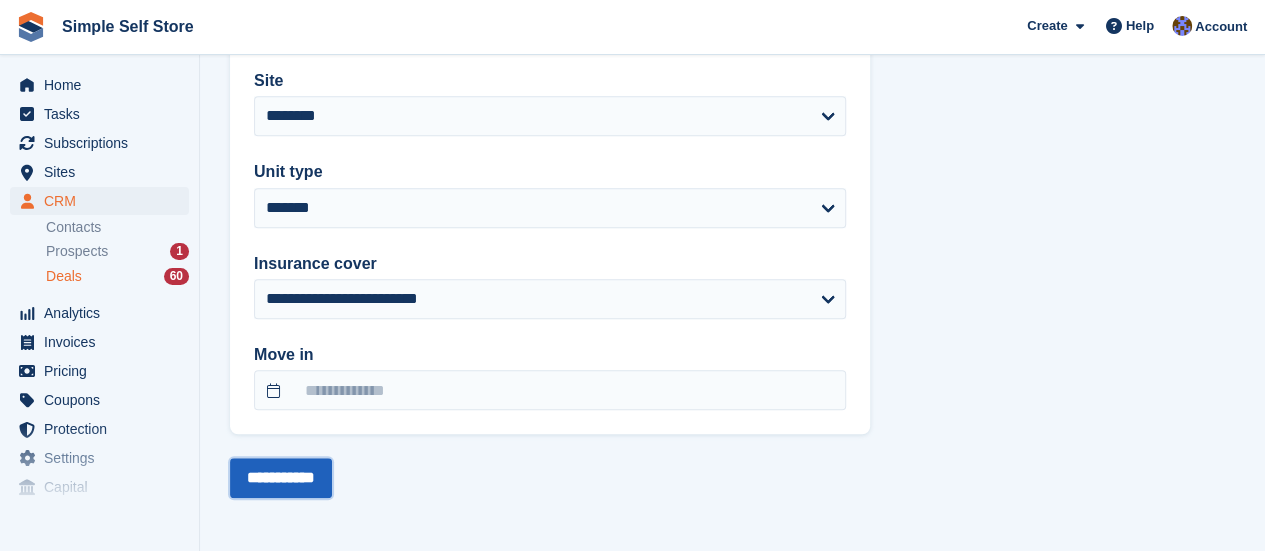 click on "**********" at bounding box center (281, 478) 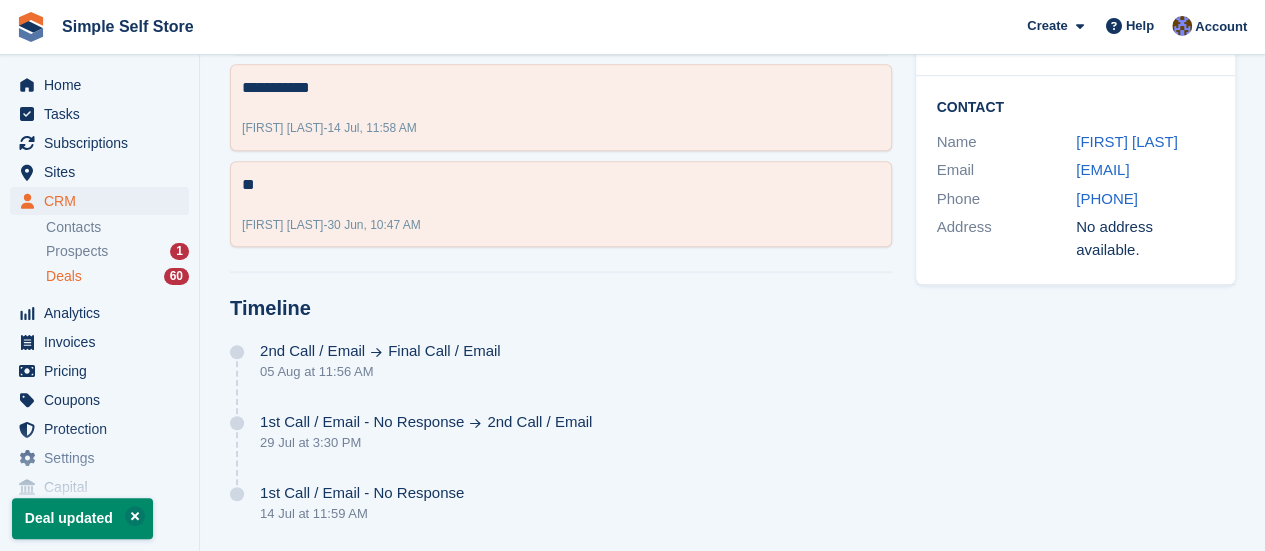 scroll, scrollTop: 0, scrollLeft: 0, axis: both 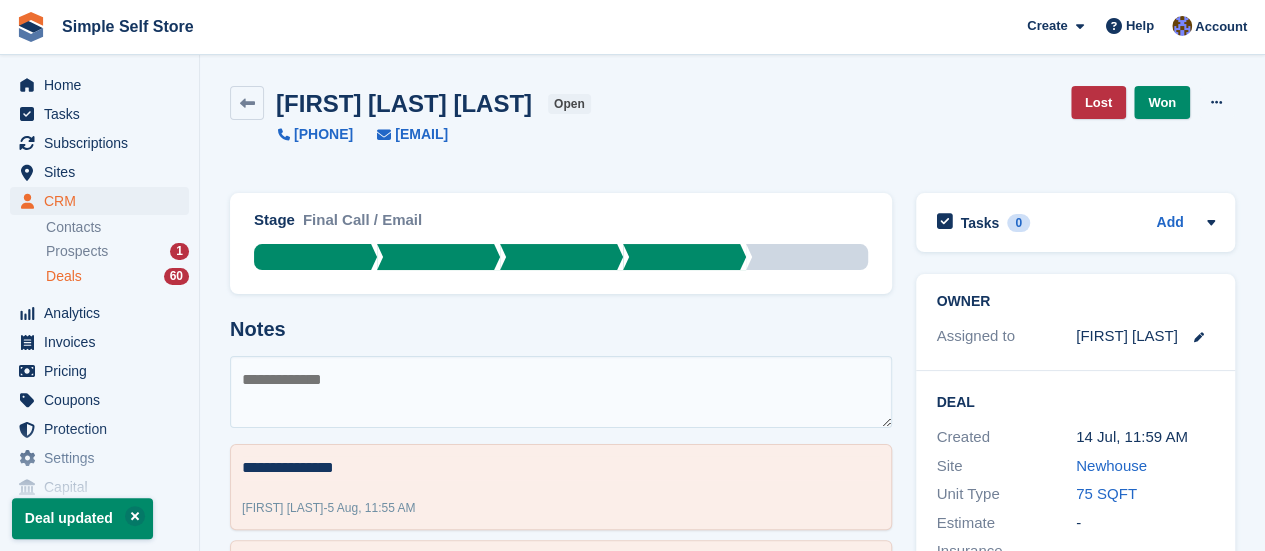 click on "Deals" at bounding box center (64, 276) 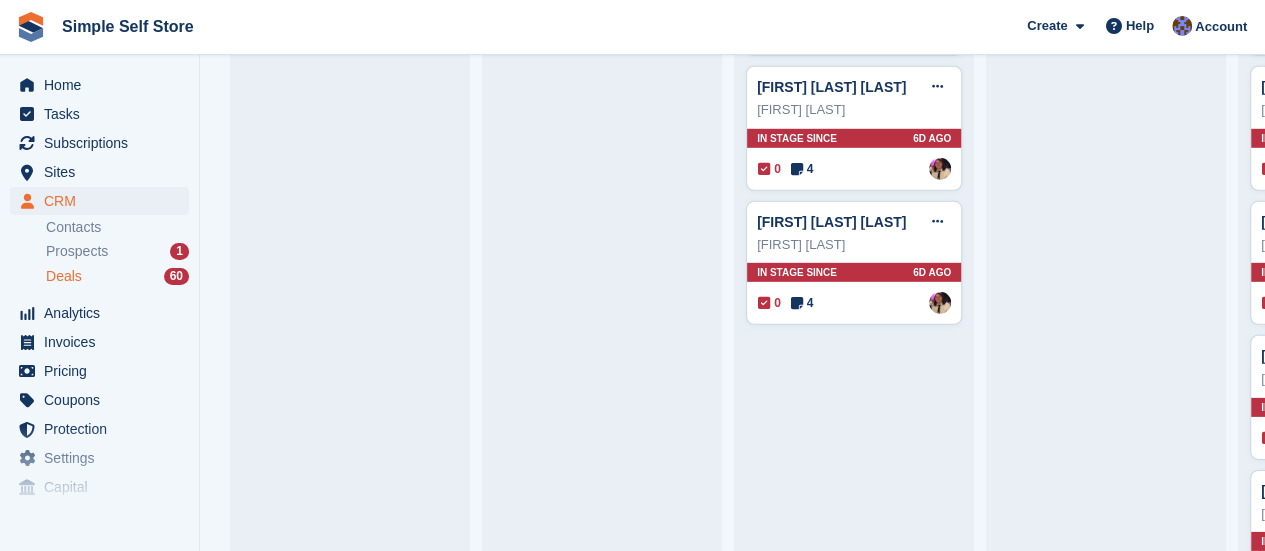 scroll, scrollTop: 2920, scrollLeft: 0, axis: vertical 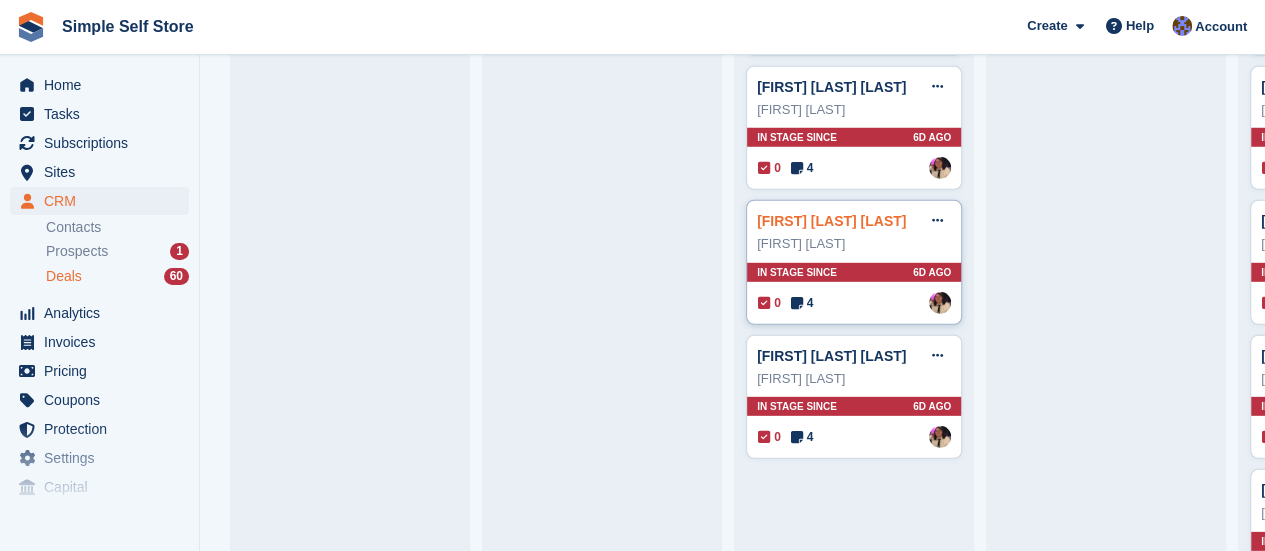 click on "[FIRST] [LAST] [LAST]" at bounding box center (831, 221) 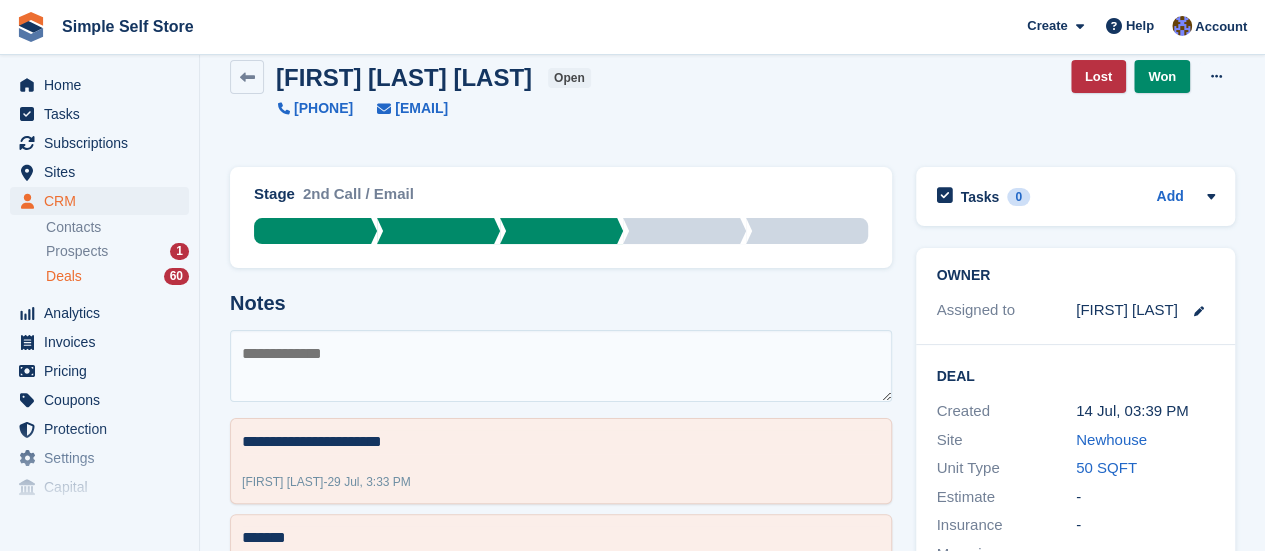 scroll, scrollTop: 0, scrollLeft: 0, axis: both 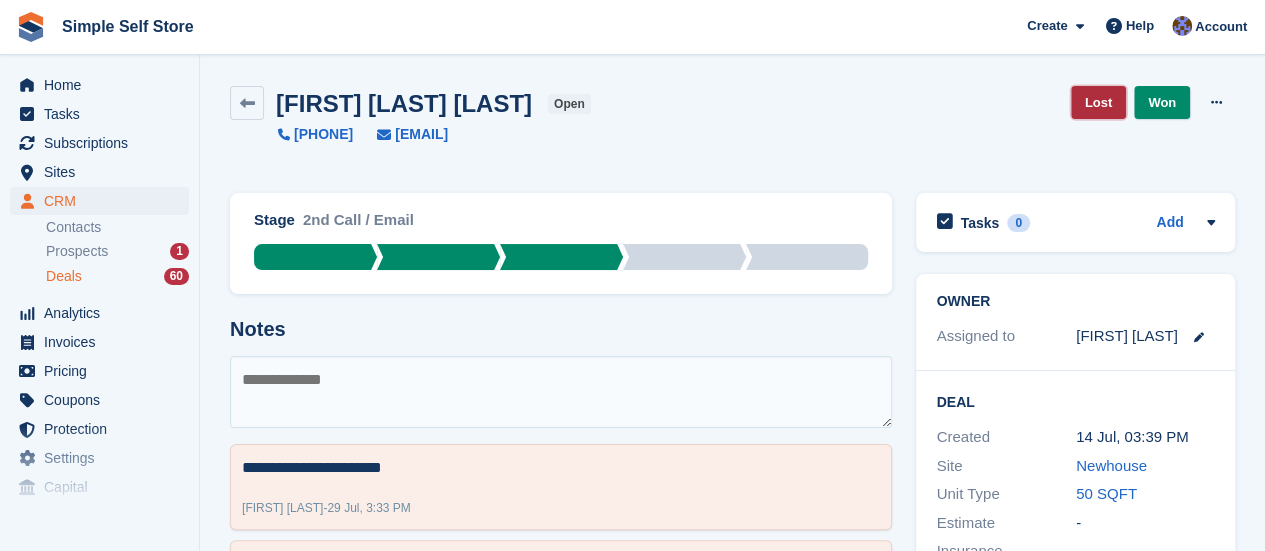 click on "Lost" at bounding box center (1098, 102) 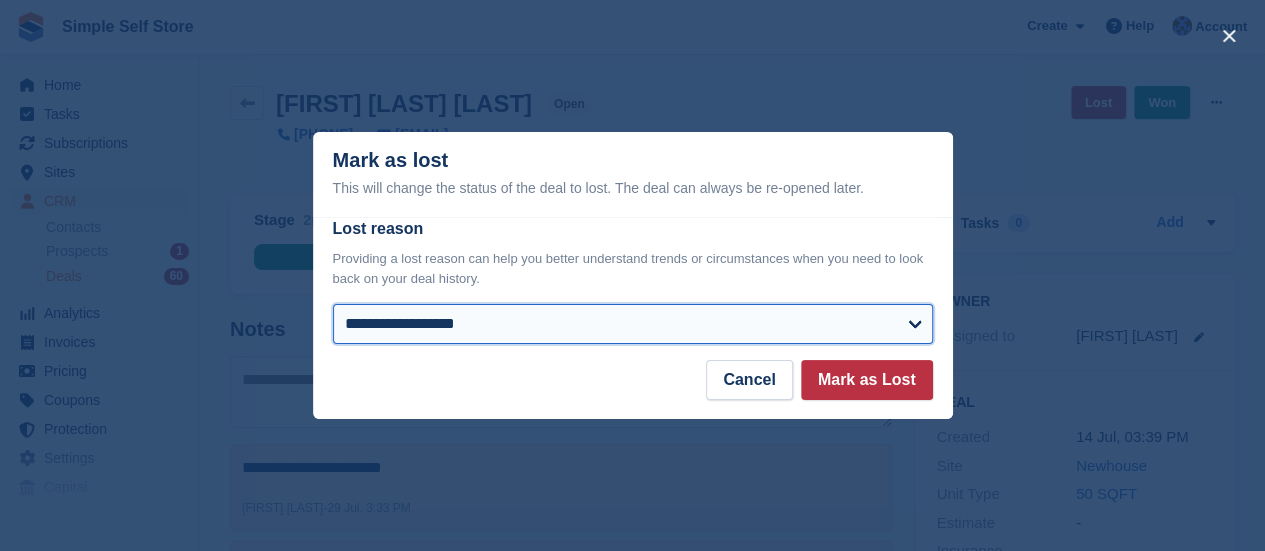 click on "**********" at bounding box center [633, 324] 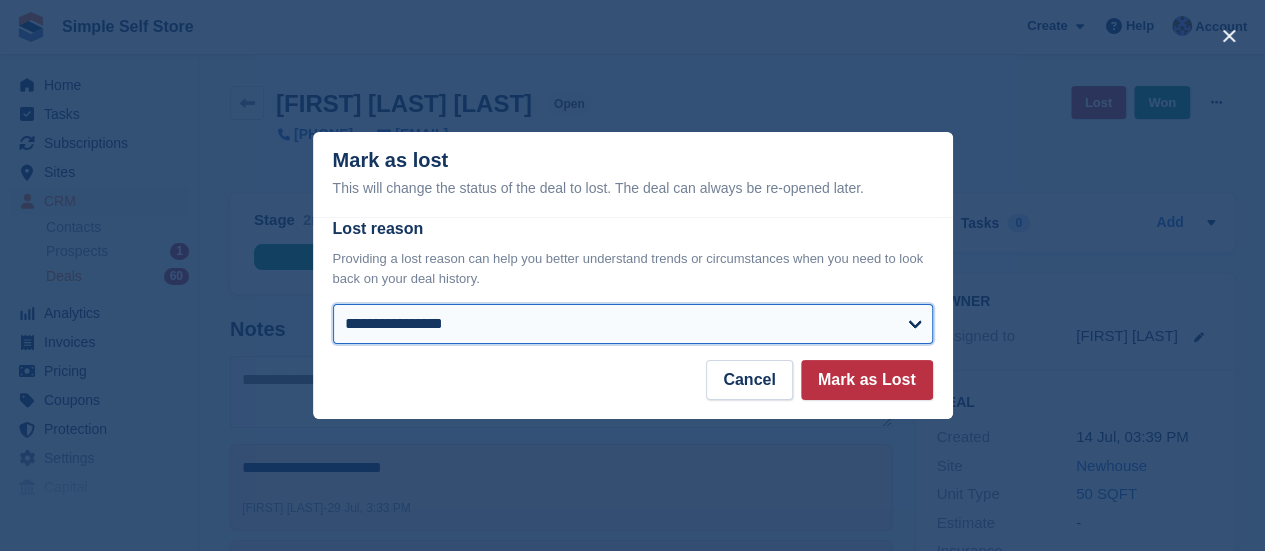 click on "**********" at bounding box center (633, 324) 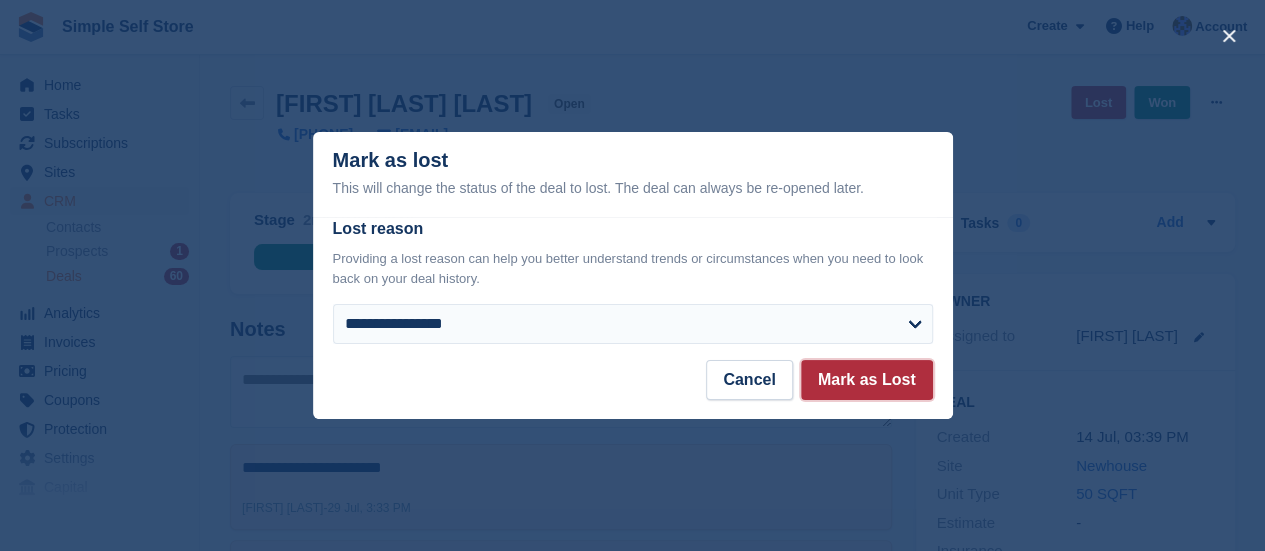 click on "Mark as Lost" at bounding box center (867, 380) 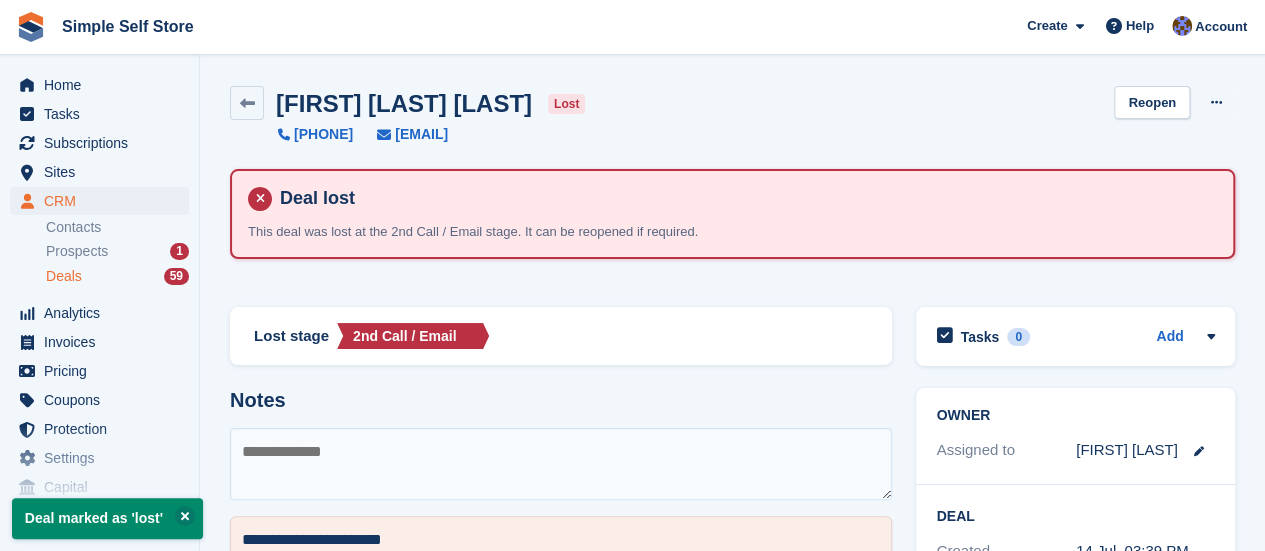 click on "Deals" at bounding box center (64, 276) 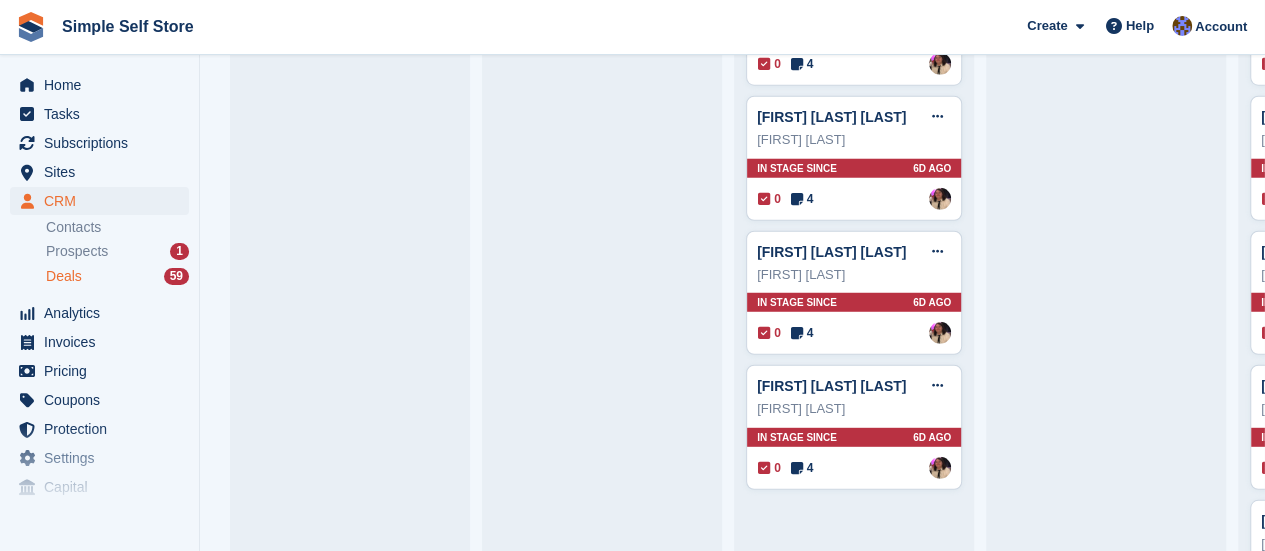 scroll, scrollTop: 2640, scrollLeft: 0, axis: vertical 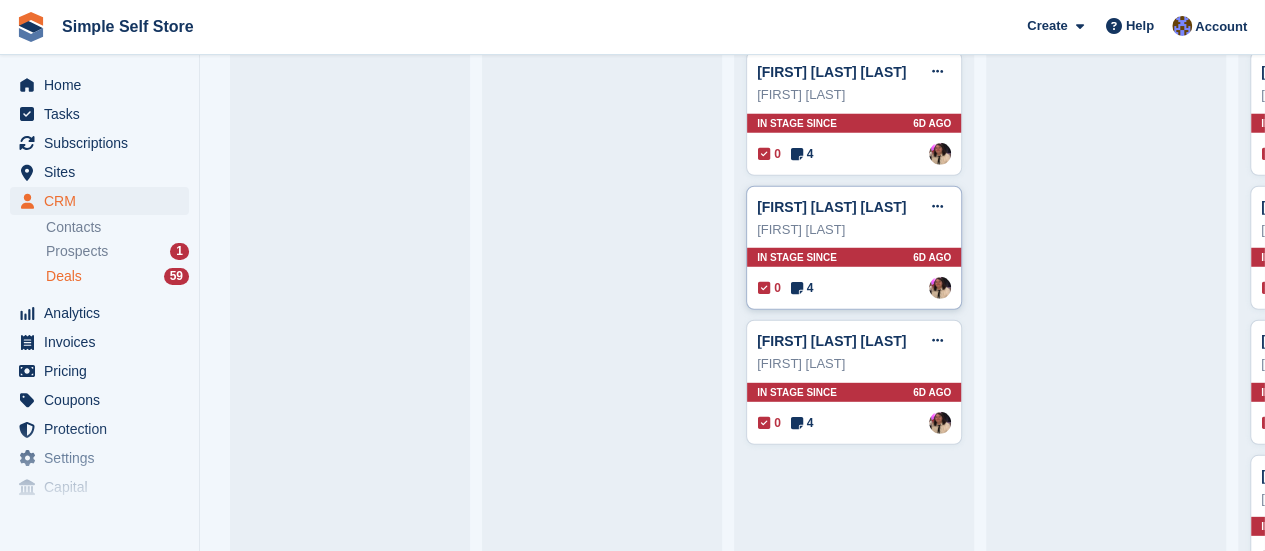 click on "[FIRST] [LAST]" at bounding box center (854, 230) 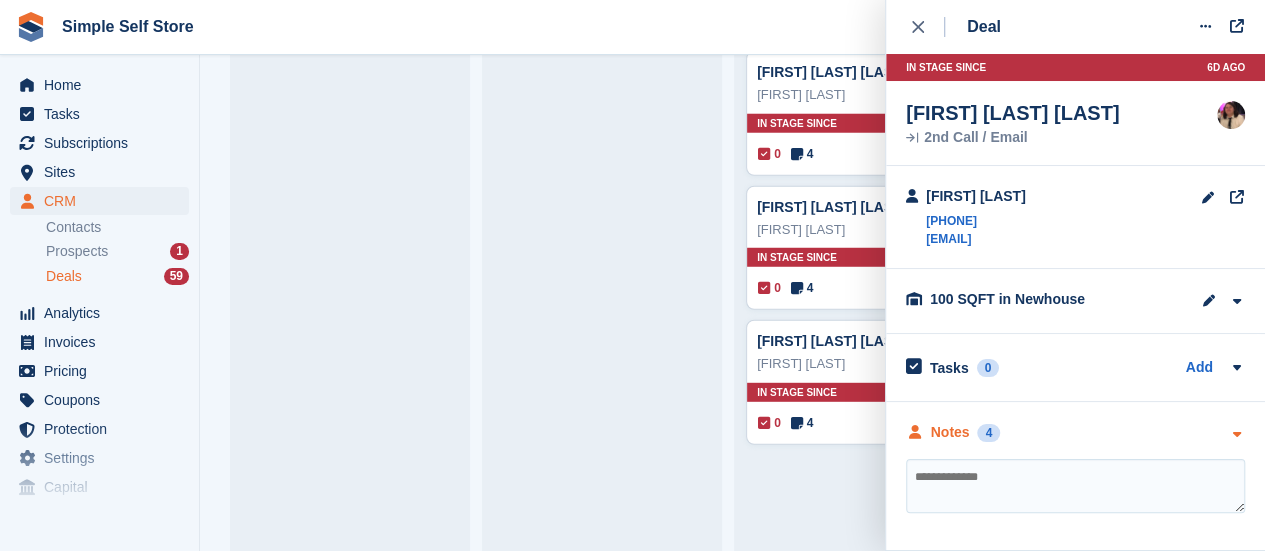 click at bounding box center [1236, 434] 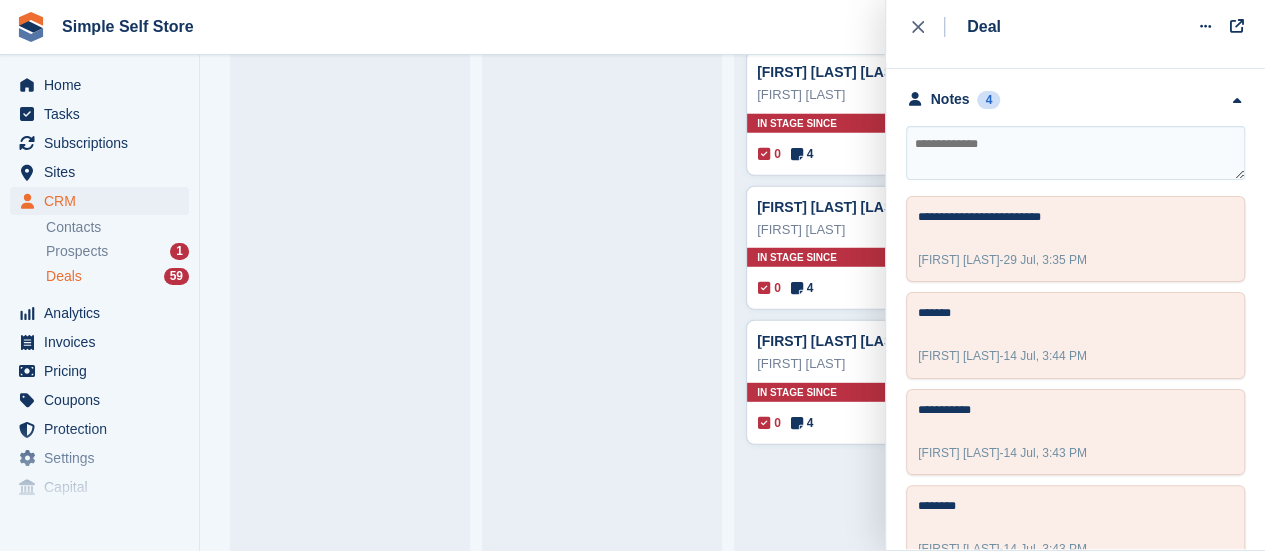scroll, scrollTop: 371, scrollLeft: 0, axis: vertical 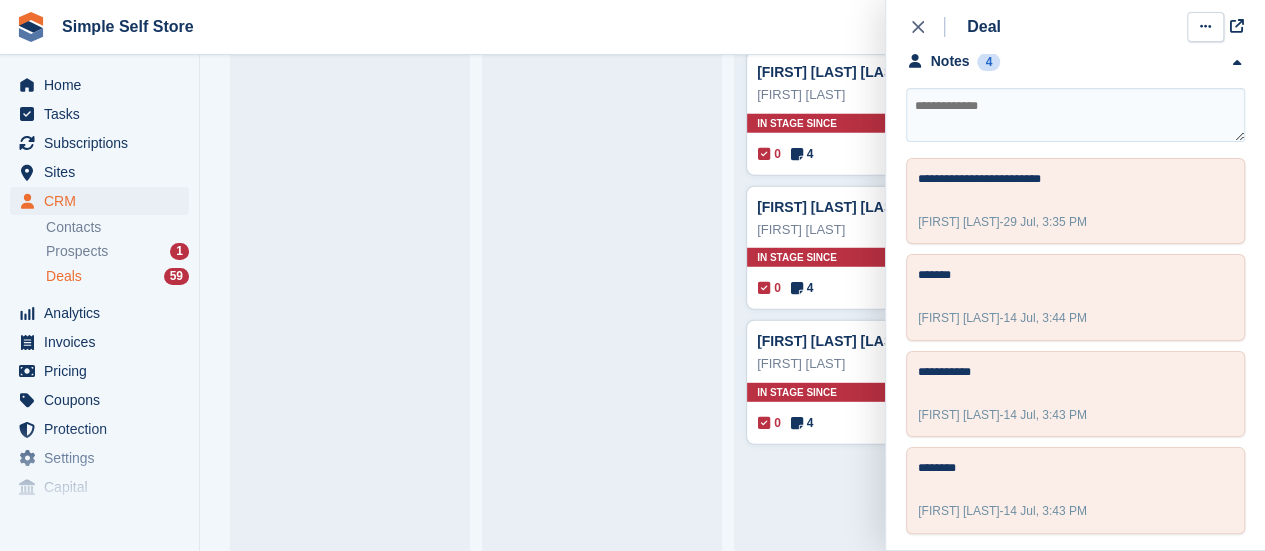click at bounding box center (1205, 26) 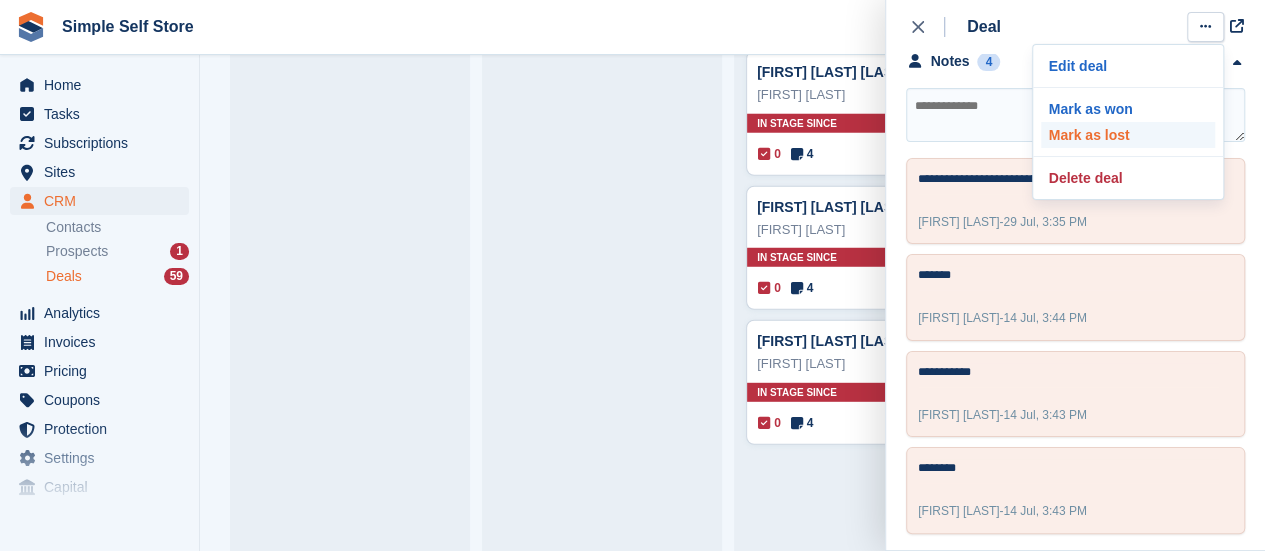 click on "Mark as lost" at bounding box center [1128, 135] 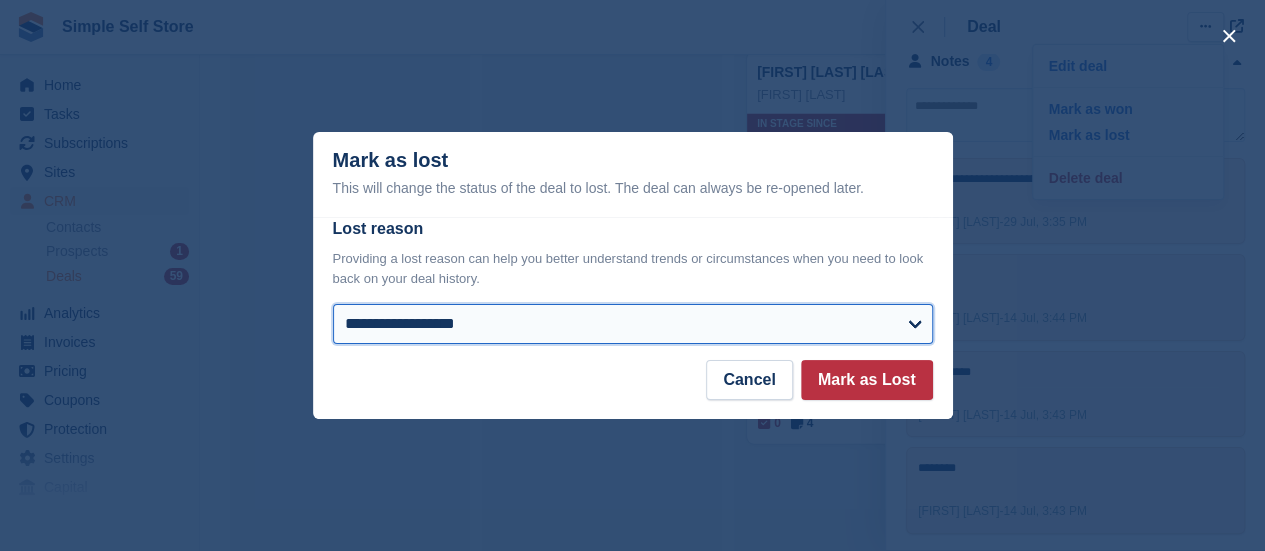 click on "**********" at bounding box center [633, 324] 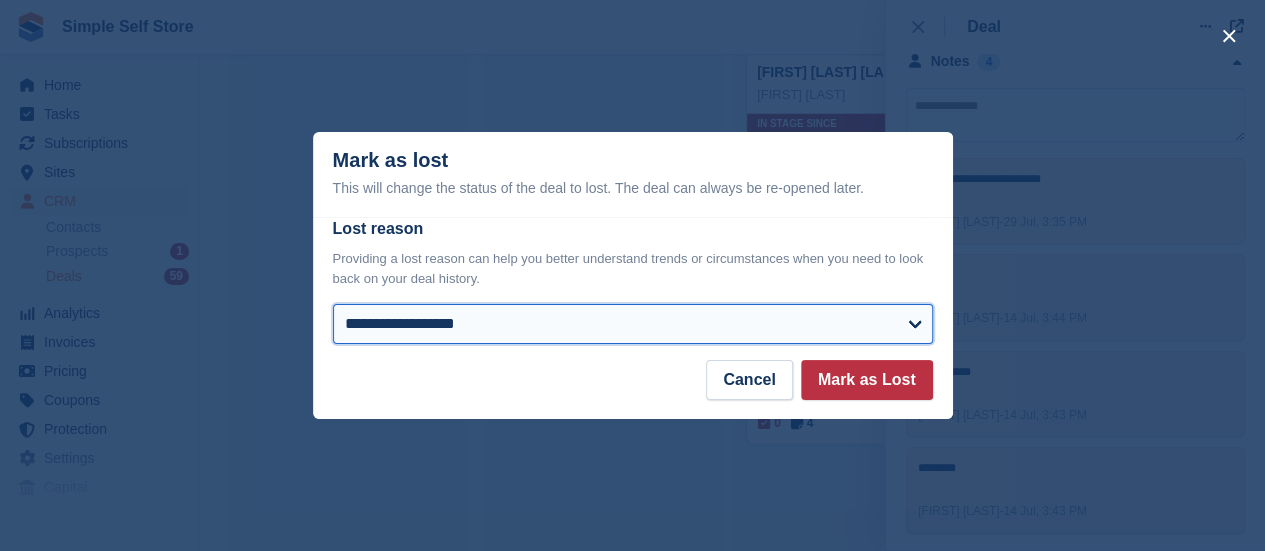 select on "**********" 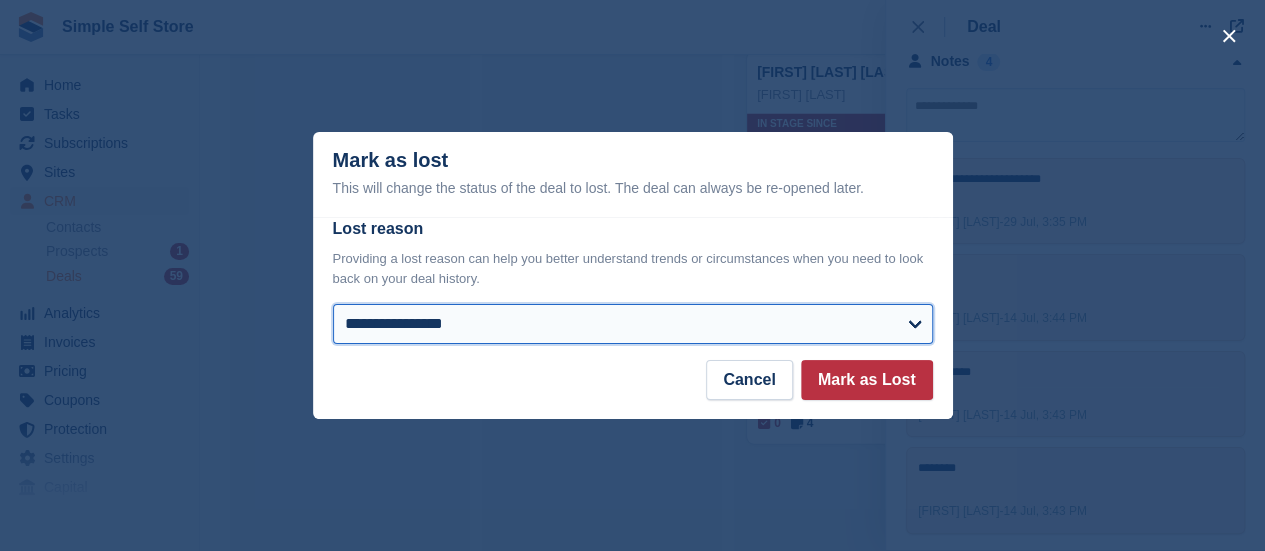 click on "**********" at bounding box center [633, 324] 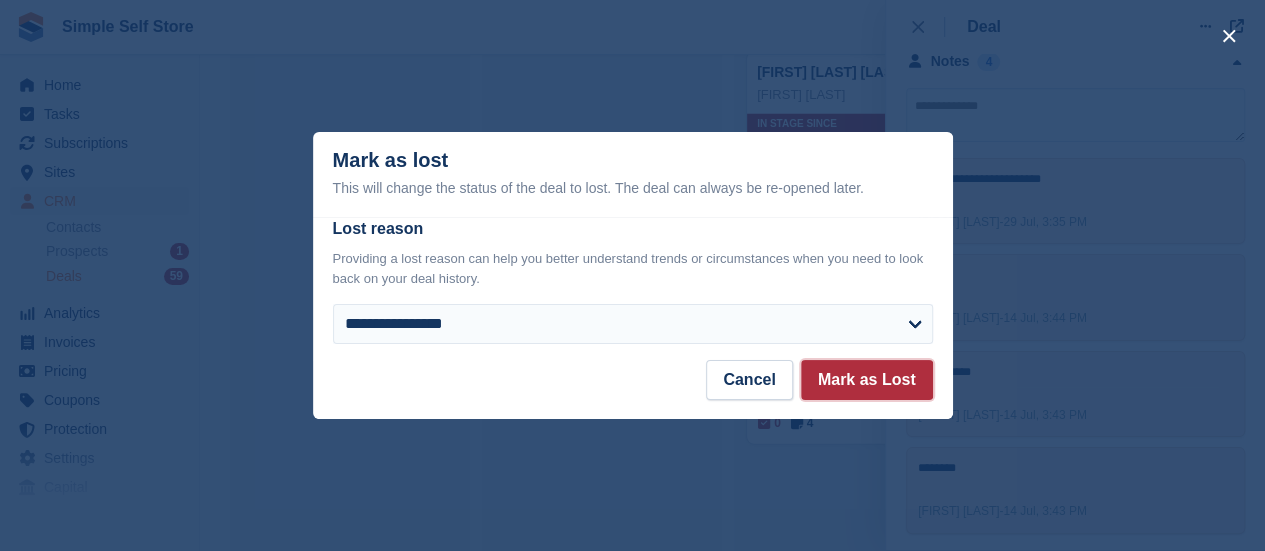 click on "Mark as Lost" at bounding box center [867, 380] 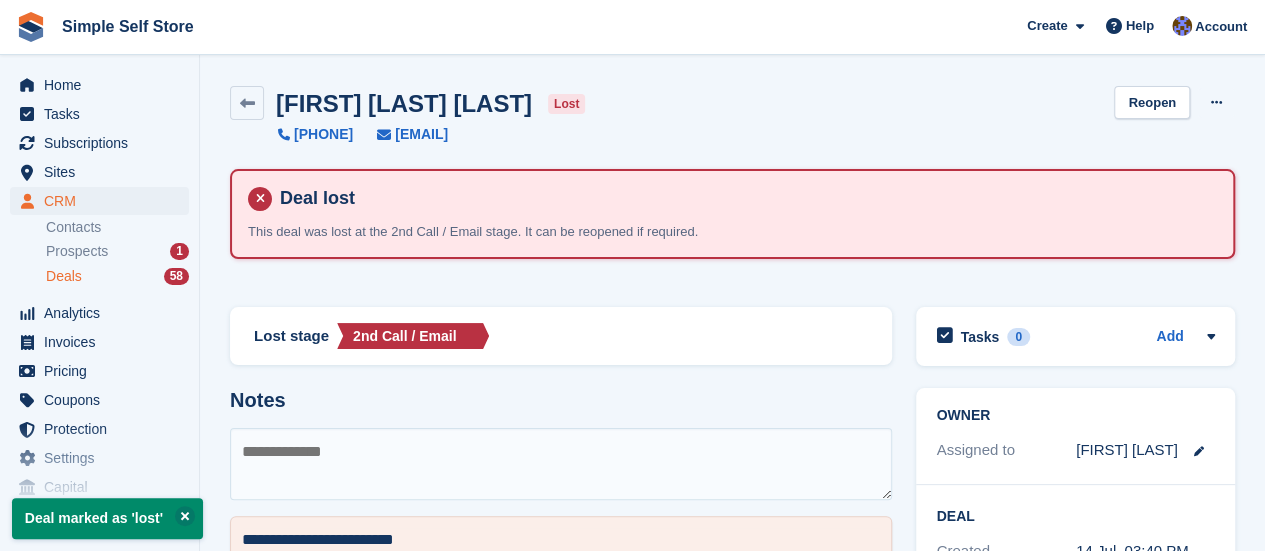 click on "Deals" at bounding box center (64, 276) 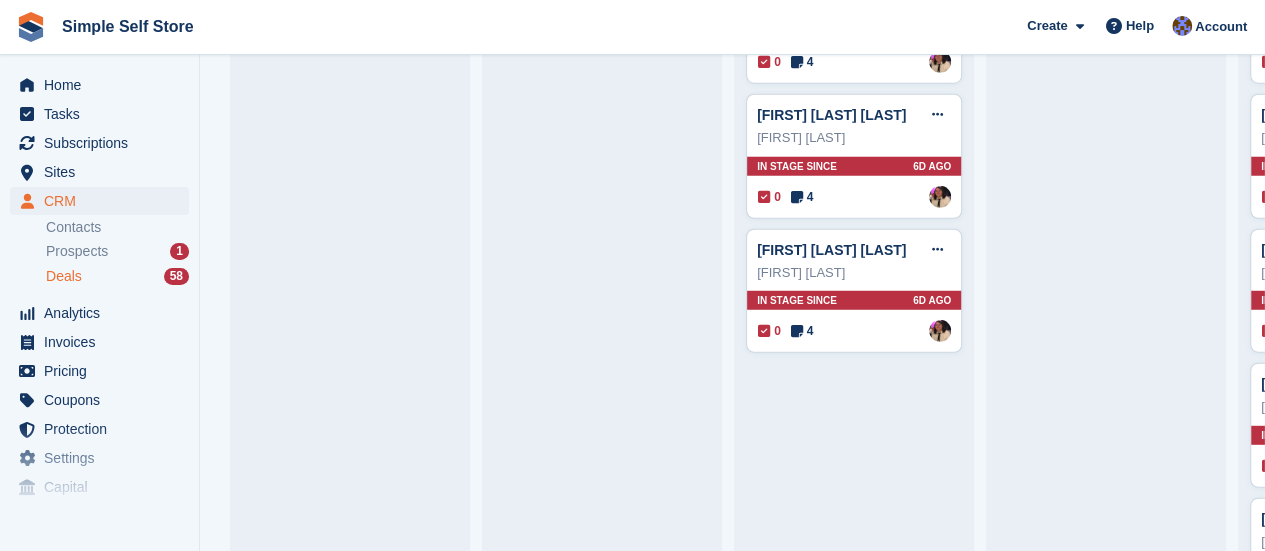 scroll, scrollTop: 2680, scrollLeft: 0, axis: vertical 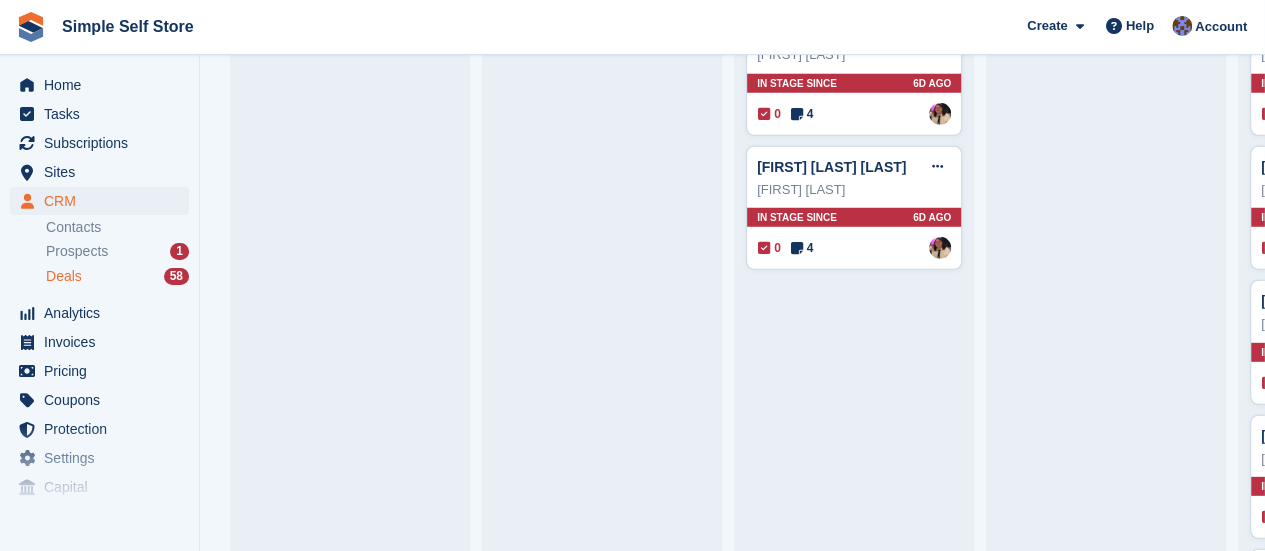 click on "Edit deal
Mark as won
Mark as lost
Delete deal
[FIRST] [LAST]
In stage since [TIME]
0
5
Assigned to [FIRST] [LAST]
[FIRST] [LAST] [LAST]
Edit deal
Mark as won
Mark as lost
Delete deal
[FIRST] [LAST]
[TIME]" at bounding box center [1106, -661] 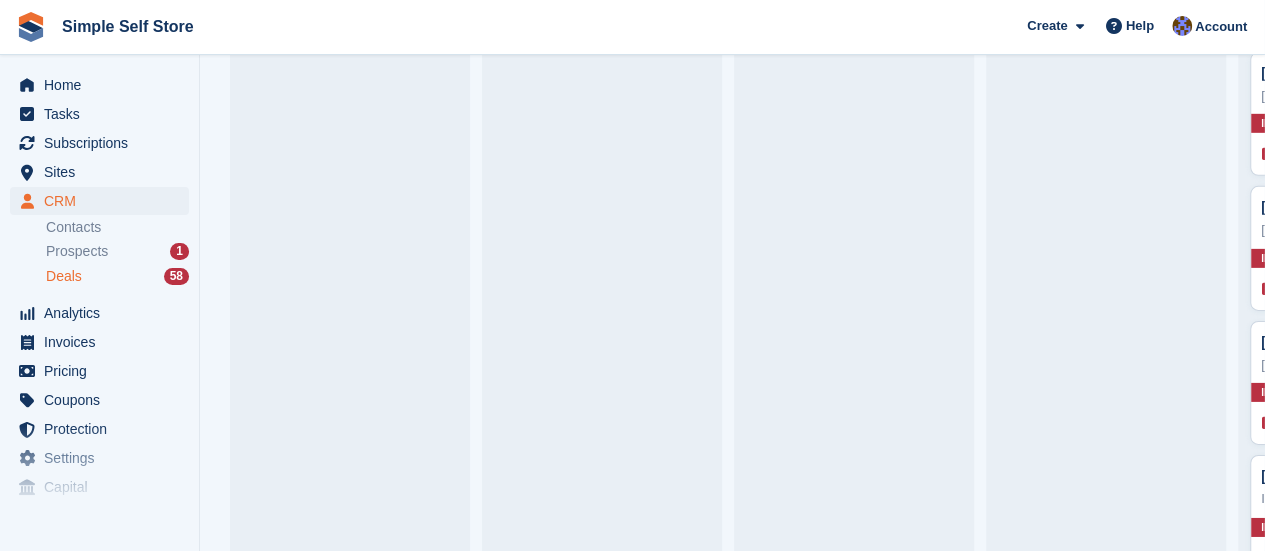 scroll, scrollTop: 3086, scrollLeft: 0, axis: vertical 